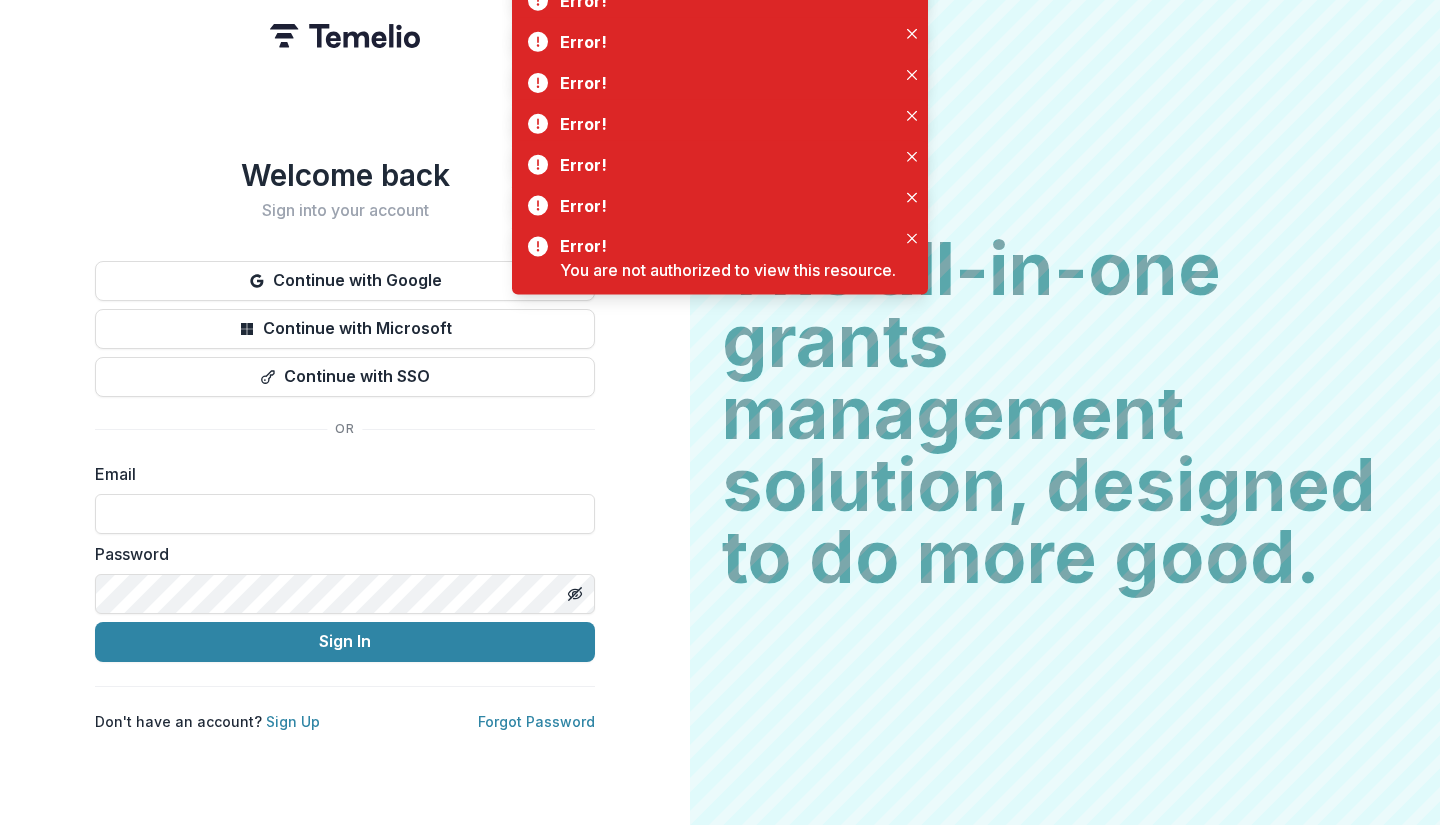 scroll, scrollTop: 0, scrollLeft: 0, axis: both 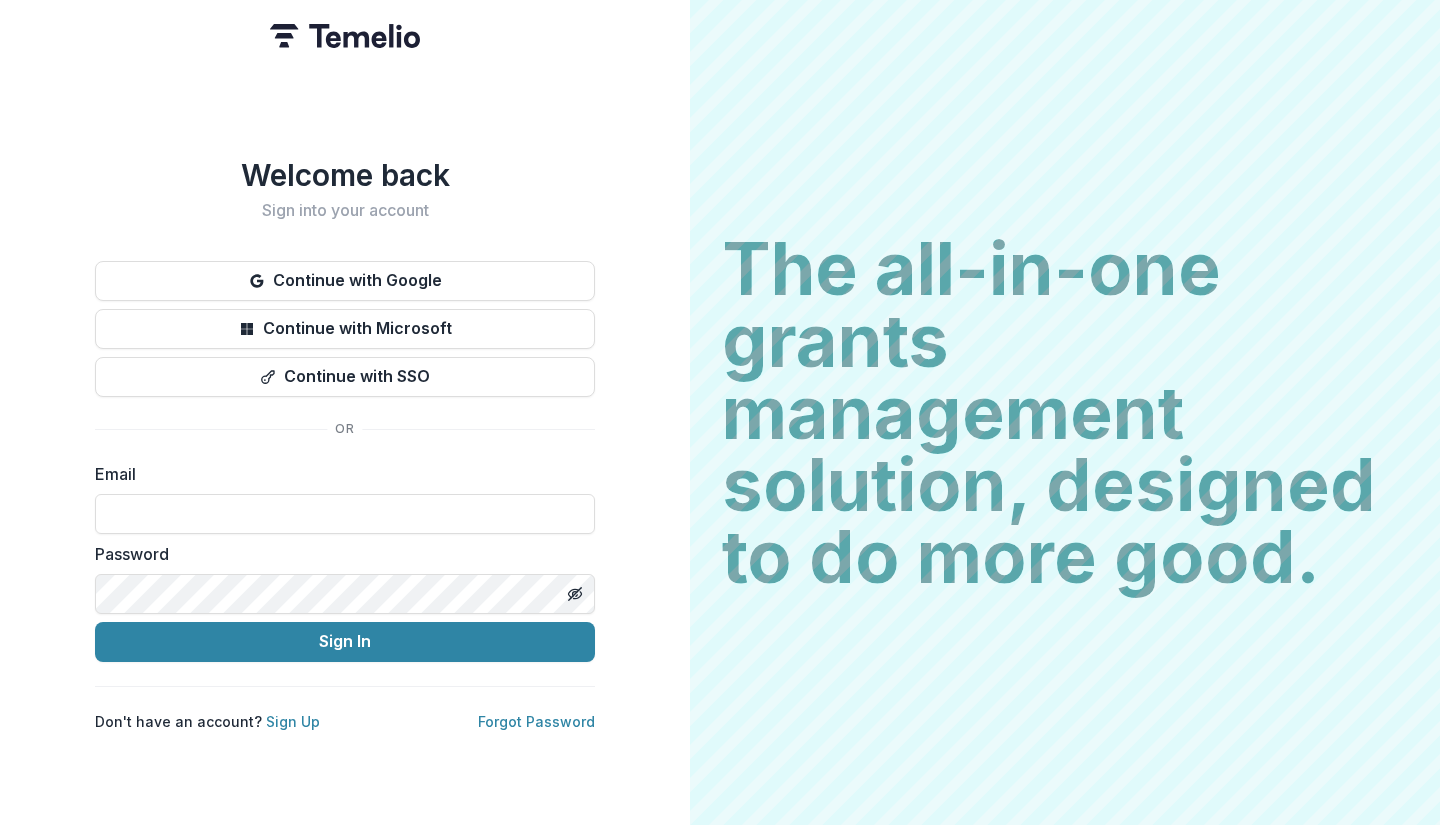 click at bounding box center (345, 514) 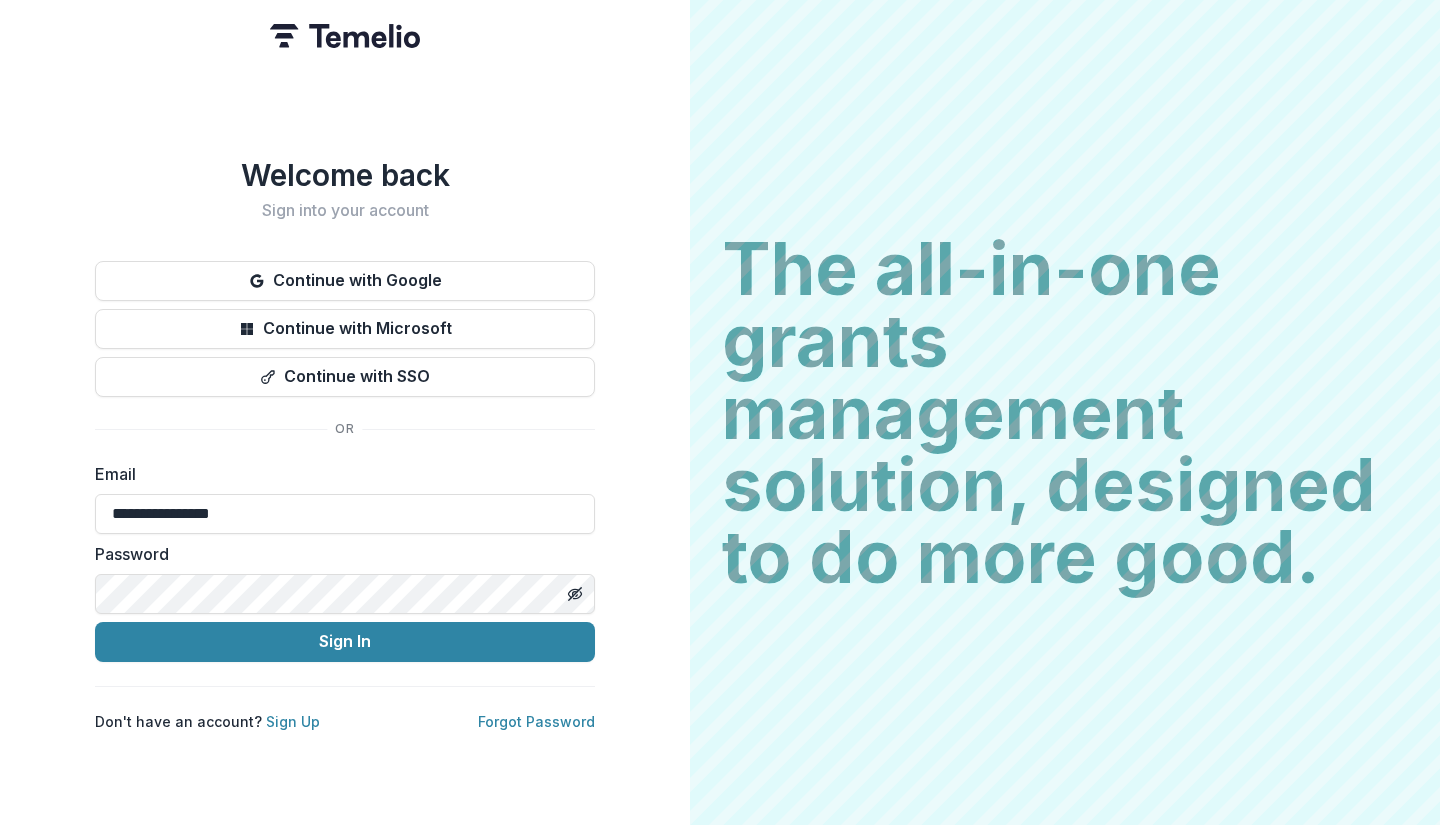 click on "**********" at bounding box center (345, 444) 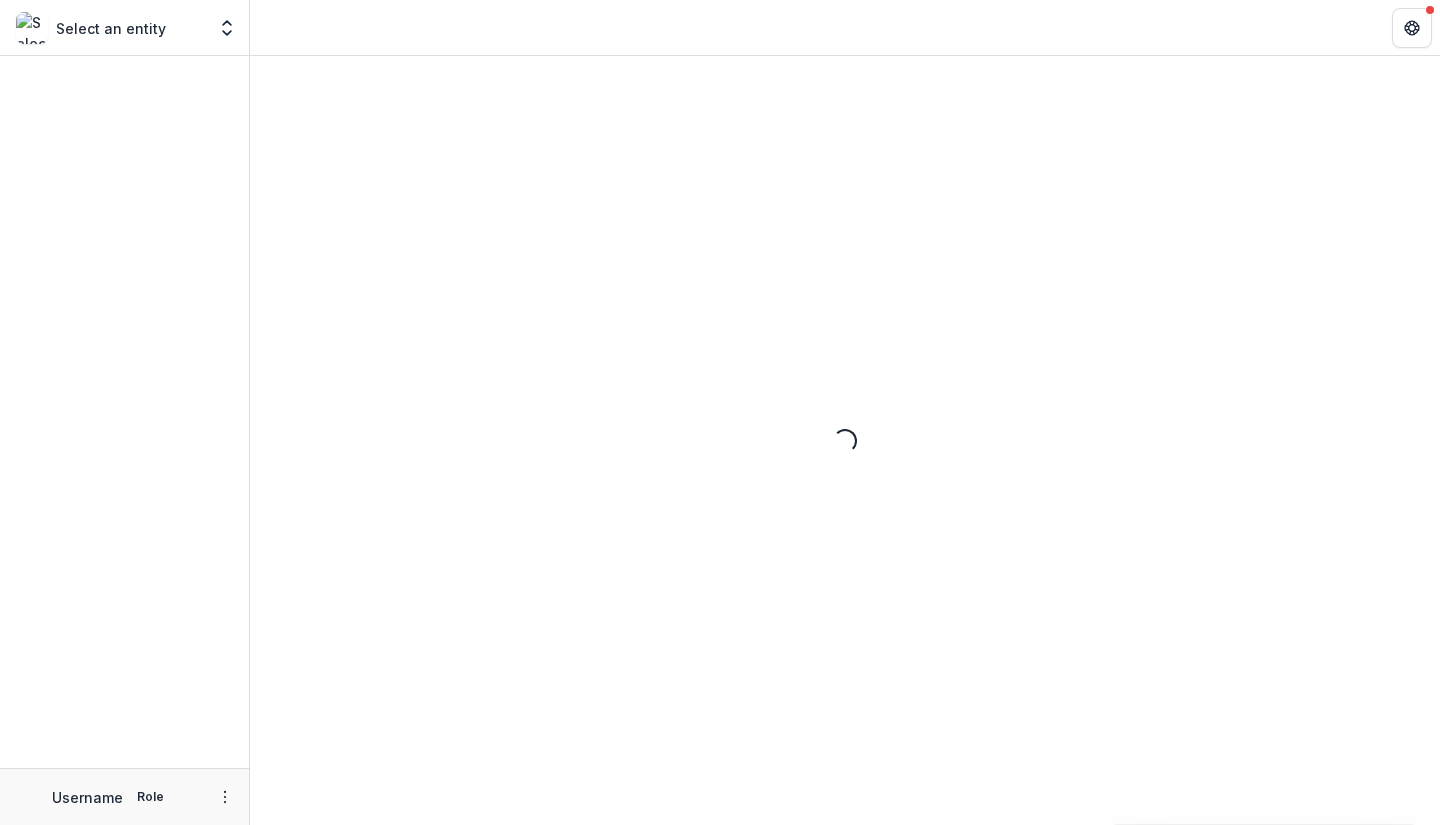 scroll, scrollTop: 0, scrollLeft: 0, axis: both 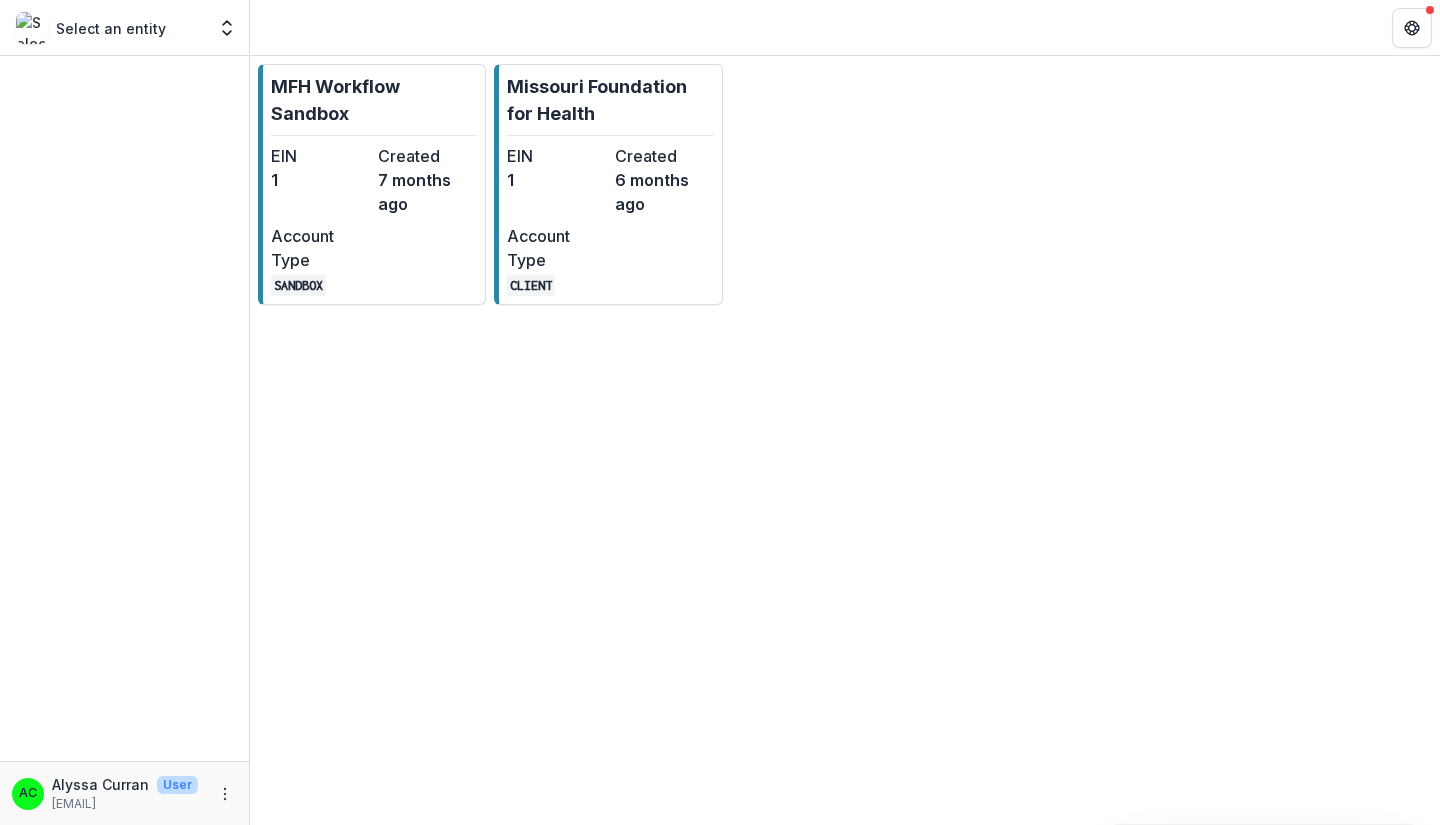 click on "EIN 1 Created 6 months ago Account Type CLIENT" at bounding box center [610, 220] 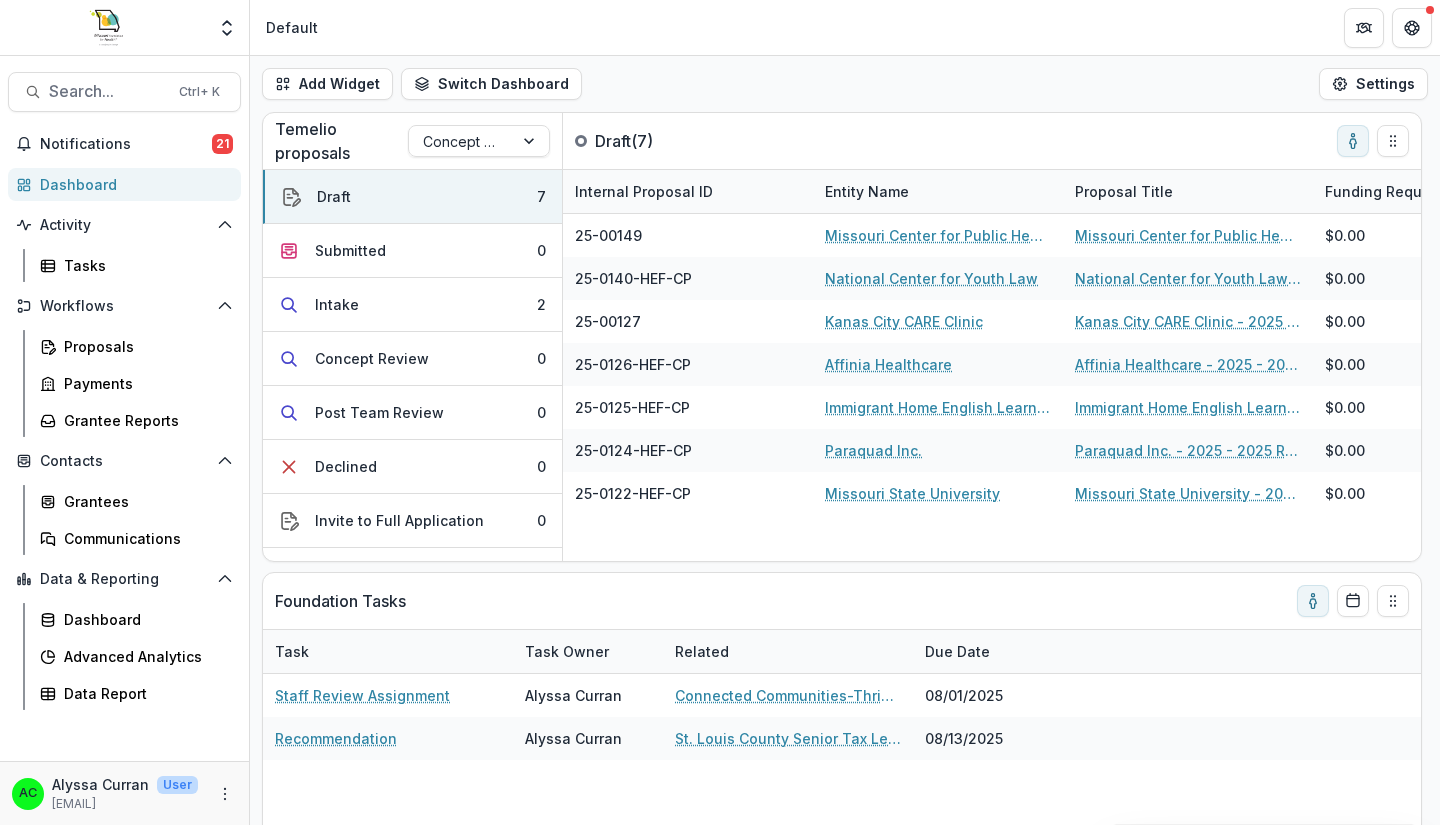 click 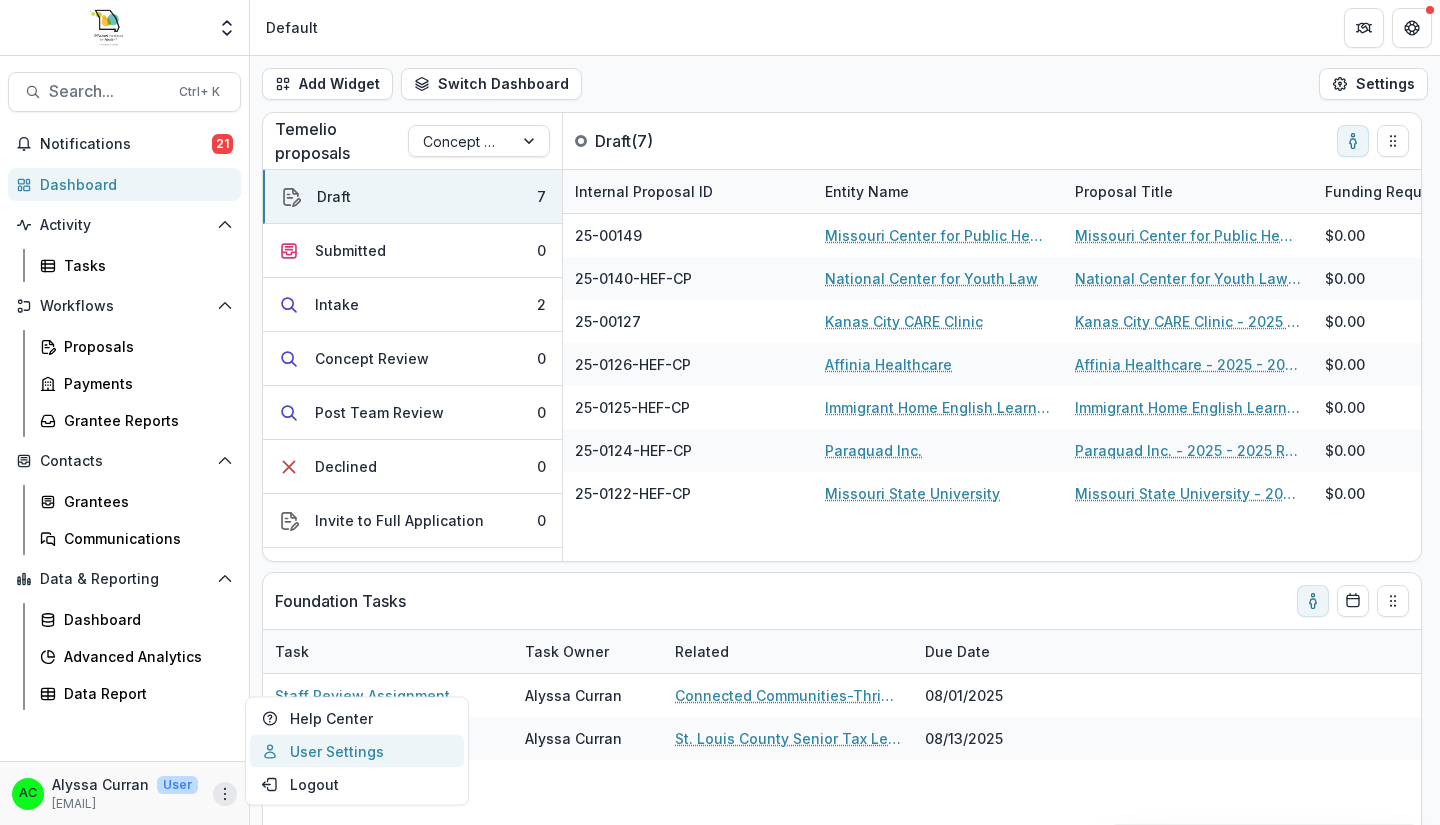 click on "User Settings" at bounding box center (357, 751) 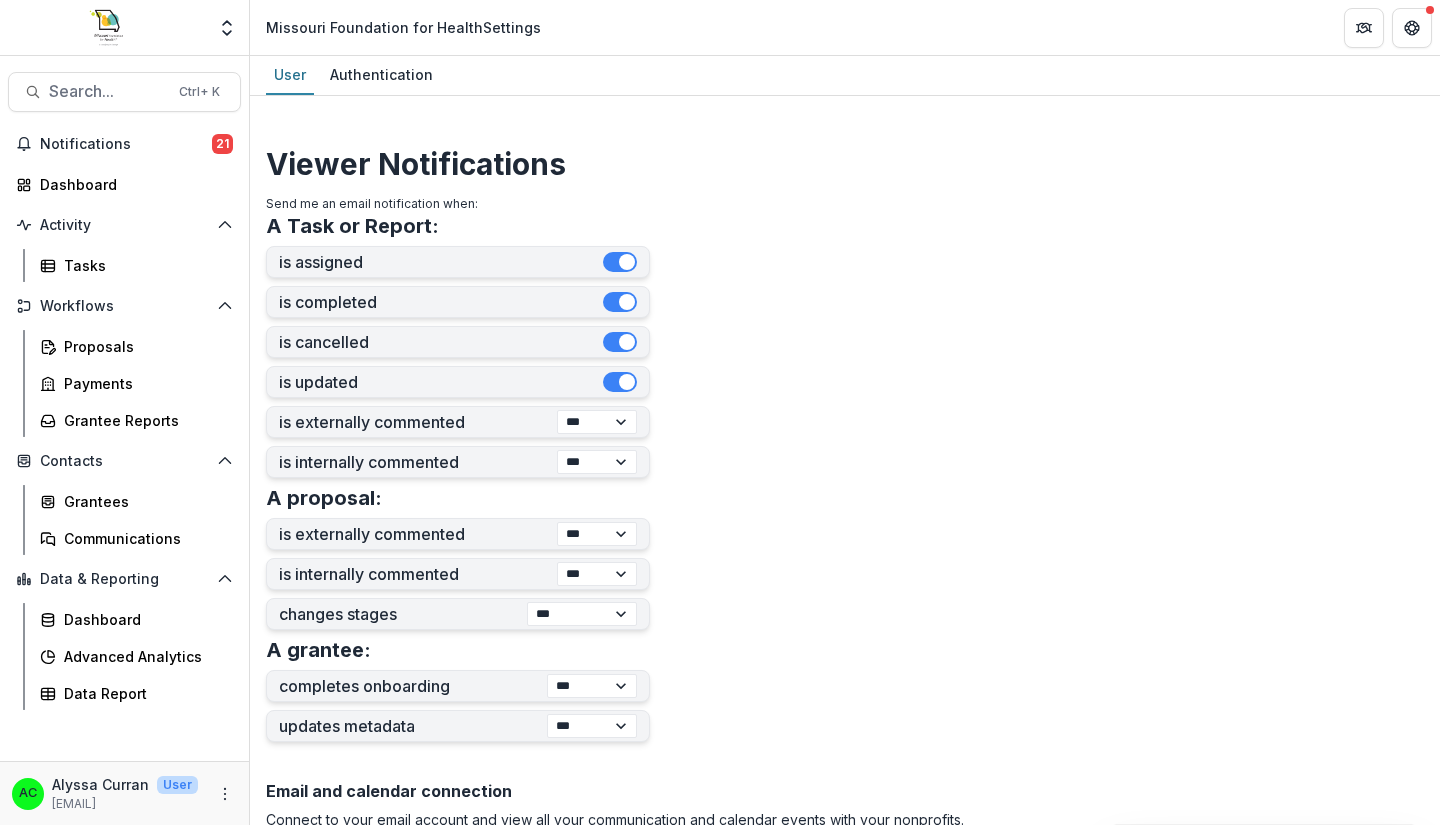 scroll, scrollTop: 440, scrollLeft: 0, axis: vertical 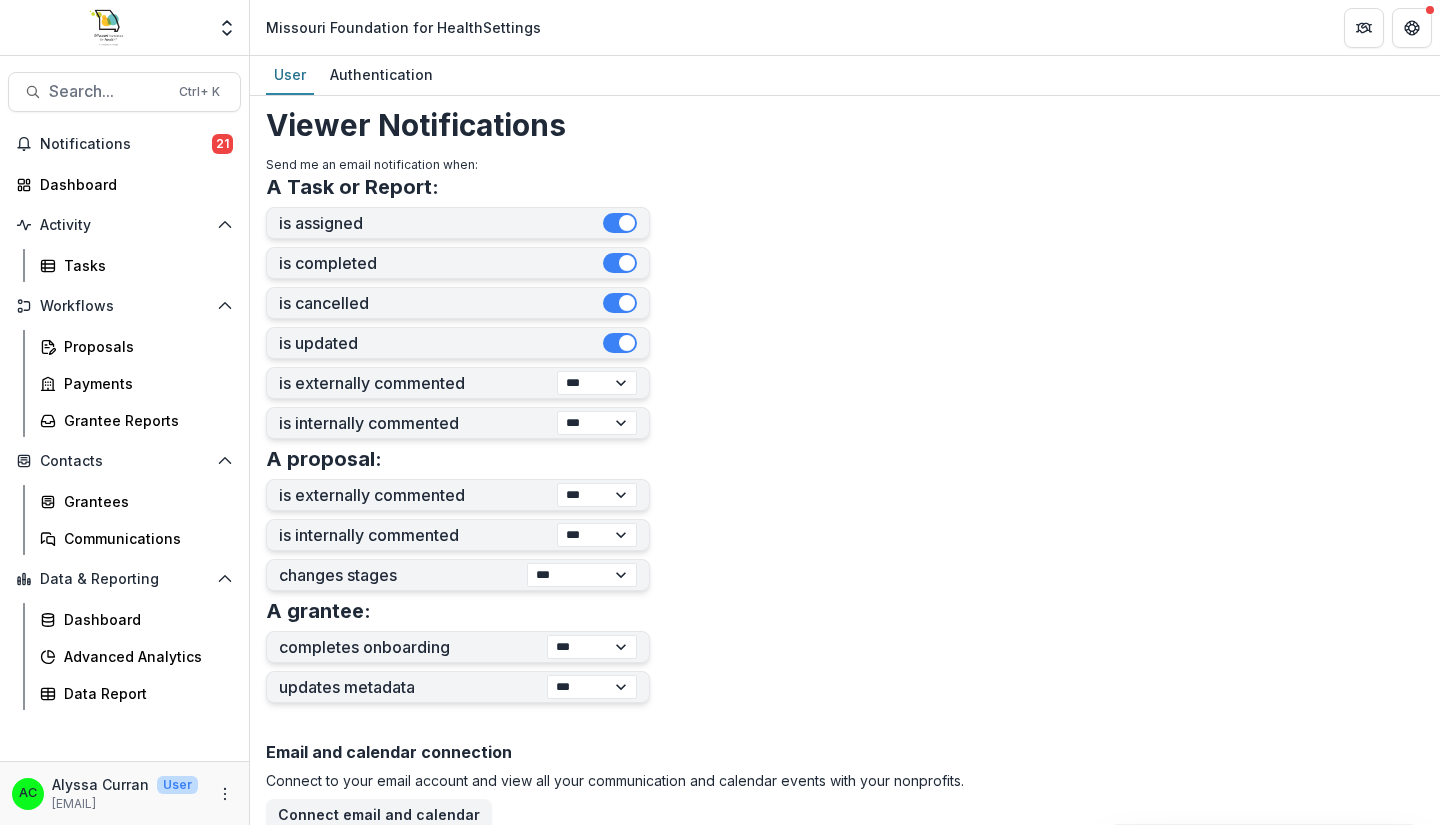 type 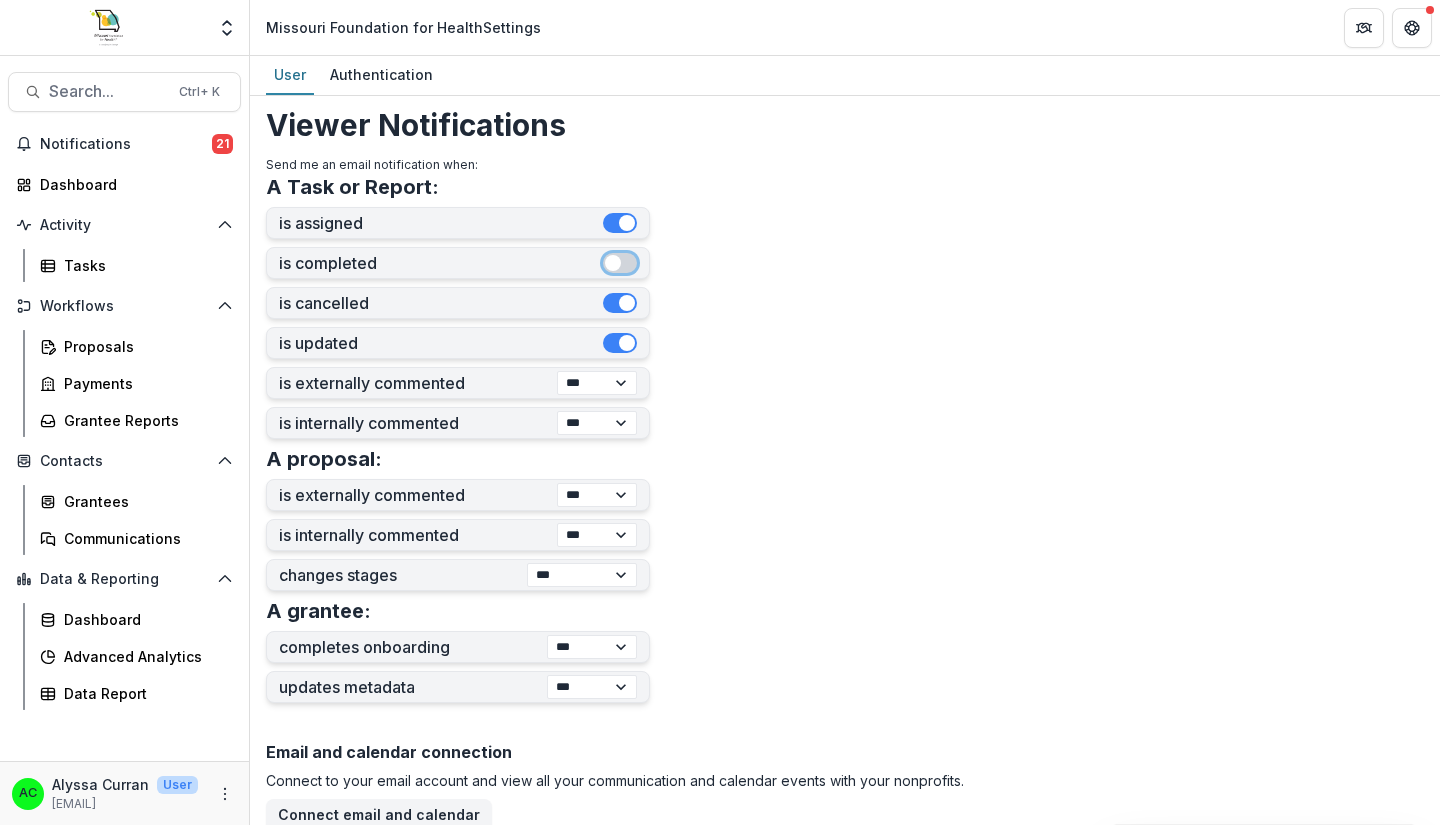click at bounding box center [620, 303] 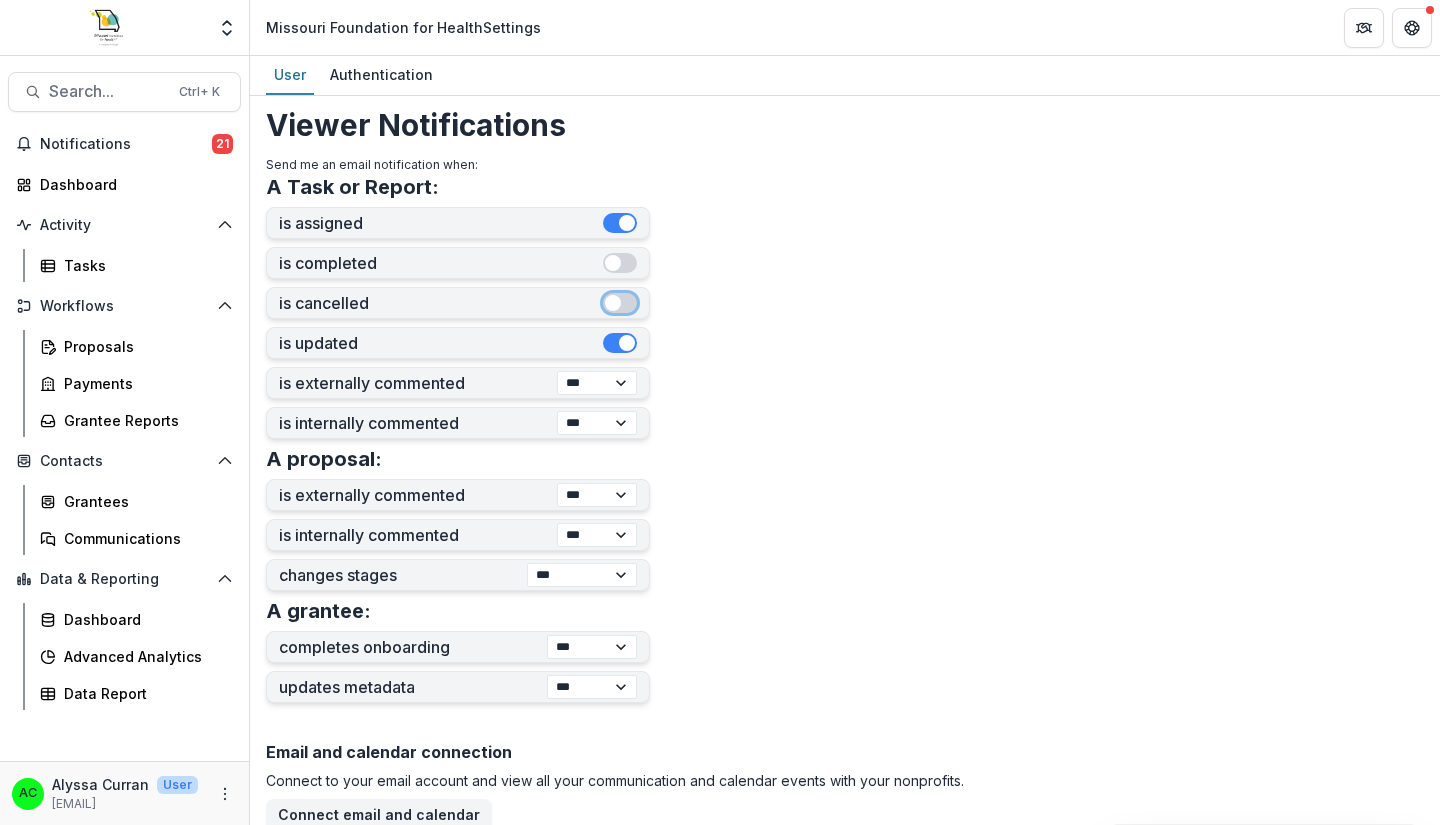 click at bounding box center [620, 343] 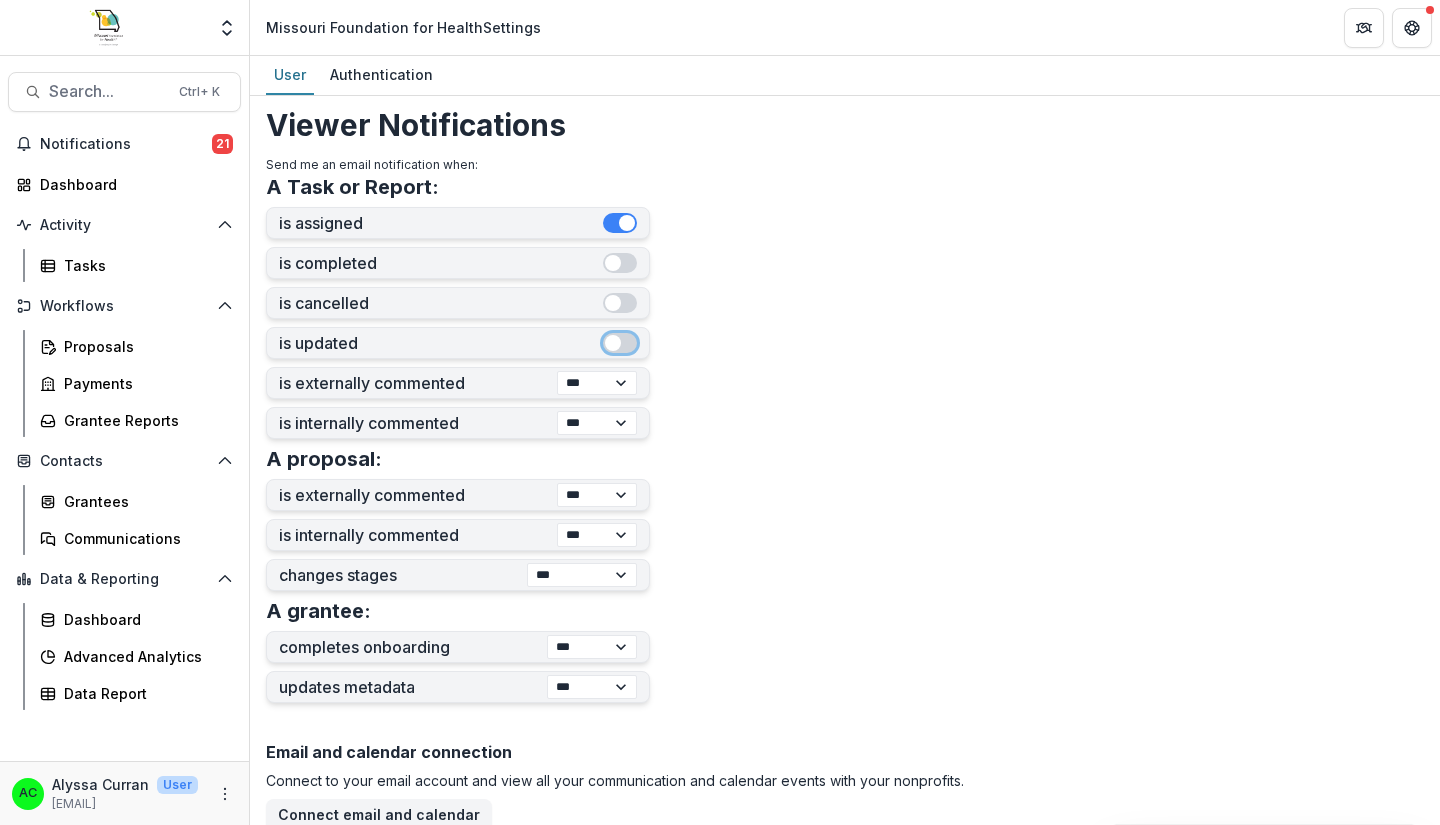click on "**********" at bounding box center (582, 575) 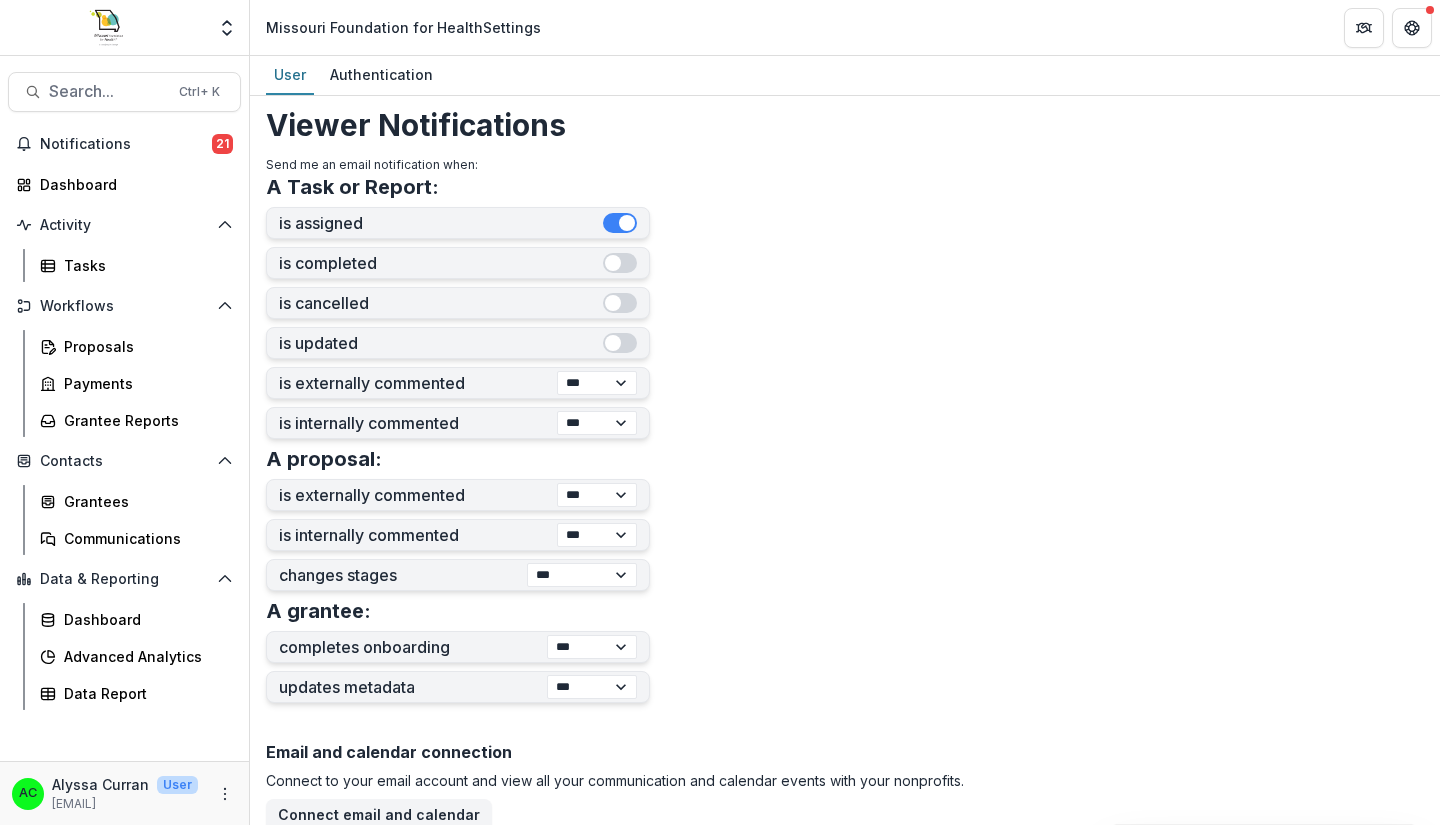 select on "****" 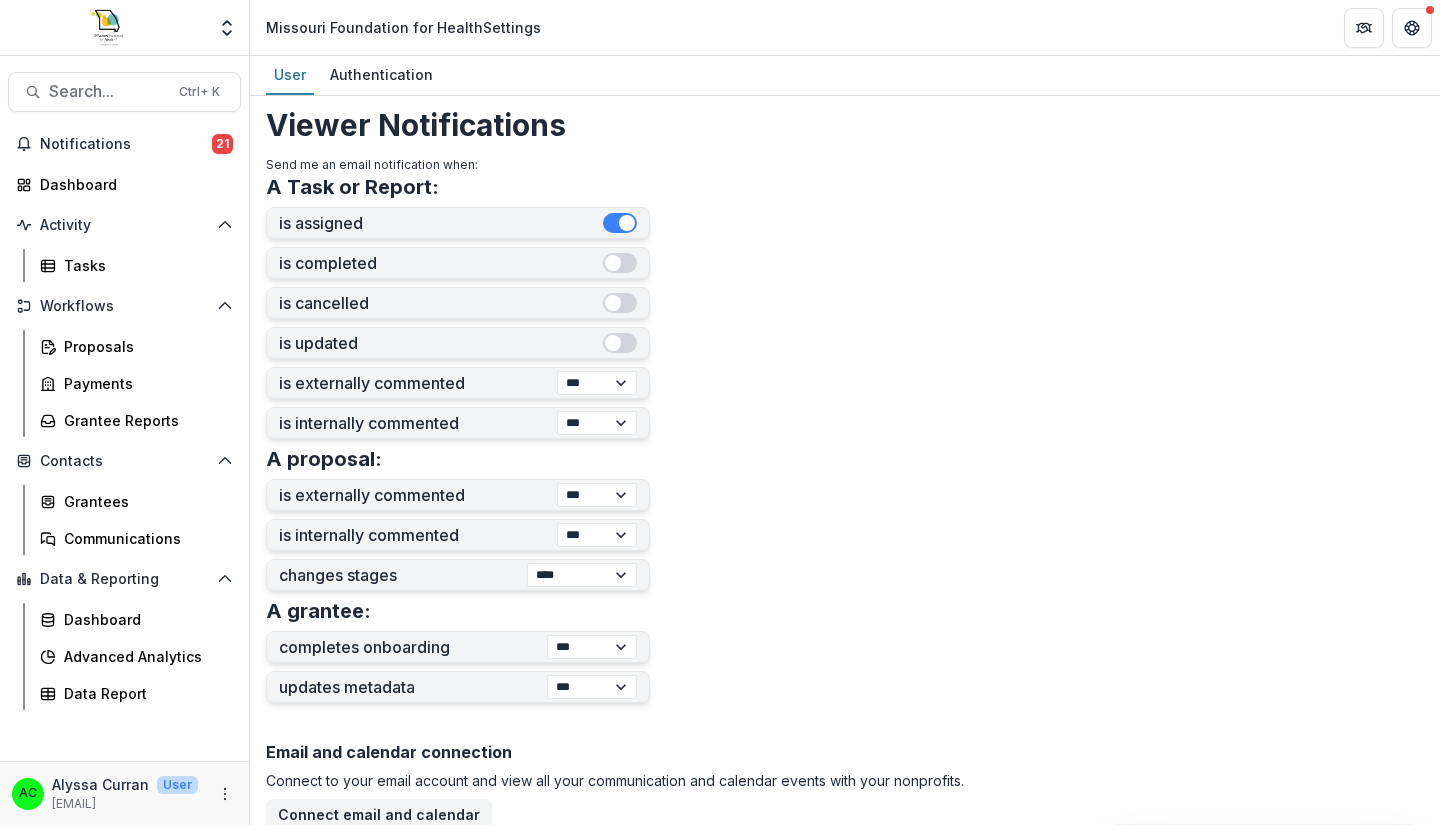 click on "**********" at bounding box center [582, 575] 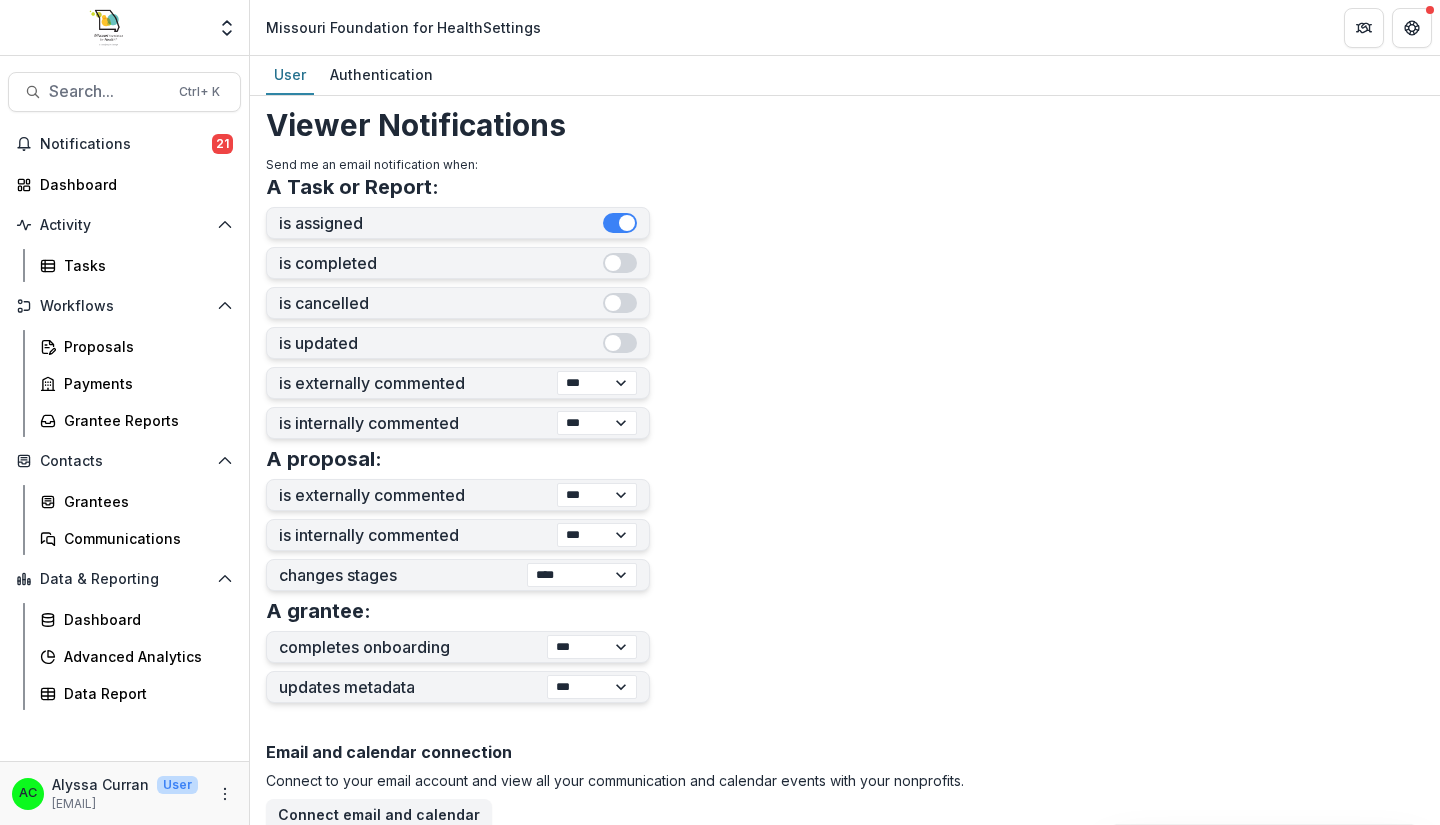click on "**********" at bounding box center (592, 647) 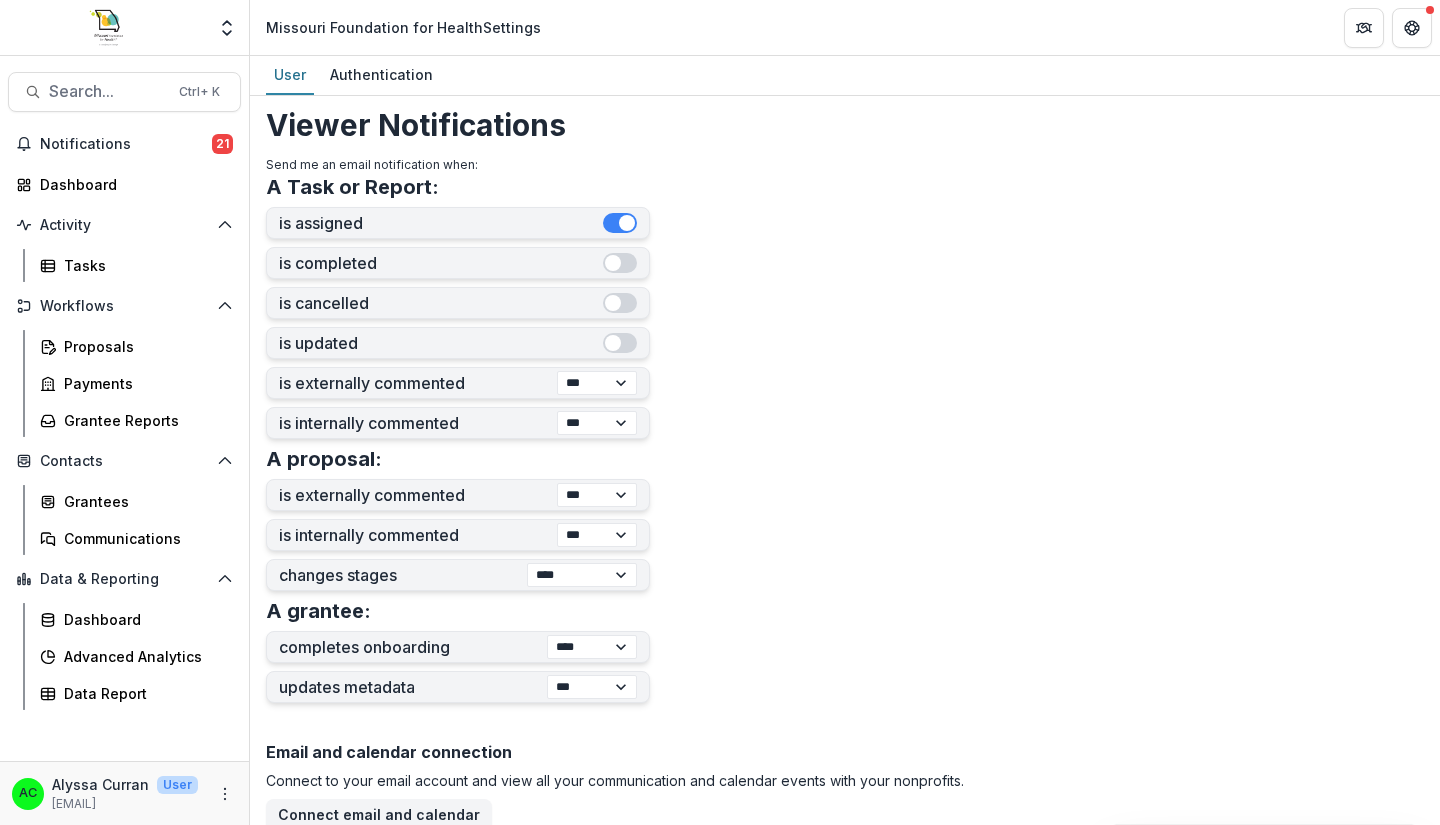 click on "**********" at bounding box center [592, 647] 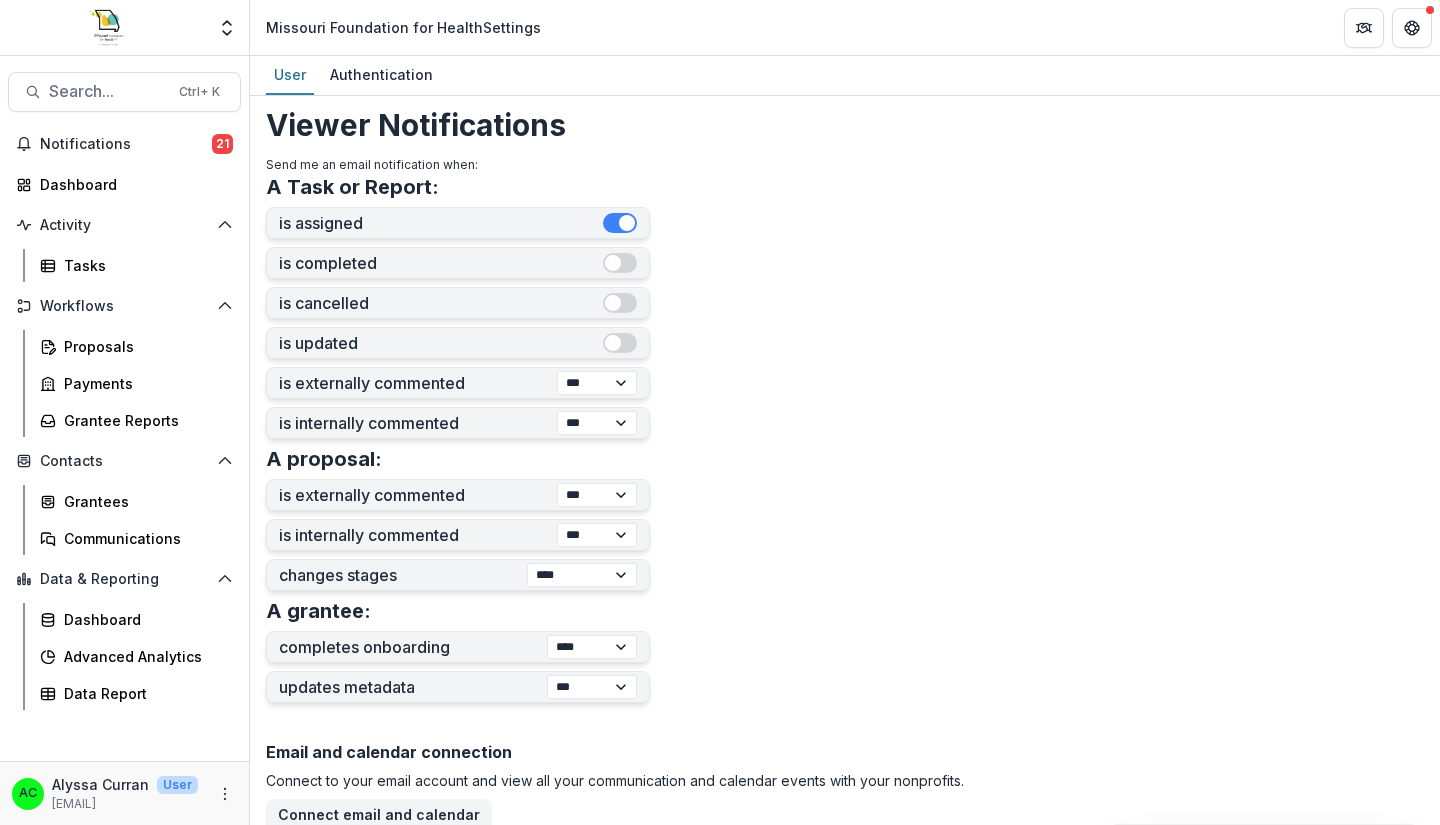 click on "**********" at bounding box center (592, 687) 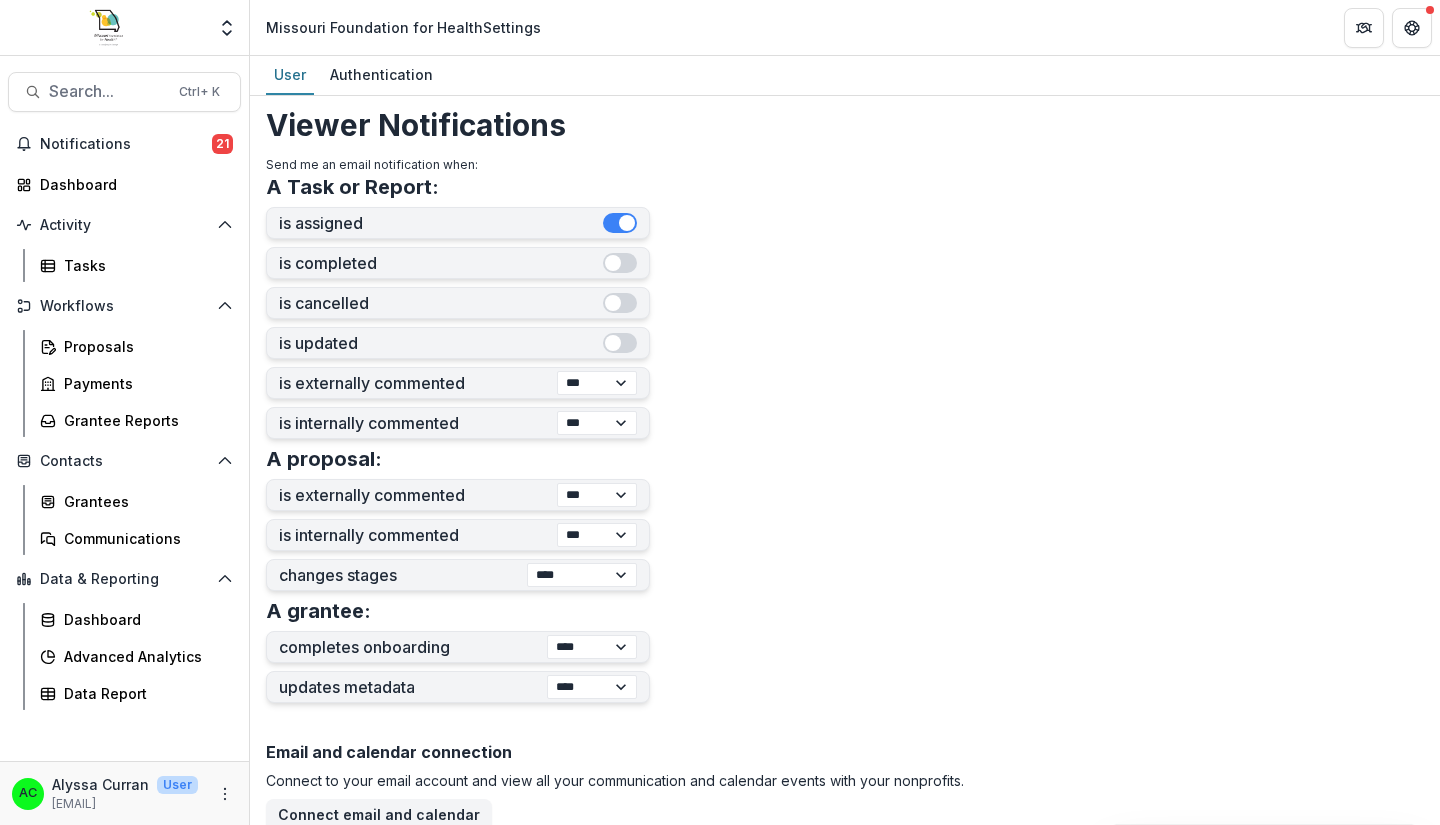 click on "**********" at bounding box center (592, 687) 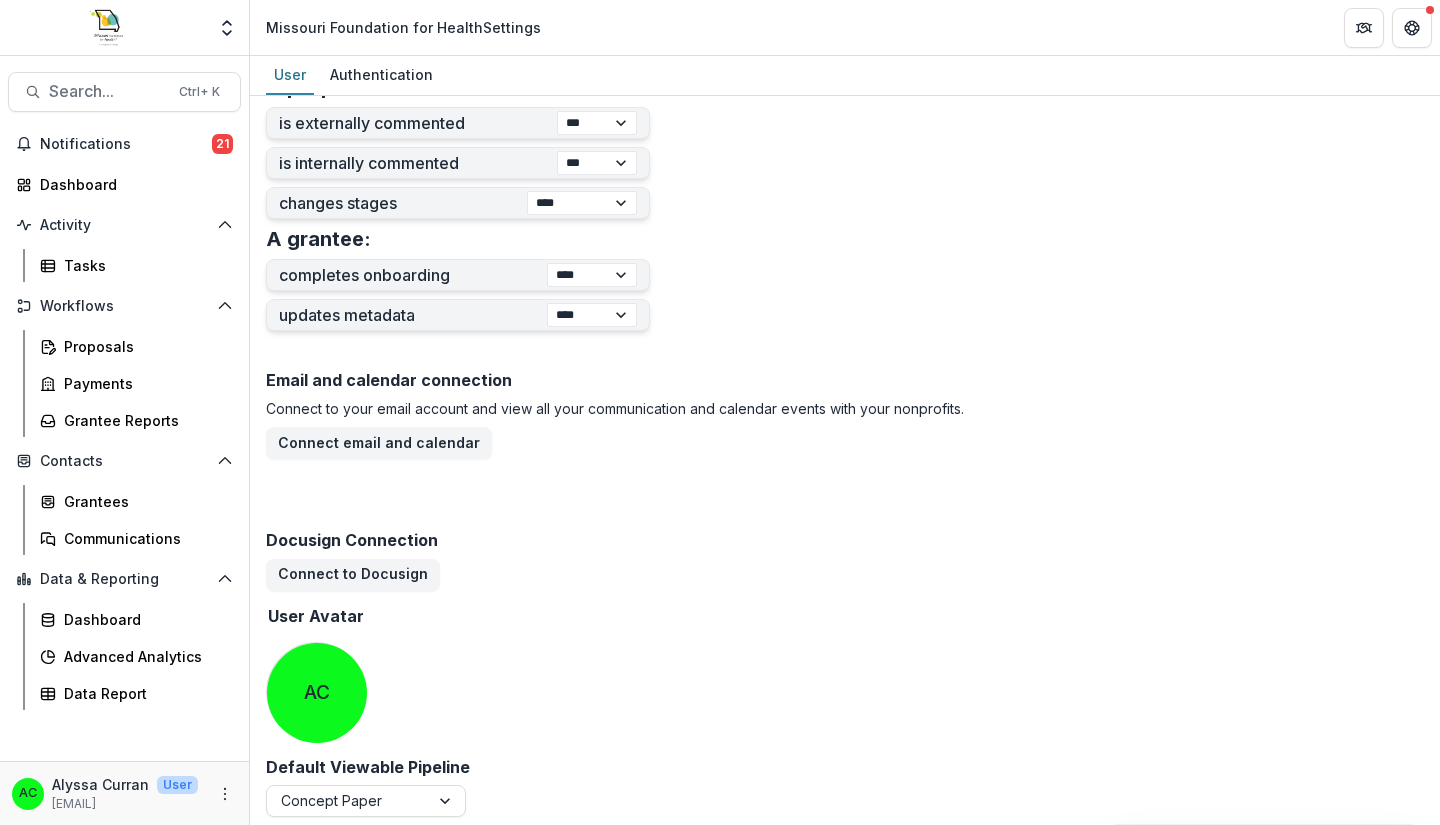scroll, scrollTop: 820, scrollLeft: 0, axis: vertical 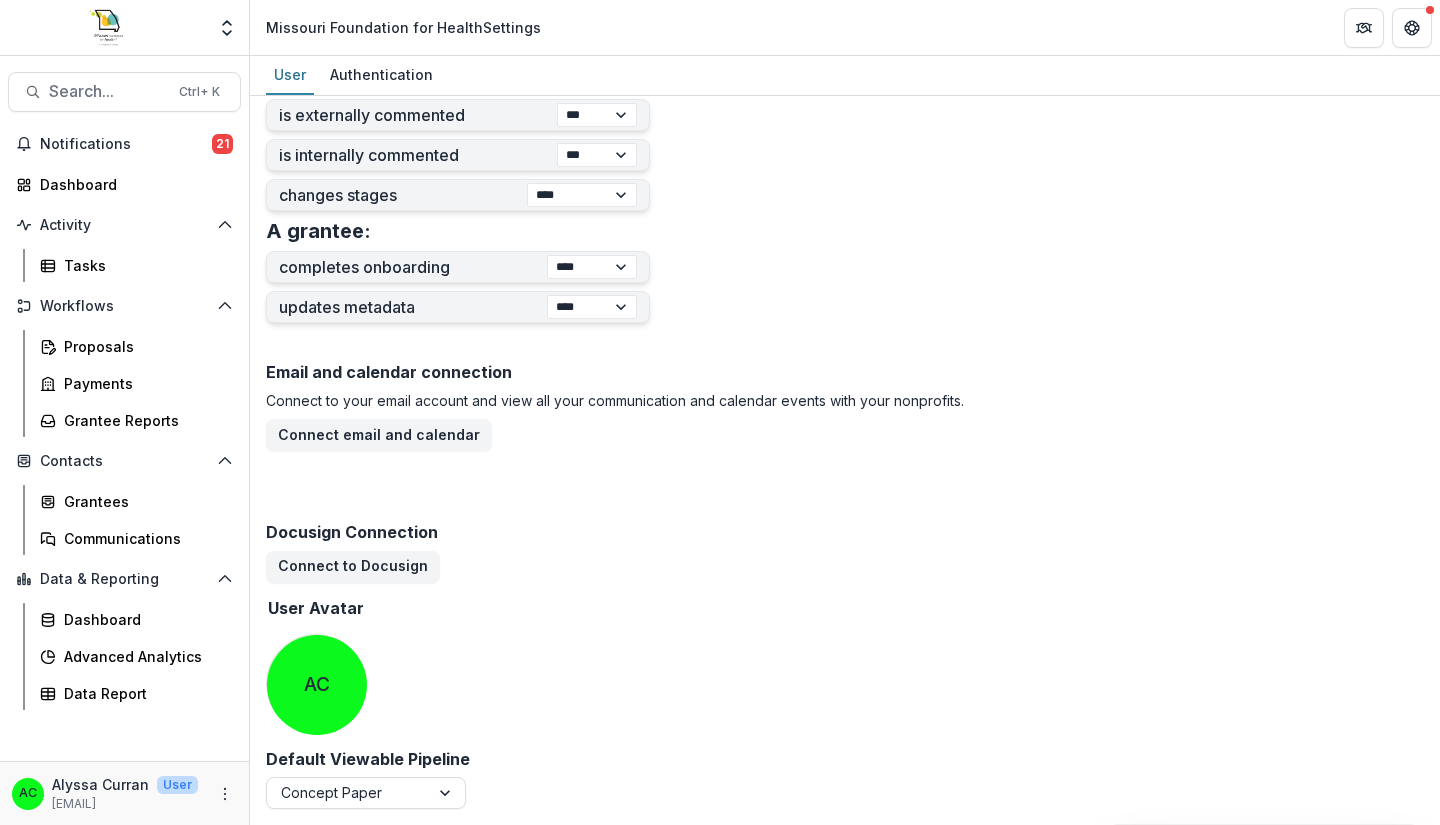 click at bounding box center (447, 793) 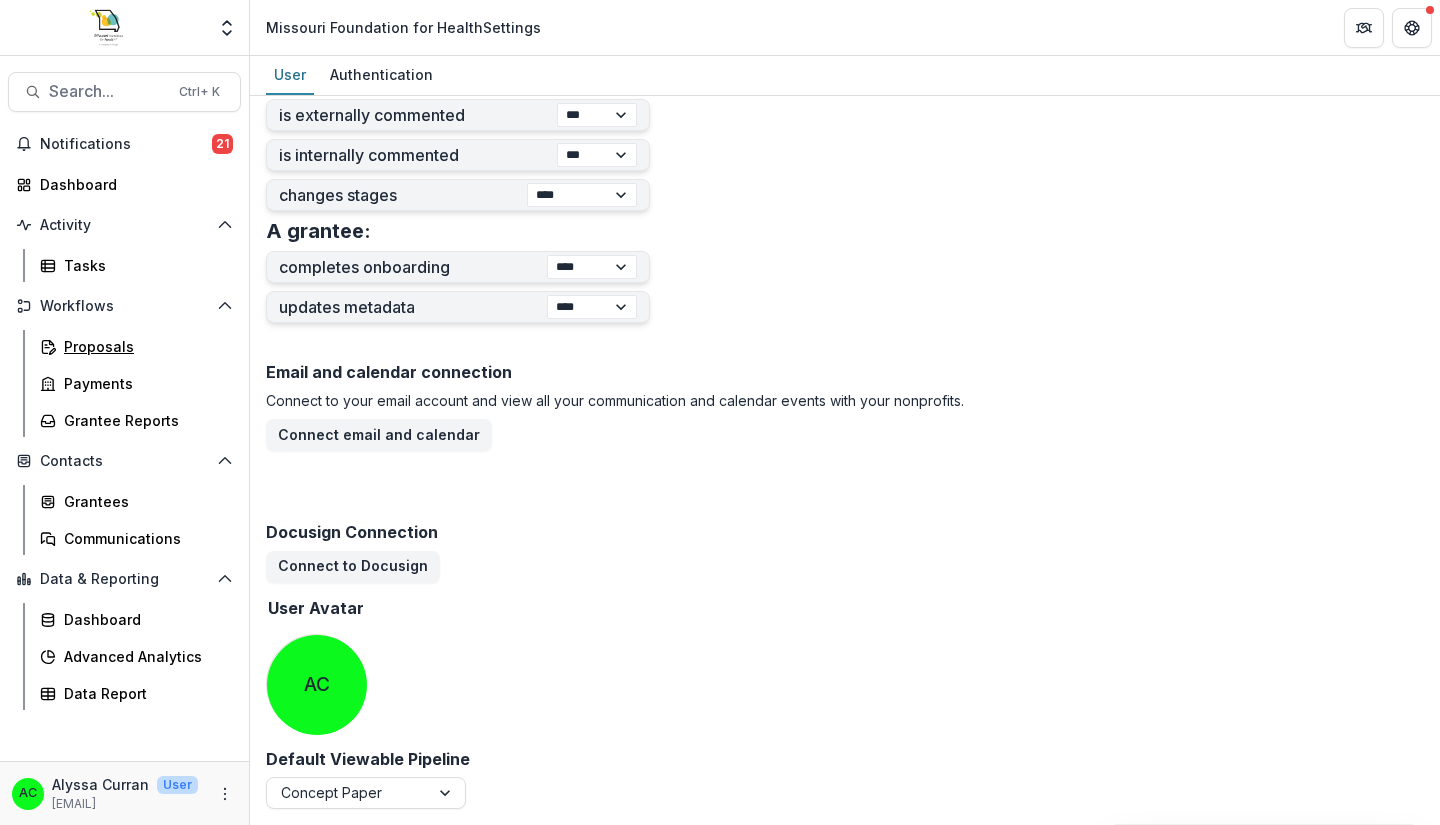 click on "Proposals" at bounding box center (144, 346) 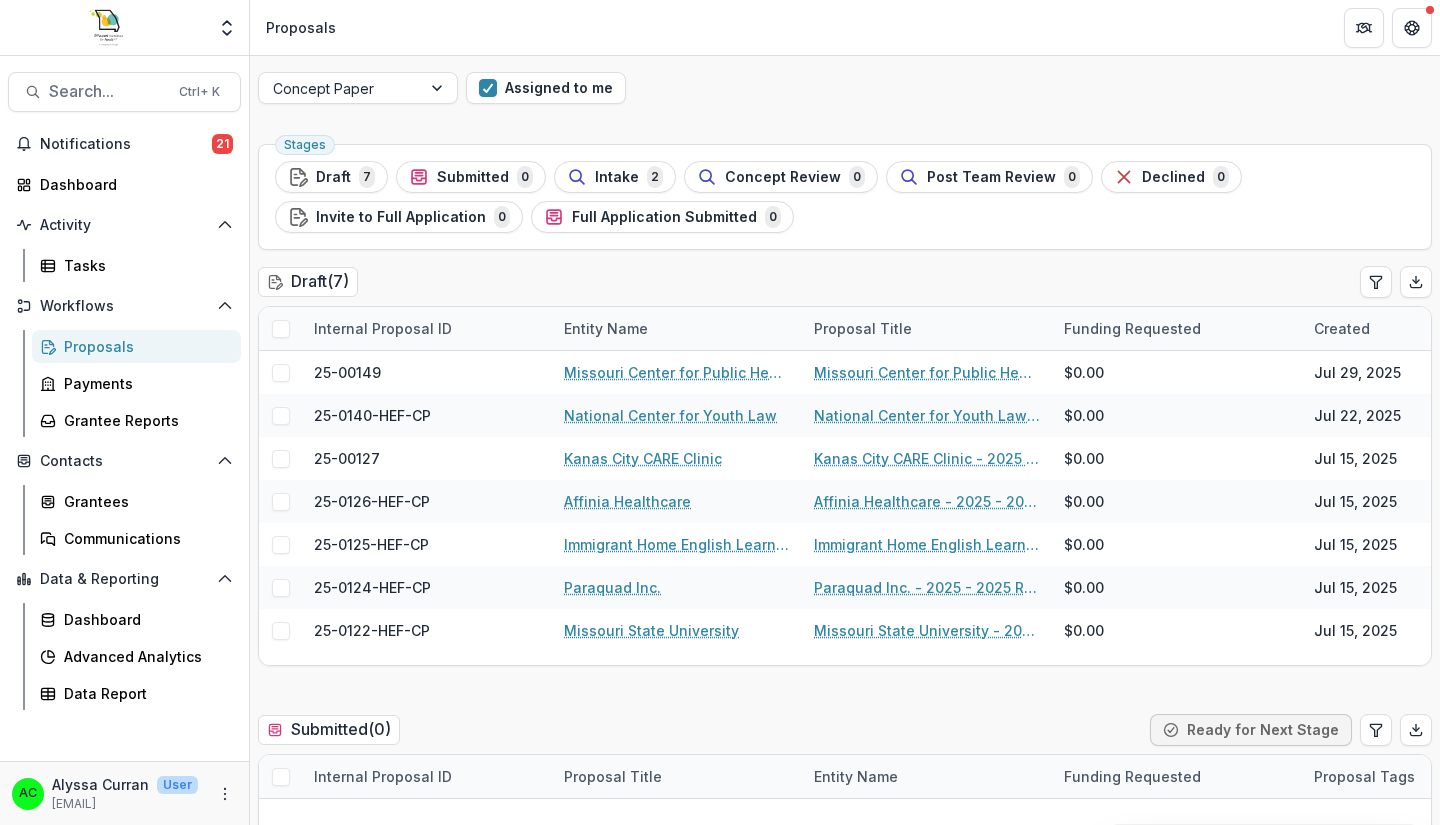 click on "Assigned to me" at bounding box center [546, 88] 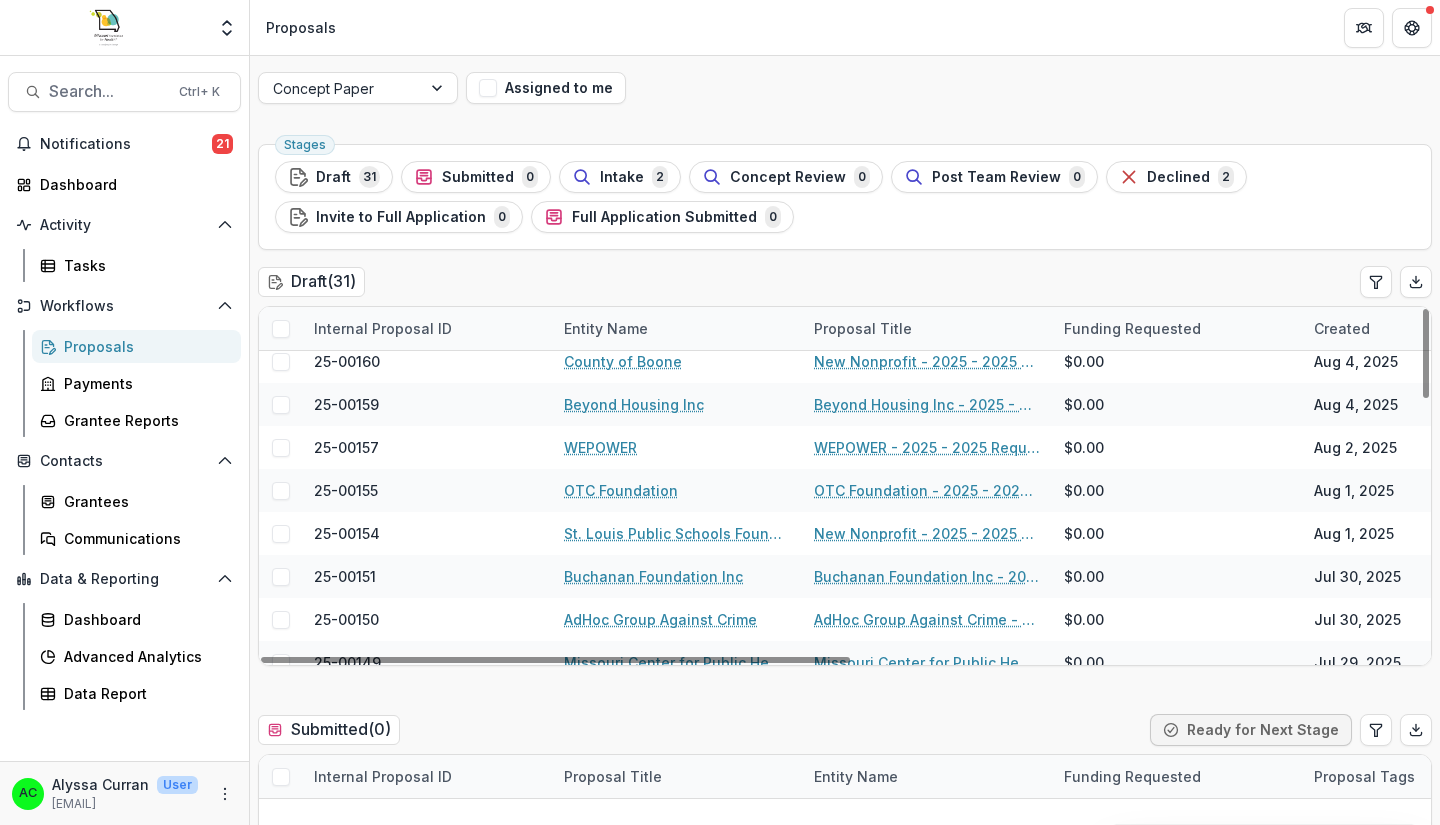 scroll, scrollTop: 270, scrollLeft: 0, axis: vertical 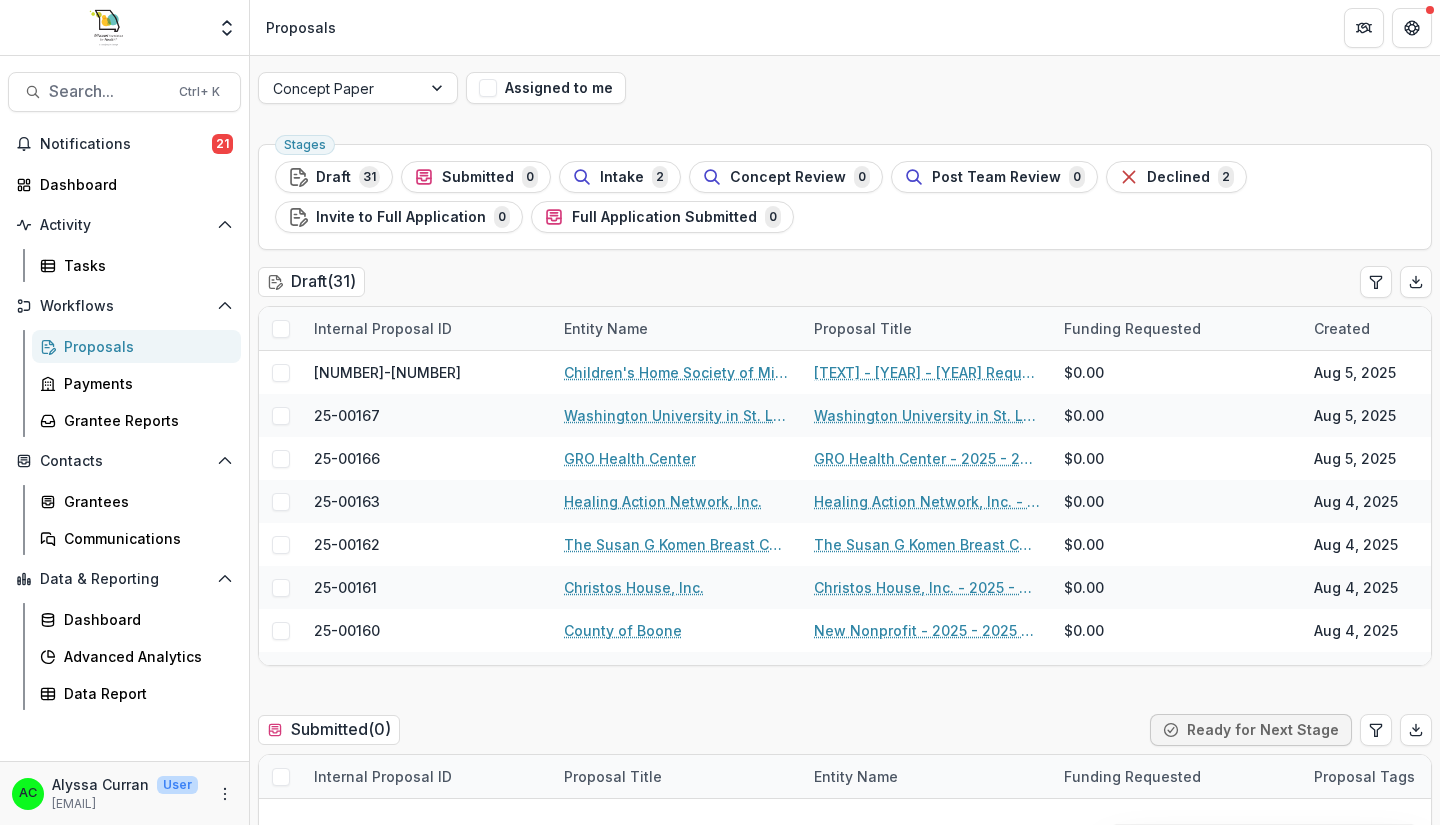type 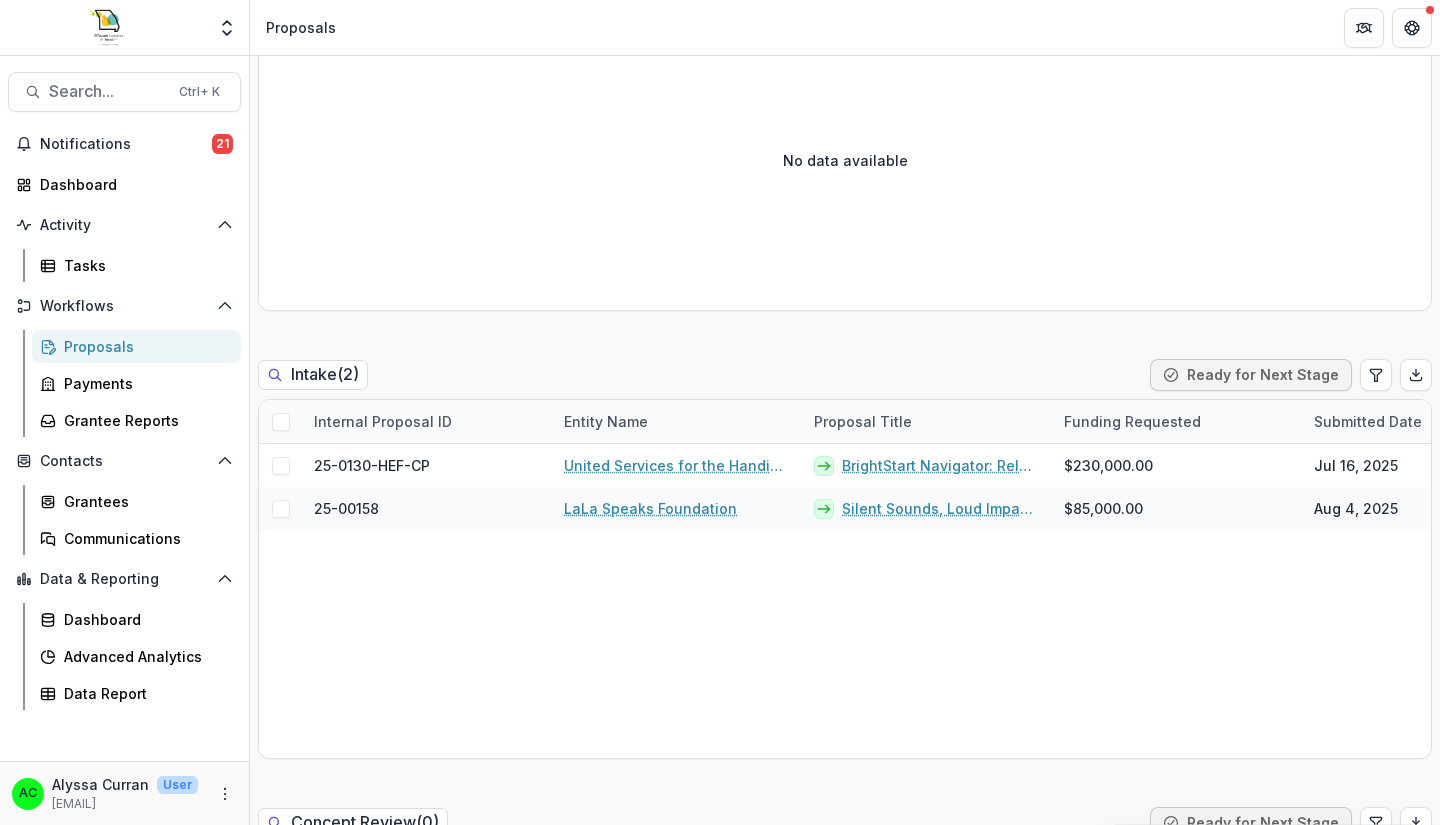 scroll, scrollTop: 804, scrollLeft: 0, axis: vertical 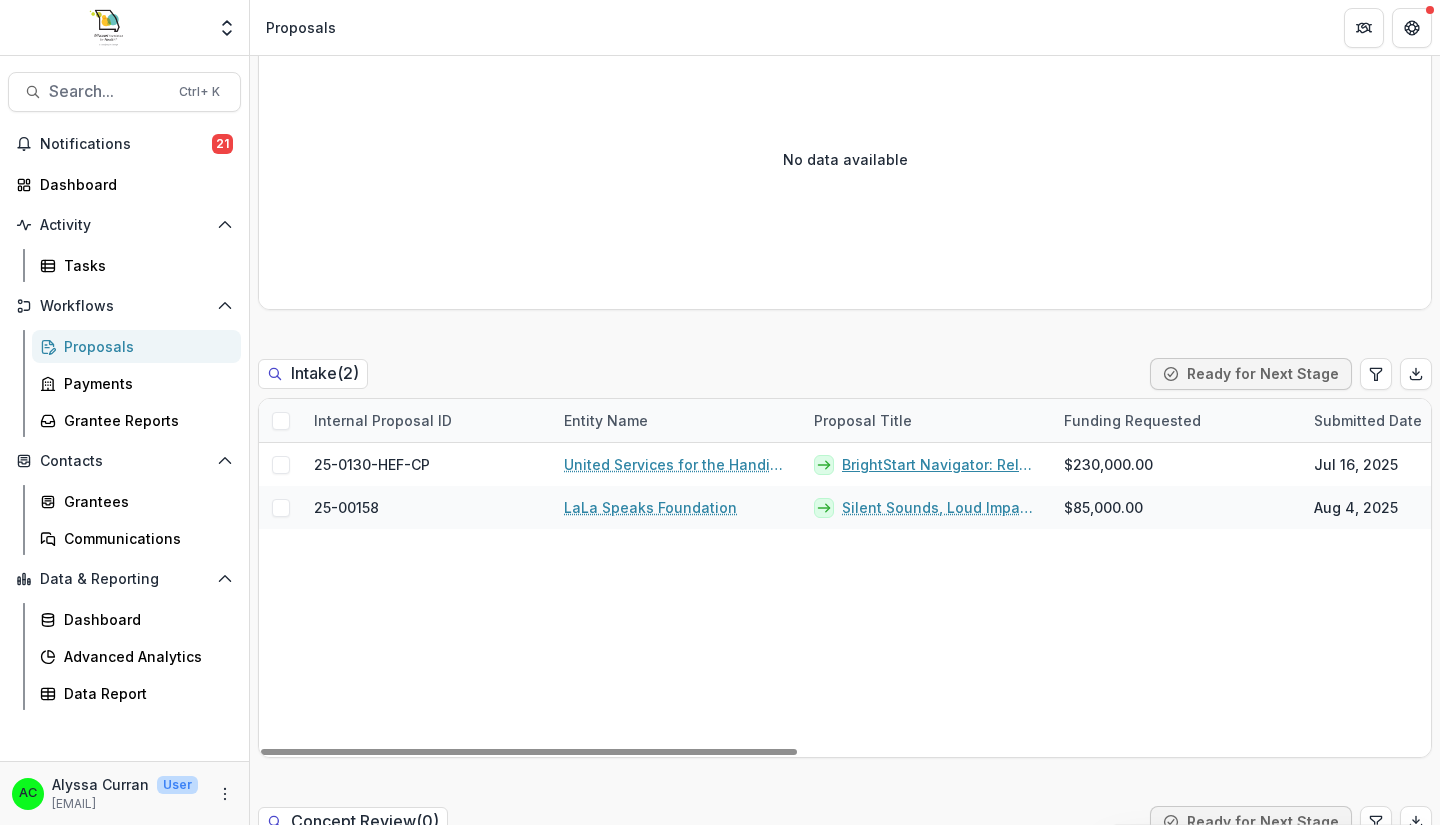click on "BrightStart Navigator: Relational Navigation for Developmental Equity in Eastern Missouri" at bounding box center (941, 464) 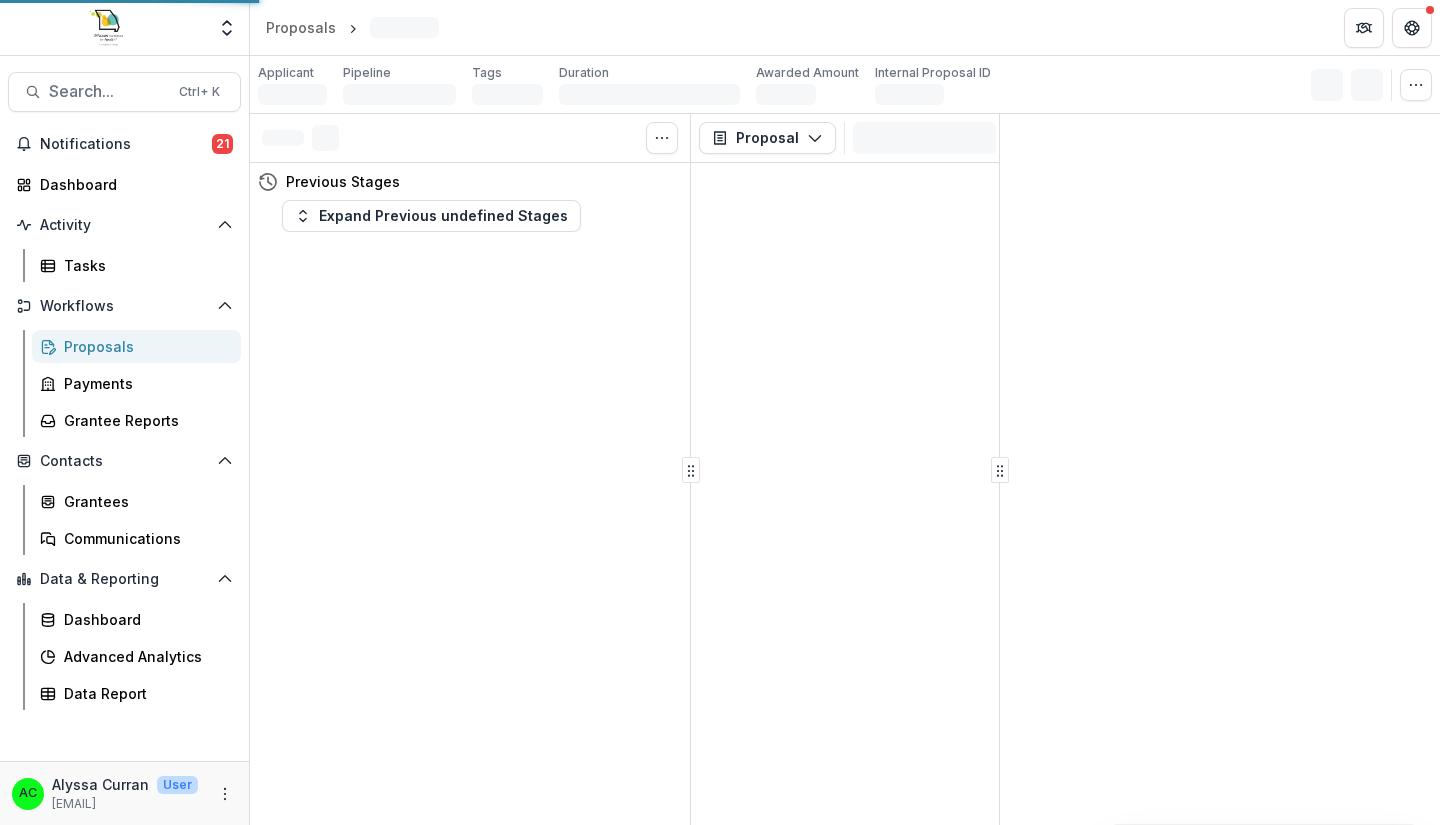 scroll, scrollTop: 0, scrollLeft: 0, axis: both 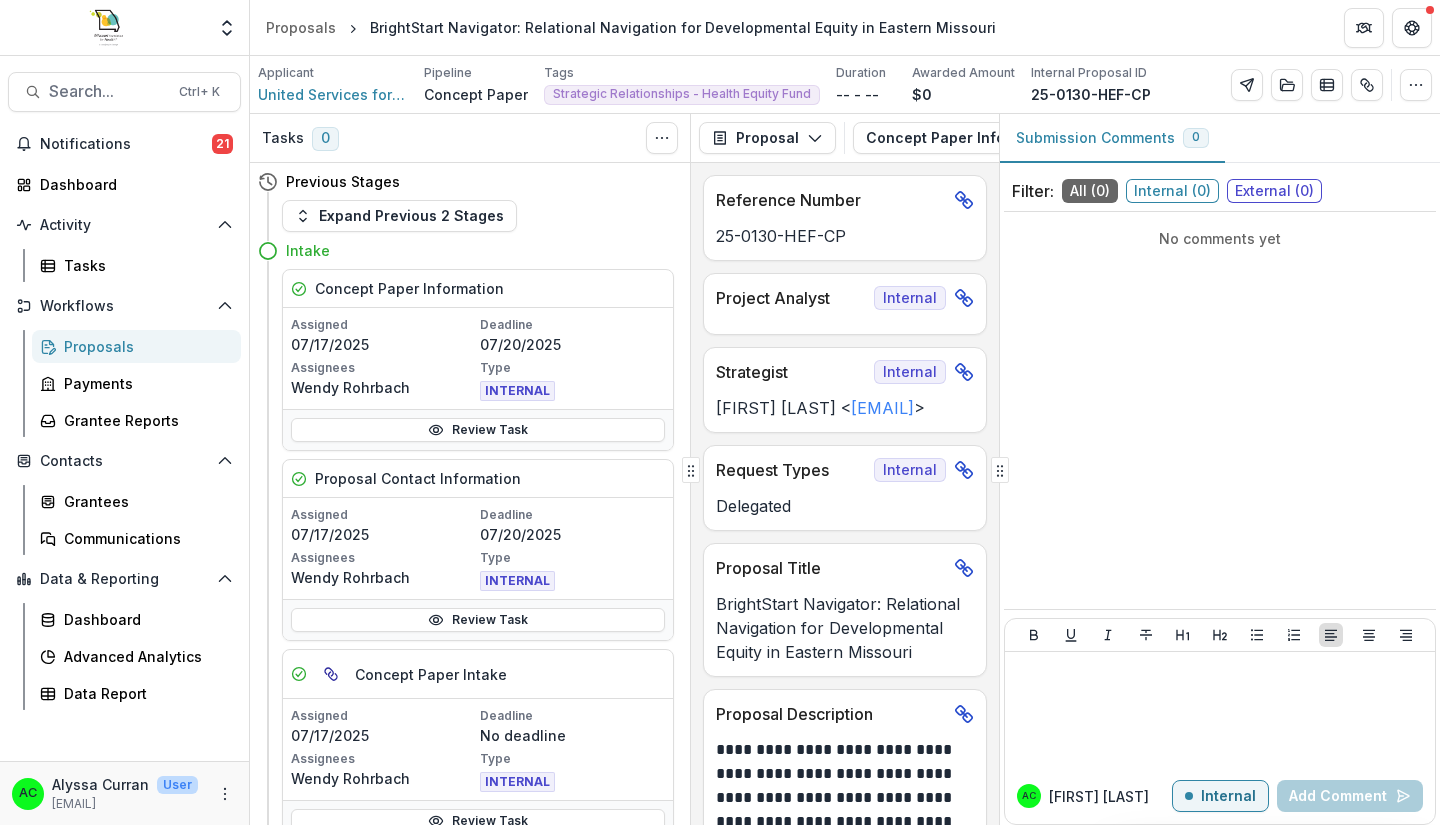 click on "Proposal" at bounding box center [767, 138] 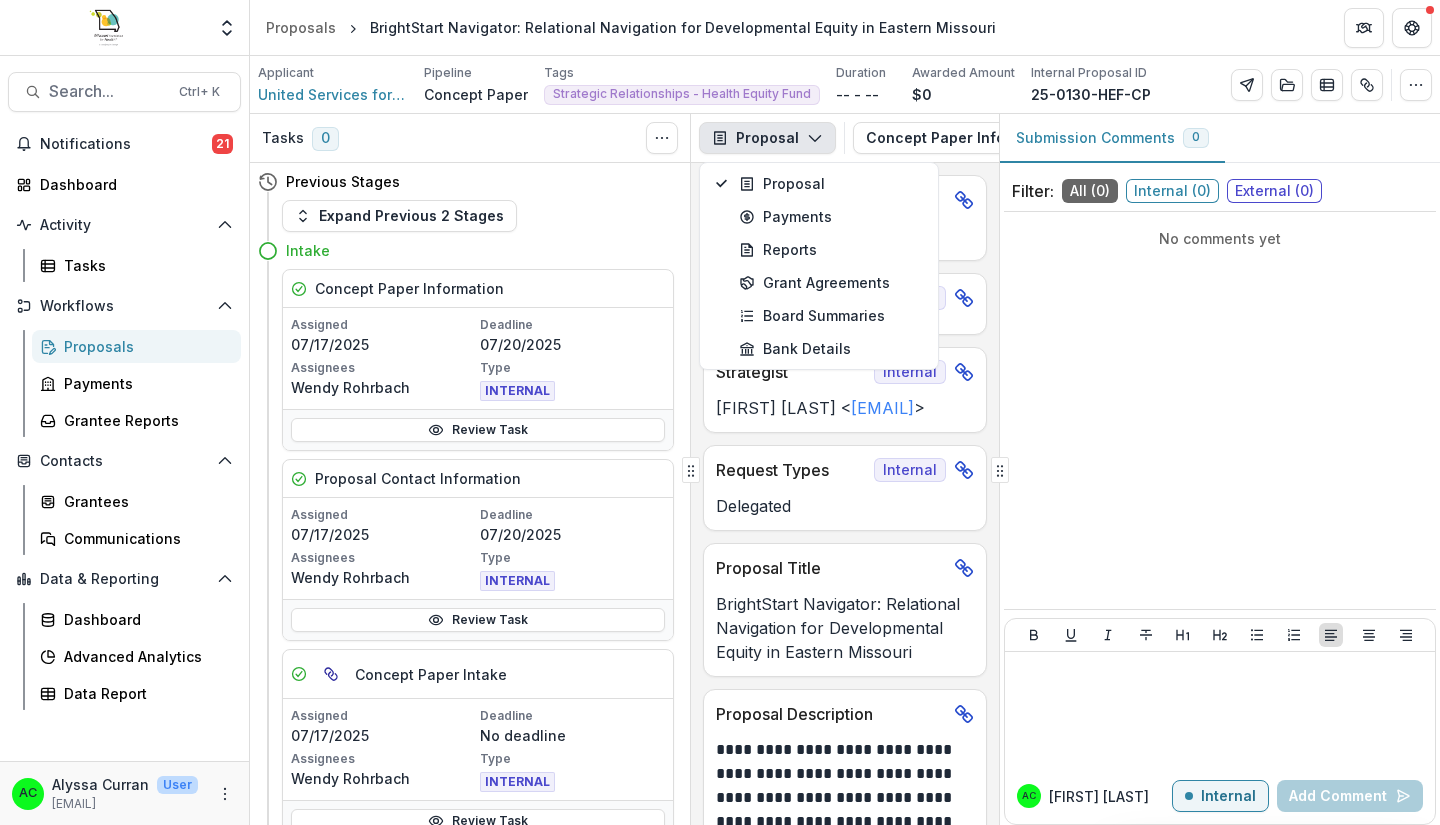 click on "Concept Paper Information 4" at bounding box center [987, 138] 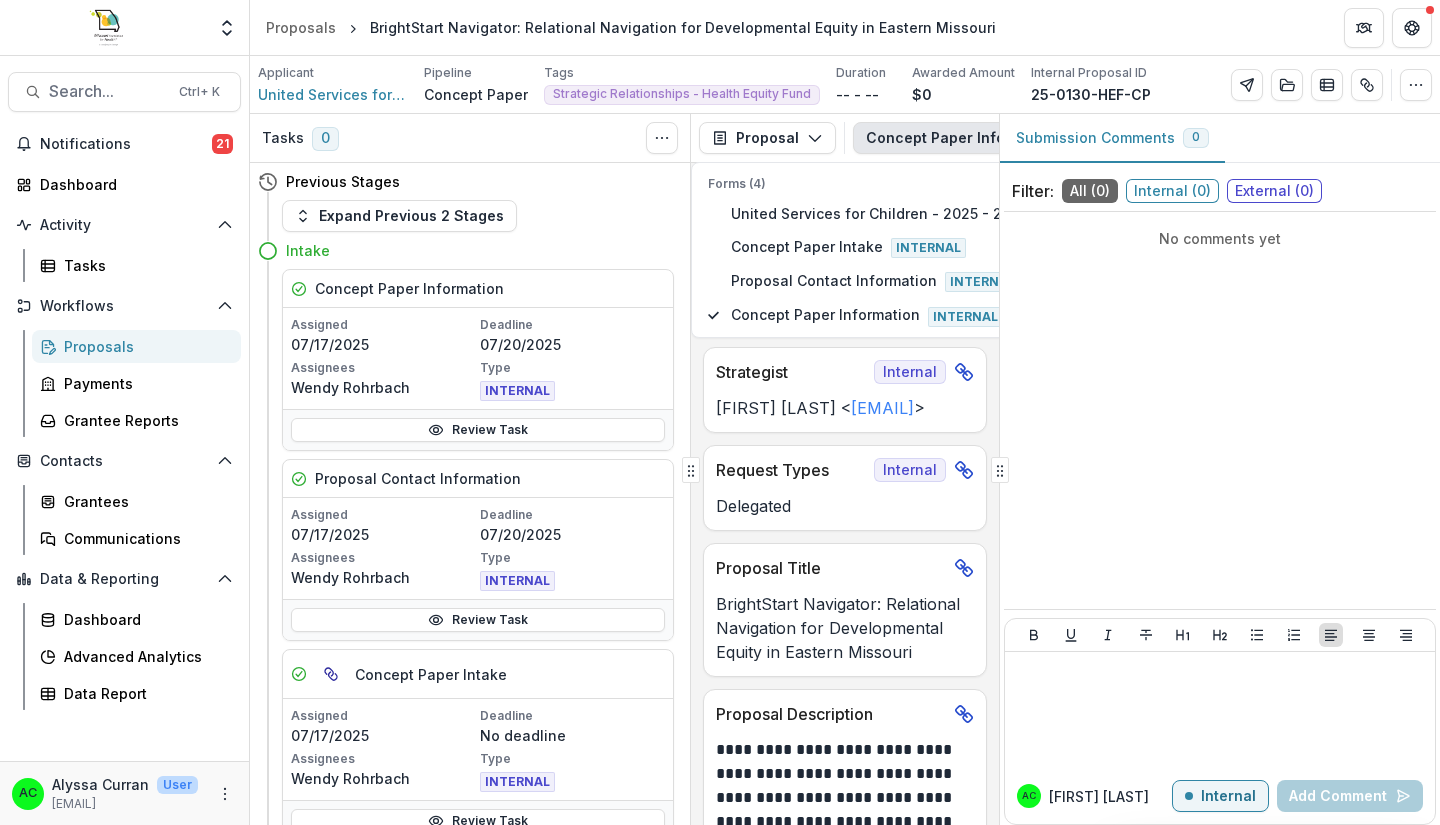 click on "Concept Paper Information 4" at bounding box center (987, 138) 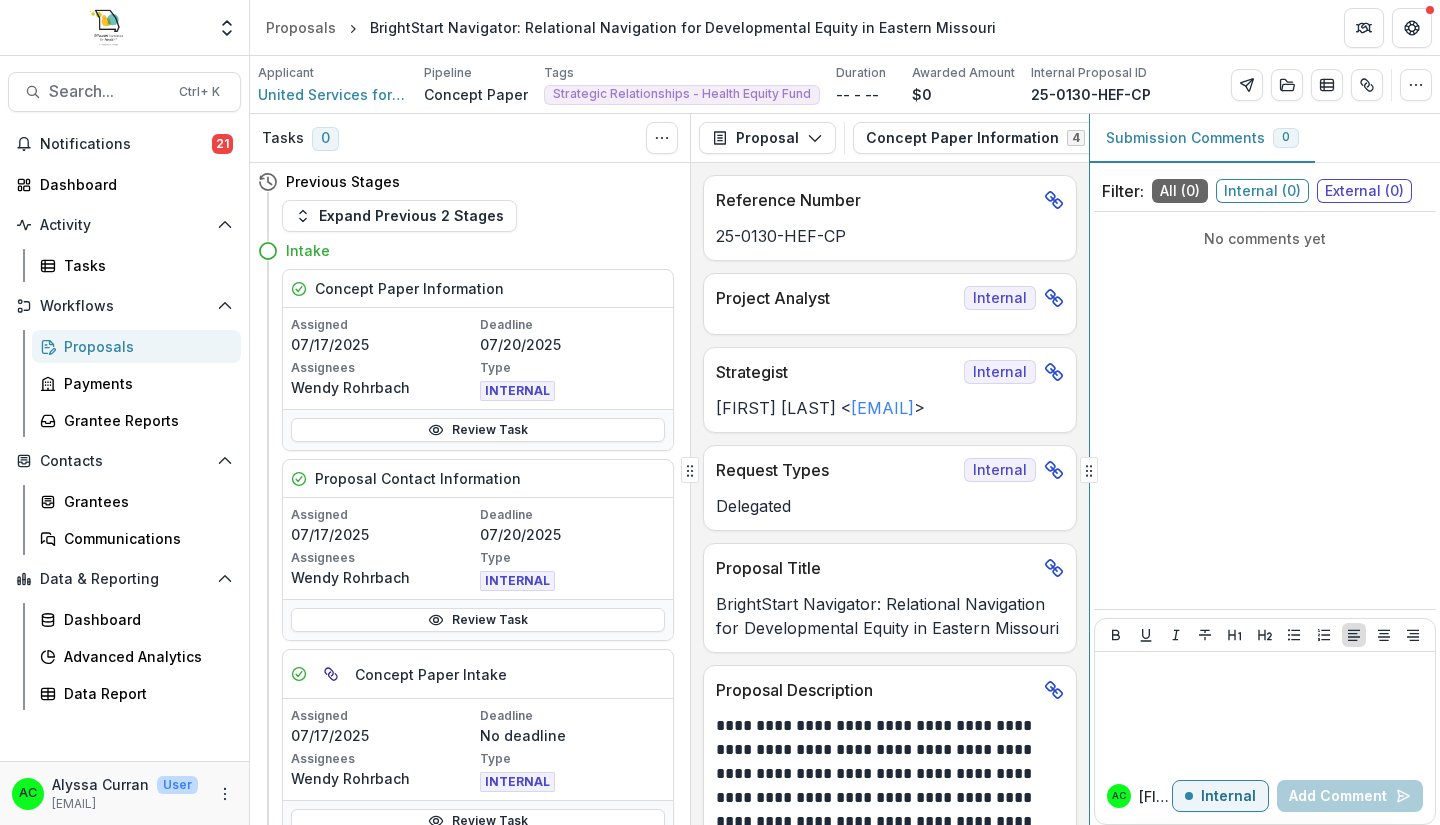 click on "Tasks 0 Show Cancelled Tasks Previous Stages Expand Previous 2 Stages Intake Concept Paper Information Assigned 07/17/2025 Deadline 07/20/2025 Assignees Wendy Rohrbach Type INTERNAL Review Task Proposal Contact Information Assigned 07/17/2025 Deadline 07/20/2025 Assignees Wendy Rohrbach Type INTERNAL Review Task Concept Paper Intake Assigned 07/17/2025 Deadline No deadline Assignees Wendy Rohrbach Type INTERNAL Review Task Add Internal Reviewer Add External Reviewers Concept Review Concept Paper Review Incomplete Staff Review Assignment Incomplete Concept Paper Recommendation Incomplete Post Team Review Project Analyst Review - Grants Incomplete Concept Paper Recommendation Incomplete Invite Project Analyst Review - Grants Incomplete Non Invite Declined Concept Paper Screening Declination Incomplete Invite to Full Application Full Application Submitted Proposal Proposal Payments Reports Grant Agreements Board Summaries Bank Details Concept Paper Information 4 Forms (4) Concept Paper Intake Internal Internal >" at bounding box center [845, 469] 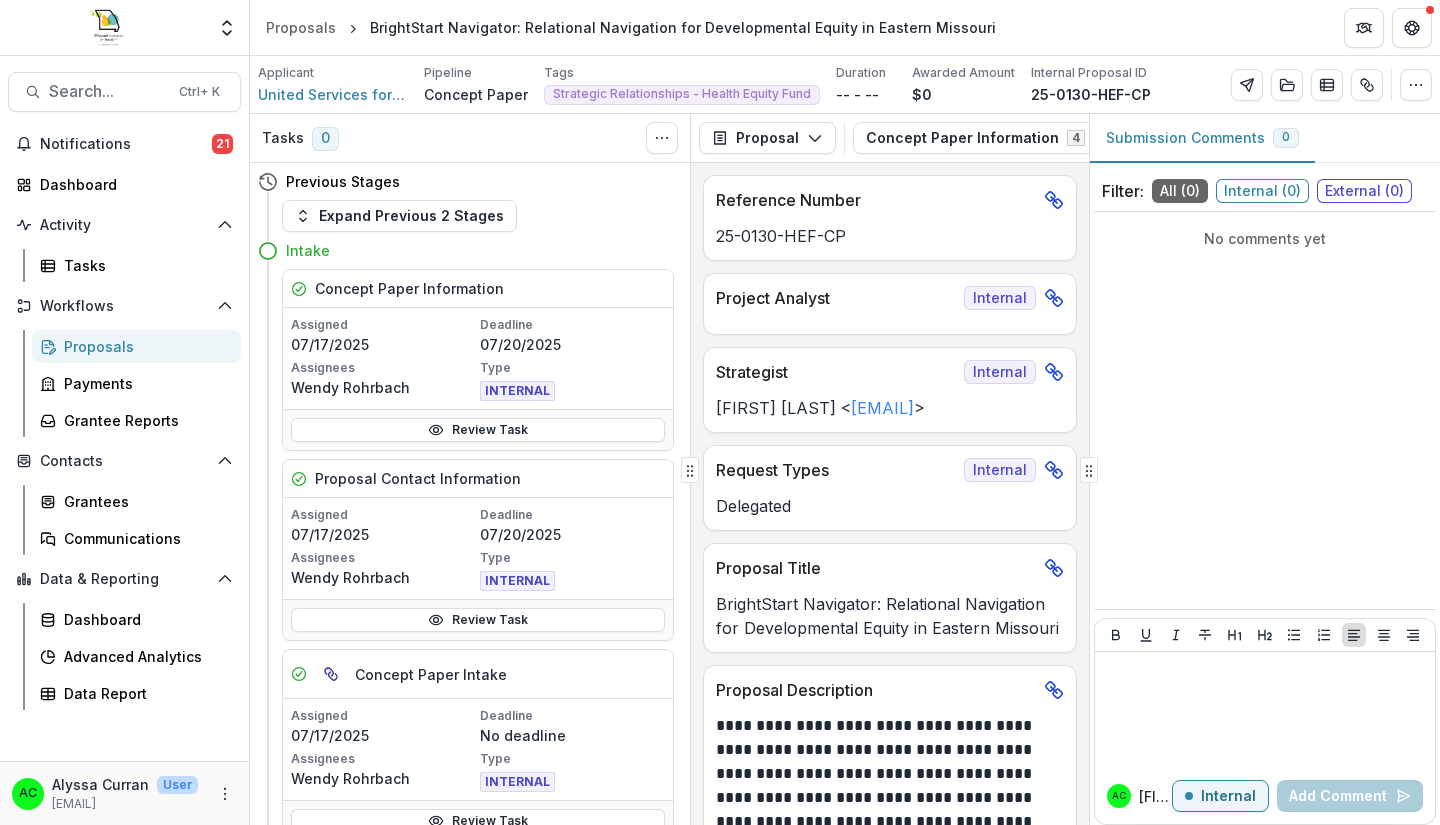 click on "Concept Paper Information 4" at bounding box center [987, 138] 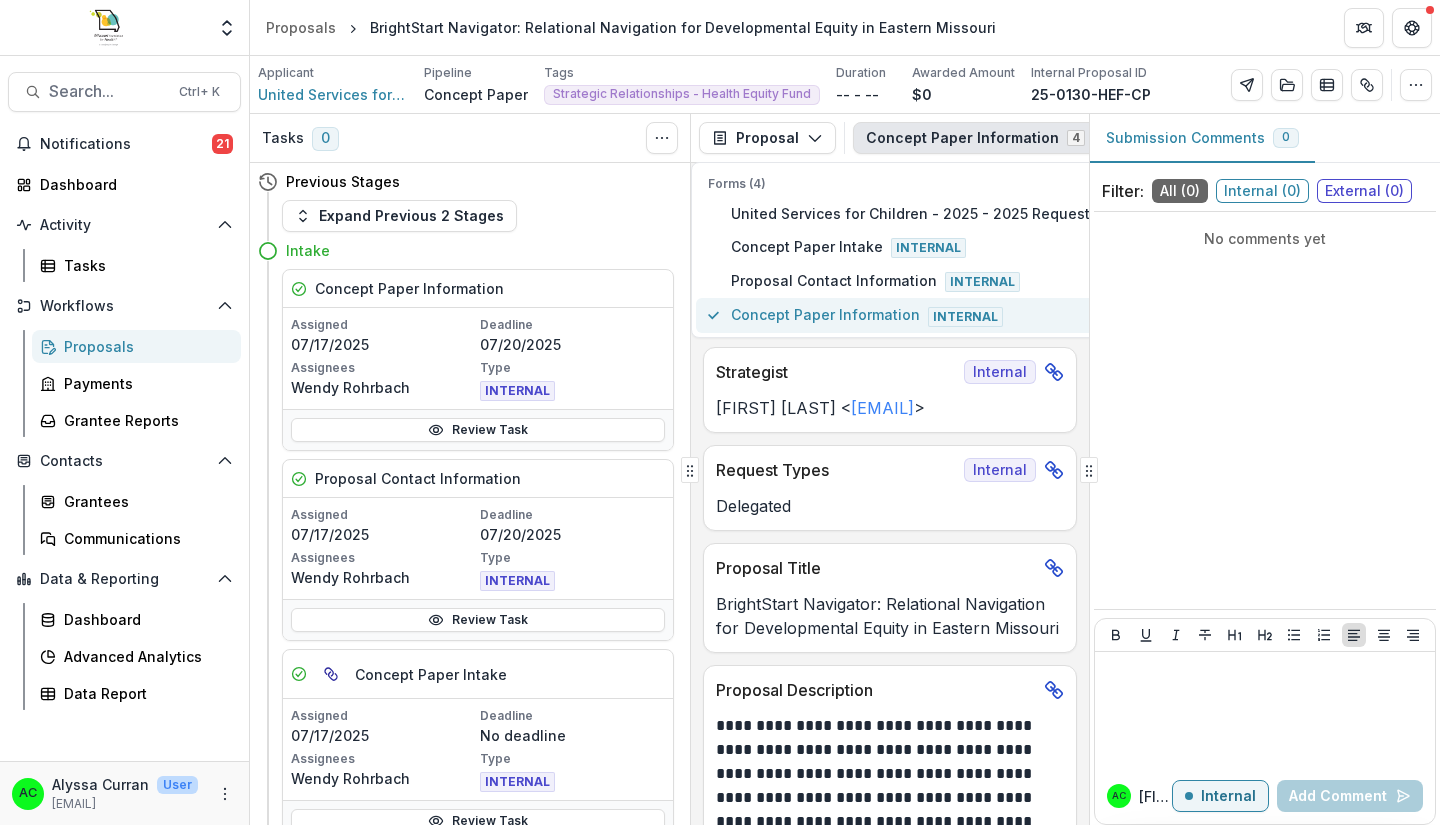 type on "3" 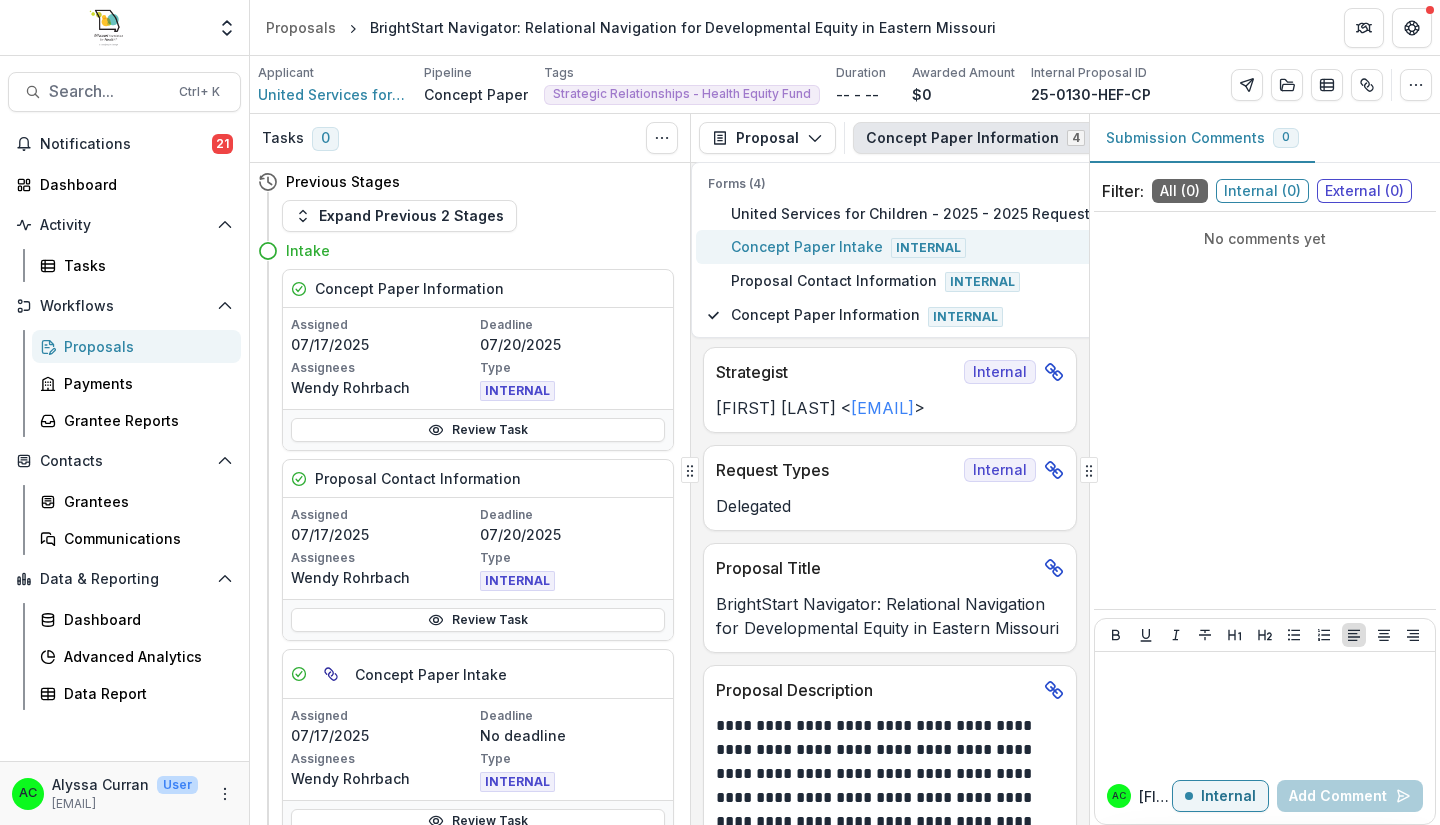 click on "Concept Paper Intake Internal" at bounding box center (980, 247) 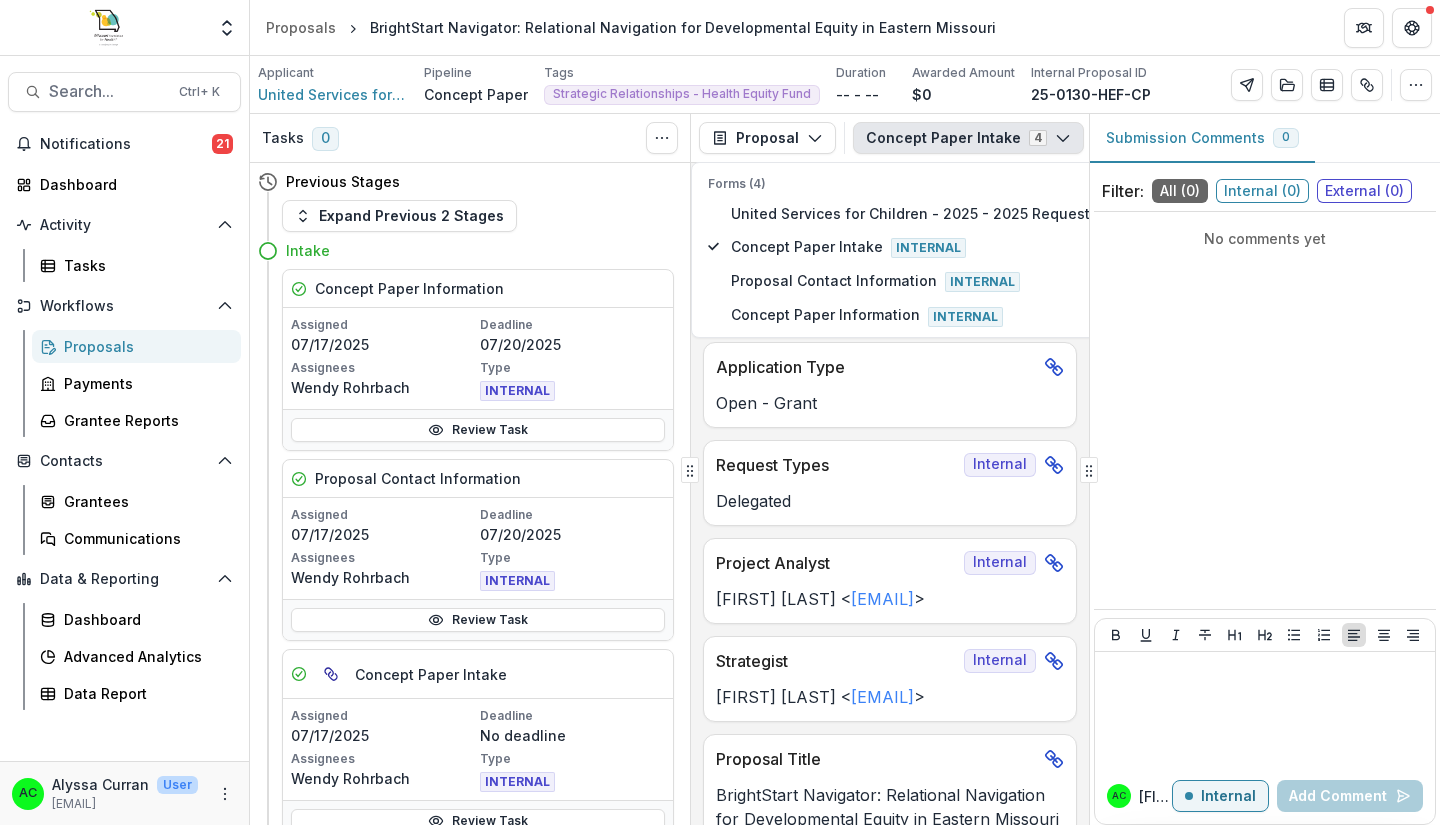 click on "Tasks 0 Show Cancelled Tasks Previous Stages Expand Previous 2 Stages Intake Concept Paper Information Assigned 07/17/2025 Deadline 07/20/2025 Assignees Wendy Rohrbach Type INTERNAL Review Task Proposal Contact Information Assigned 07/17/2025 Deadline 07/20/2025 Assignees Wendy Rohrbach Type INTERNAL Review Task Concept Paper Intake Assigned 07/17/2025 Deadline No deadline Assignees Wendy Rohrbach Type INTERNAL Review Task Add Internal Reviewer Add External Reviewers Concept Review Concept Paper Review Incomplete Staff Review Assignment Incomplete Concept Paper Recommendation Incomplete Post Team Review Project Analyst Review - Grants Incomplete Concept Paper Recommendation Incomplete Invite Project Analyst Review - Grants Incomplete Non Invite Declined Concept Paper Screening Declination Incomplete Invite to Full Application Full Application Submitted Proposal Proposal Payments Reports Grant Agreements Board Summaries Bank Details Concept Paper Intake 4 Forms (4) Concept Paper Intake Internal Internal ******" at bounding box center (845, 469) 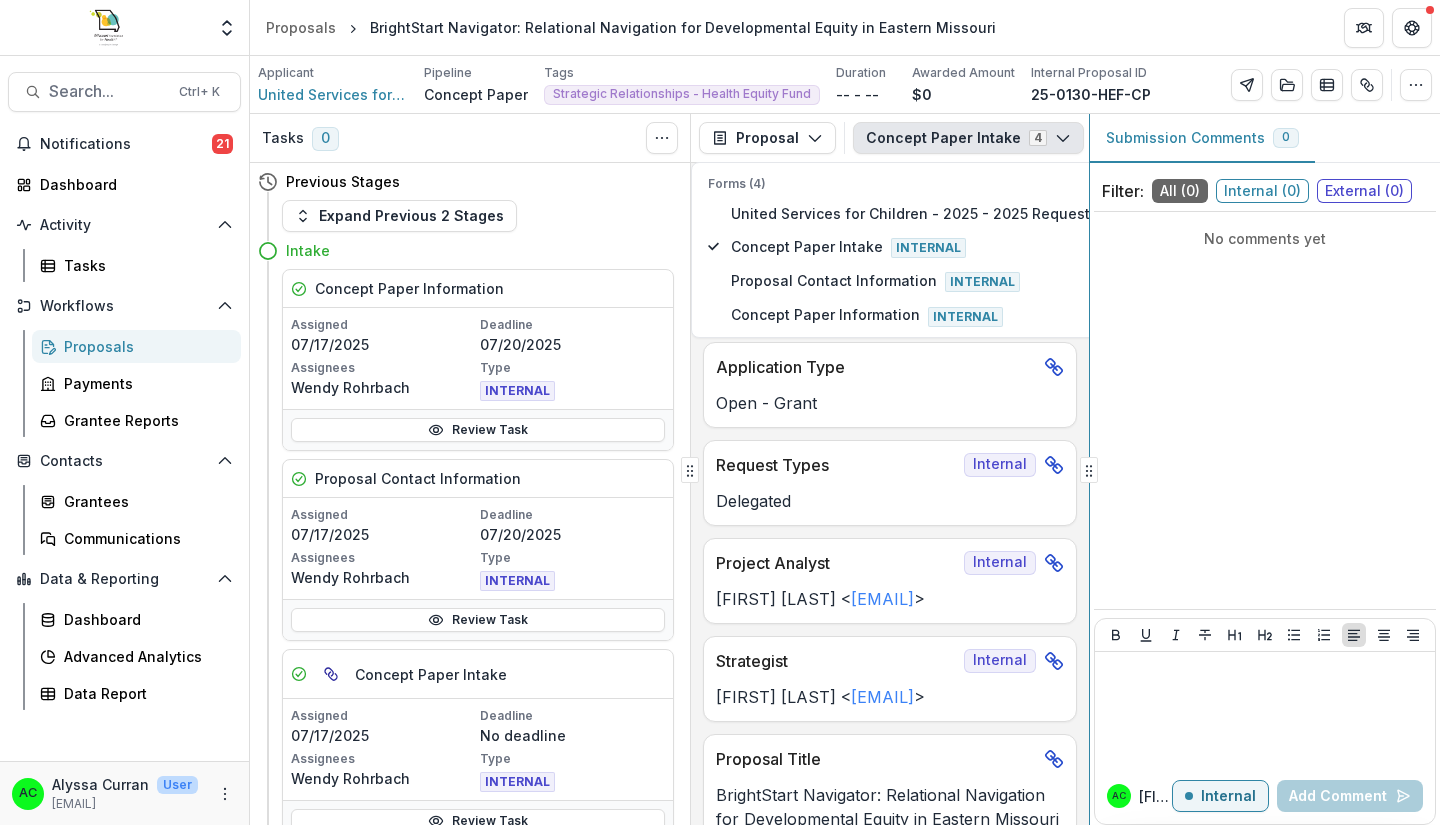 click on "Tasks 0 Show Cancelled Tasks Previous Stages Expand Previous 2 Stages Intake Concept Paper Information Assigned 07/17/2025 Deadline 07/20/2025 Assignees Wendy Rohrbach Type INTERNAL Review Task Proposal Contact Information Assigned 07/17/2025 Deadline 07/20/2025 Assignees Wendy Rohrbach Type INTERNAL Review Task Concept Paper Intake Assigned 07/17/2025 Deadline No deadline Assignees Wendy Rohrbach Type INTERNAL Review Task Add Internal Reviewer Add External Reviewers Concept Review Concept Paper Review Incomplete Staff Review Assignment Incomplete Concept Paper Recommendation Incomplete Post Team Review Project Analyst Review - Grants Incomplete Concept Paper Recommendation Incomplete Invite Project Analyst Review - Grants Incomplete Non Invite Declined Concept Paper Screening Declination Incomplete Invite to Full Application Full Application Submitted Proposal Proposal Payments Reports Grant Agreements Board Summaries Bank Details Concept Paper Intake 4 Forms (4) Concept Paper Intake Internal Internal ******" at bounding box center [845, 469] 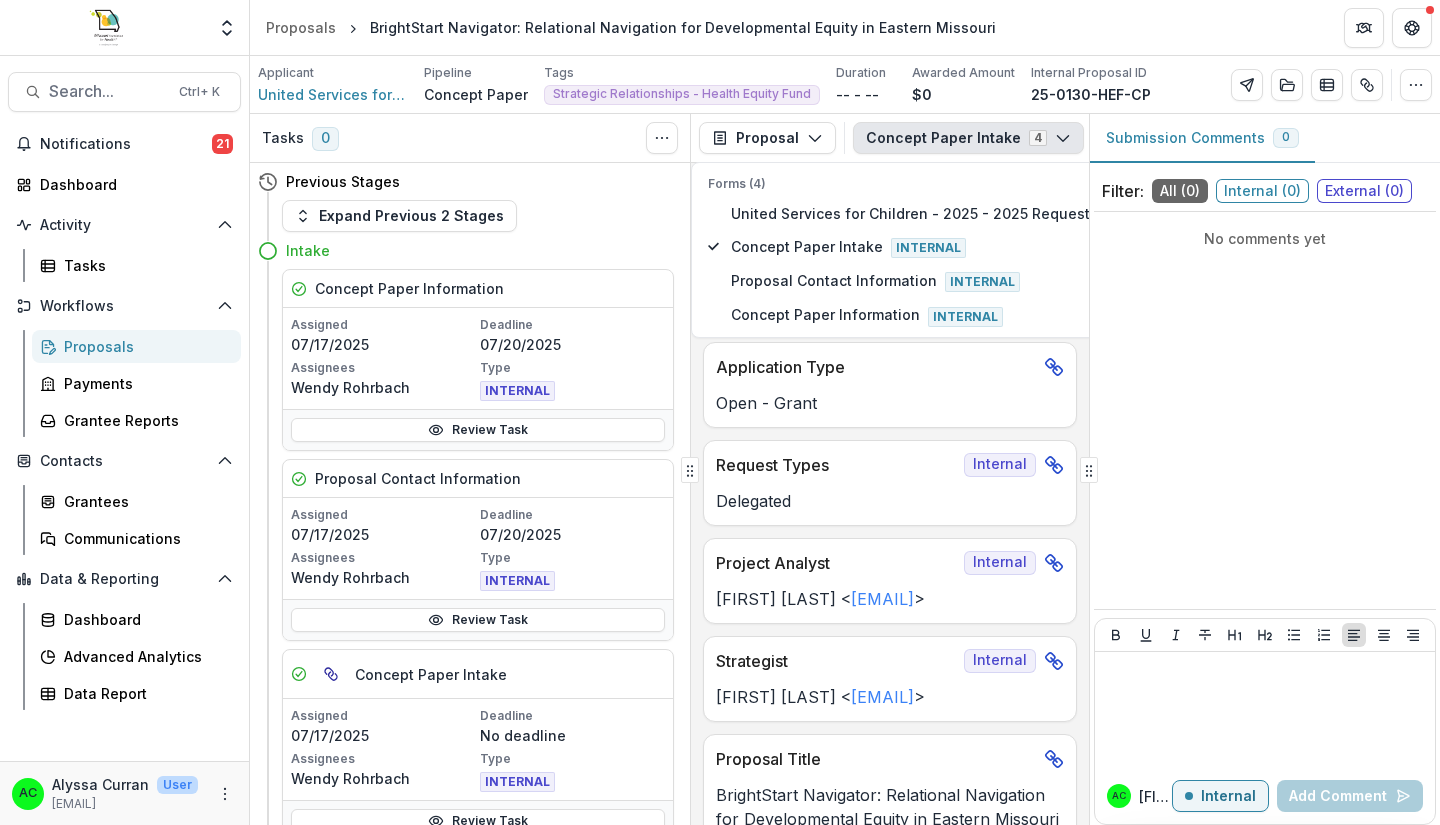click on "Tasks 0 Show Cancelled Tasks Previous Stages Expand Previous 2 Stages Intake Concept Paper Information Assigned 07/17/2025 Deadline 07/20/2025 Assignees Wendy Rohrbach Type INTERNAL Review Task Proposal Contact Information Assigned 07/17/2025 Deadline 07/20/2025 Assignees Wendy Rohrbach Type INTERNAL Review Task Concept Paper Intake Assigned 07/17/2025 Deadline No deadline Assignees Wendy Rohrbach Type INTERNAL Review Task Add Internal Reviewer Add External Reviewers Concept Review Concept Paper Review Incomplete Staff Review Assignment Incomplete Concept Paper Recommendation Incomplete Post Team Review Project Analyst Review - Grants Incomplete Concept Paper Recommendation Incomplete Invite Project Analyst Review - Grants Incomplete Non Invite Declined Concept Paper Screening Declination Incomplete Invite to Full Application Full Application Submitted Proposal Proposal Payments Reports Grant Agreements Board Summaries Bank Details Concept Paper Intake 4 Forms (4) Concept Paper Intake Internal Internal ******" at bounding box center [845, 469] 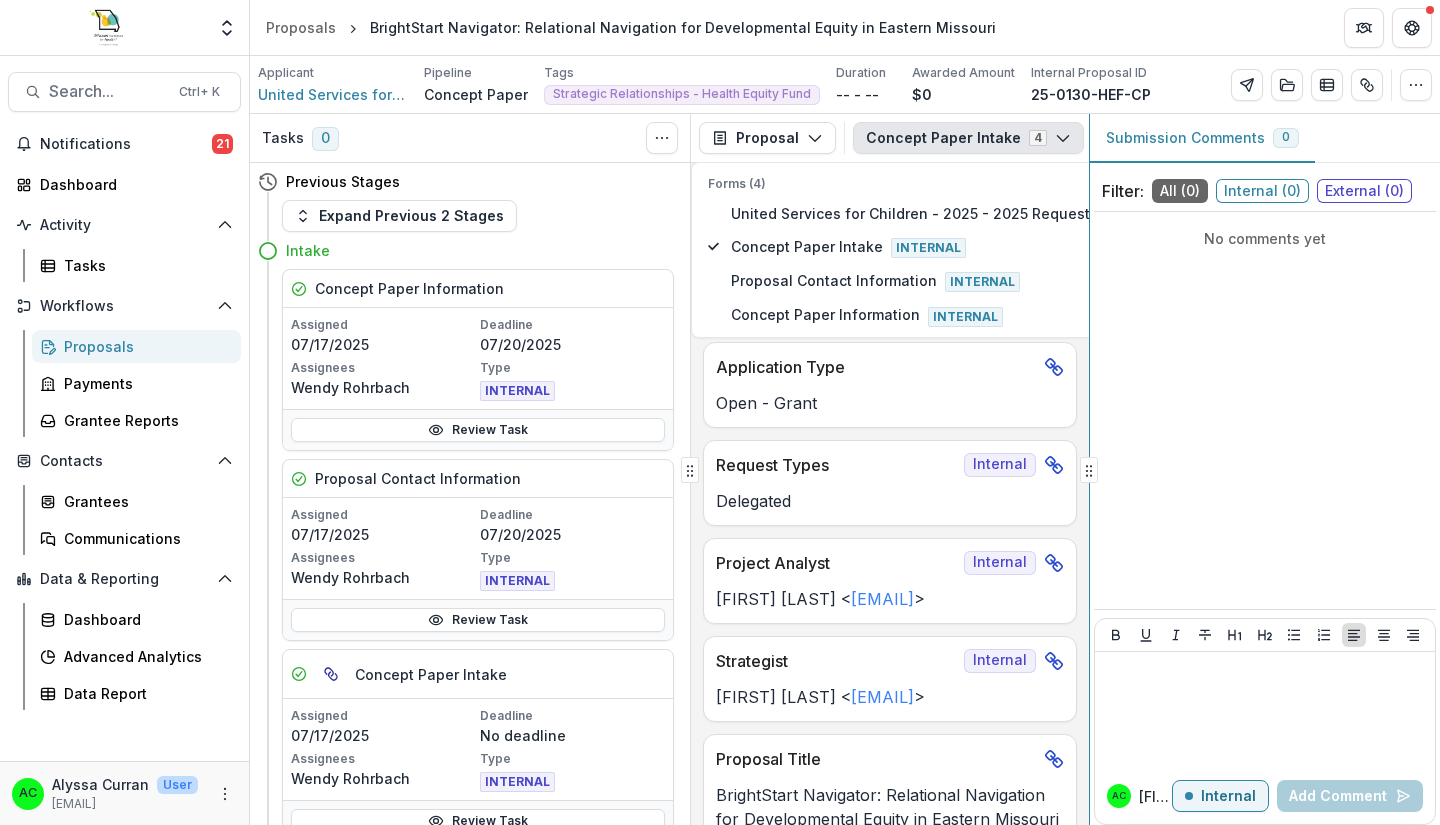 click on "Tasks 0 Show Cancelled Tasks Previous Stages Expand Previous 2 Stages Intake Concept Paper Information Assigned 07/17/2025 Deadline 07/20/2025 Assignees Wendy Rohrbach Type INTERNAL Review Task Proposal Contact Information Assigned 07/17/2025 Deadline 07/20/2025 Assignees Wendy Rohrbach Type INTERNAL Review Task Concept Paper Intake Assigned 07/17/2025 Deadline No deadline Assignees Wendy Rohrbach Type INTERNAL Review Task Add Internal Reviewer Add External Reviewers Concept Review Concept Paper Review Incomplete Staff Review Assignment Incomplete Concept Paper Recommendation Incomplete Post Team Review Project Analyst Review - Grants Incomplete Concept Paper Recommendation Incomplete Invite Project Analyst Review - Grants Incomplete Non Invite Declined Concept Paper Screening Declination Incomplete Invite to Full Application Full Application Submitted Proposal Proposal Payments Reports Grant Agreements Board Summaries Bank Details Concept Paper Intake 4 Forms (4) Concept Paper Intake Internal Internal ******" at bounding box center [845, 469] 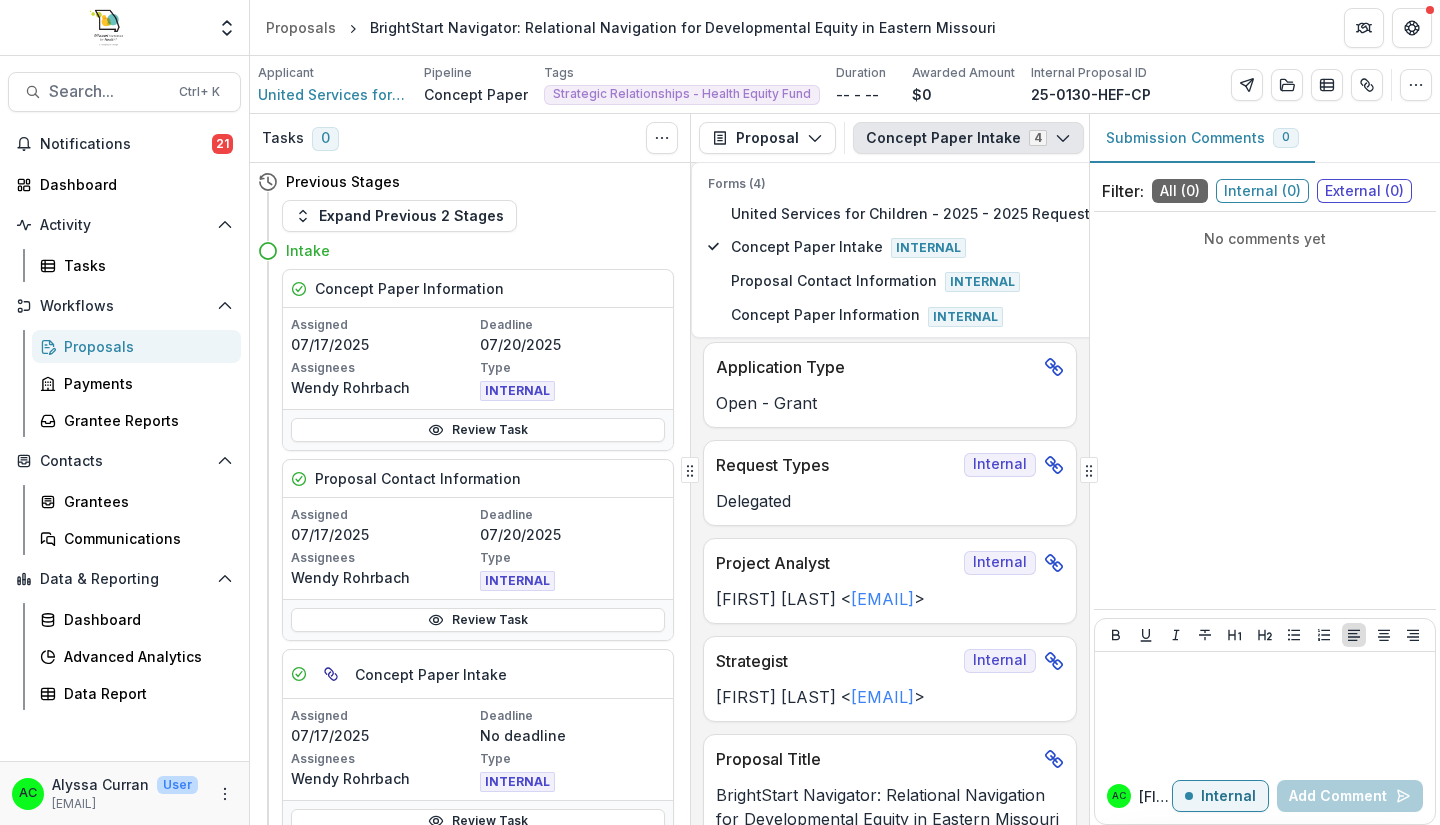 click on "Tasks 0 Show Cancelled Tasks Previous Stages Expand Previous 2 Stages Intake Concept Paper Information Assigned 07/17/2025 Deadline 07/20/2025 Assignees Wendy Rohrbach Type INTERNAL Review Task Proposal Contact Information Assigned 07/17/2025 Deadline 07/20/2025 Assignees Wendy Rohrbach Type INTERNAL Review Task Concept Paper Intake Assigned 07/17/2025 Deadline No deadline Assignees Wendy Rohrbach Type INTERNAL Review Task Add Internal Reviewer Add External Reviewers Concept Review Concept Paper Review Incomplete Staff Review Assignment Incomplete Concept Paper Recommendation Incomplete Post Team Review Project Analyst Review - Grants Incomplete Concept Paper Recommendation Incomplete Invite Project Analyst Review - Grants Incomplete Non Invite Declined Concept Paper Screening Declination Incomplete Invite to Full Application Full Application Submitted Proposal Proposal Payments Reports Grant Agreements Board Summaries Bank Details Concept Paper Intake 4 Forms (4) Concept Paper Intake Internal Internal ******" at bounding box center [845, 469] 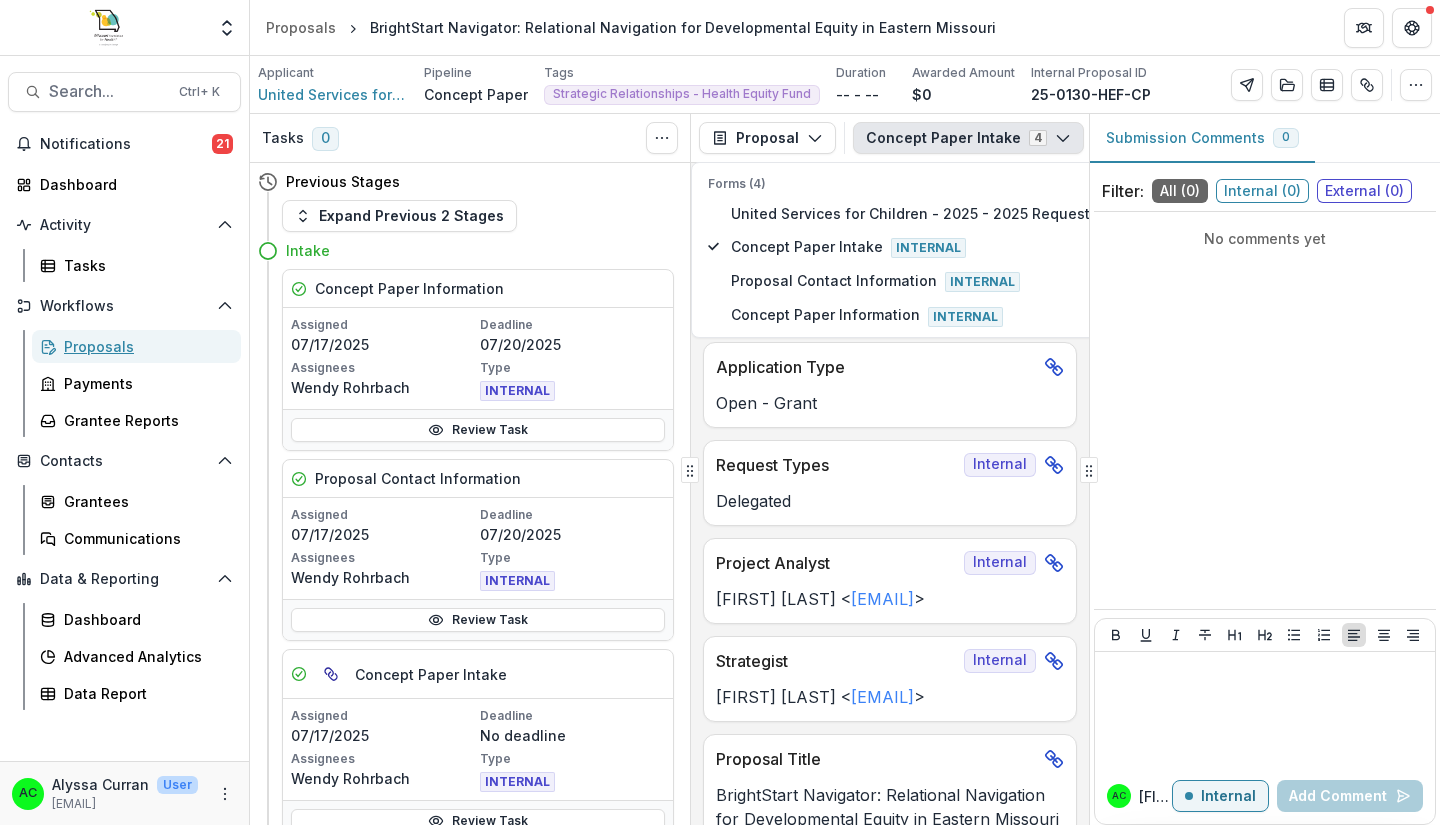click on "Proposals" at bounding box center (144, 346) 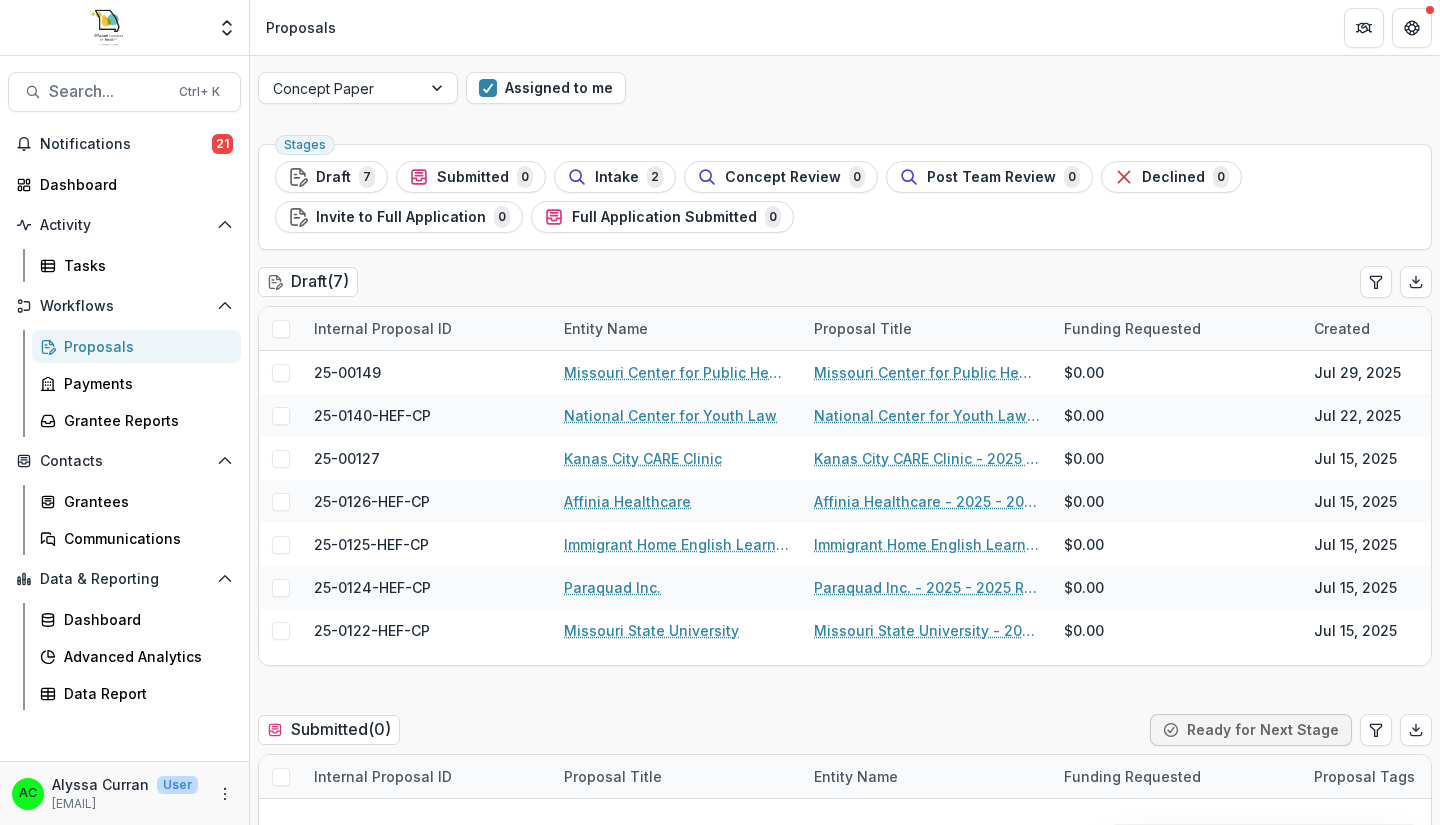 click on "Search..." at bounding box center (108, 91) 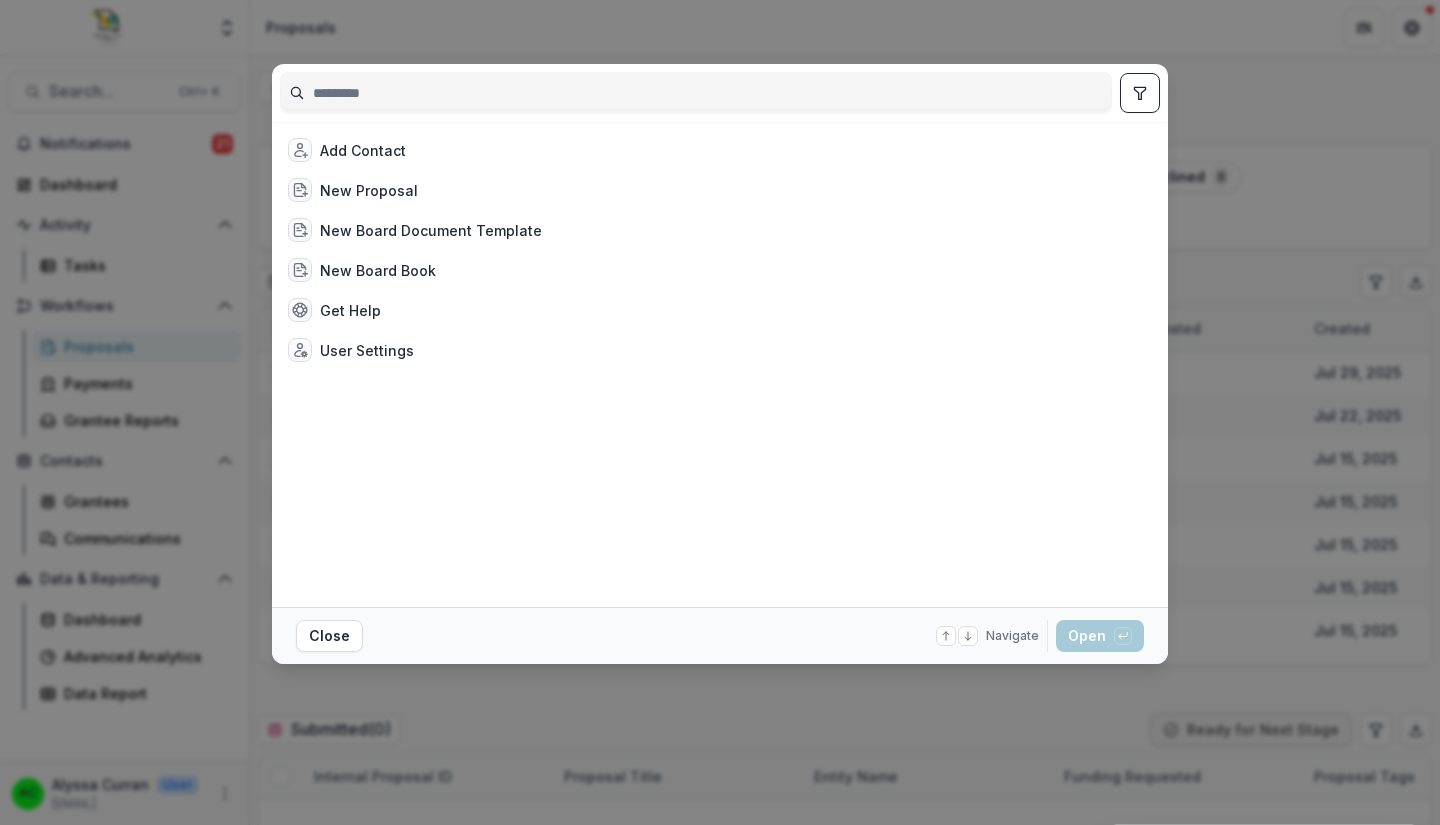 click 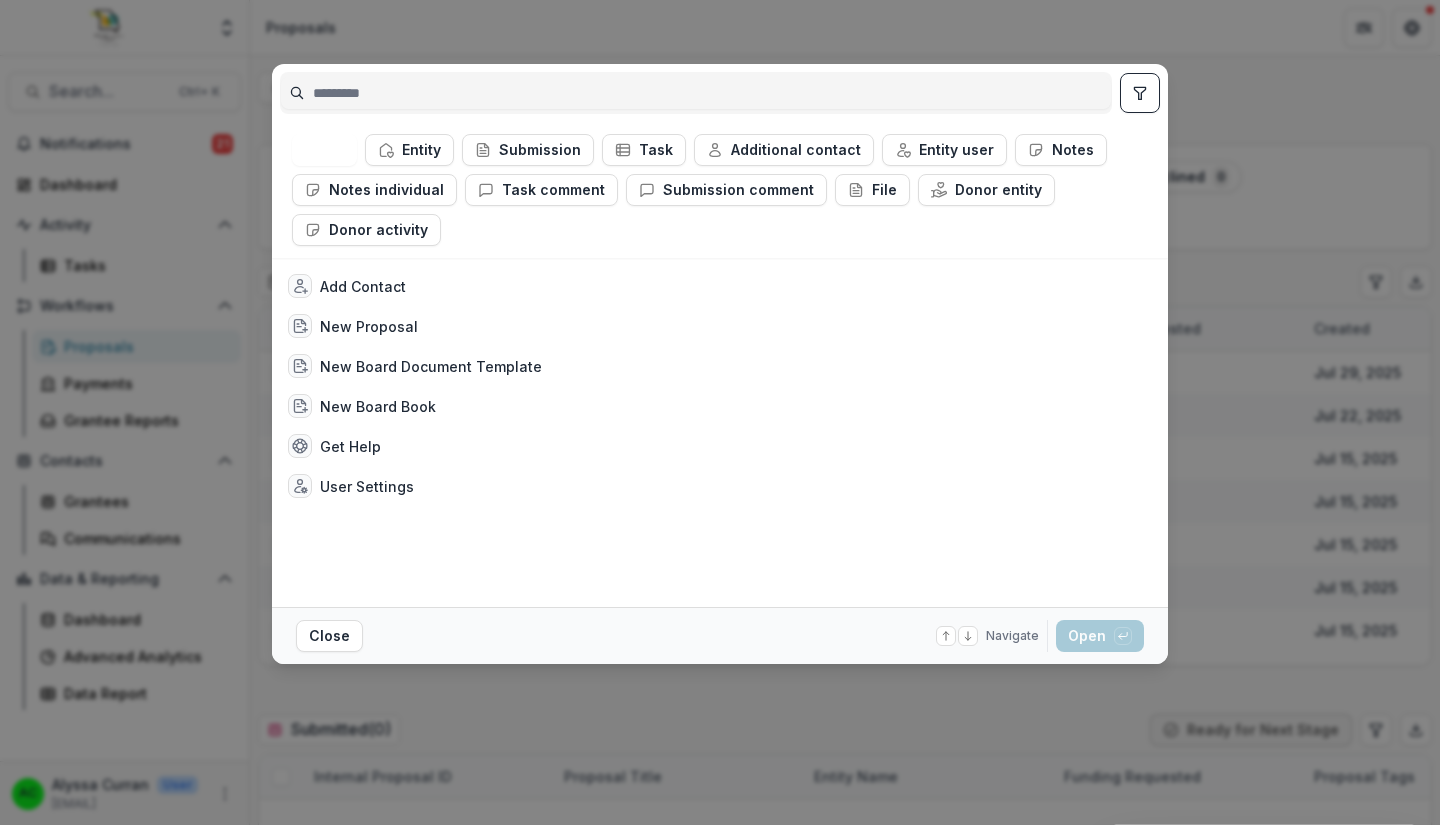 click on "Submission" at bounding box center [528, 150] 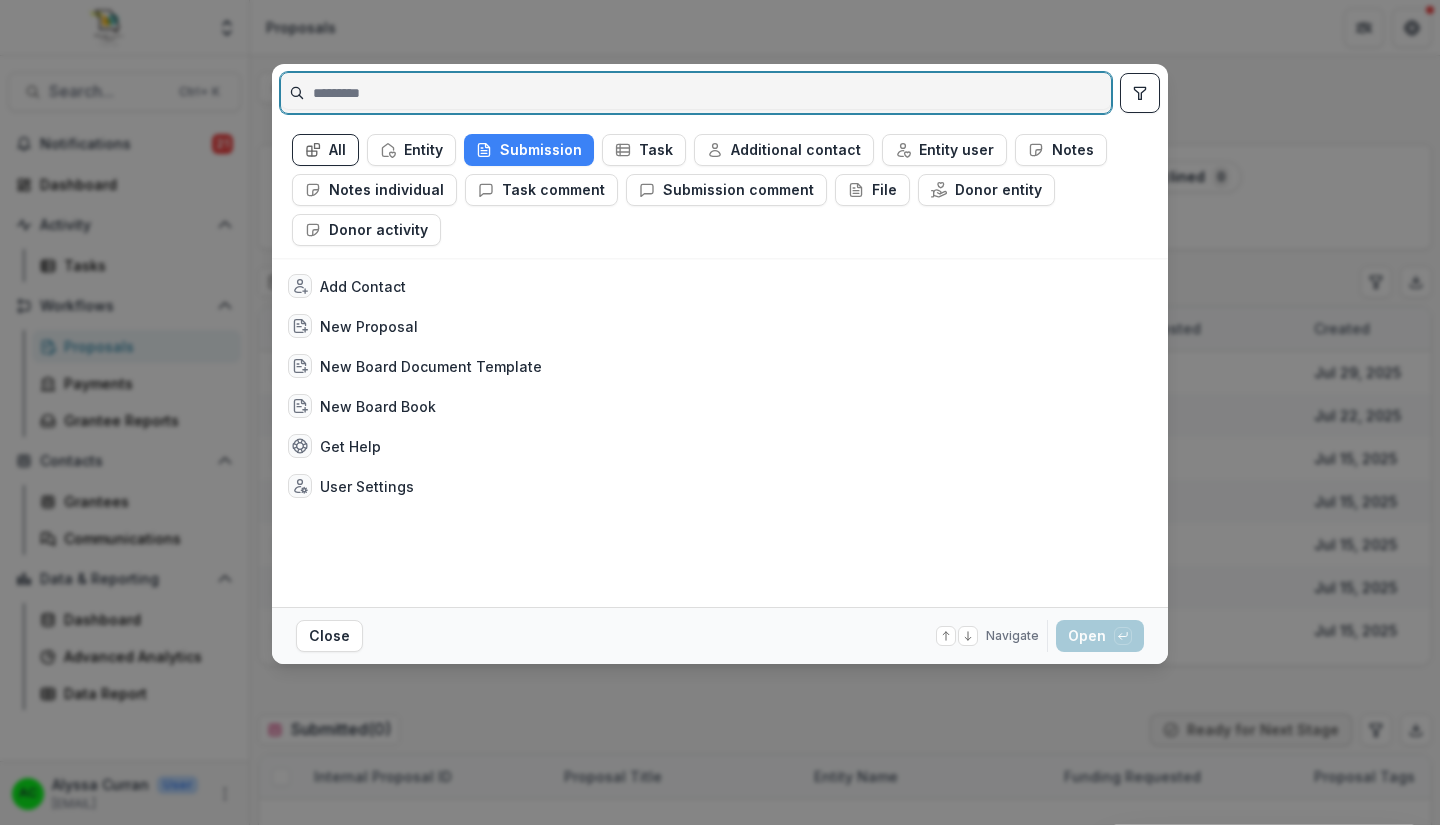 click at bounding box center (696, 93) 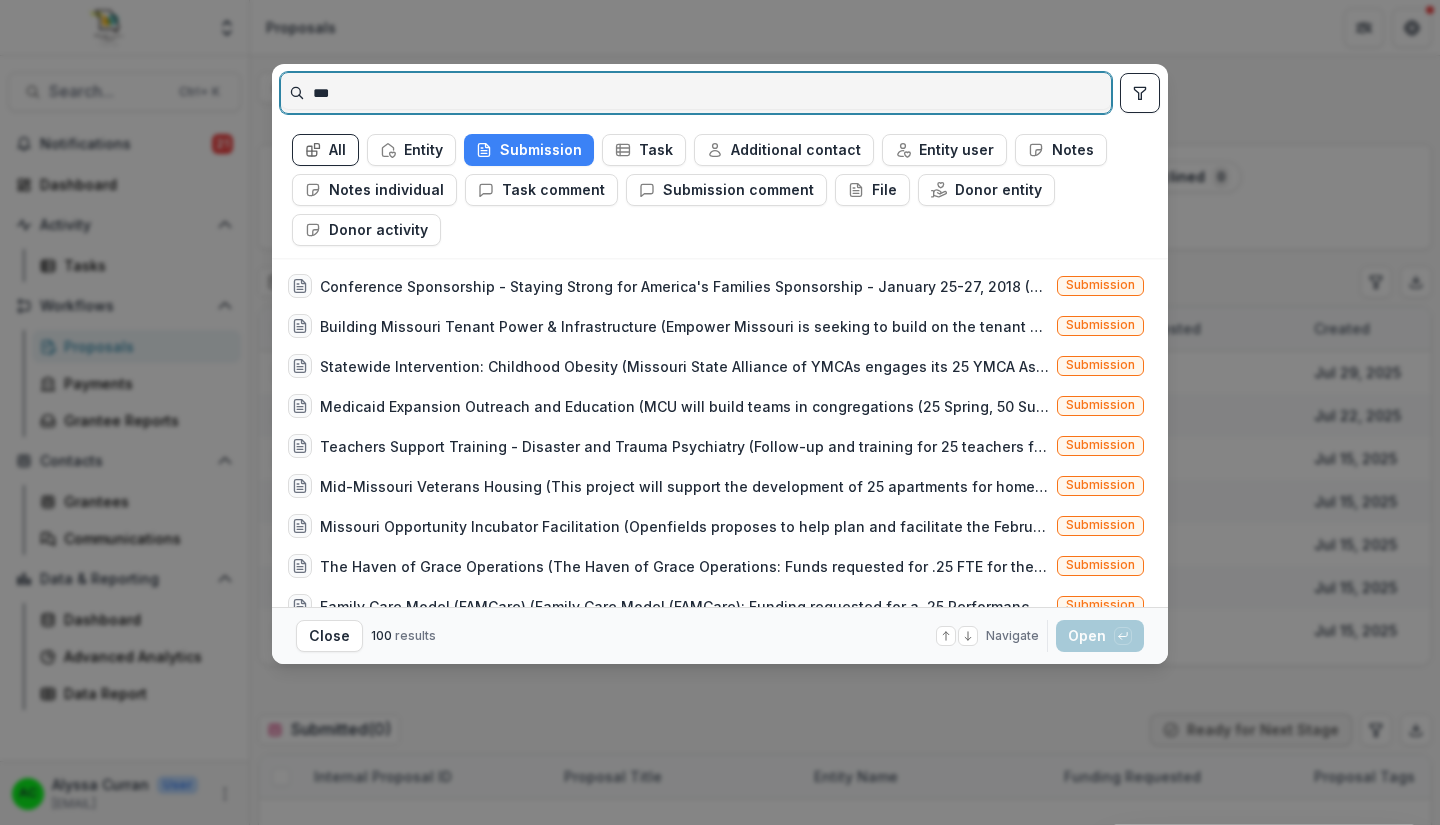 drag, startPoint x: 419, startPoint y: 91, endPoint x: 139, endPoint y: 87, distance: 280.02856 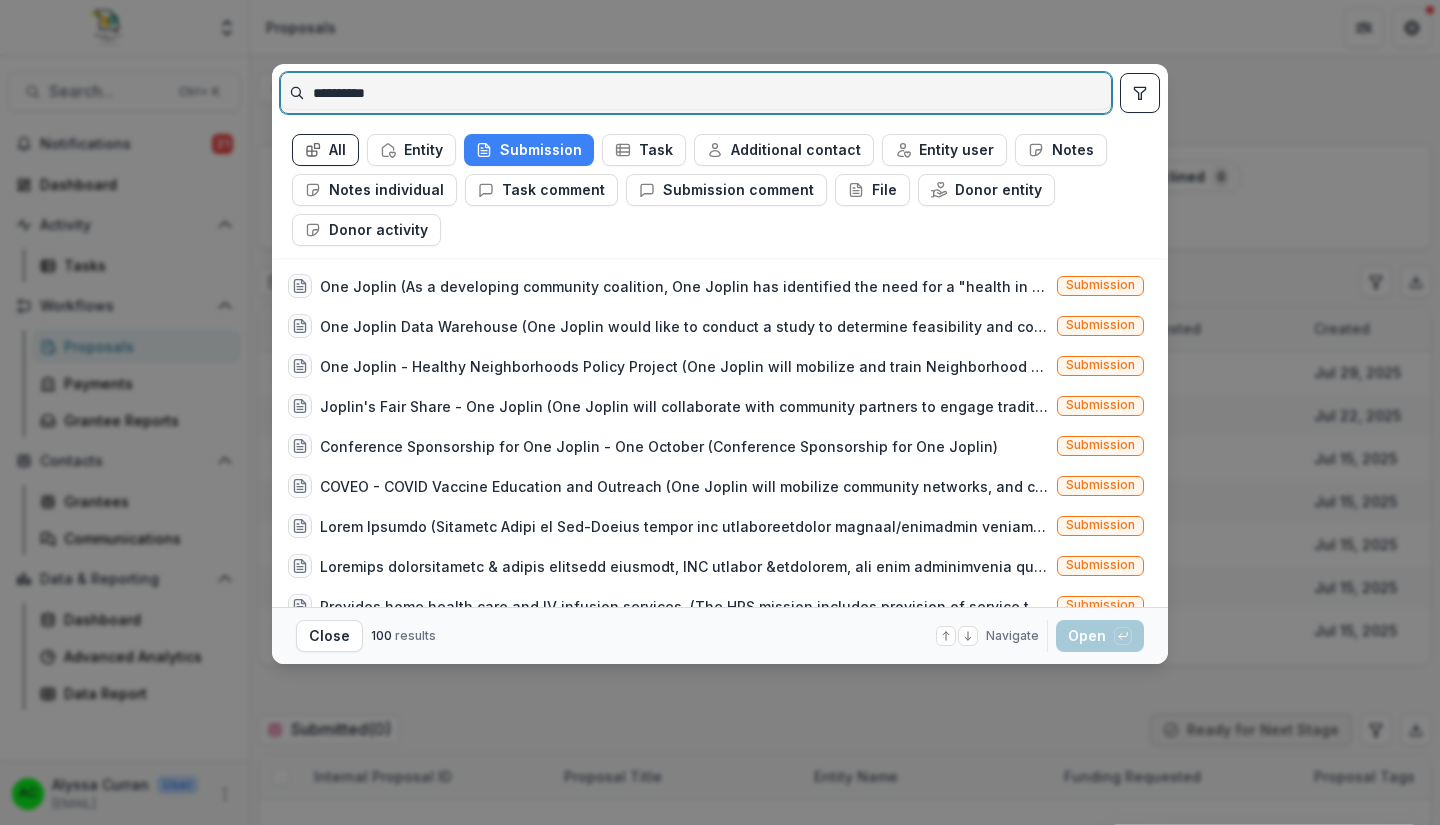 type on "**********" 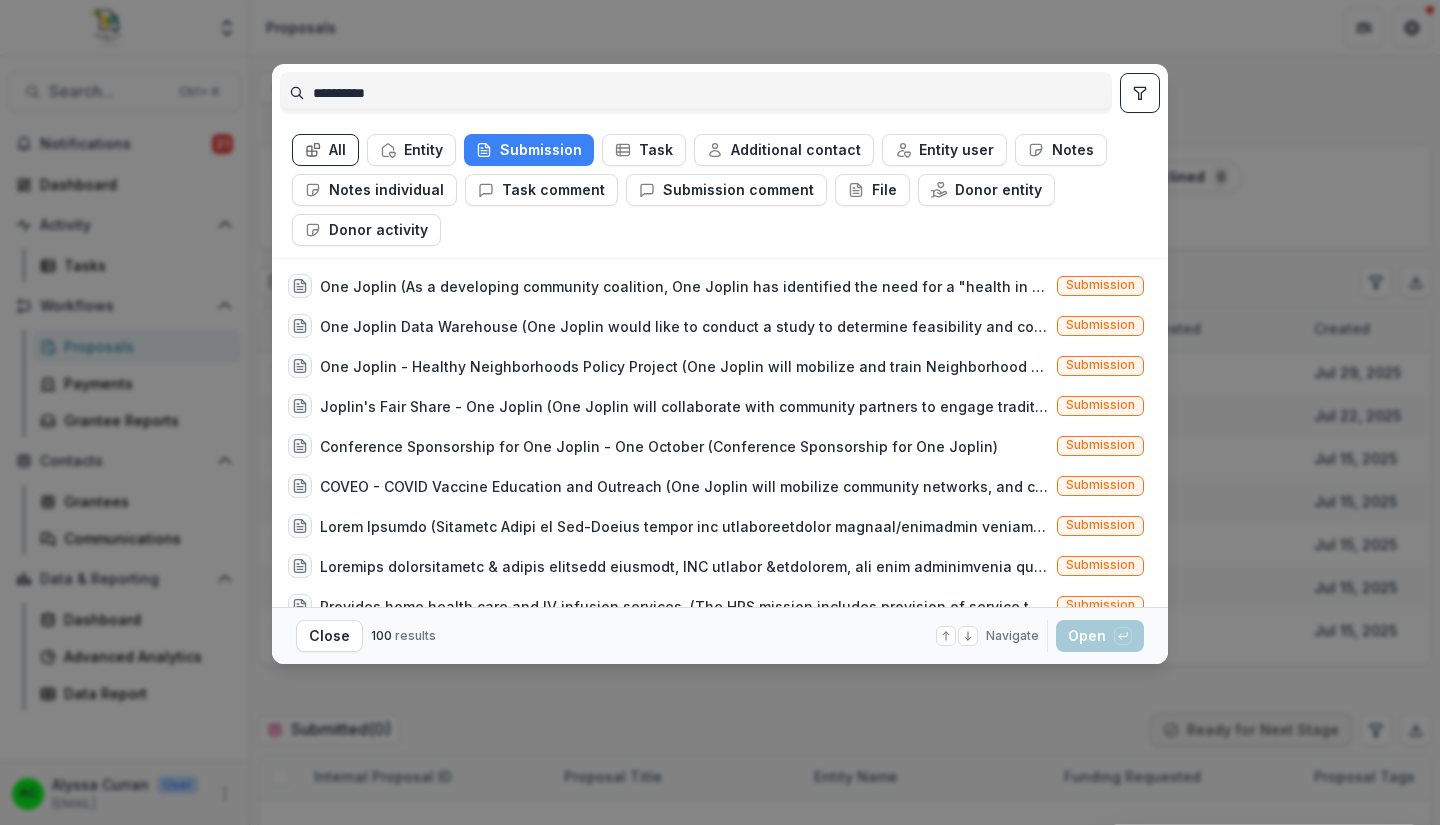 click on "Entity" at bounding box center (411, 150) 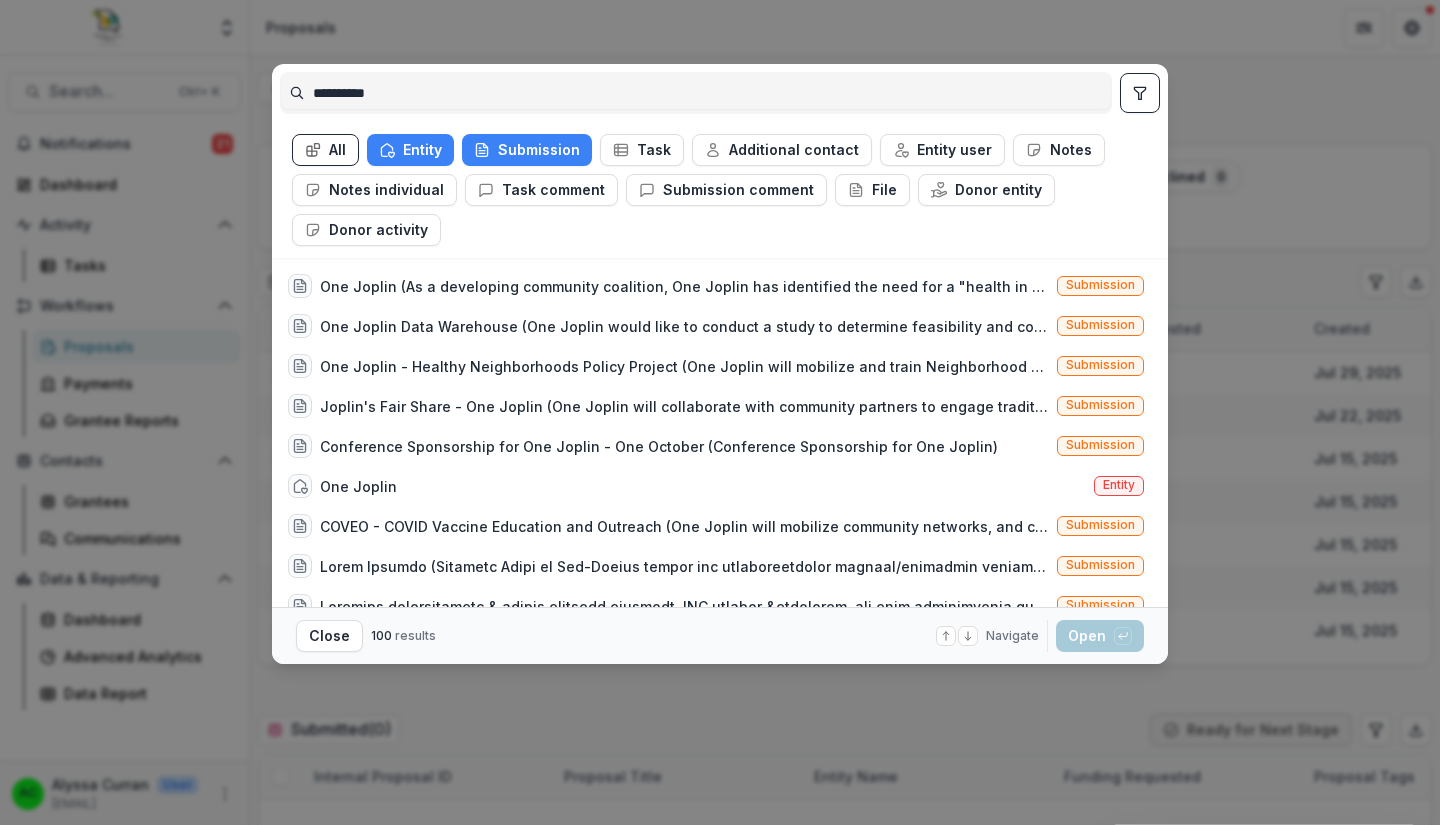 click on "One Joplin (As a developing community coalition, One Joplin has identified the need for a "health in all policies" approach to improving the health of the community.  Through the addition of a Community Facilitator, One Joplin will be able to further develop and educate coalition members to achieve this vision.)" at bounding box center (684, 286) 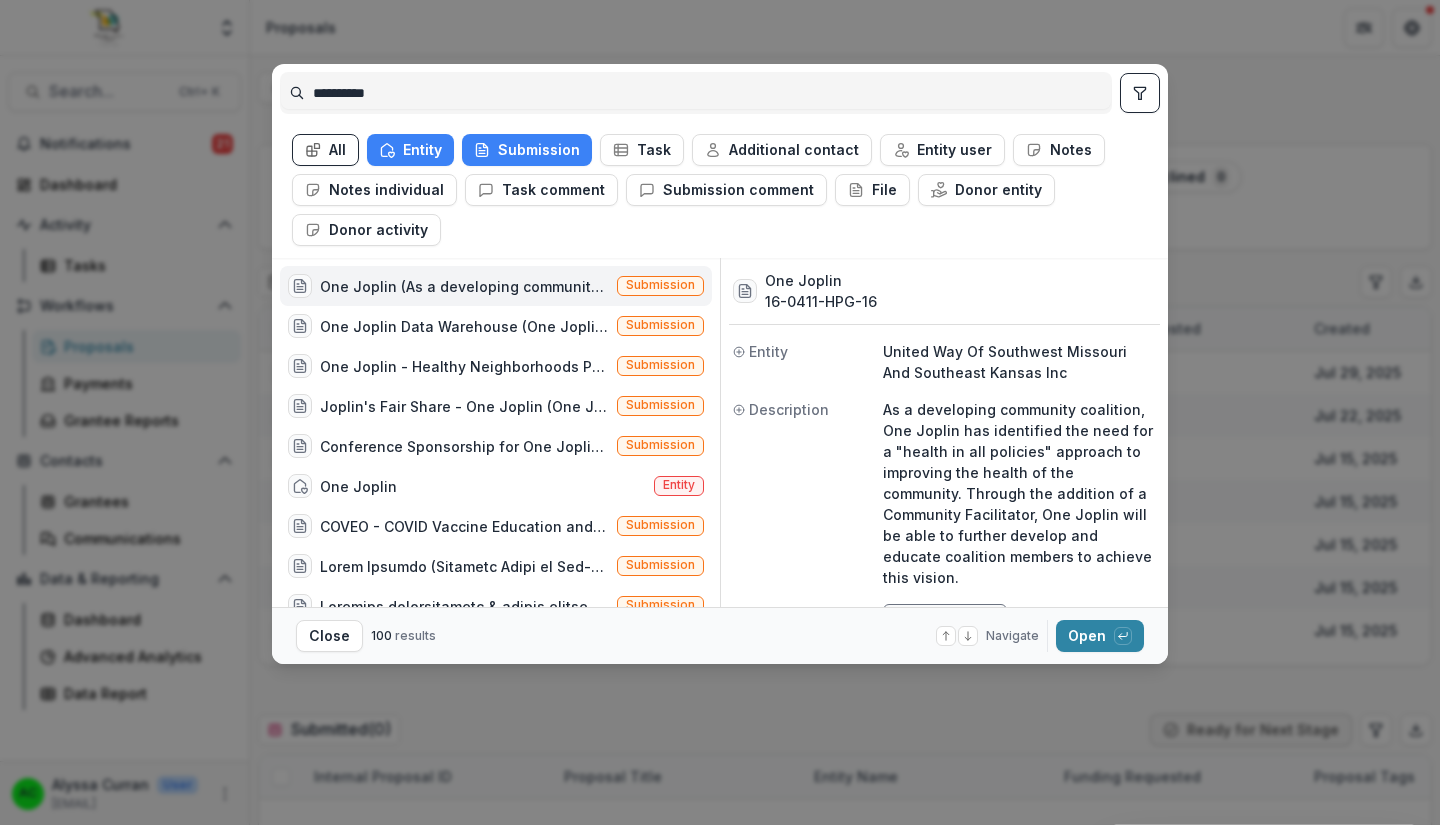 click on "One Joplin Data Warehouse (One Joplin would like to conduct a study to determine feasibility and cost for development of a shared, "real-time" interactive data warehouse and dashboard.  The hope would be to determine if a data infrastructure platform that would drive process improvements, inform decision-makers and citizens, and improve health outcomes is possible for the Joplin area.  This request is for the planning phase and feasibility study of a data dashboard.)" at bounding box center [464, 326] 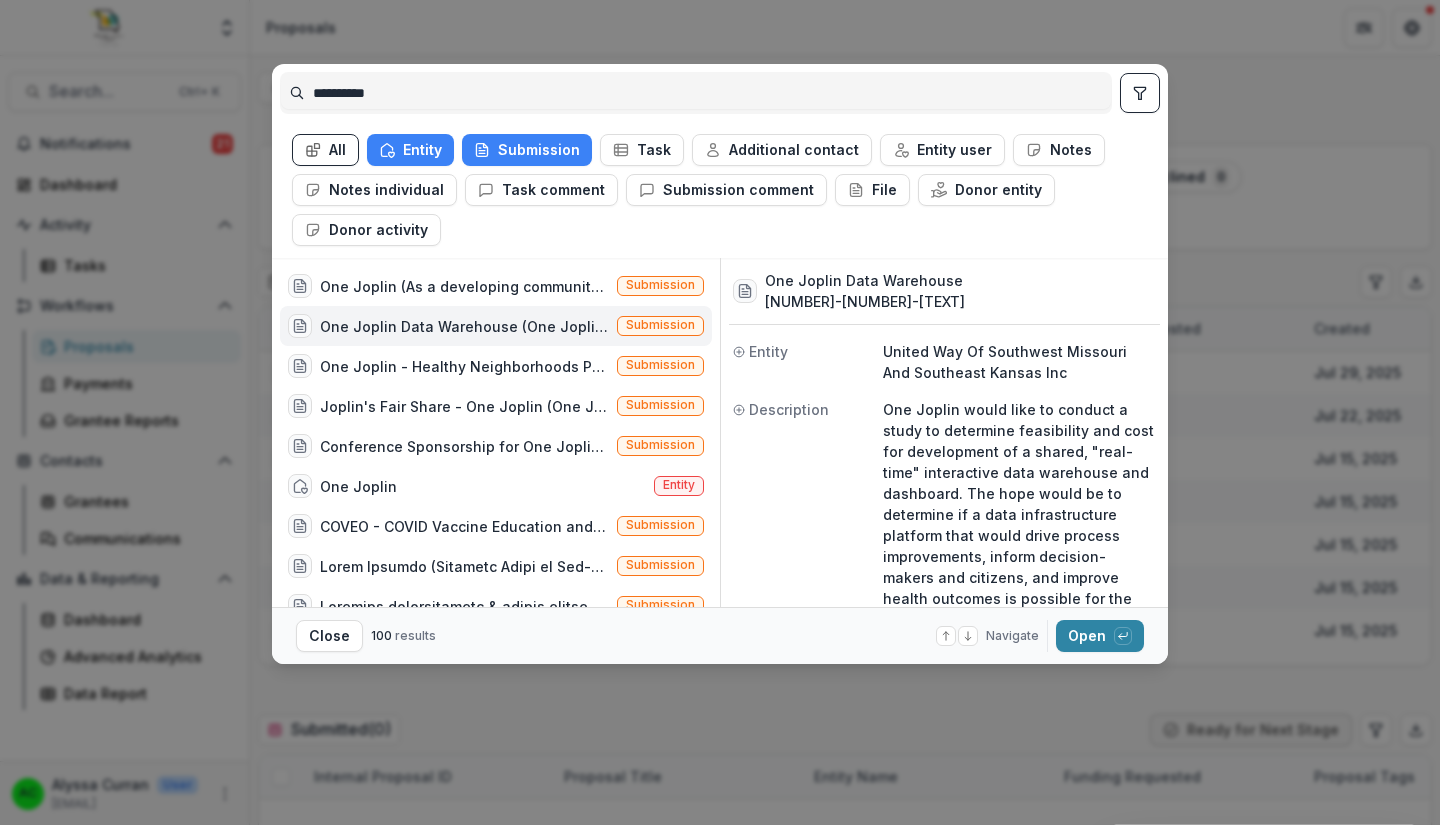 click on "Conference Sponsorship for One Joplin - One October (Conference Sponsorship for One Joplin)" at bounding box center (464, 446) 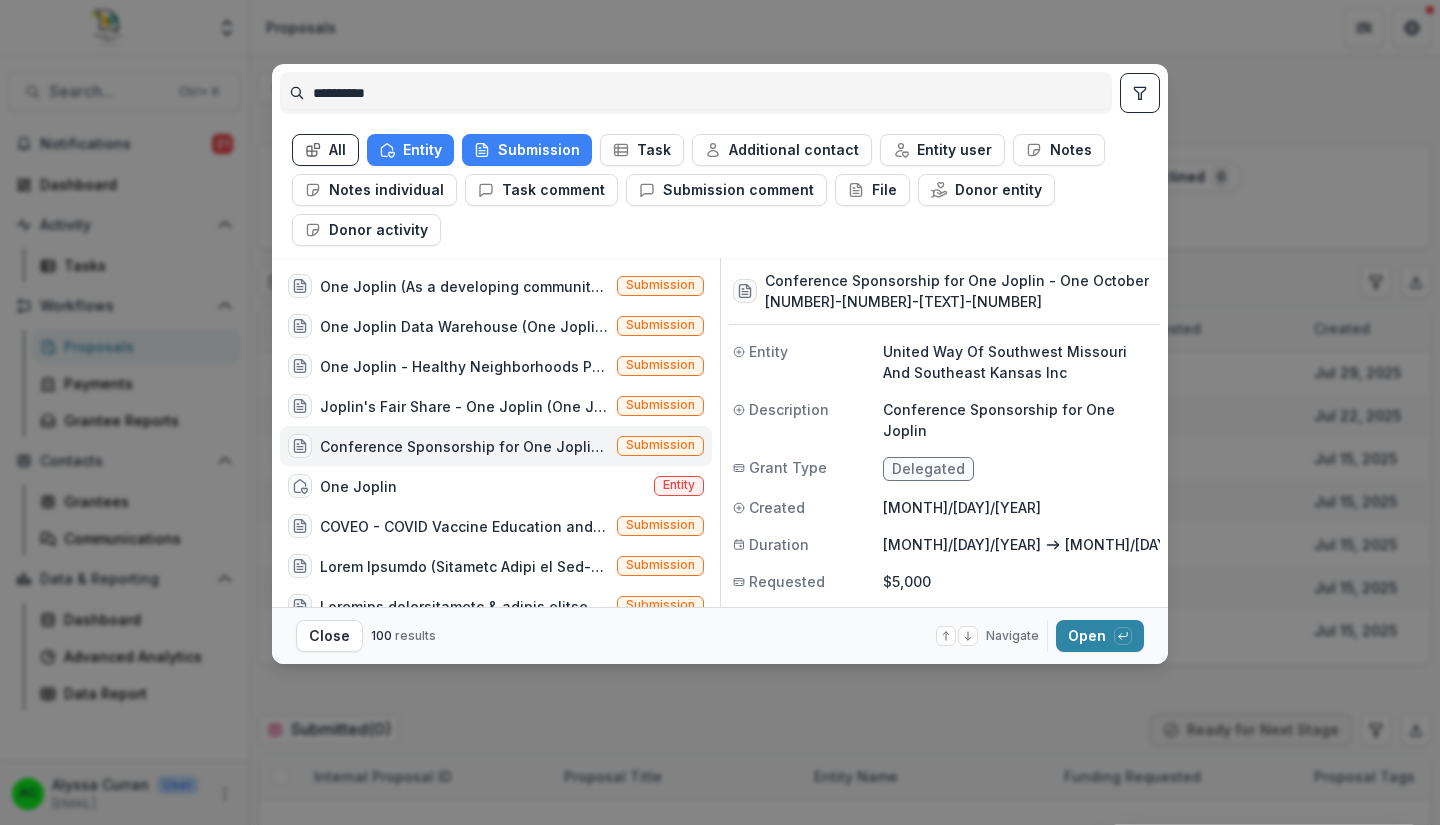 click on "One Joplin" at bounding box center [358, 486] 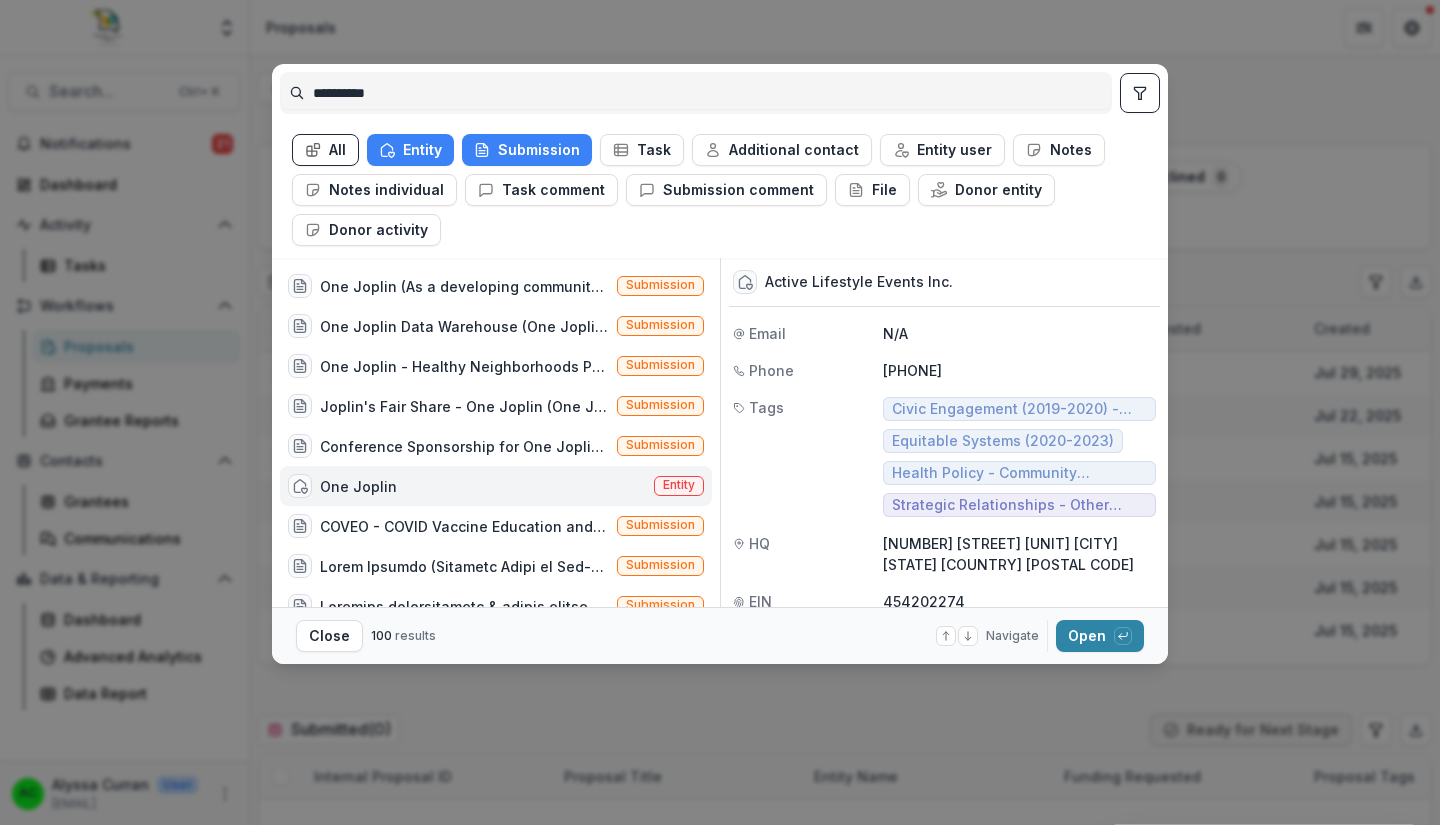 click on "COVEO - COVID Vaccine Education and Outreach (One Joplin will mobilize community networks, and civic and religious groups to reach targeted vaccine hesitant populations with a coordinated approach, dialogue, and messaging.  Faith and influential community leaders, coupled with media, will promote vaccination benefits, dispel misconceptions, increase trust, and highlight everyone's desire to return to "normal".)" at bounding box center (464, 526) 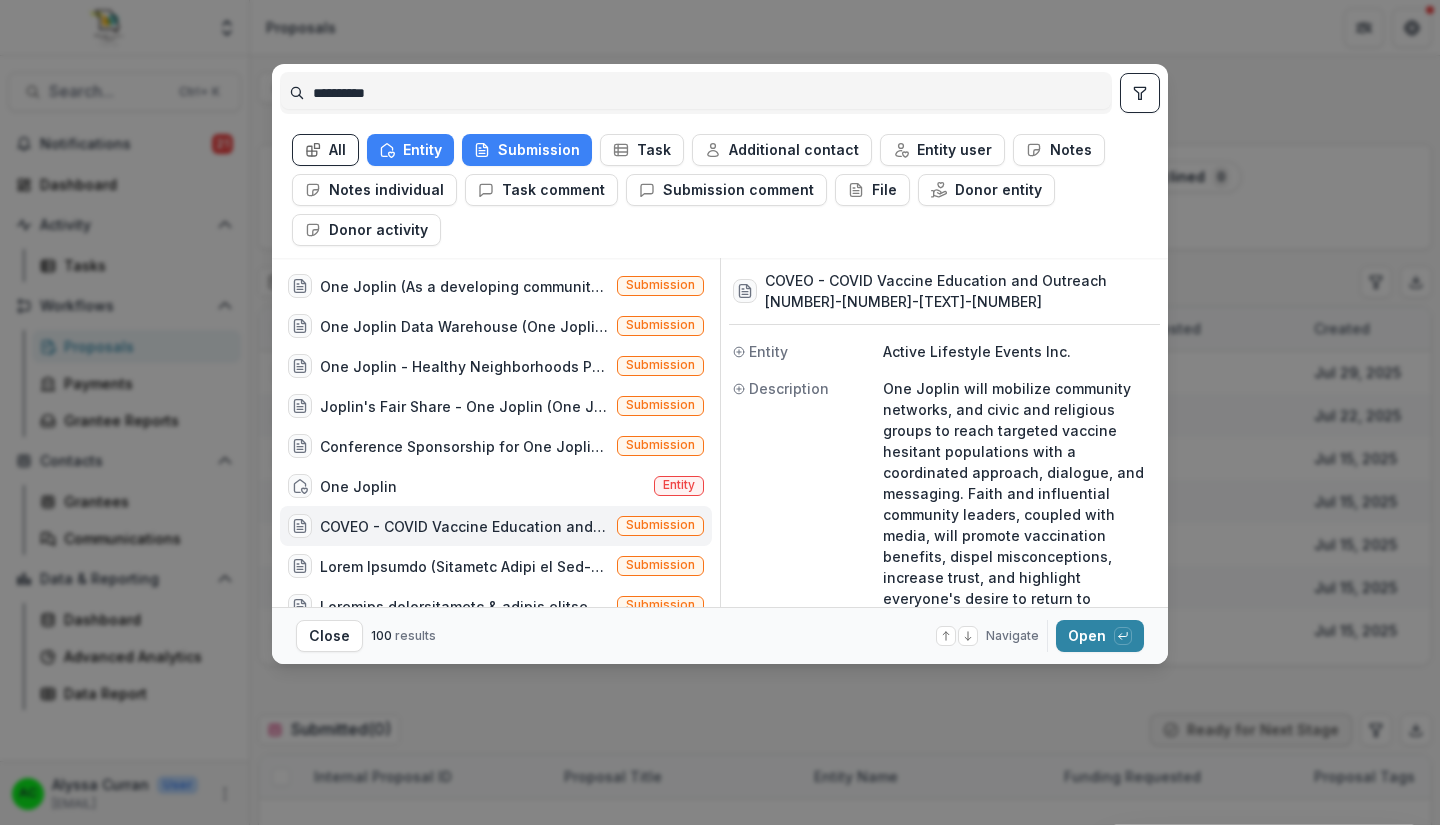 click on "One Joplin - Healthy Neighborhoods Policy Project (One Joplin will mobilize and train Neighborhood Leaders to organize and advocate for policy change to improve housing quality that impacts health, safety, economic stability, and equity in the Joplin.  Neighbors will conduct a grassroots advocacy campaign for city ordinance and One Joplin will advocate for new housing programs.)" at bounding box center (464, 366) 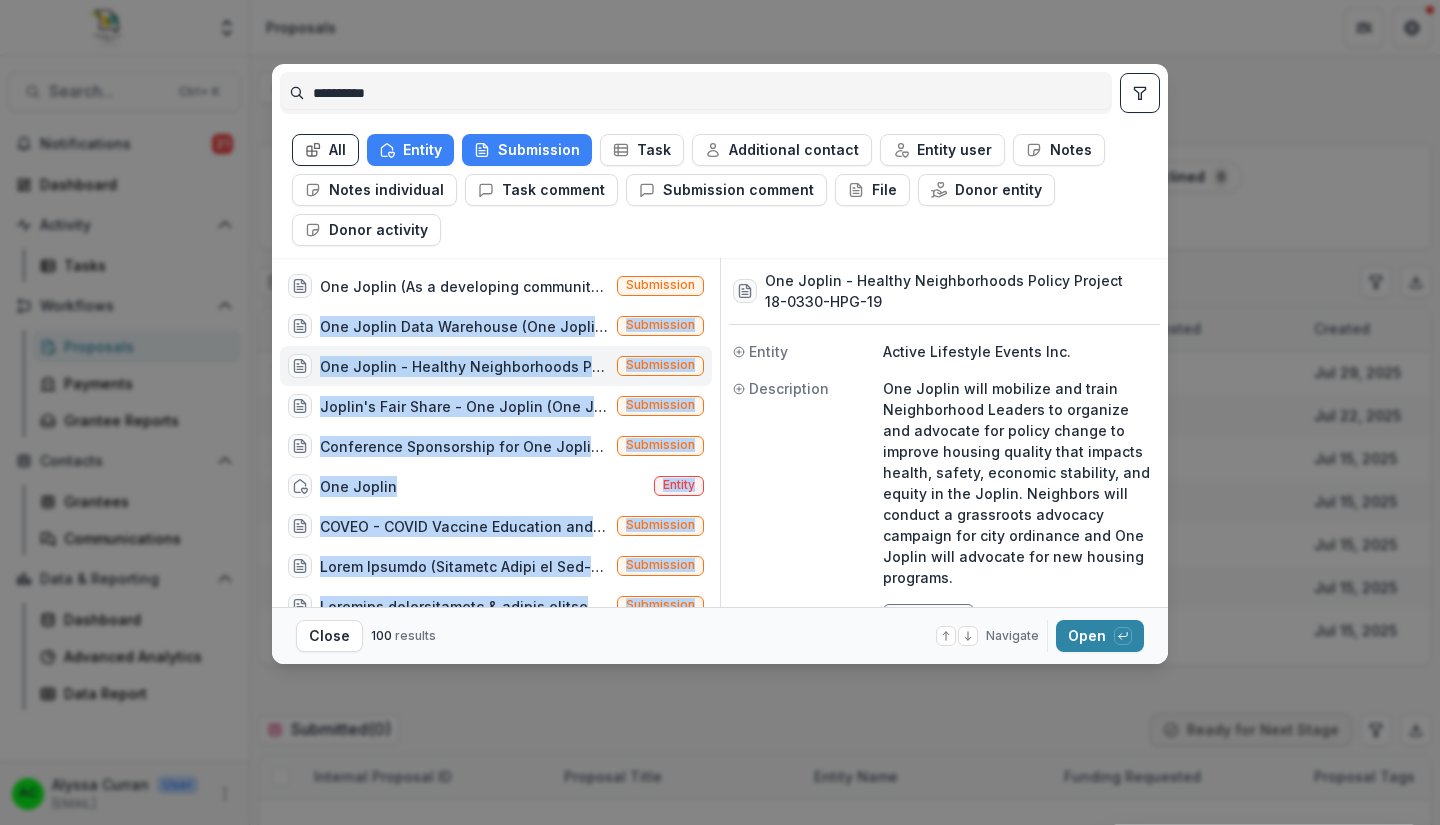 click on "One Joplin (As a developing community coalition, One Joplin has identified the need for a "health in all policies" approach to improving the health of the community.  Through the addition of a Community Facilitator, One Joplin will be able to further develop and educate coalition members to achieve this vision.) Submission One Joplin Data Warehouse (One Joplin would like to conduct a study to determine feasibility and cost for development of a shared, "real-time" interactive data warehouse and dashboard.  The hope would be to determine if a data infrastructure platform that would drive process improvements, inform decision-makers and citizens, and improve health outcomes is possible for the Joplin area.  This request is for the planning phase and feasibility study of a data dashboard.) Submission Submission Submission Conference Sponsorship for One Joplin - One October (Conference Sponsorship for One Joplin) Submission One Joplin Entity Submission Submission Submission Submission Submission Submission Entity" at bounding box center (720, 432) 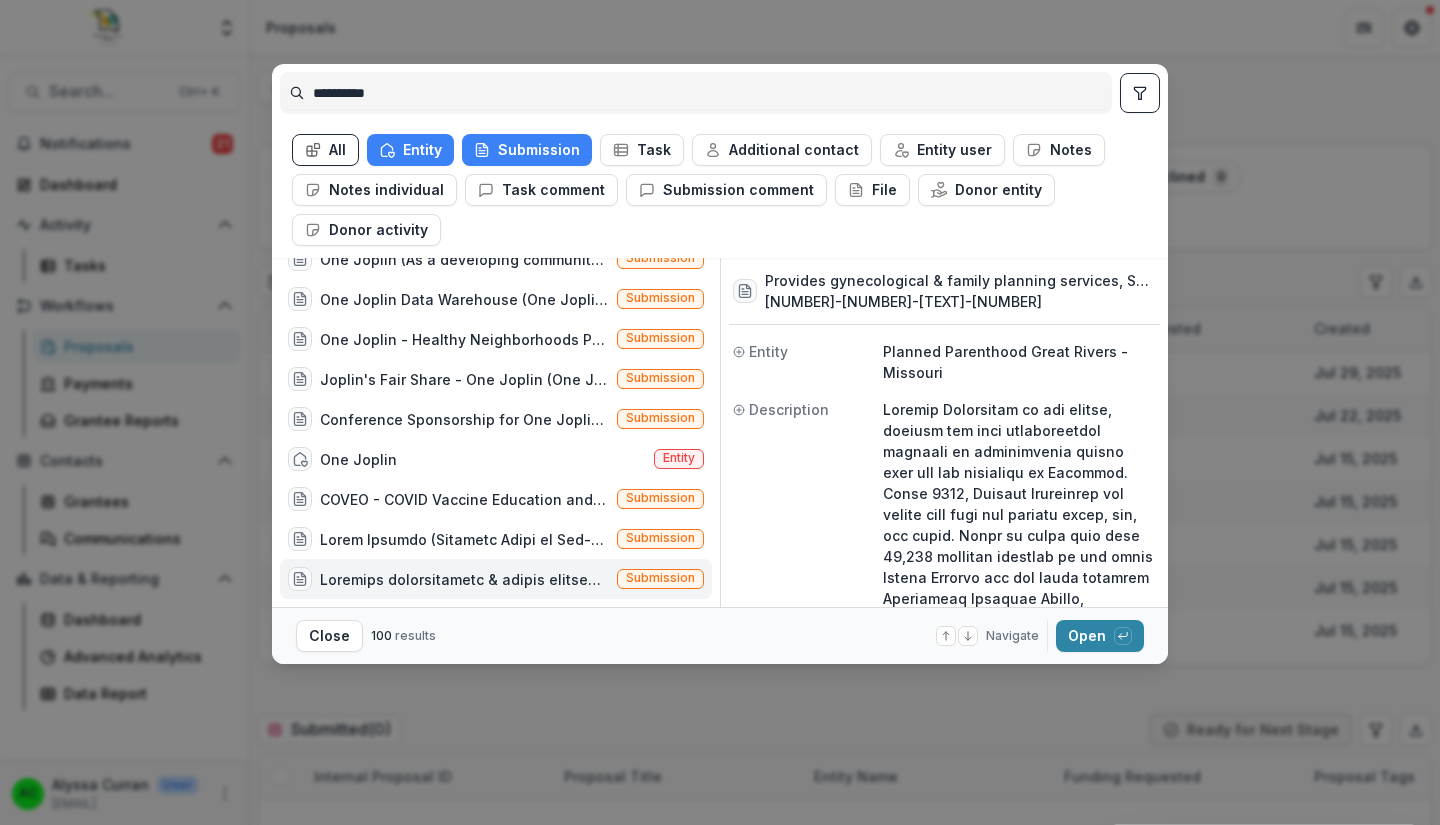 scroll, scrollTop: 0, scrollLeft: 0, axis: both 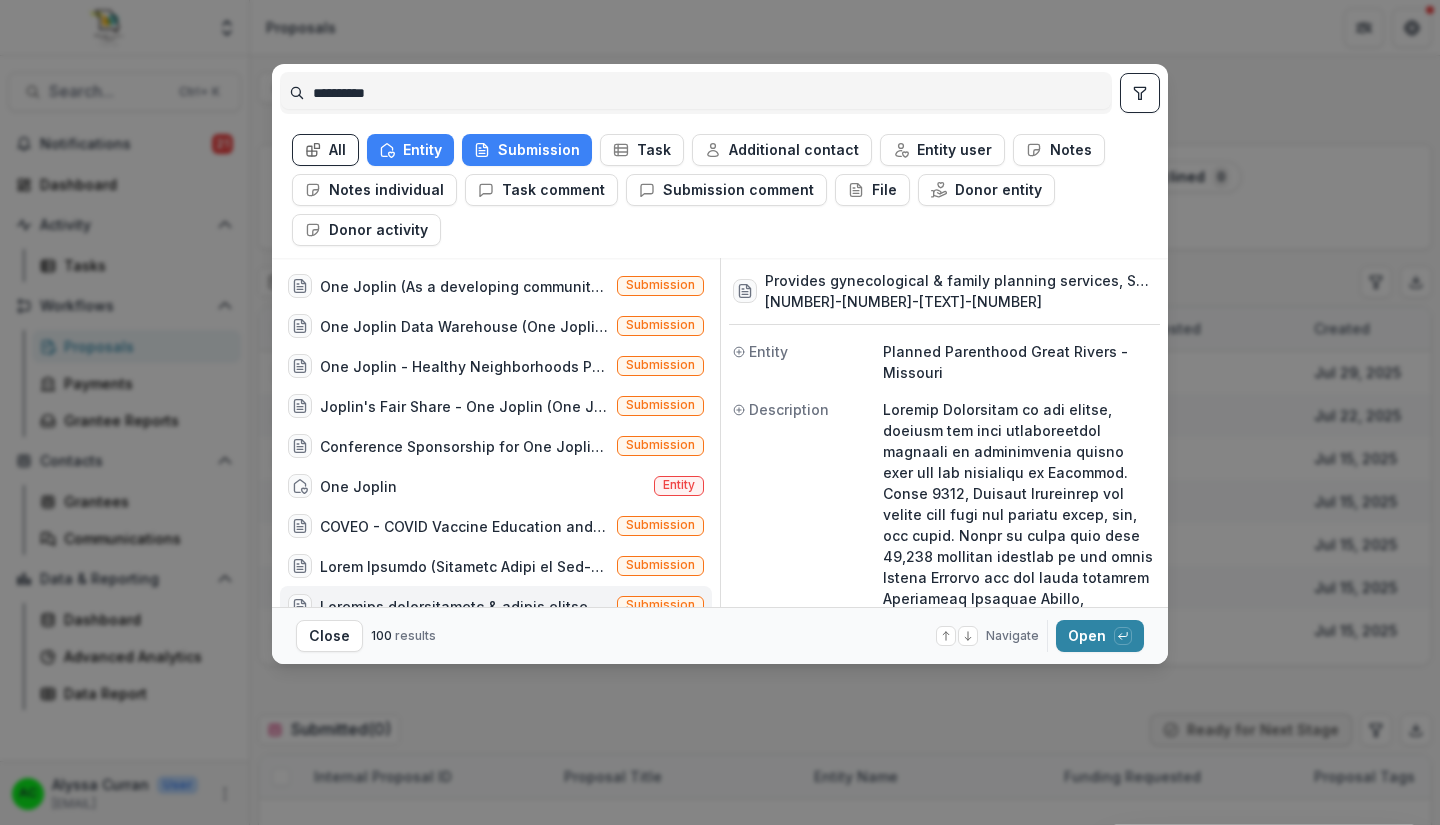 click on "One Joplin Data Warehouse (One Joplin would like to conduct a study to determine feasibility and cost for development of a shared, "real-time" interactive data warehouse and dashboard.  The hope would be to determine if a data infrastructure platform that would drive process improvements, inform decision-makers and citizens, and improve health outcomes is possible for the Joplin area.  This request is for the planning phase and feasibility study of a data dashboard.)" at bounding box center (464, 326) 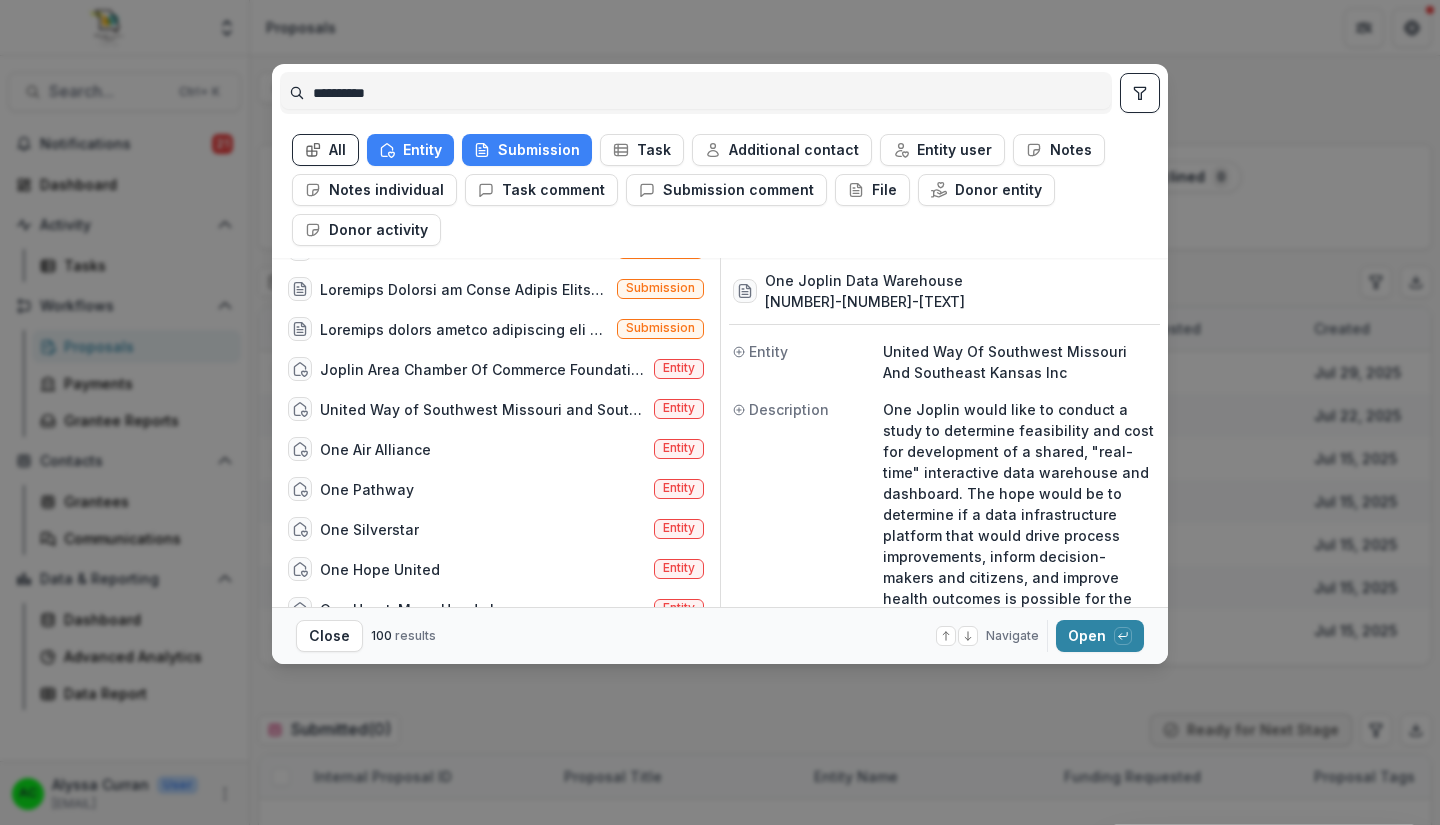 scroll, scrollTop: 0, scrollLeft: 0, axis: both 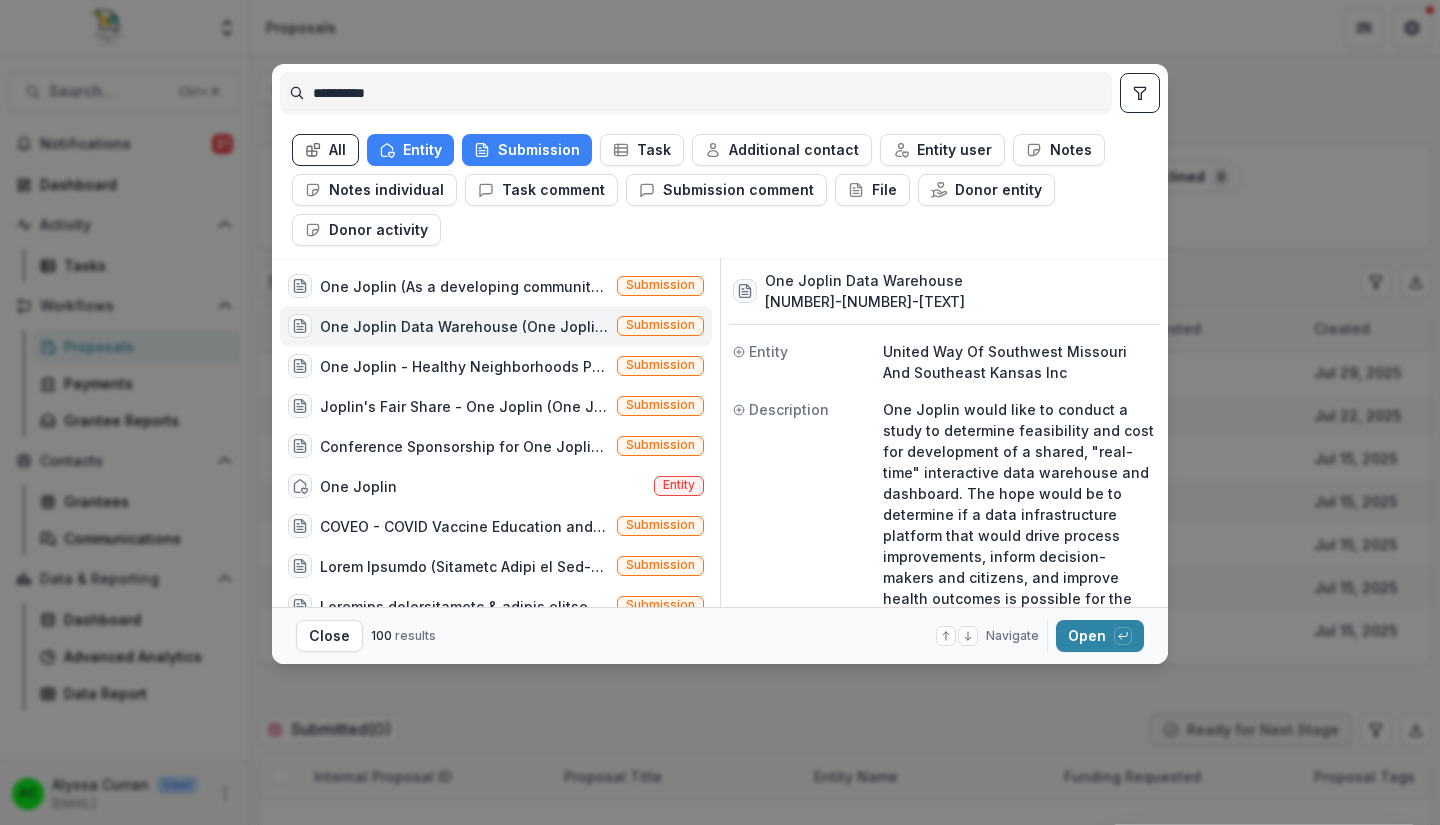click on "Entity" at bounding box center [410, 150] 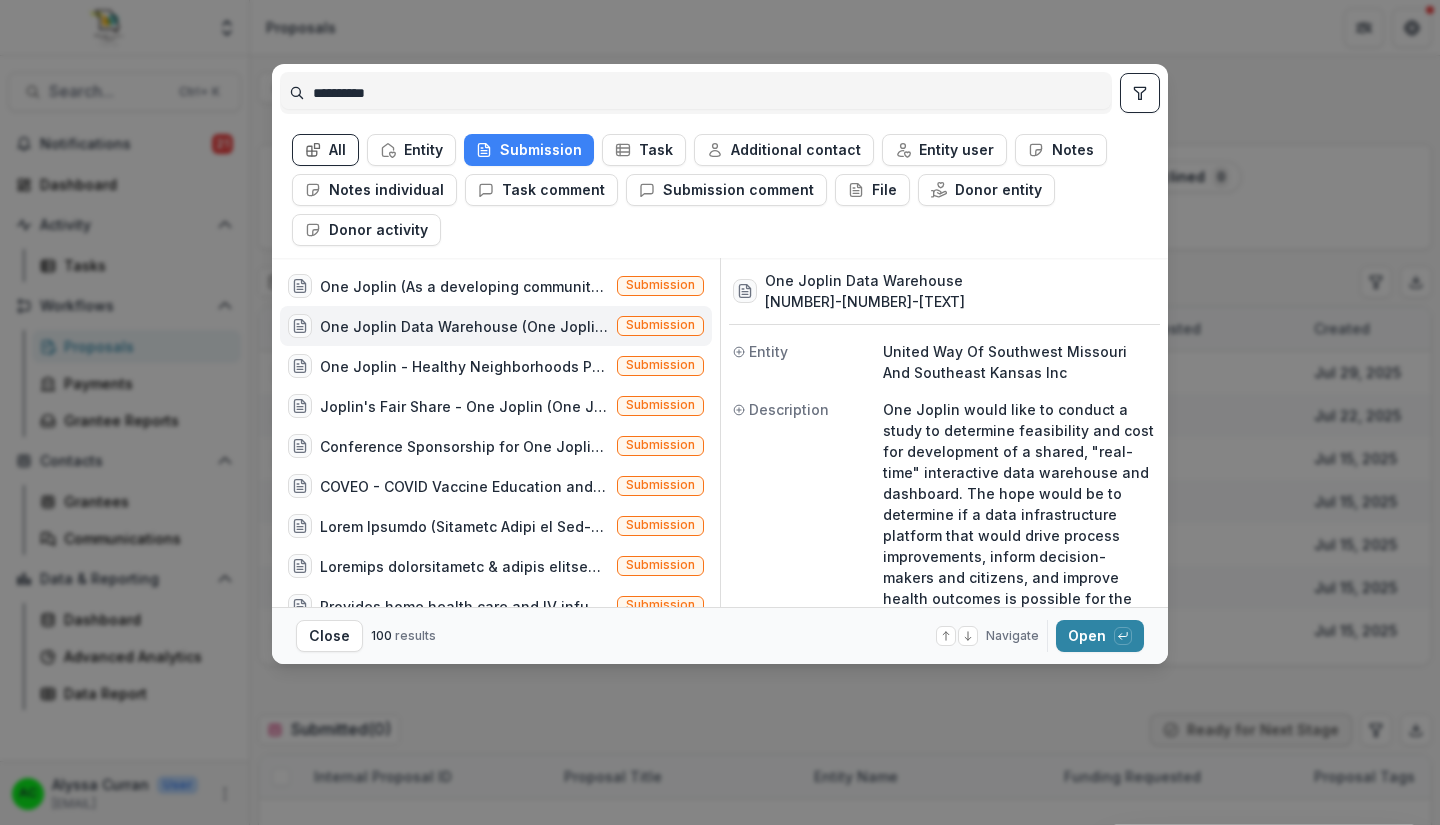 click on "Entity" at bounding box center [411, 150] 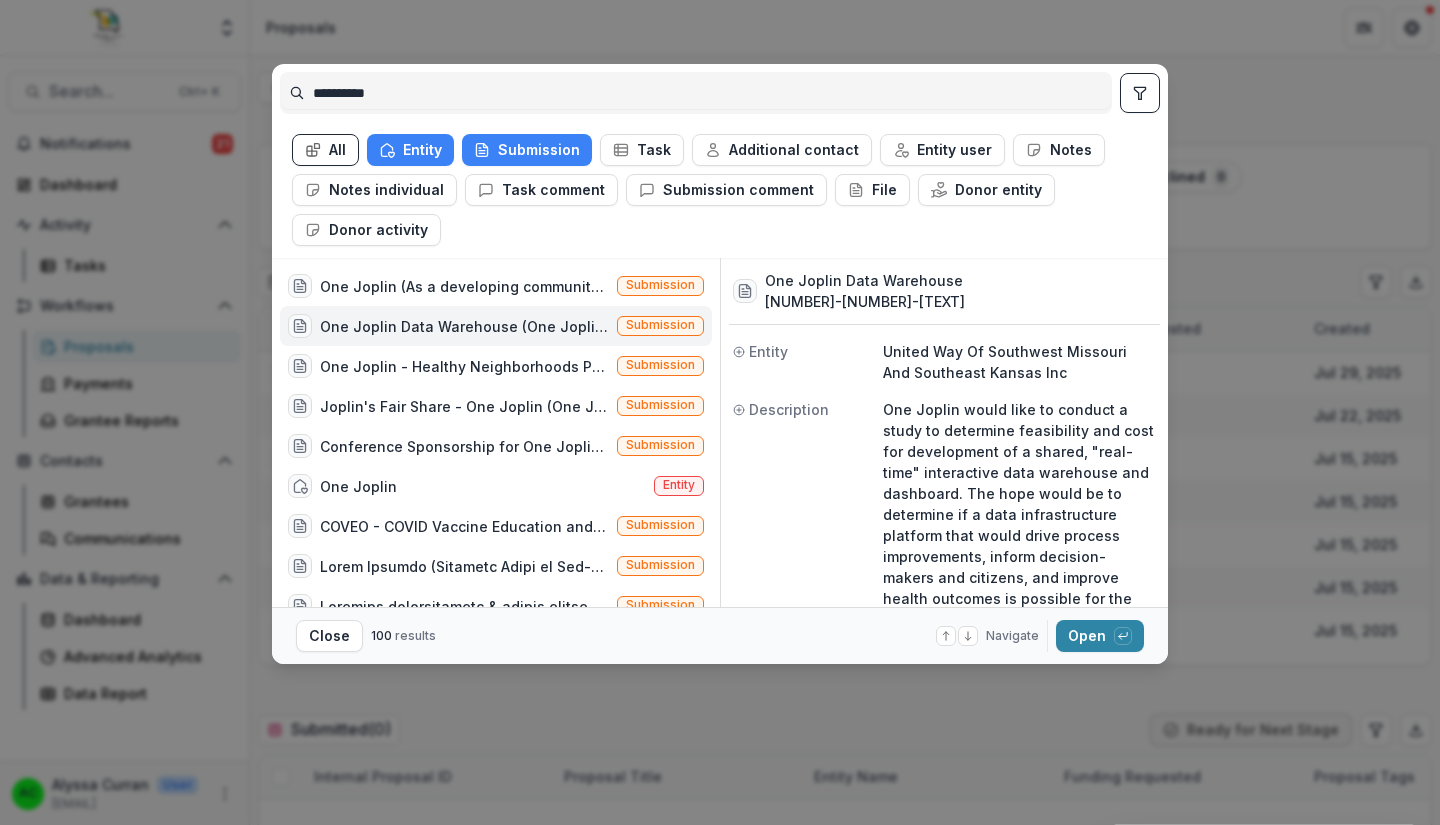 click on "Entity" at bounding box center (410, 150) 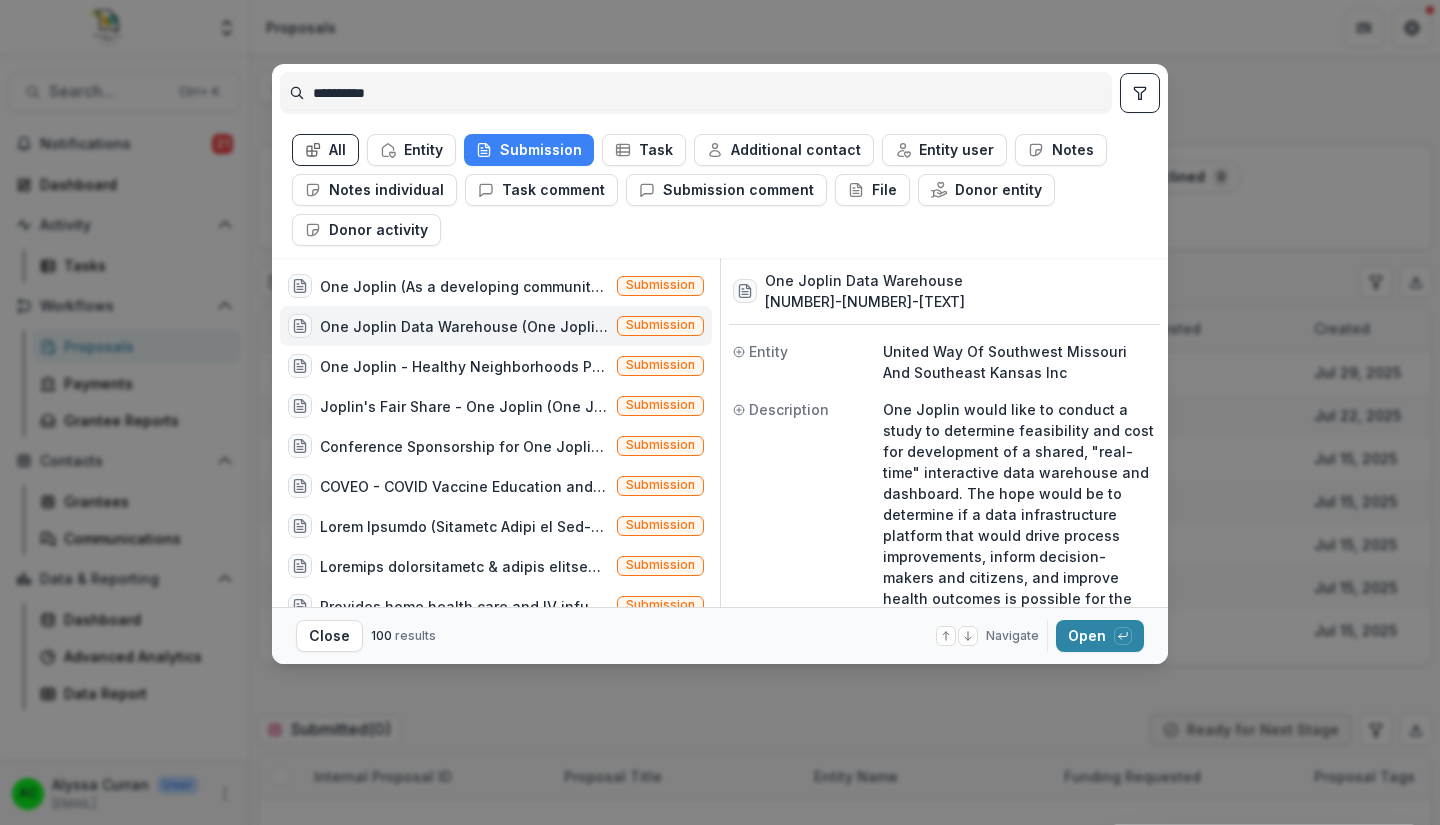click 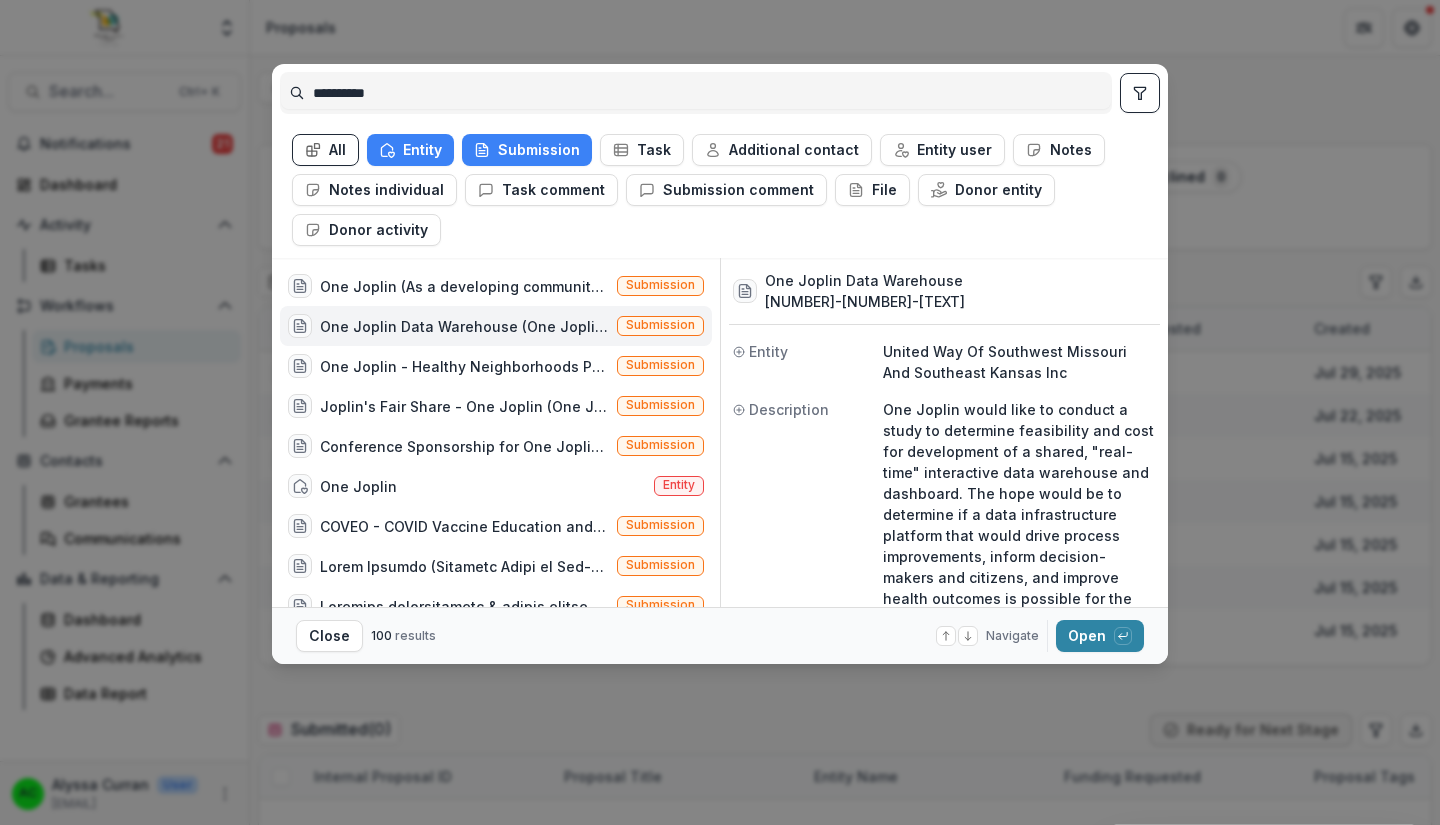 click on "Submission" at bounding box center [527, 150] 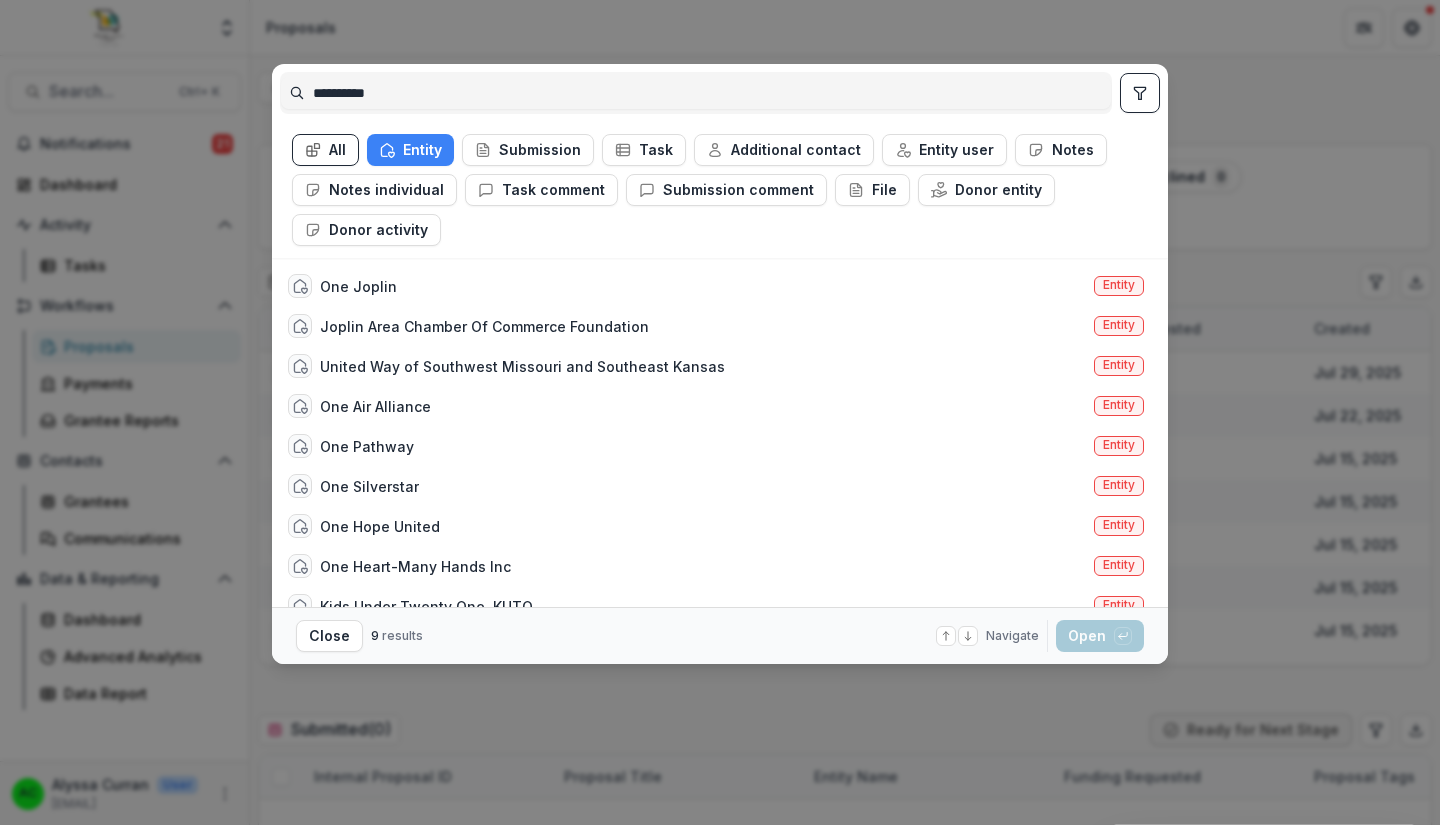 type 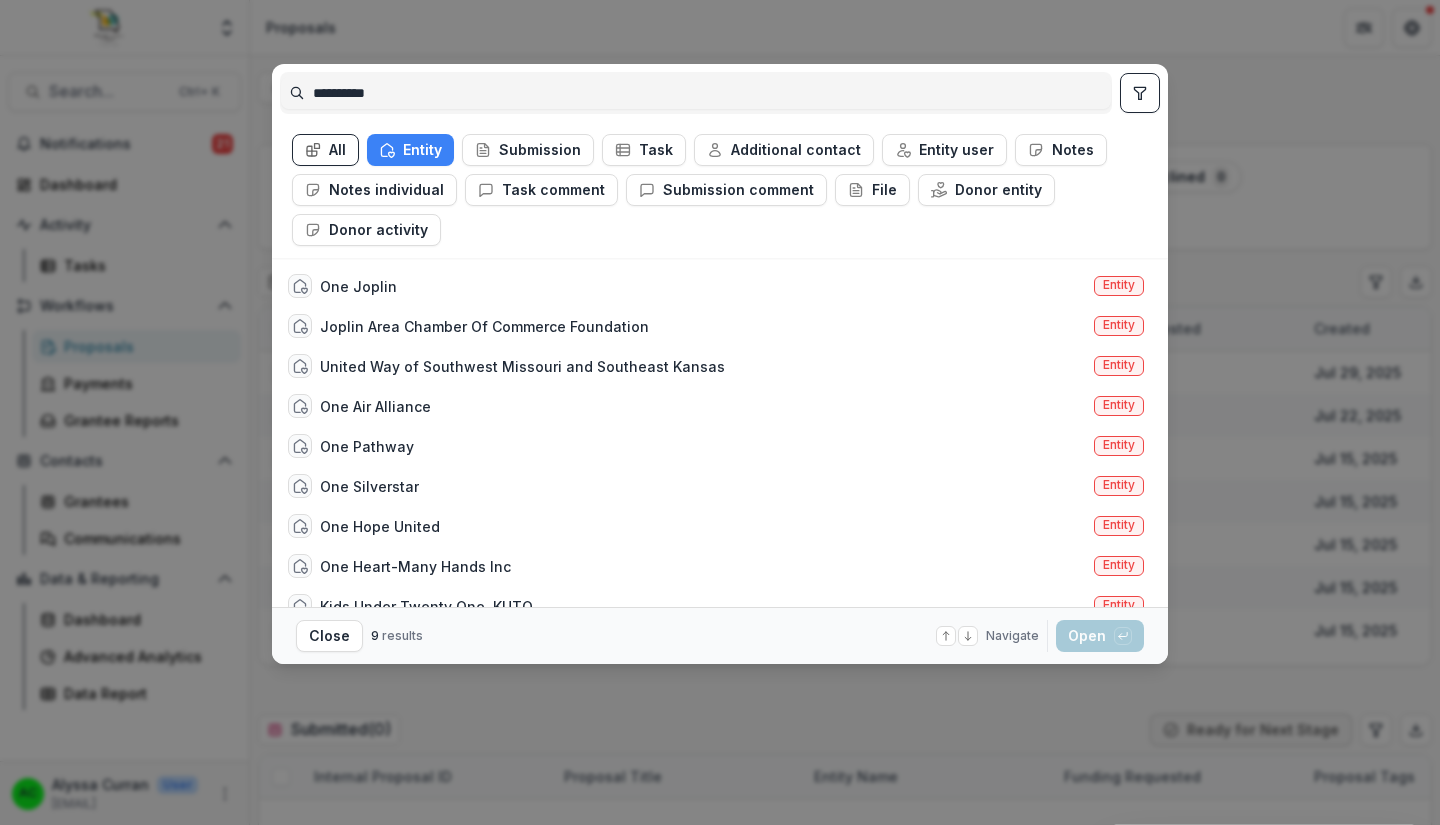 click on "One Joplin" at bounding box center [358, 286] 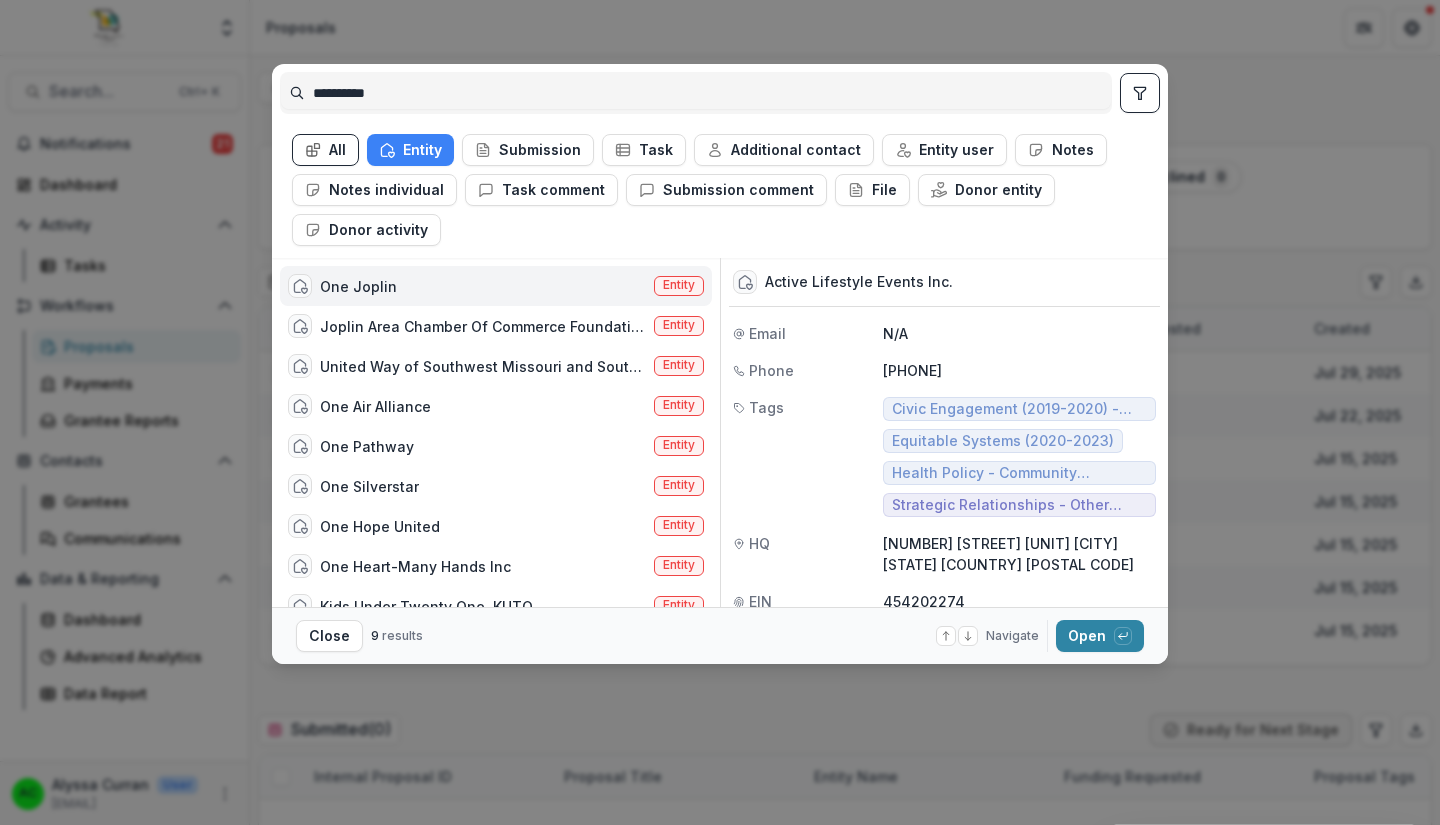 click on "Open with enter key" at bounding box center [1100, 636] 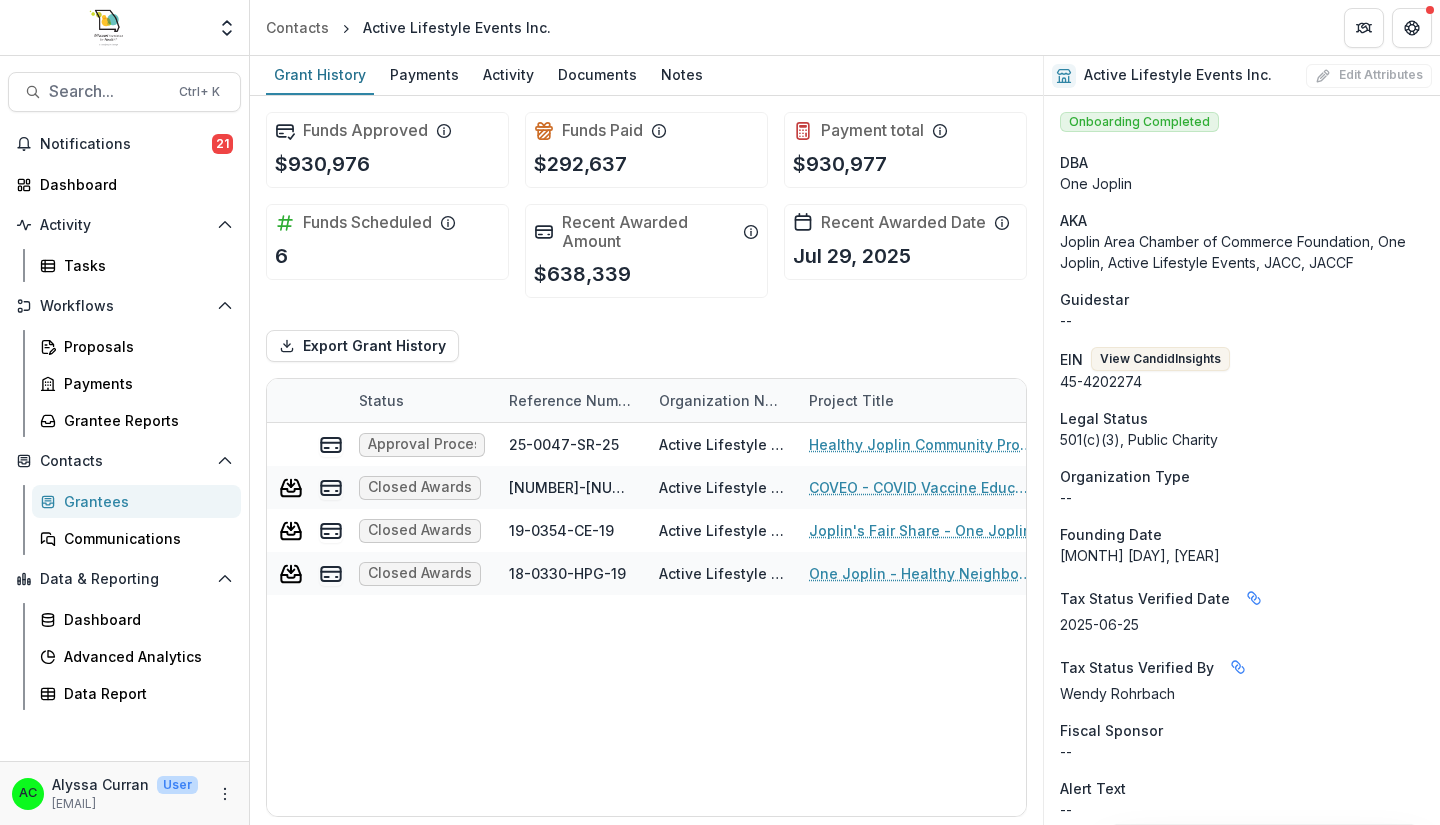 click on "Search..." at bounding box center (108, 91) 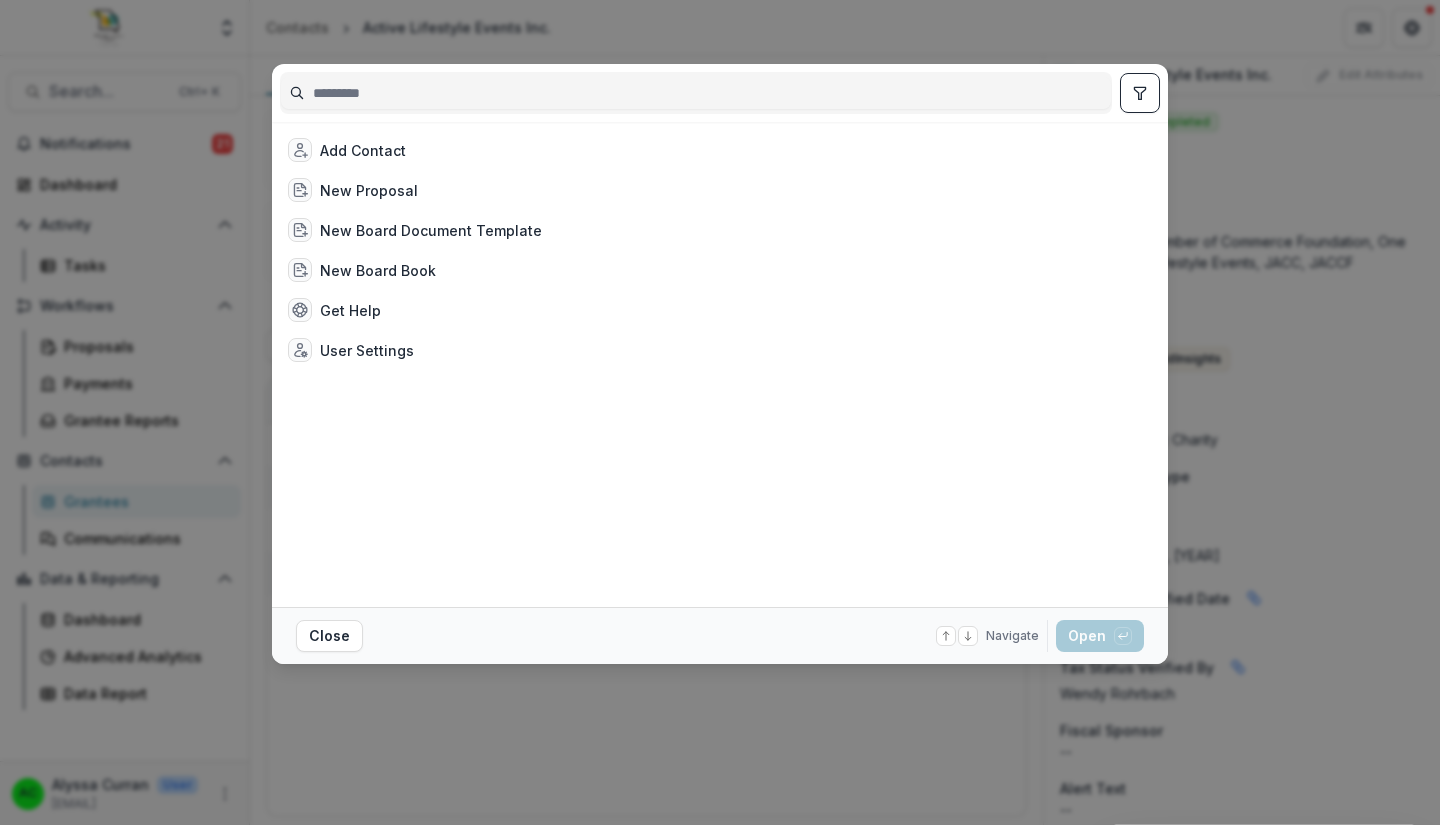 click on "Close" at bounding box center [329, 636] 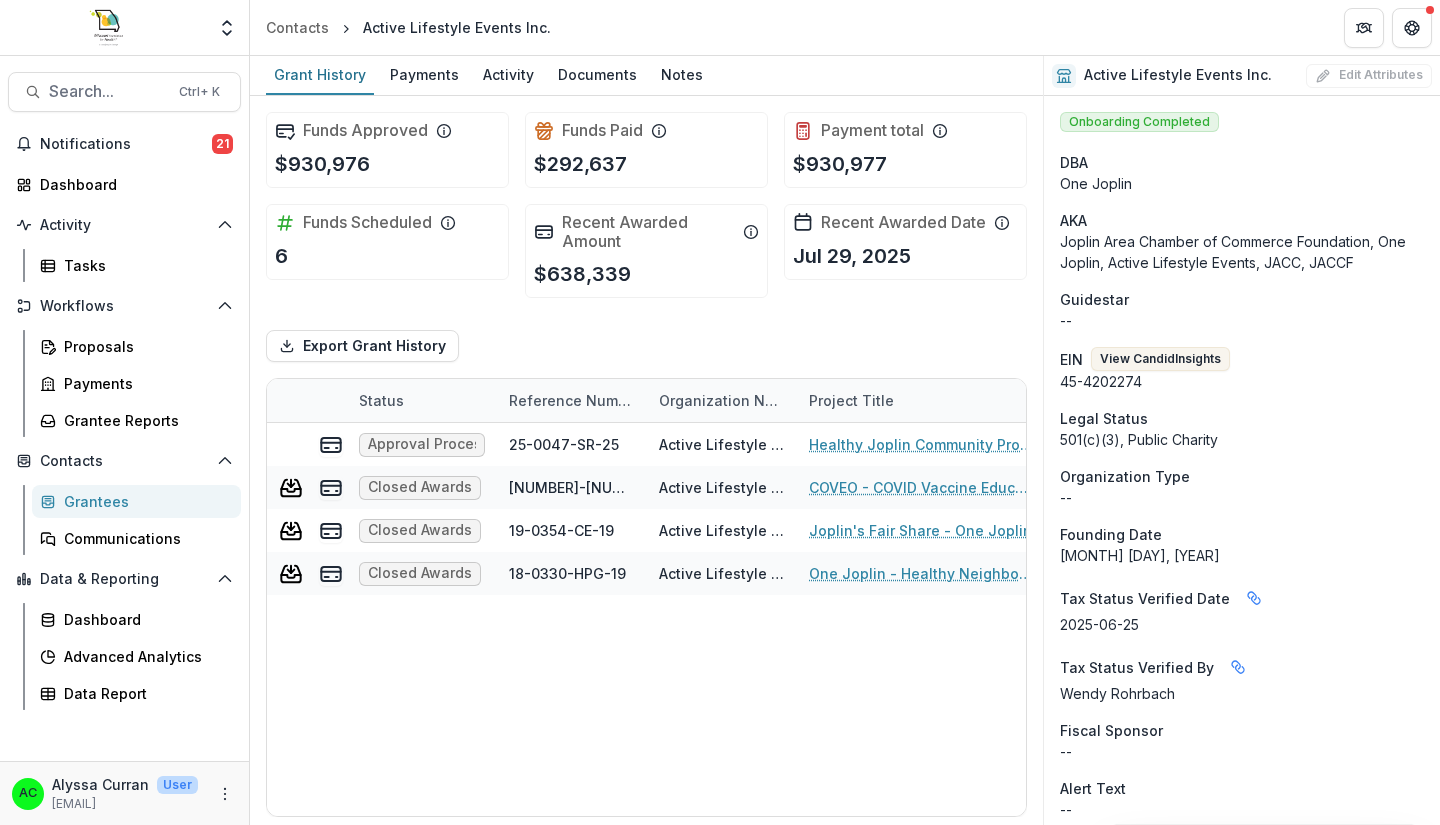 click on "Search..." at bounding box center (108, 91) 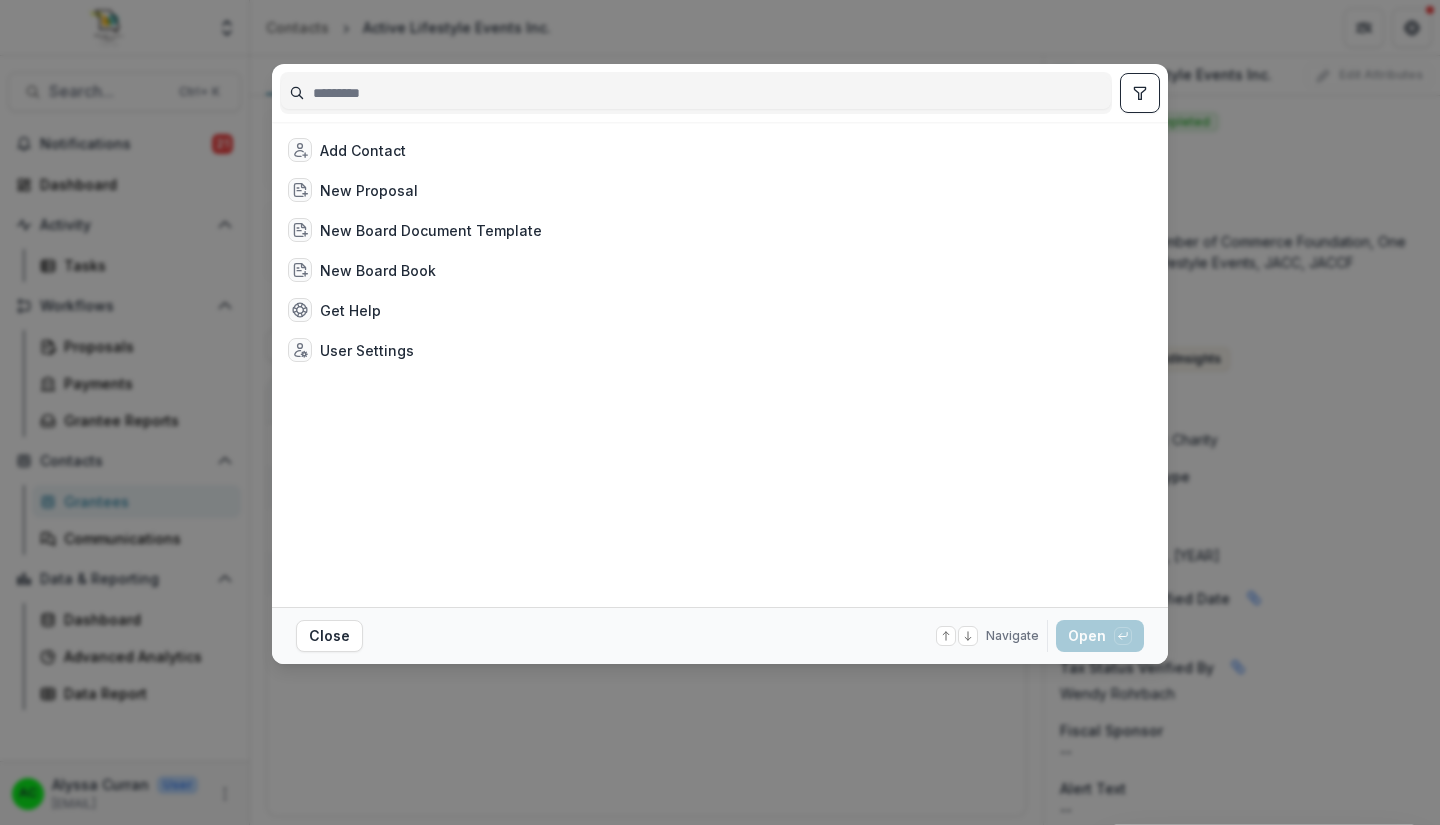 click on "Close" at bounding box center (329, 636) 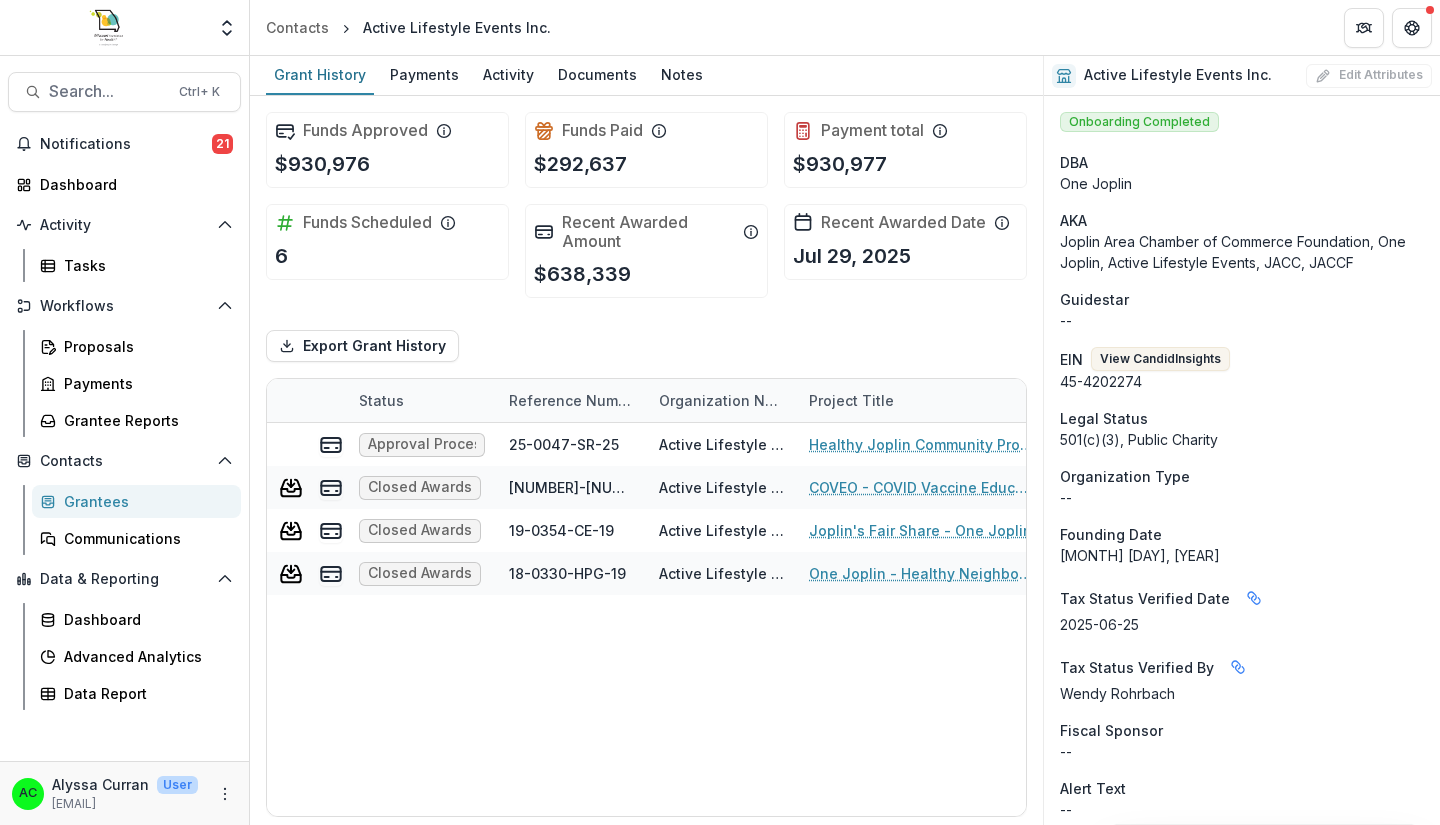 type 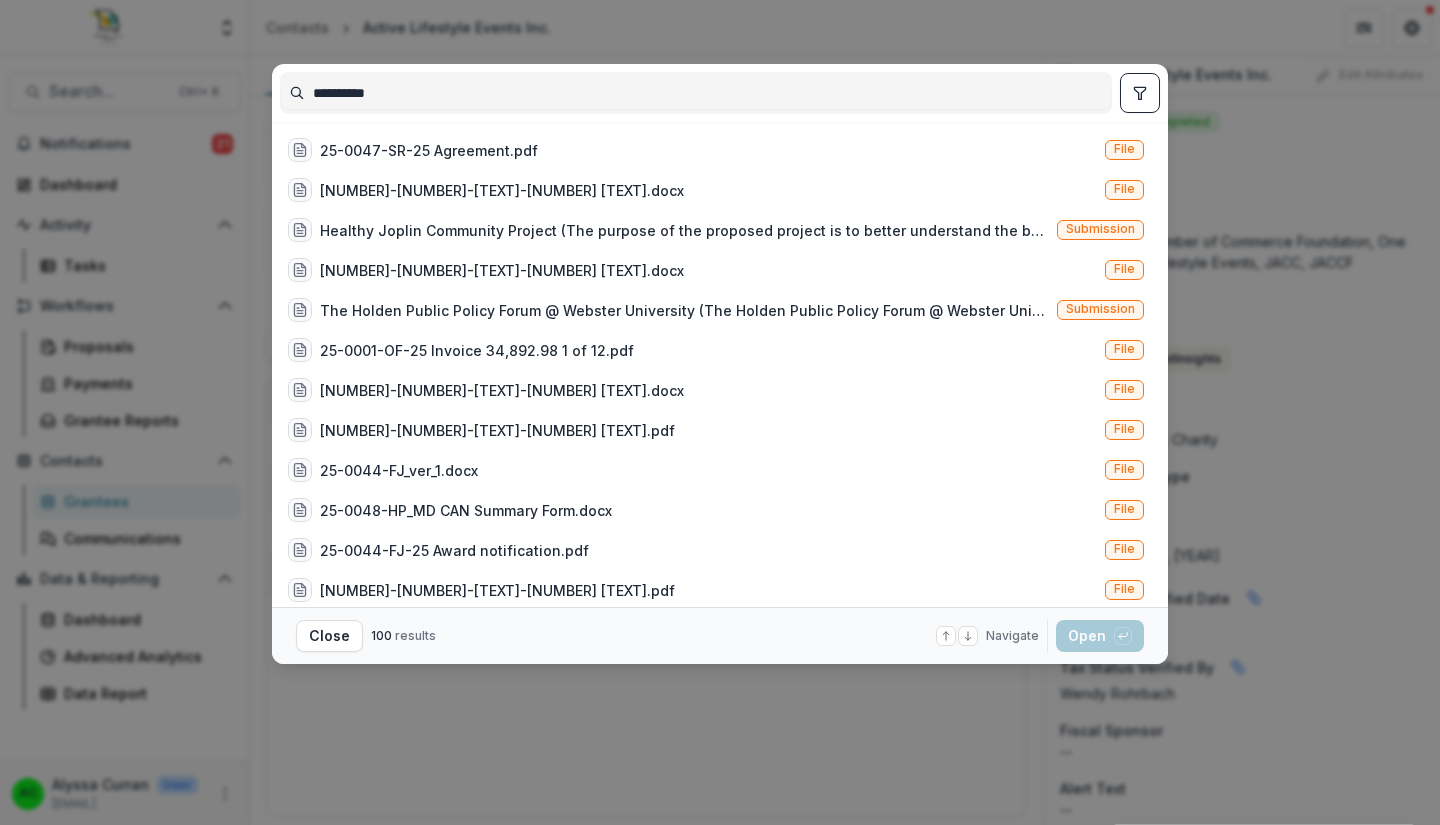 type on "**********" 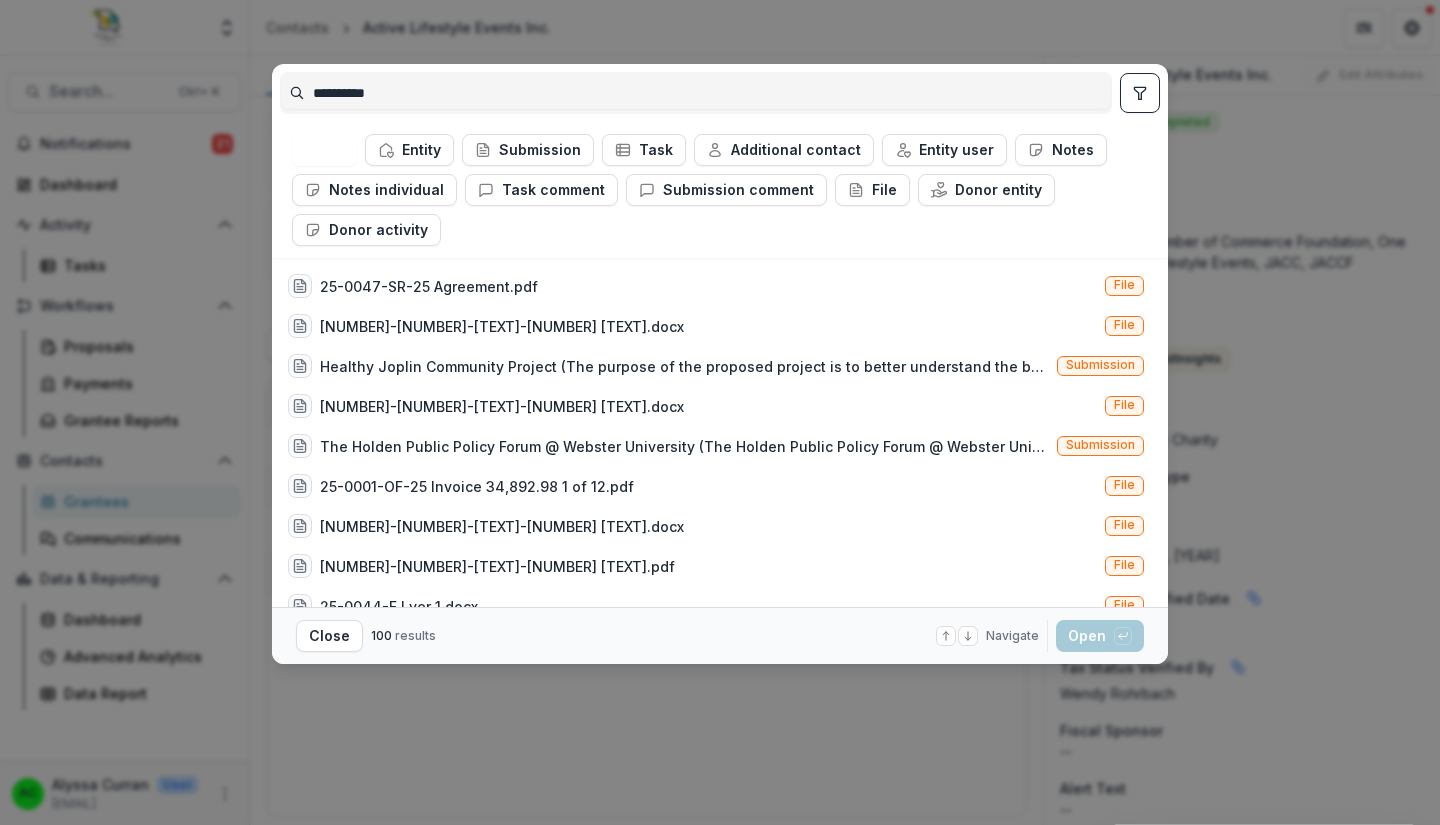 click on "Submission" at bounding box center [528, 150] 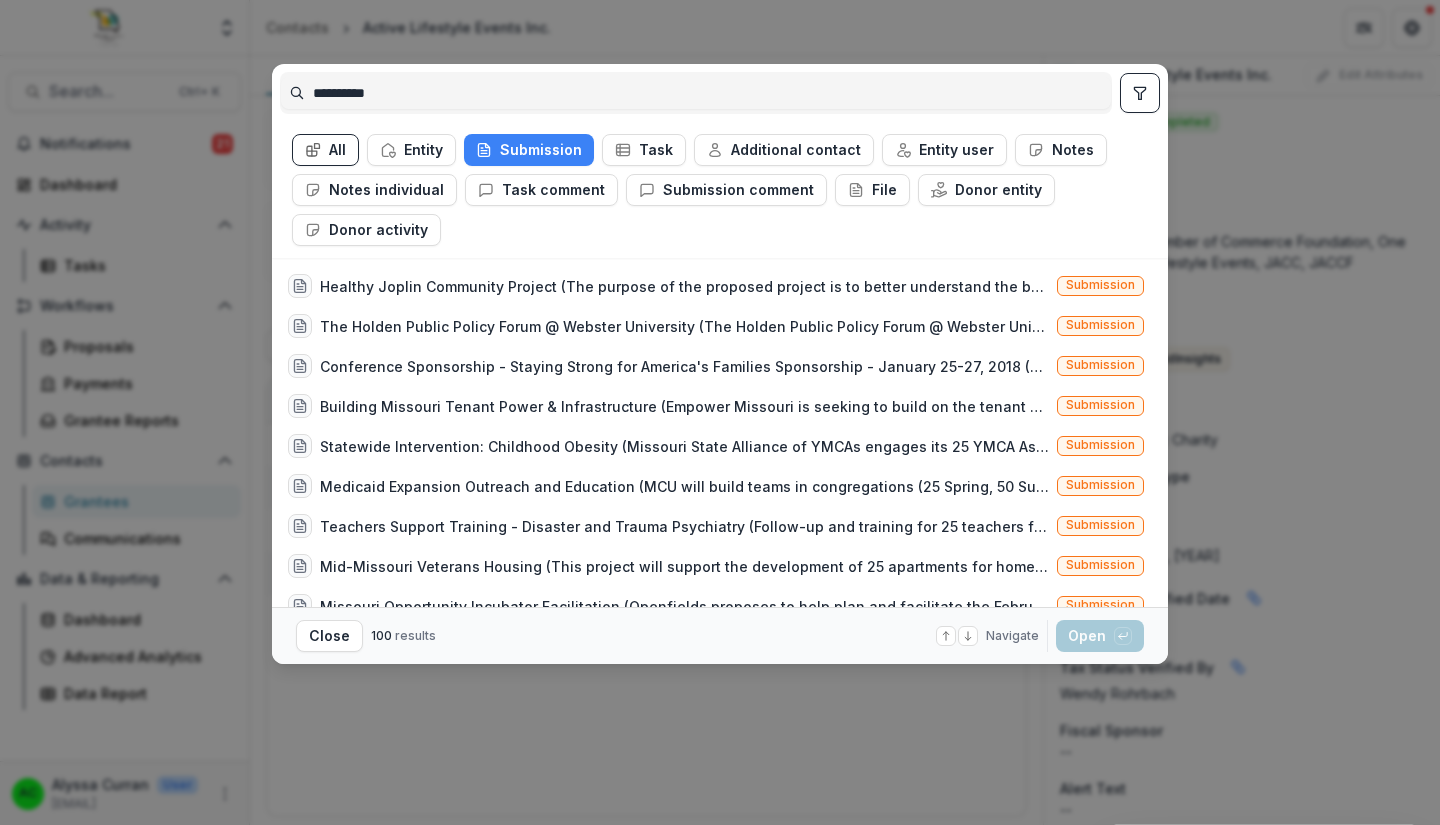 click on "Healthy Joplin Community Project (The purpose of the proposed project is to better understand the barriers to lifestyle changes from underserved and underrepresented community members and to bring them into the decision-making process of making changes.  The outcomes of this project will inform strategic planning, goal setting, and program offerings for partner agencies, creating systemic change.)" at bounding box center [684, 286] 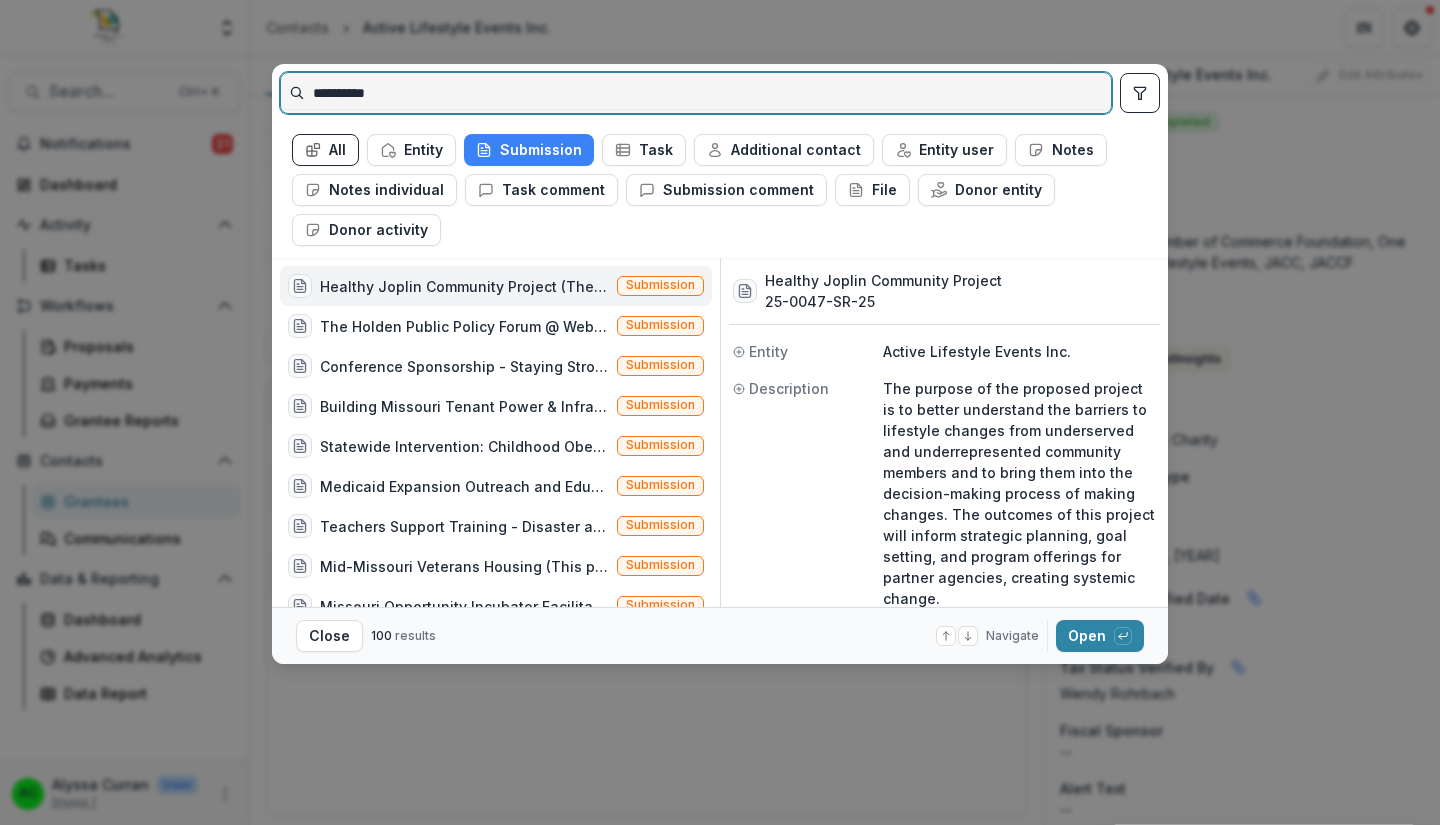 click on "**********" at bounding box center [696, 93] 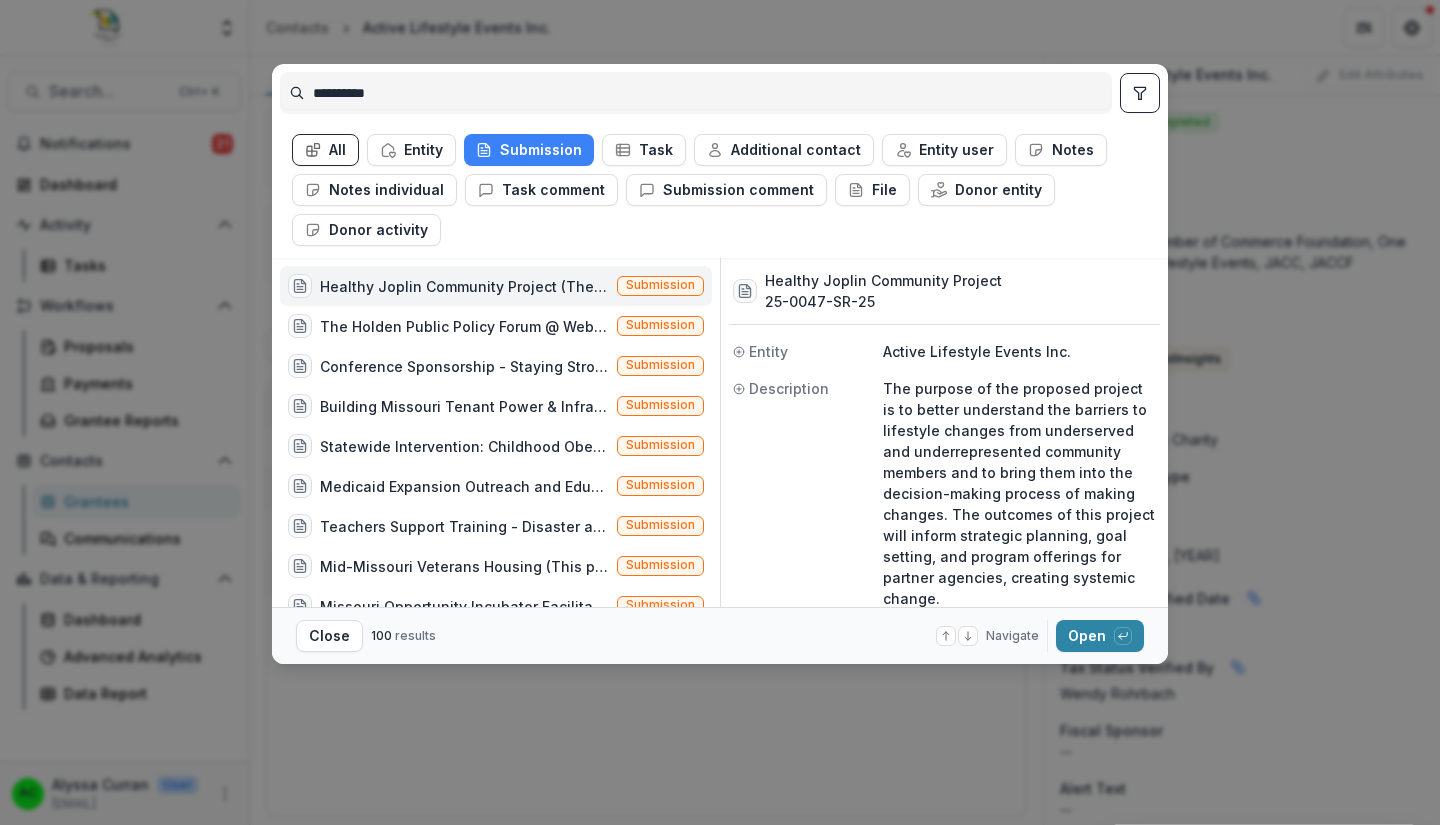 click on "The Holden Public Policy Forum  @ Webster University (The Holden Public Policy Forum @ Webster University brings policy experts and public figures to St. Louis to share insights on the most pressing issues of the day, to provide a bi-partisan stage for the open exchange of ideas. This funding will support three lectures focuses on health-related issues, to be held in St. Louis on October 12, October 25, and November 12, 2007.)" at bounding box center [464, 326] 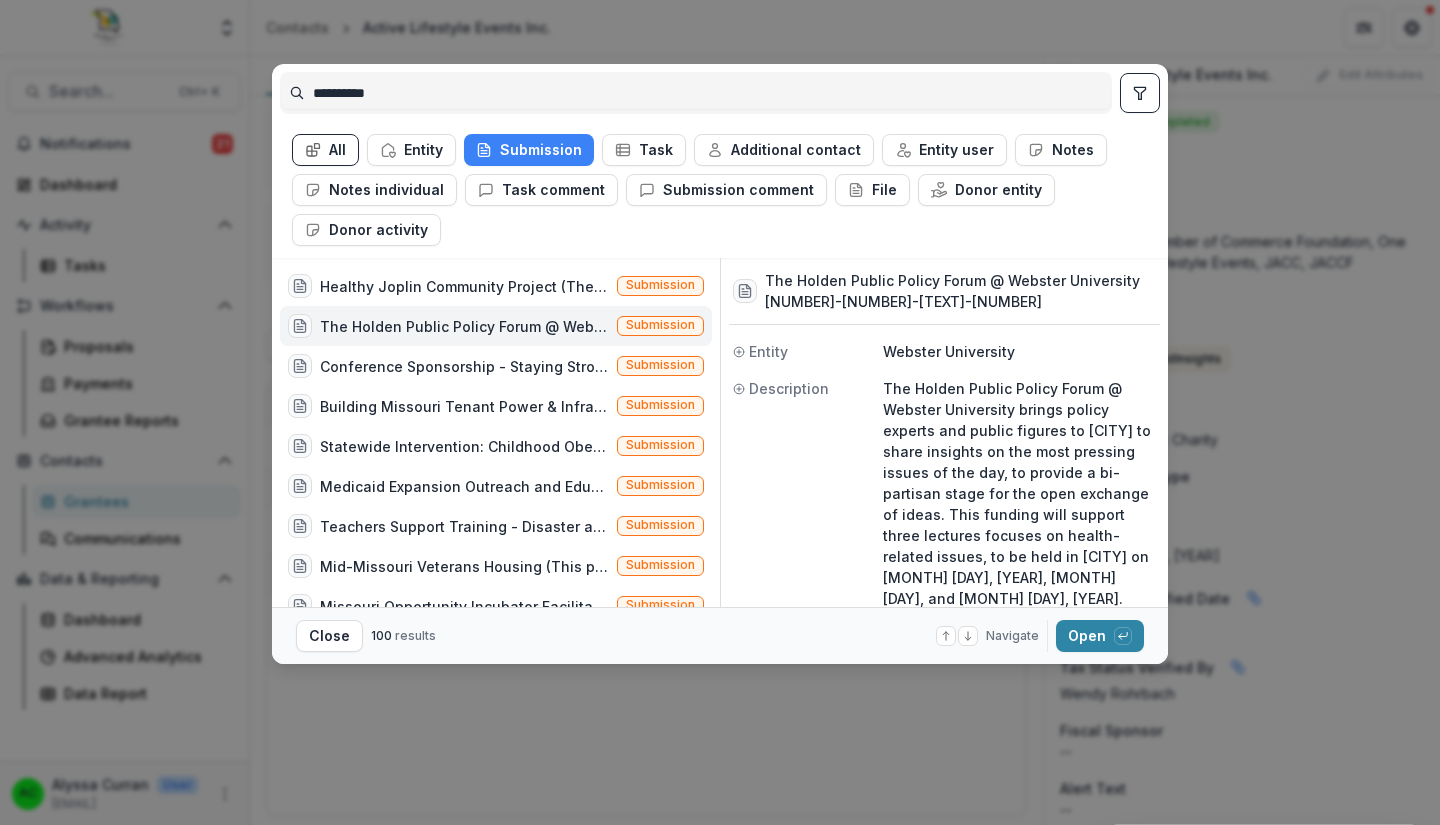 click on "Healthy Joplin Community Project (The purpose of the proposed project is to better understand the barriers to lifestyle changes from underserved and underrepresented community members and to bring them into the decision-making process of making changes.  The outcomes of this project will inform strategic planning, goal setting, and program offerings for partner agencies, creating systemic change.)" at bounding box center (464, 286) 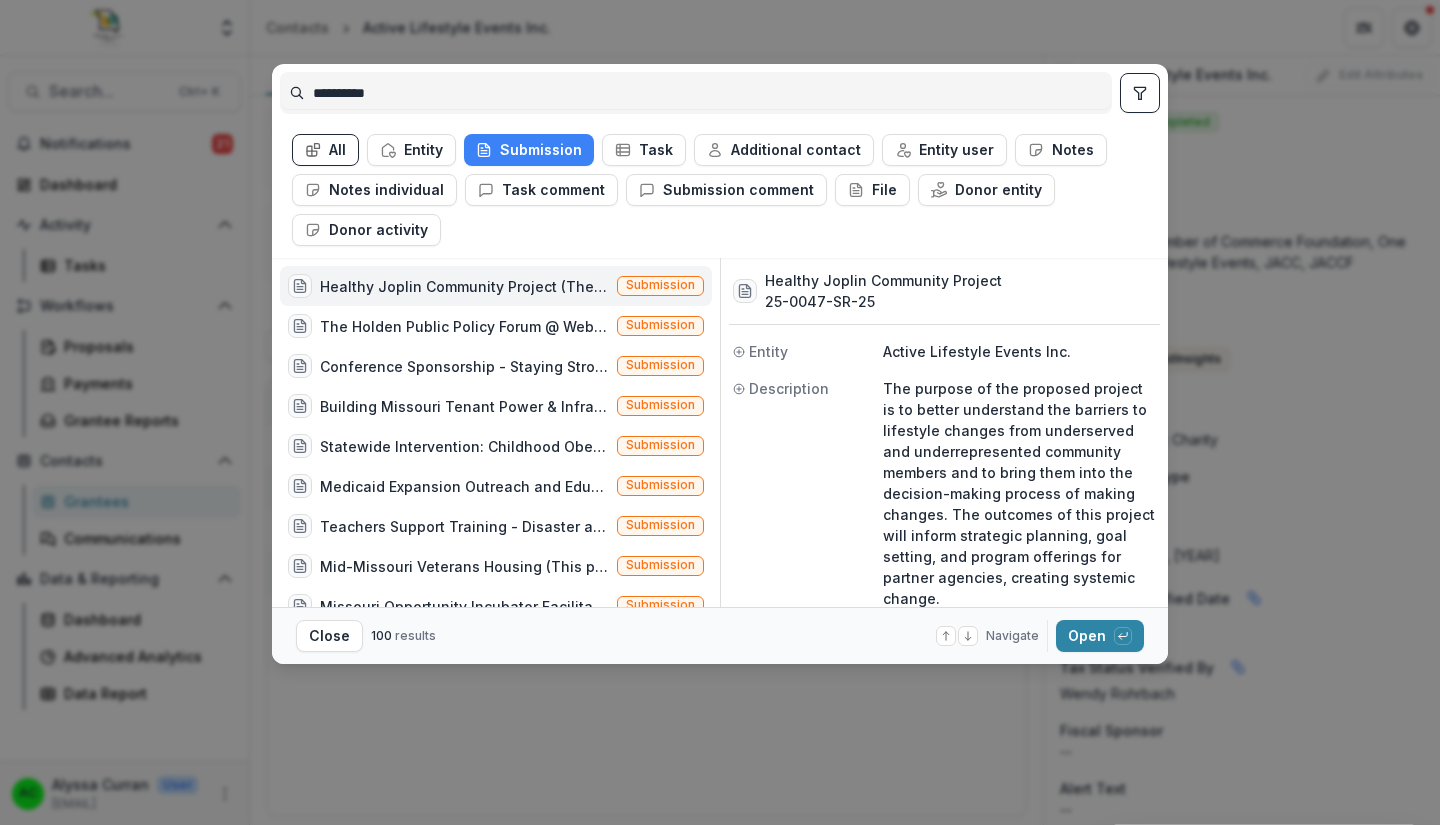 click on "Healthy Joplin Community Project (The purpose of the proposed project is to better understand the barriers to lifestyle changes from underserved and underrepresented community members and to bring them into the decision-making process of making changes.  The outcomes of this project will inform strategic planning, goal setting, and program offerings for partner agencies, creating systemic change.)" at bounding box center (464, 286) 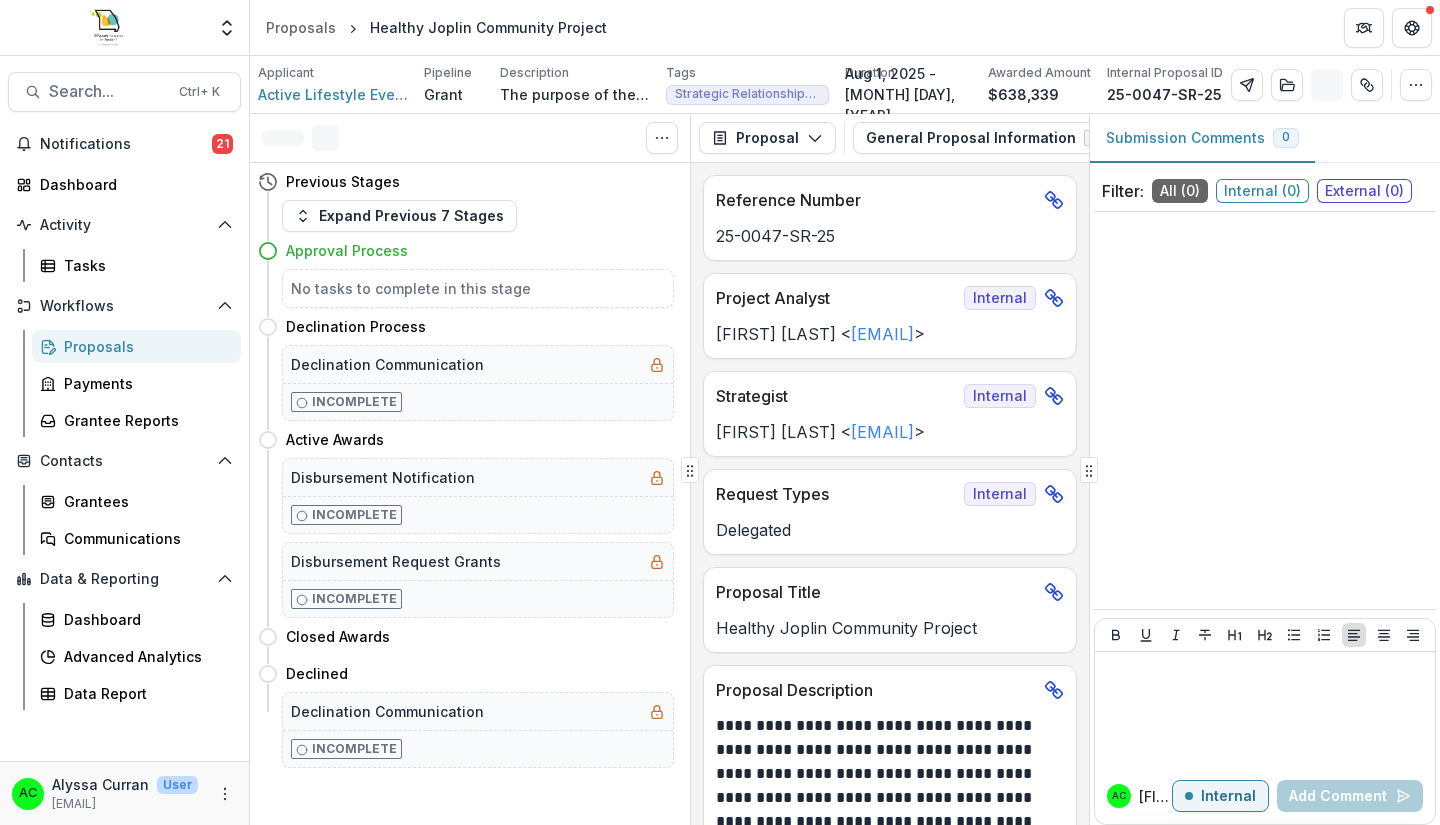 click on "Search..." at bounding box center (108, 91) 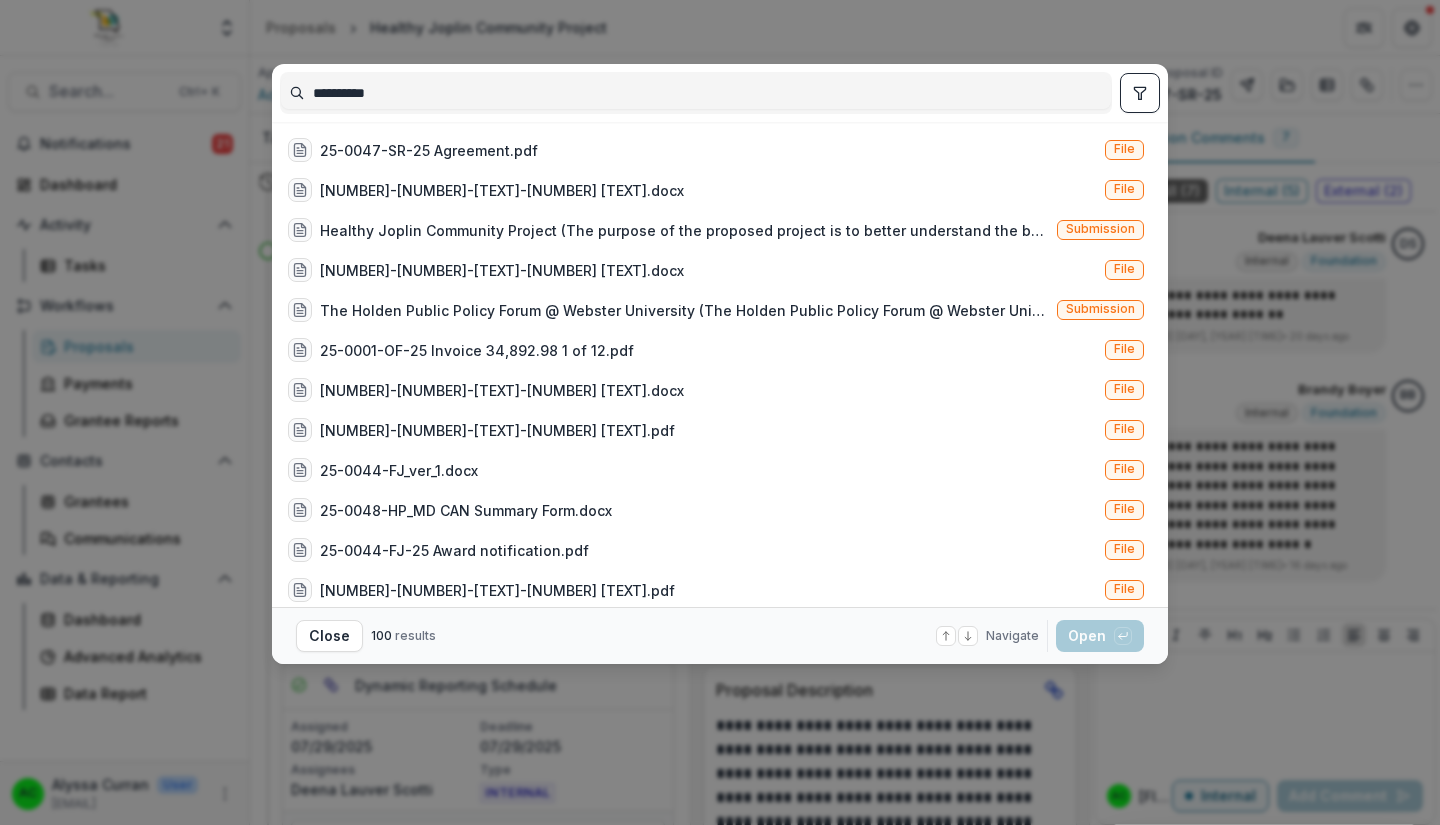 type on "**********" 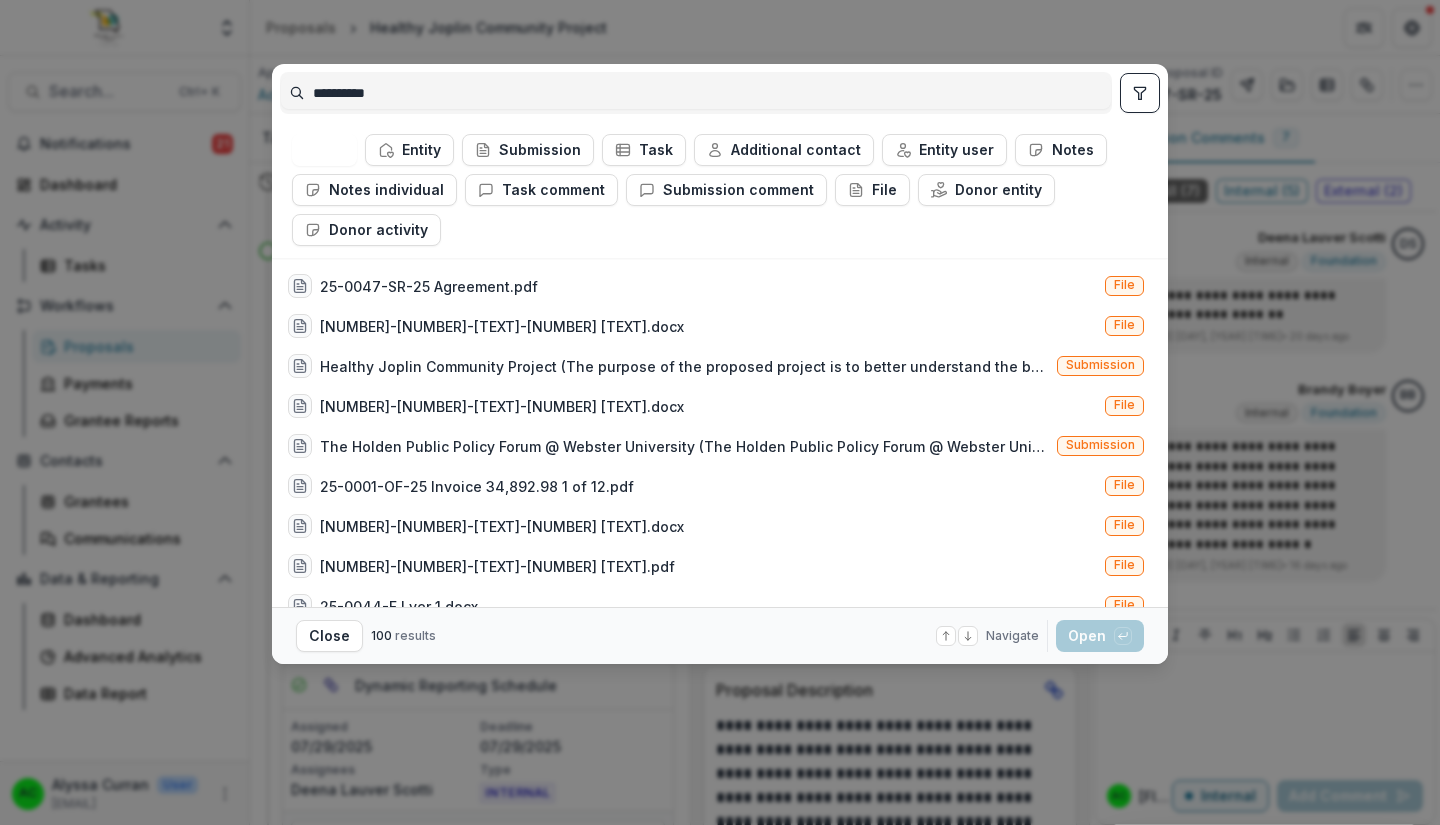 click on "Submission" at bounding box center [528, 150] 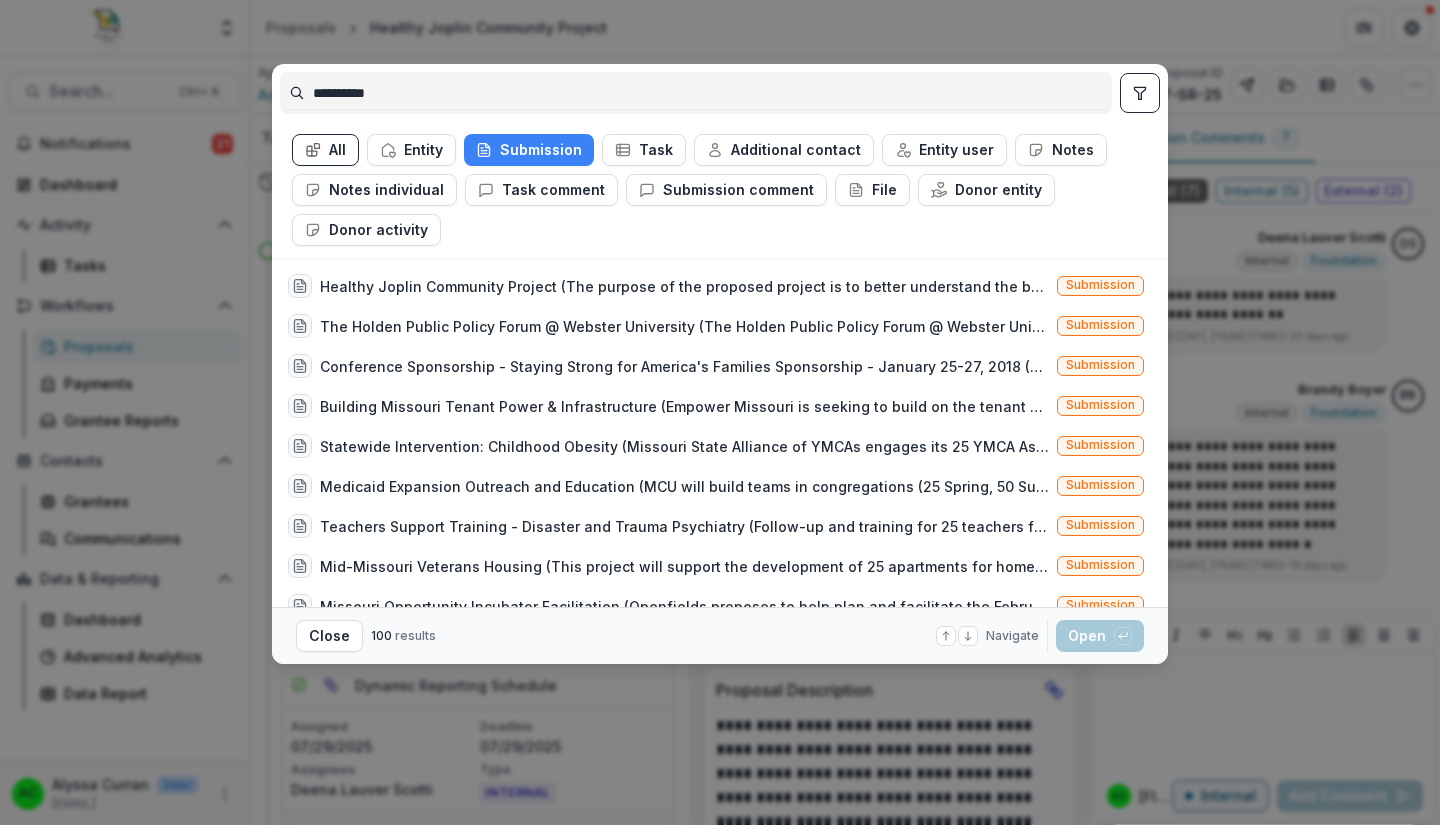 type 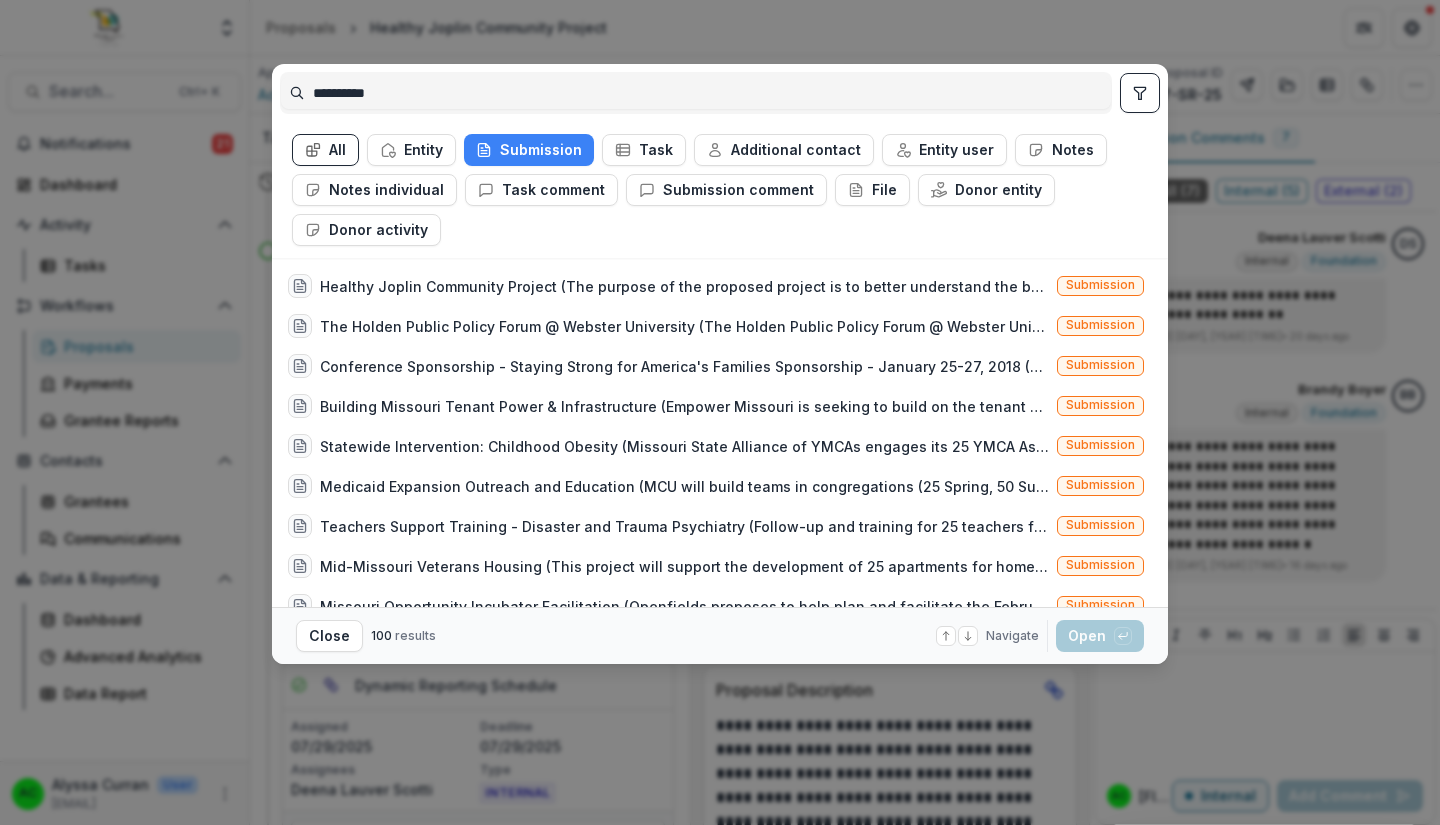 click on "Close" at bounding box center (329, 636) 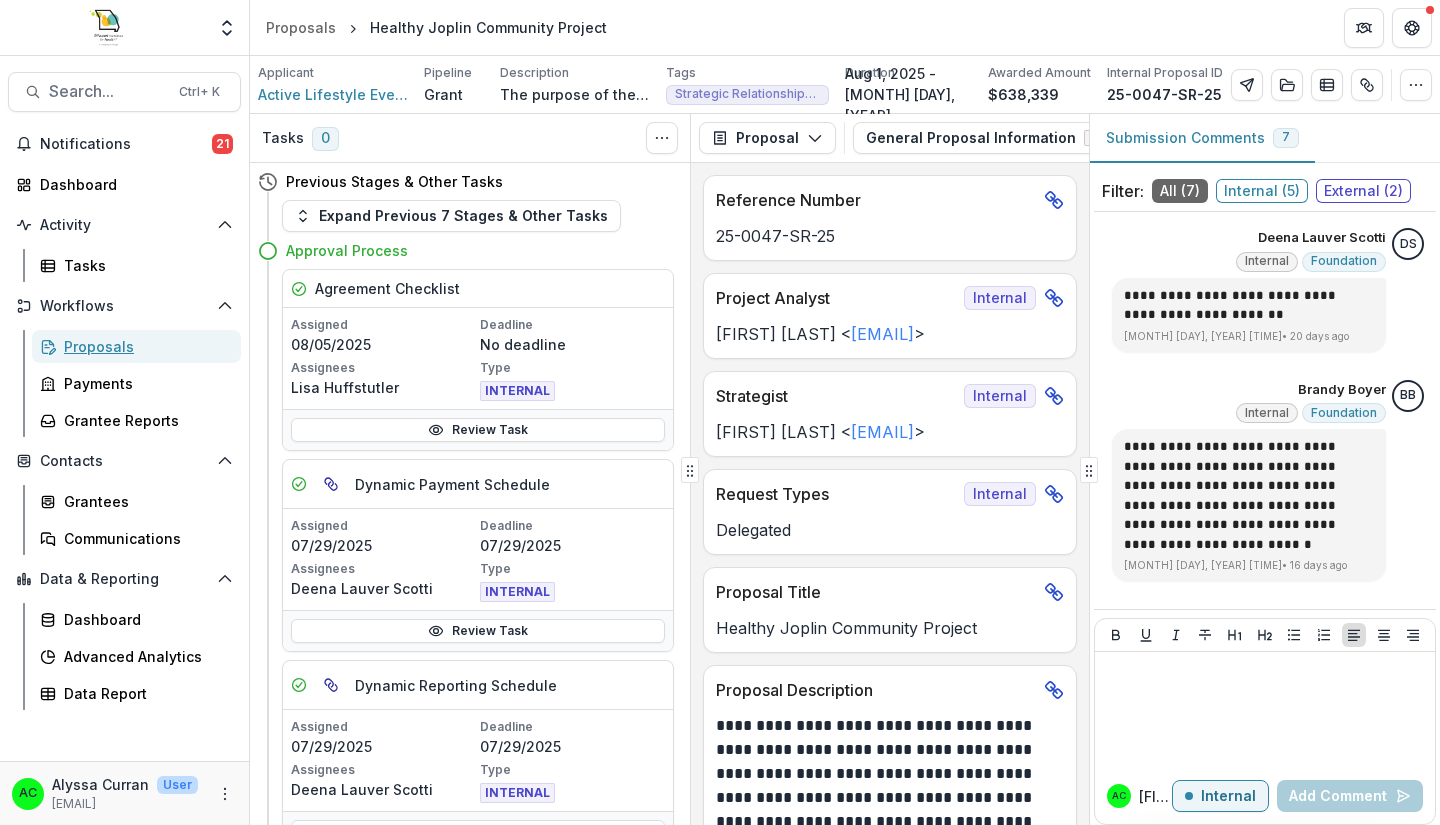 click on "Proposals" at bounding box center (144, 346) 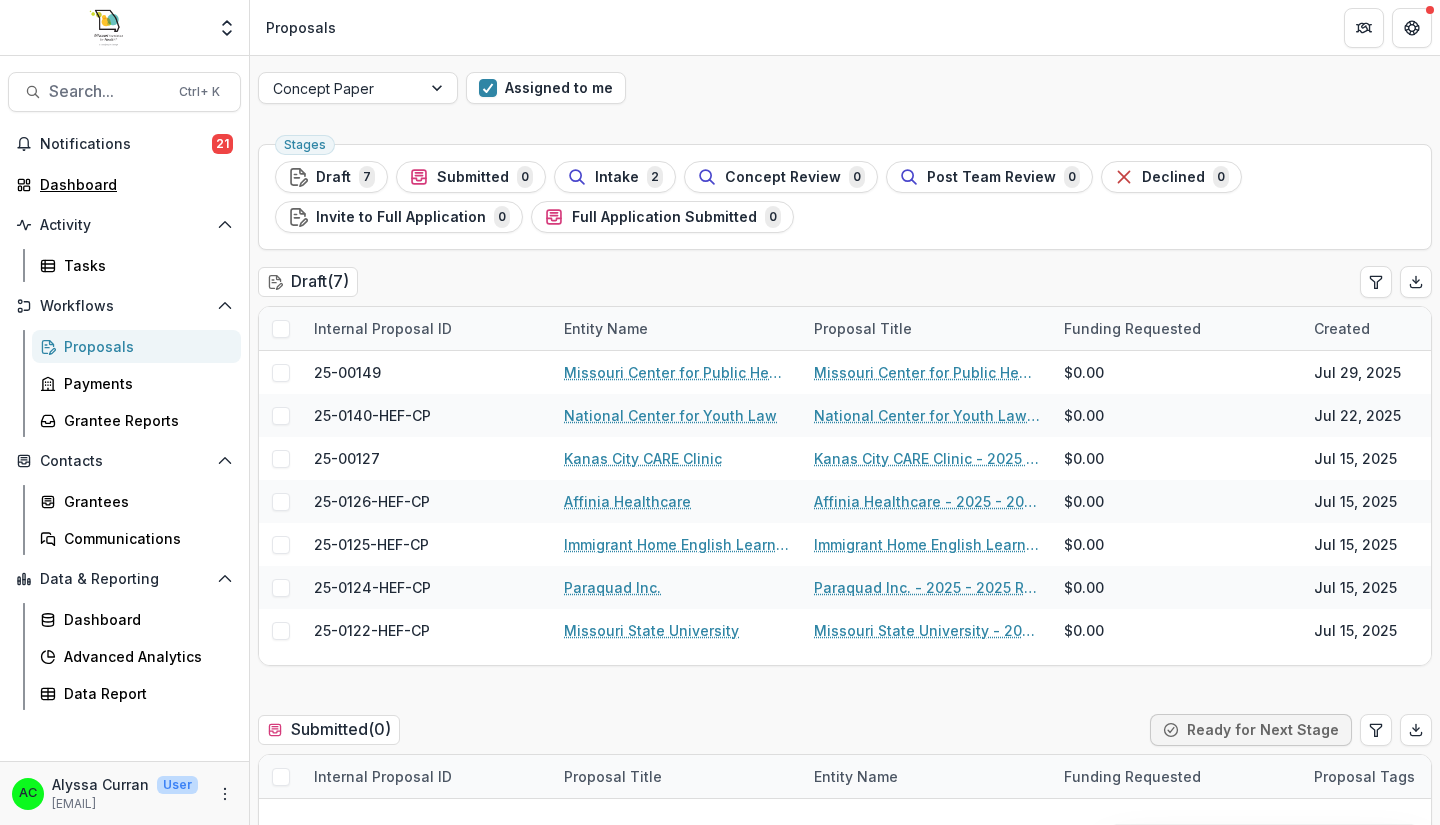 click on "Dashboard" at bounding box center (132, 184) 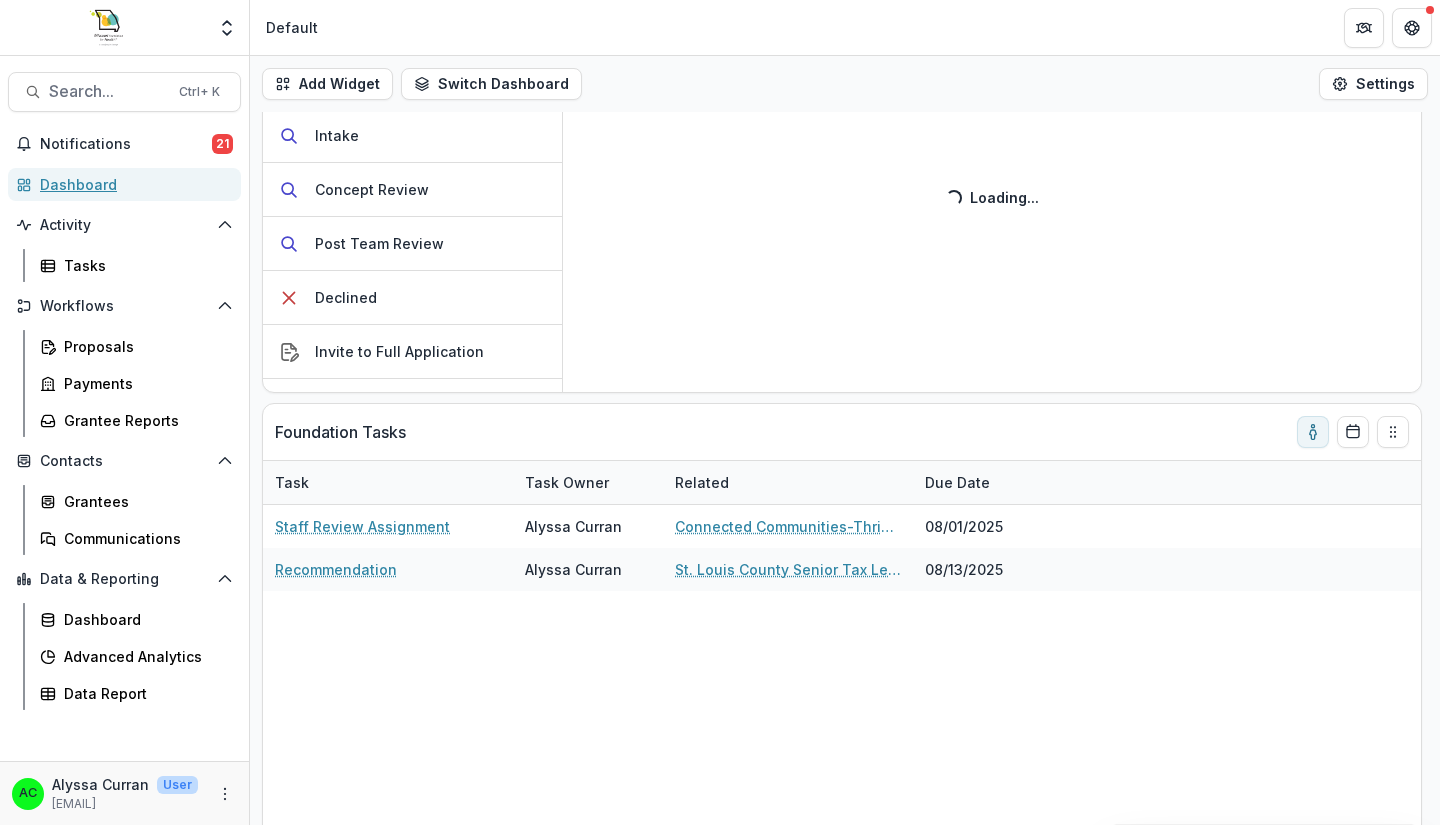 scroll, scrollTop: 197, scrollLeft: 0, axis: vertical 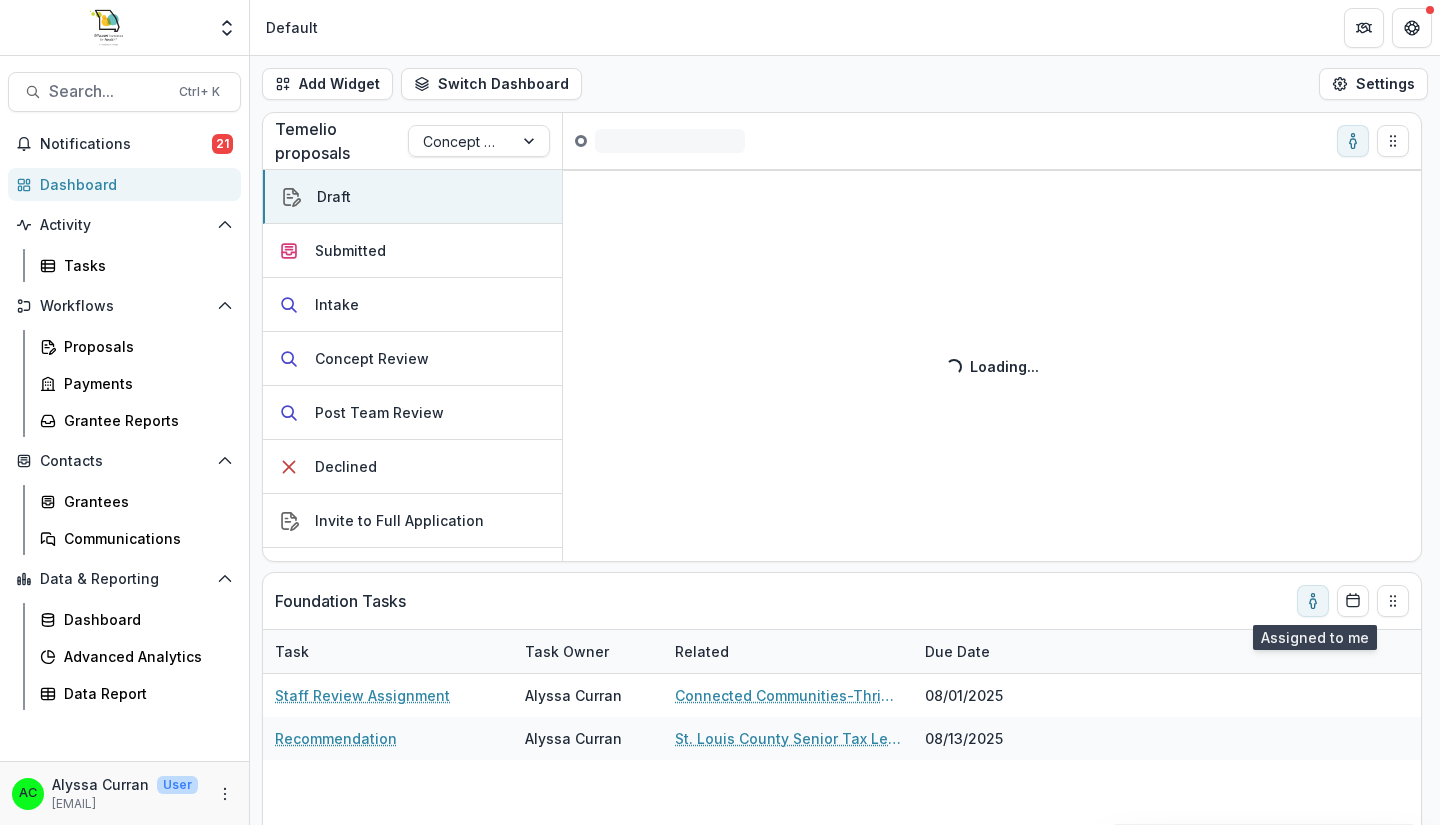 click 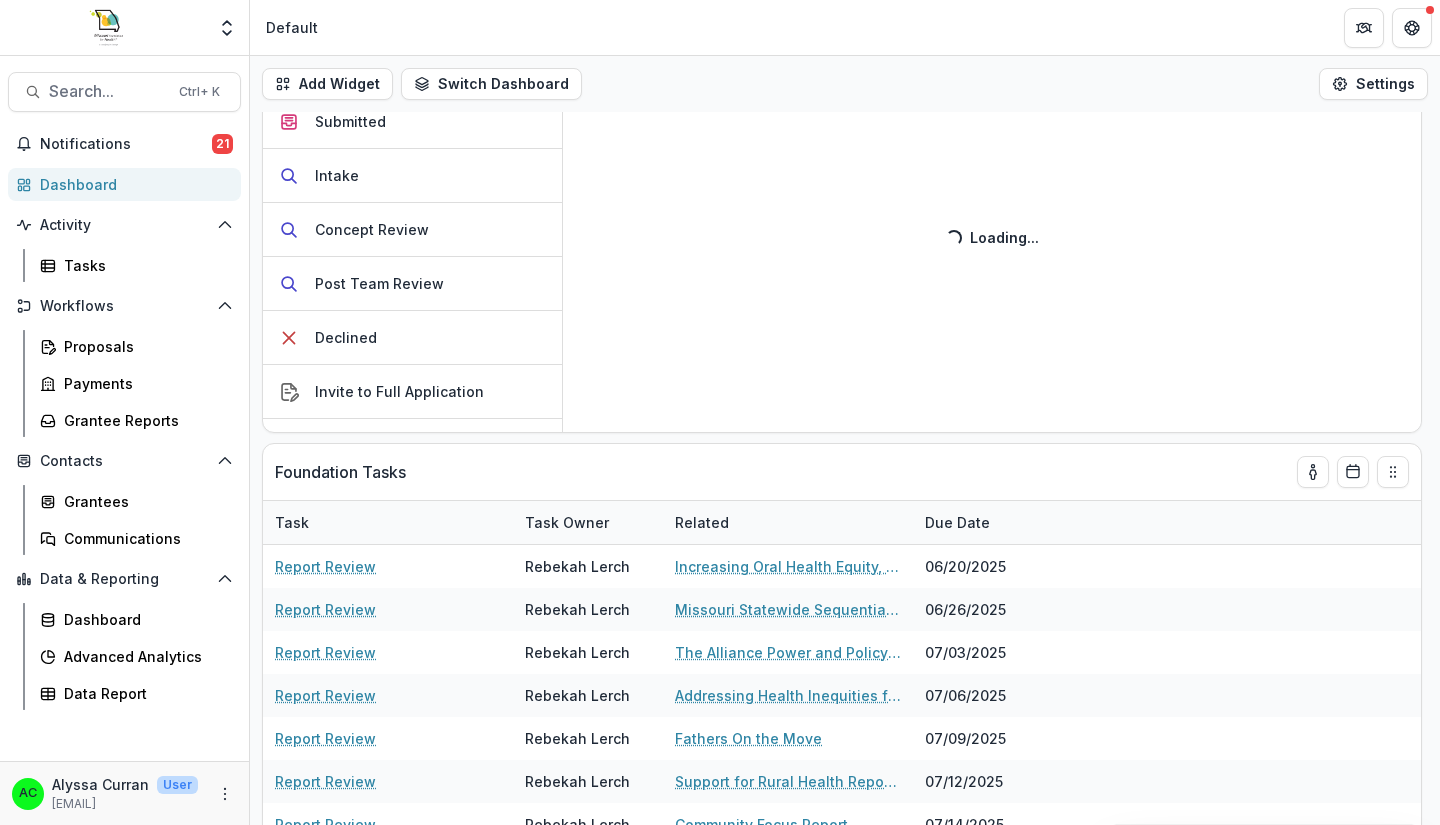 scroll, scrollTop: 197, scrollLeft: 0, axis: vertical 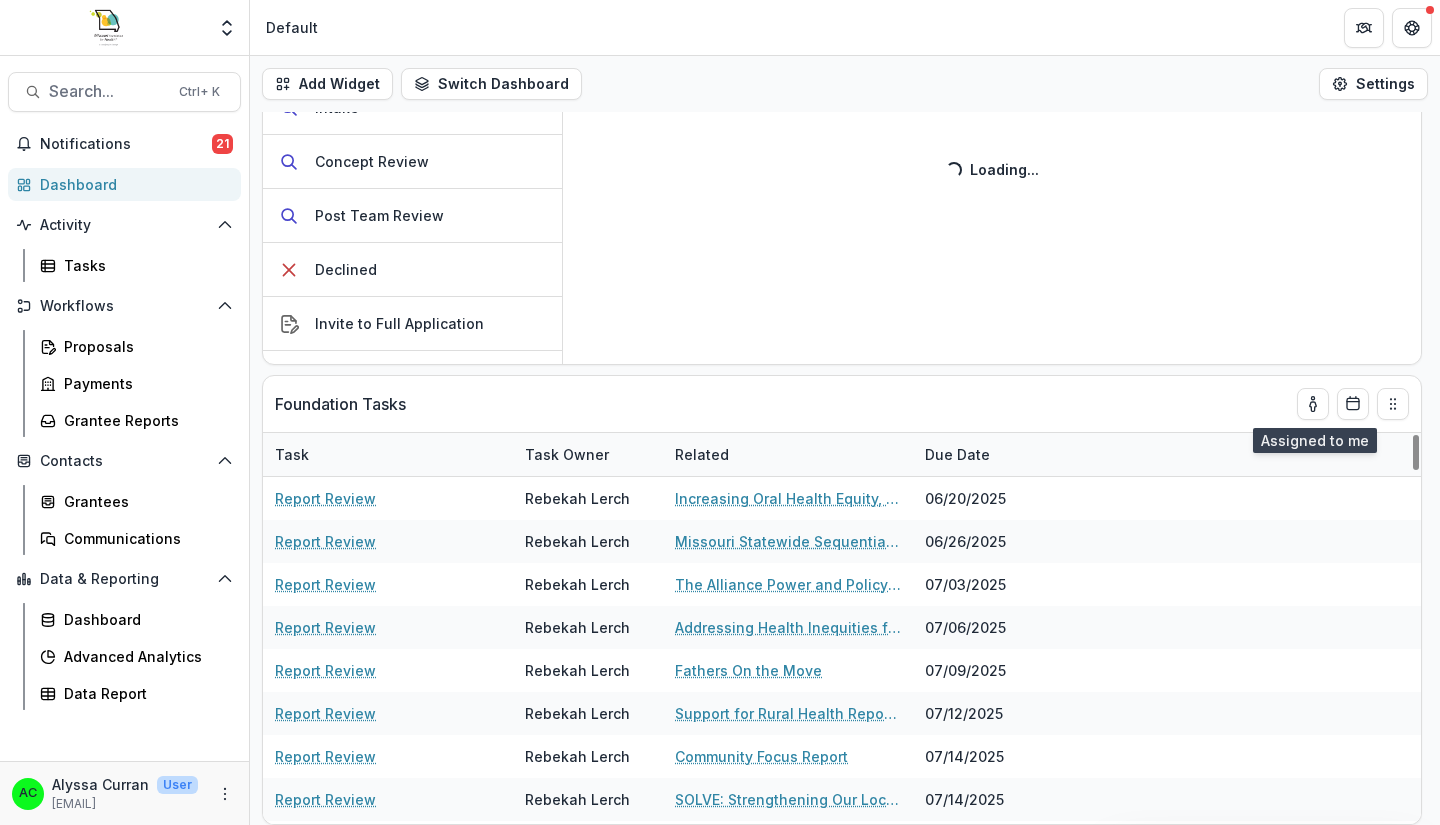 click at bounding box center [1313, 404] 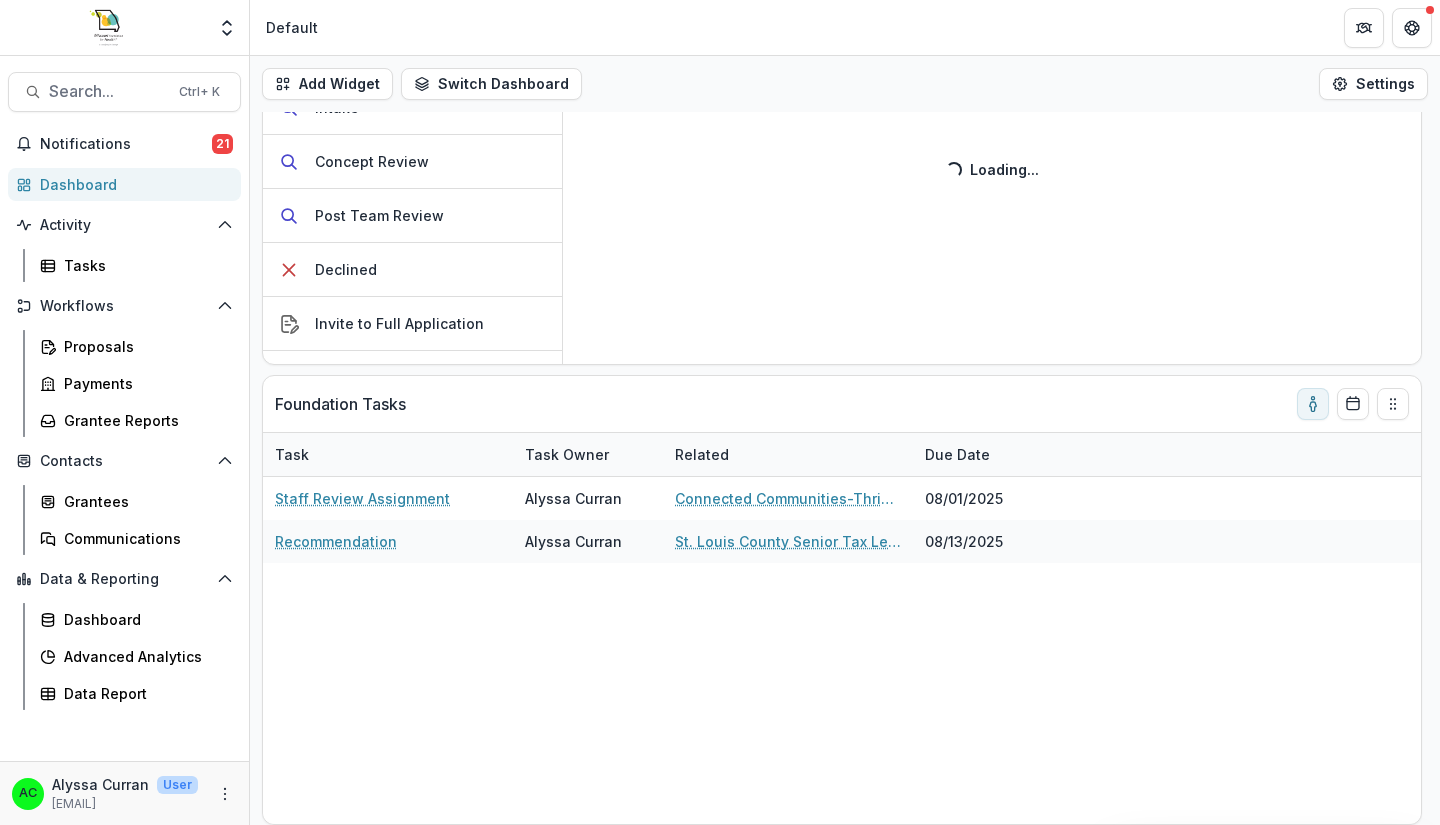 type 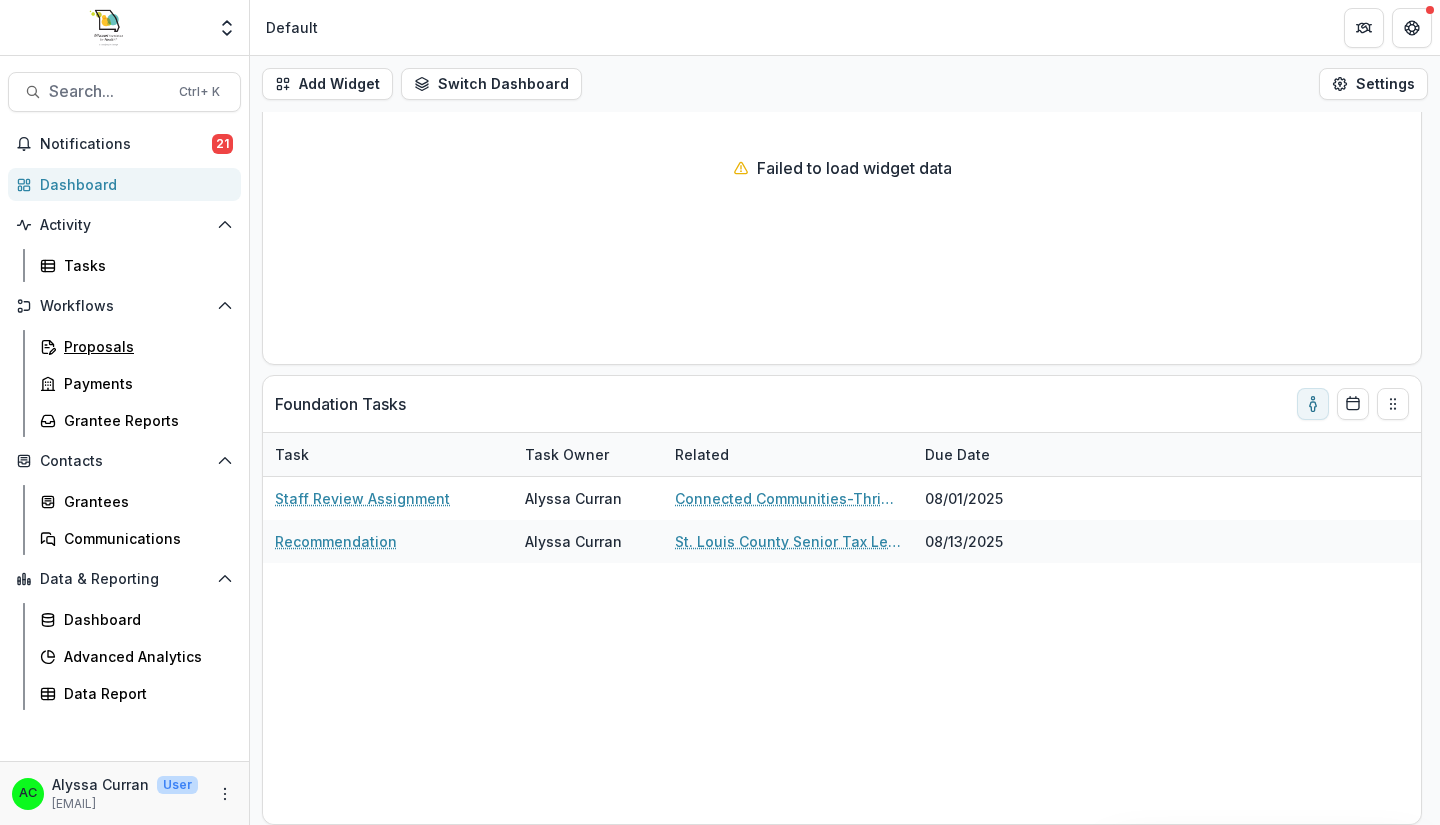 click on "Proposals" at bounding box center [144, 346] 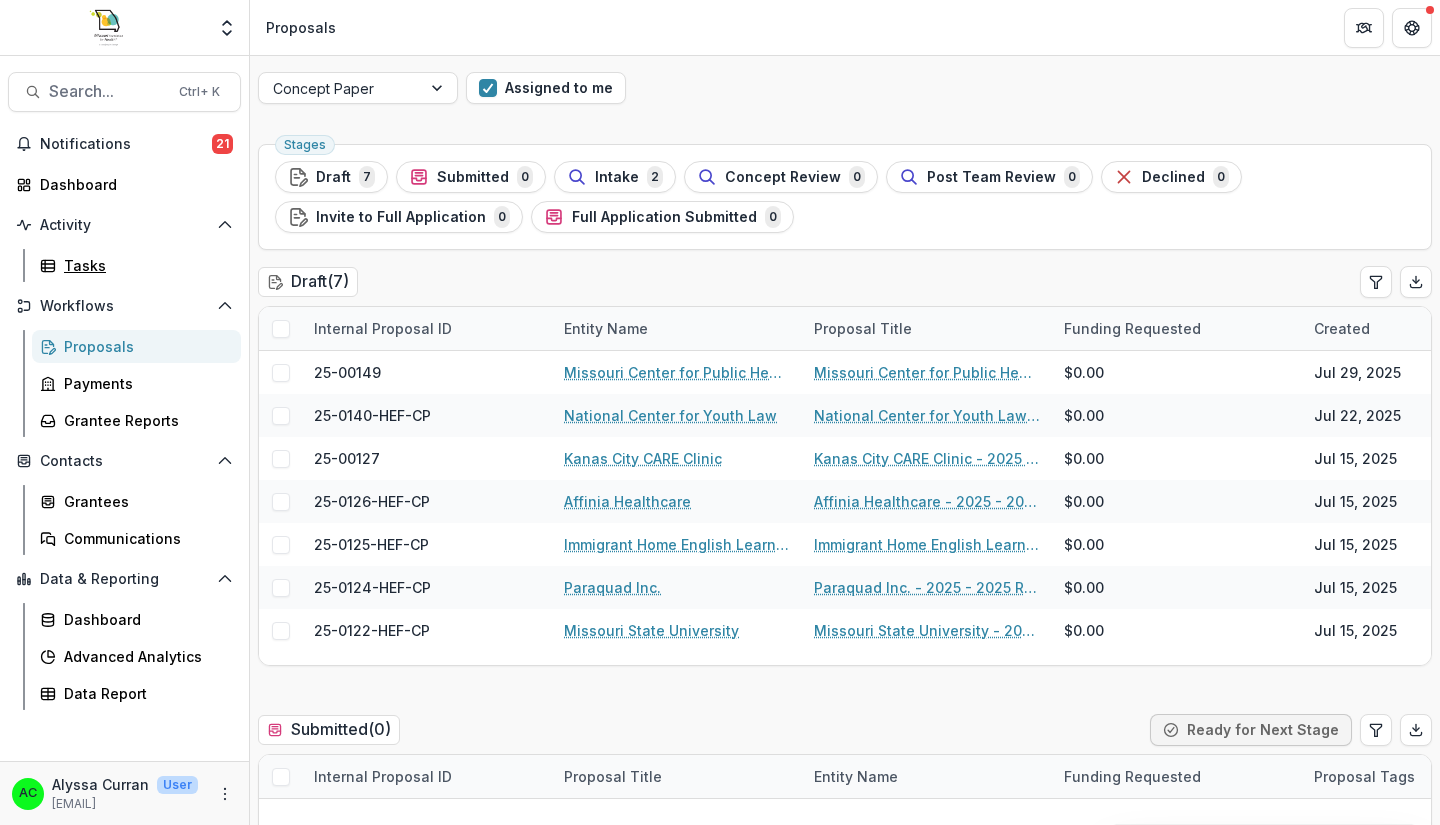 click on "Tasks" at bounding box center [144, 265] 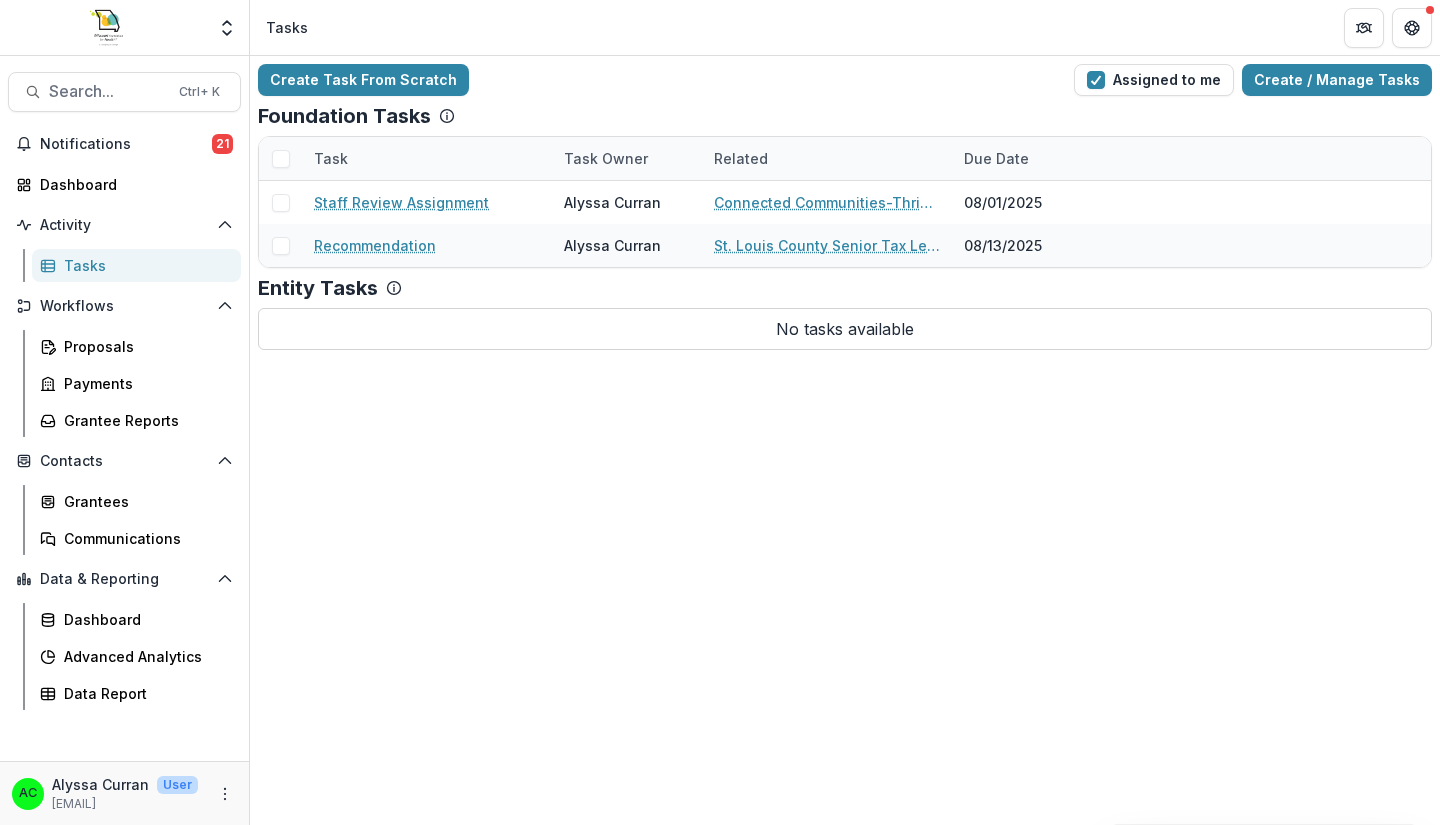 click on "Assigned to me" at bounding box center [1154, 80] 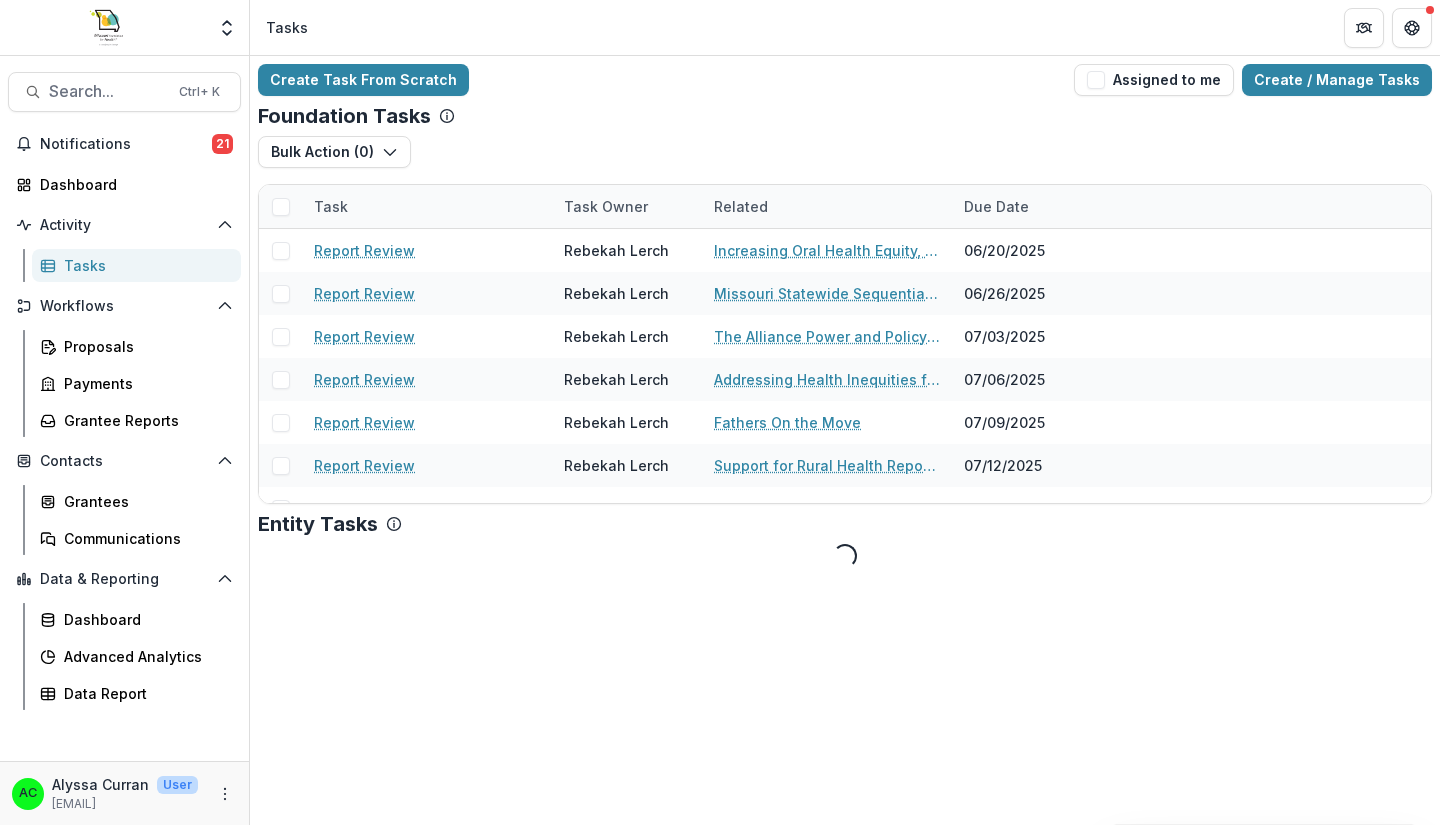 click on "Assigned to me" at bounding box center [1154, 80] 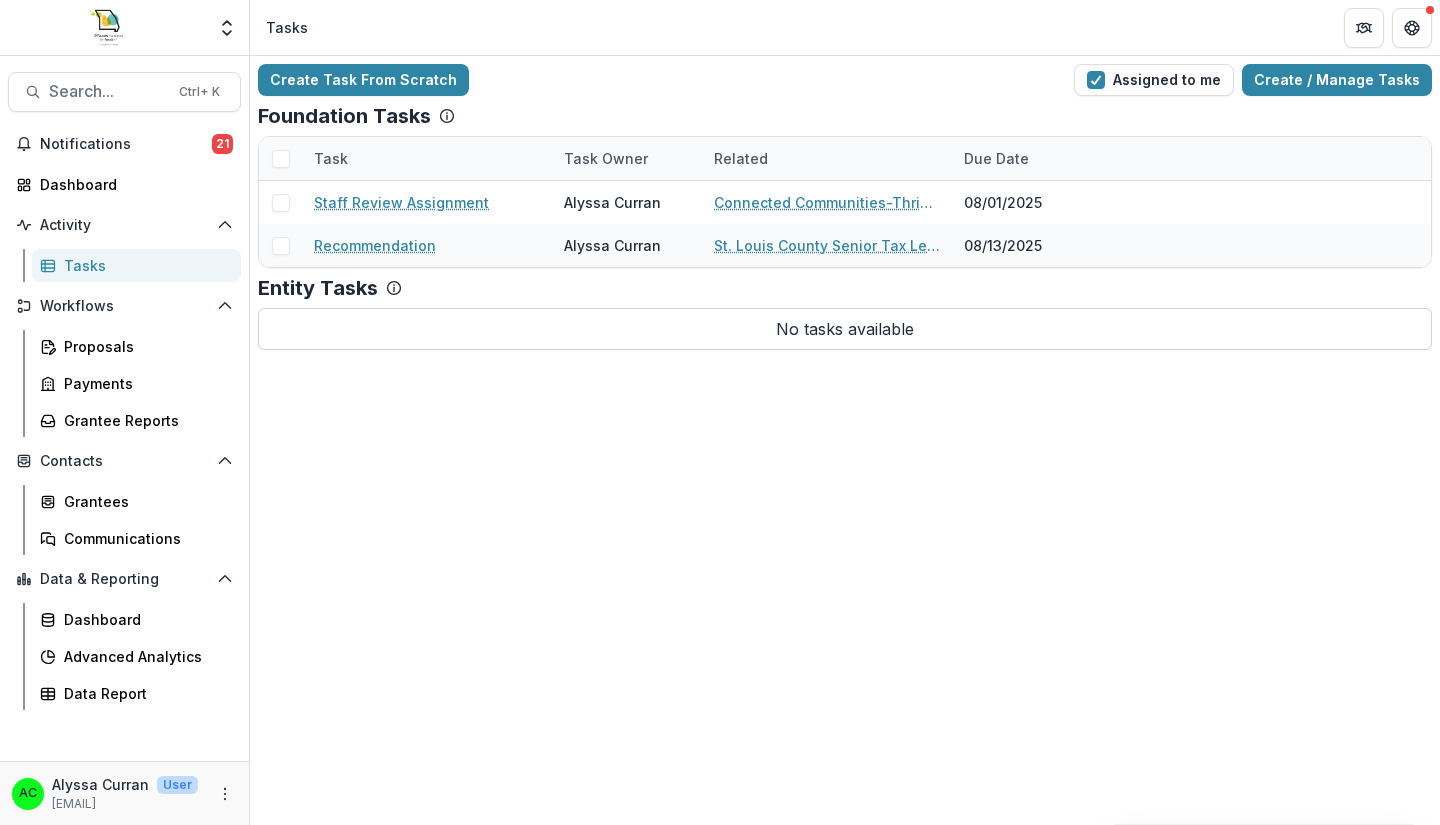 type 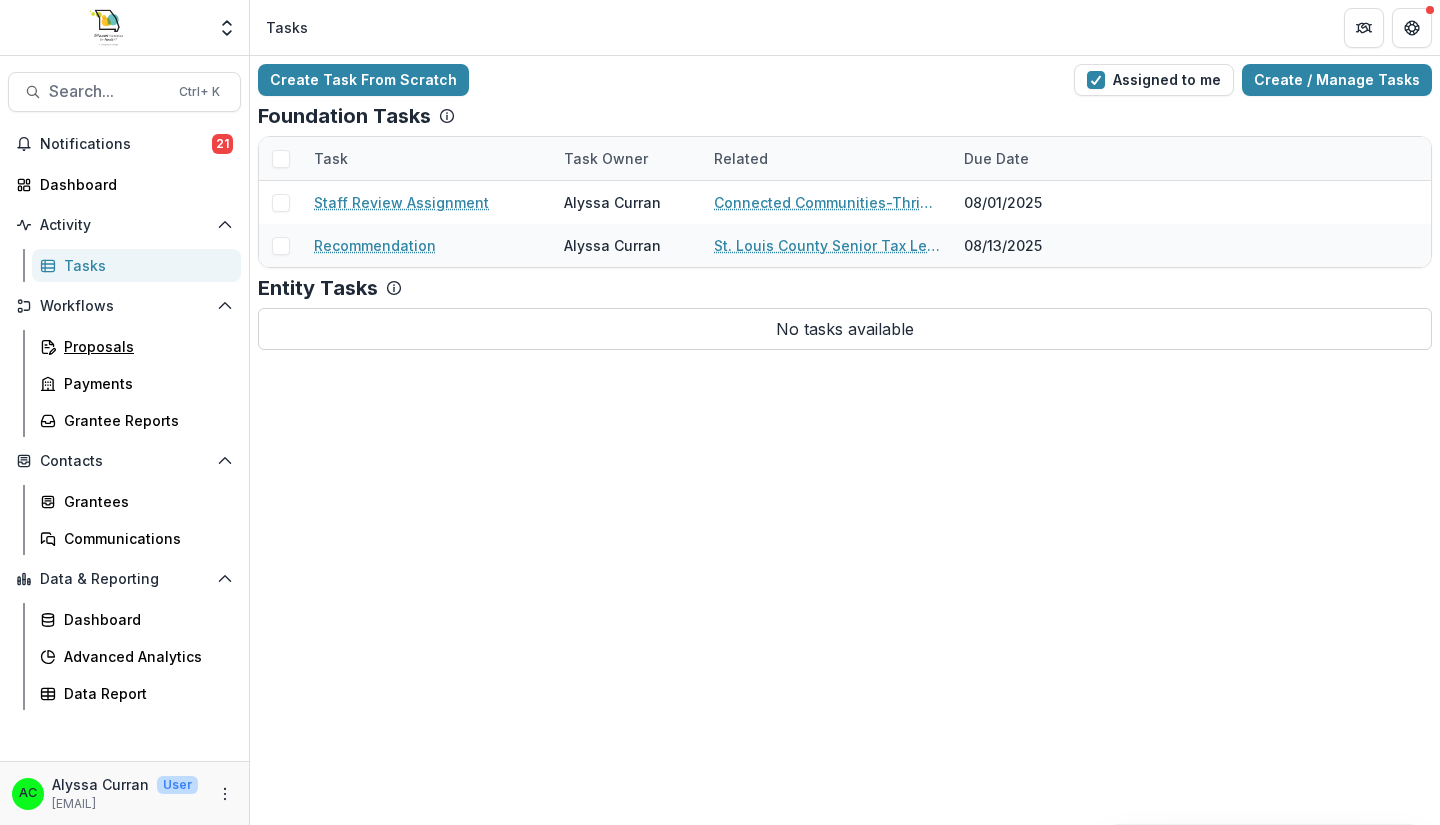 click on "Proposals" at bounding box center (144, 346) 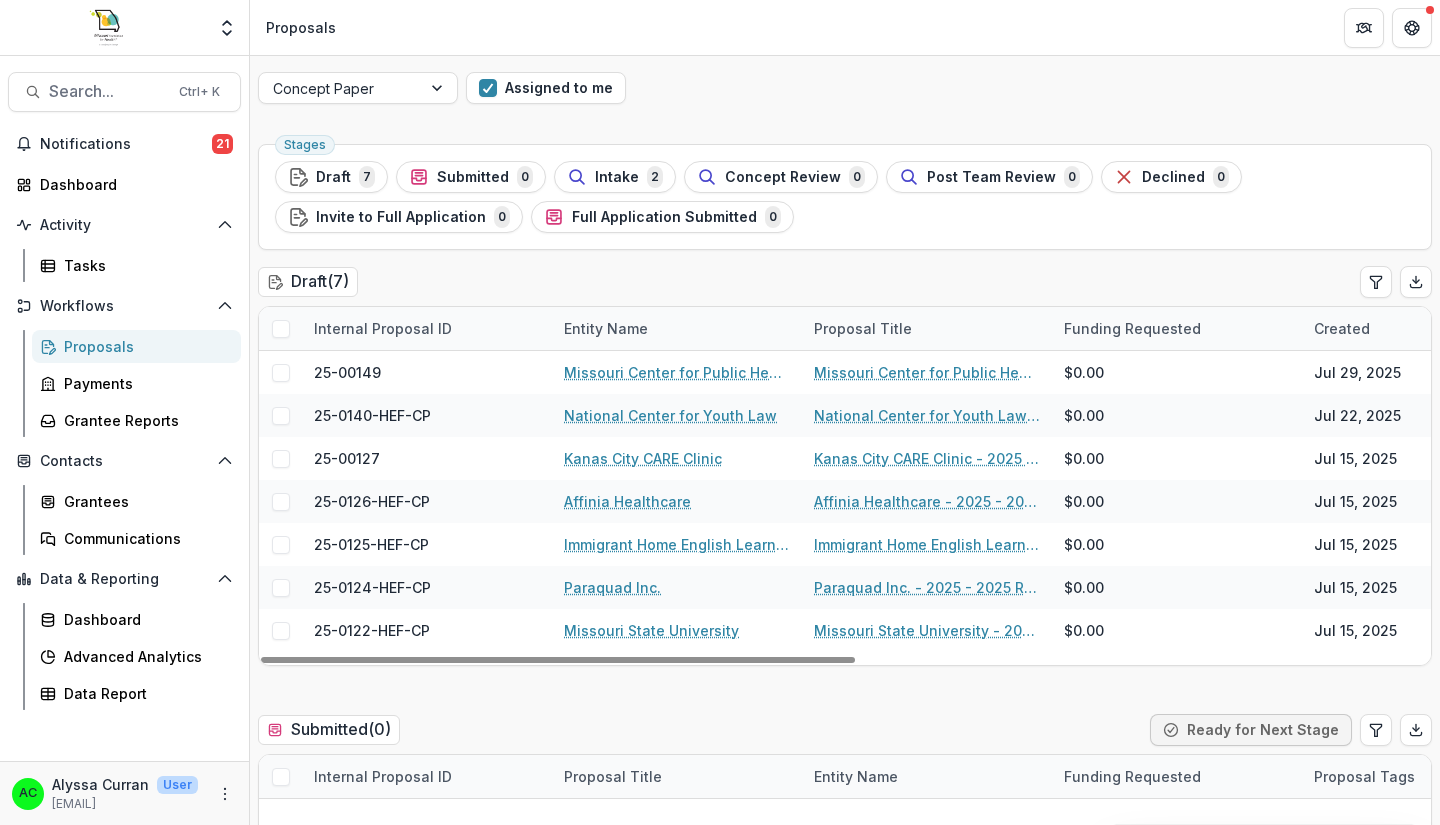 drag, startPoint x: 844, startPoint y: 330, endPoint x: 637, endPoint y: 348, distance: 207.78113 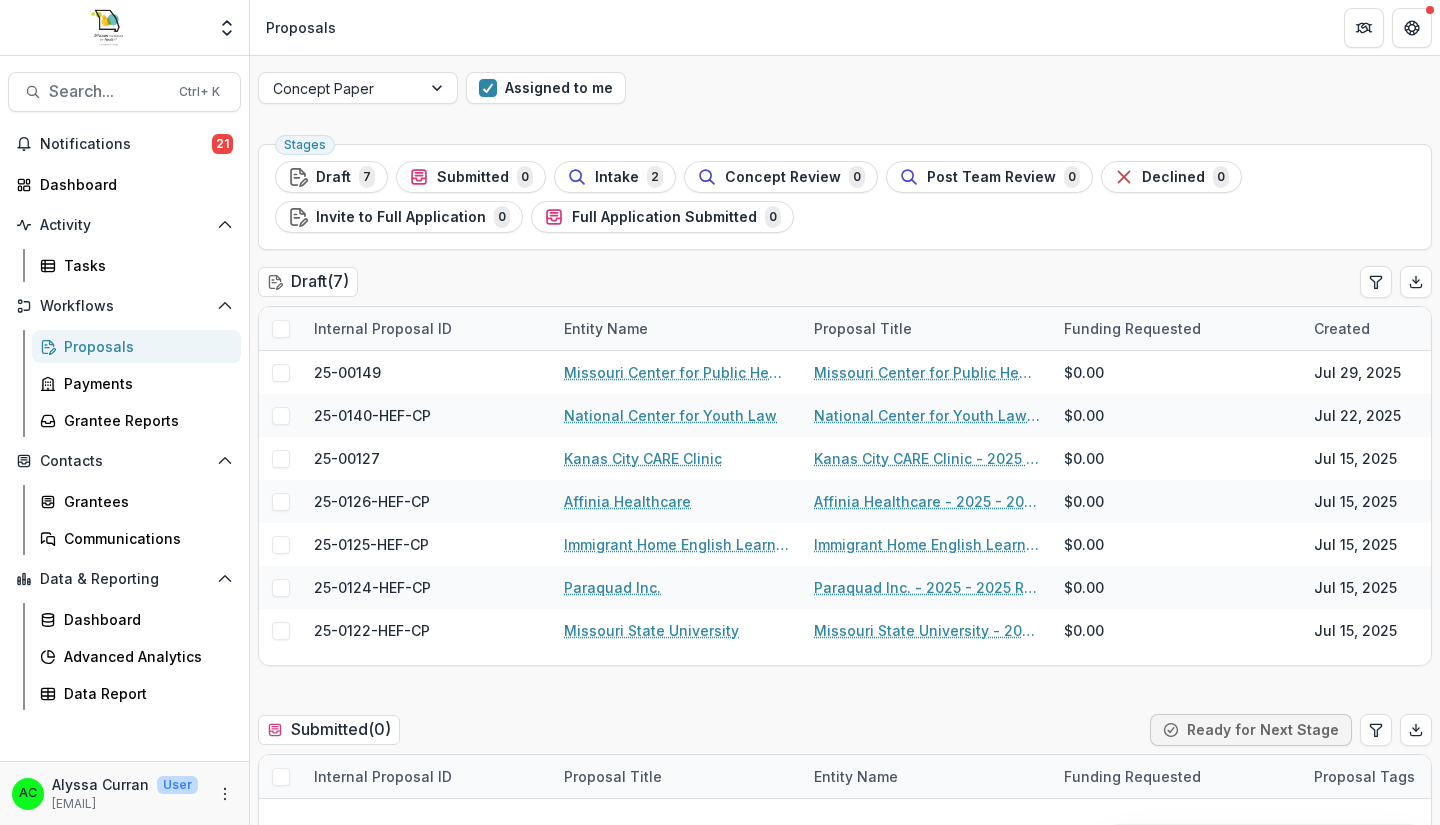 click on "Stages Draft 7 Submitted 0 Intake 0 Concept Review 0 Post Team Review 0 Declined 0 Invite to Full Application 0 Full Application Submitted 0 Draft ( 7 ) Internal Proposal ID Entity Name Proposal Title Funding Requested Created Deadline Proposal Tags Form Current Stage Task Assignees 25-00149 Missouri Center for Public Health Excellence Missouri Center for Public Health Excellence - 2025 - 2025 Request for Concept Papers $0.00 [DATE] [DATE] Strategic Relationships - Health Equity Fund 2025 Request for Concept Papers 25-0140-HEF-CP National Center for Youth Law National Center for Youth Law - 2025 - 2025 Request for Concept Papers $0.00 [DATE] [DATE] Strategic Relationships - Health Equity Fund 2025 Request for Concept Papers 25-00127 [CITY] City CARE Clinic [CITY] City CARE Clinic - 2025 - 2025 Request for Concept Papers $0.00 [DATE] [DATE] Strategic Relationships - Health Equity Fund 2025 Request for Concept Papers 25-0126-HEF-CP Affinia Healthcare $0.00 [DATE] $0.00 0" at bounding box center [845, 1973] 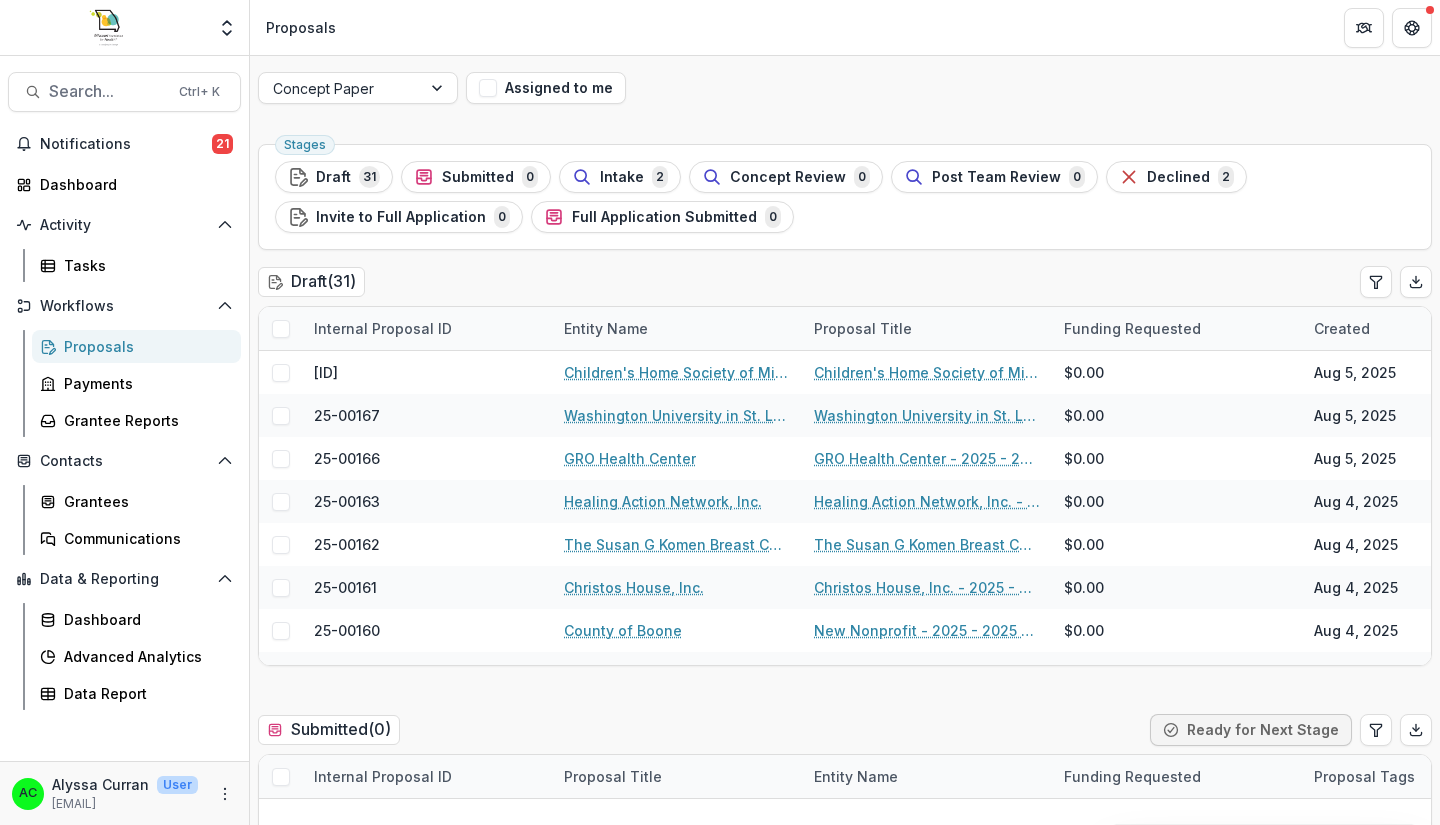 click on "Assigned to me" at bounding box center [546, 88] 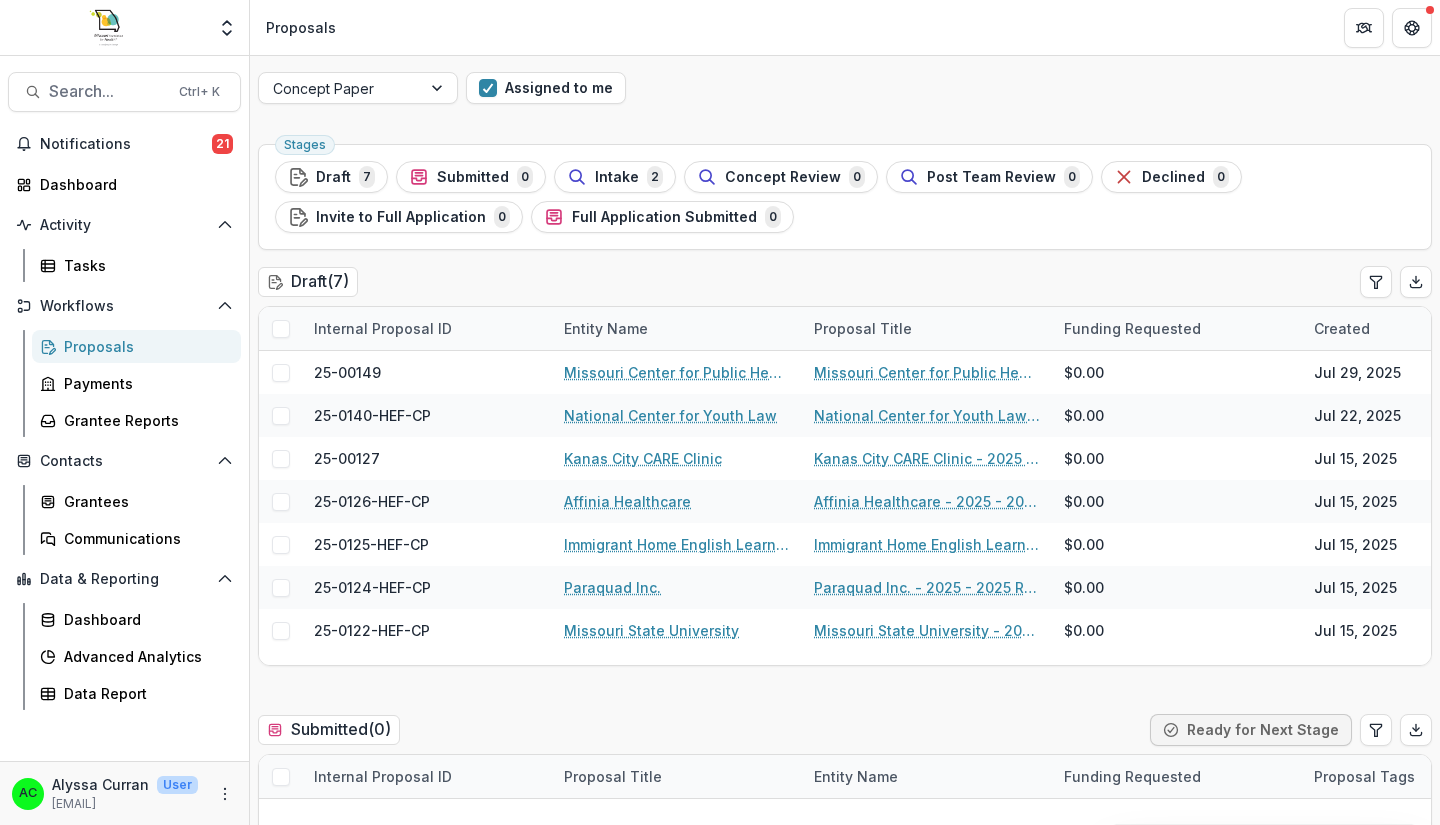 click on "Assigned to me" at bounding box center [546, 88] 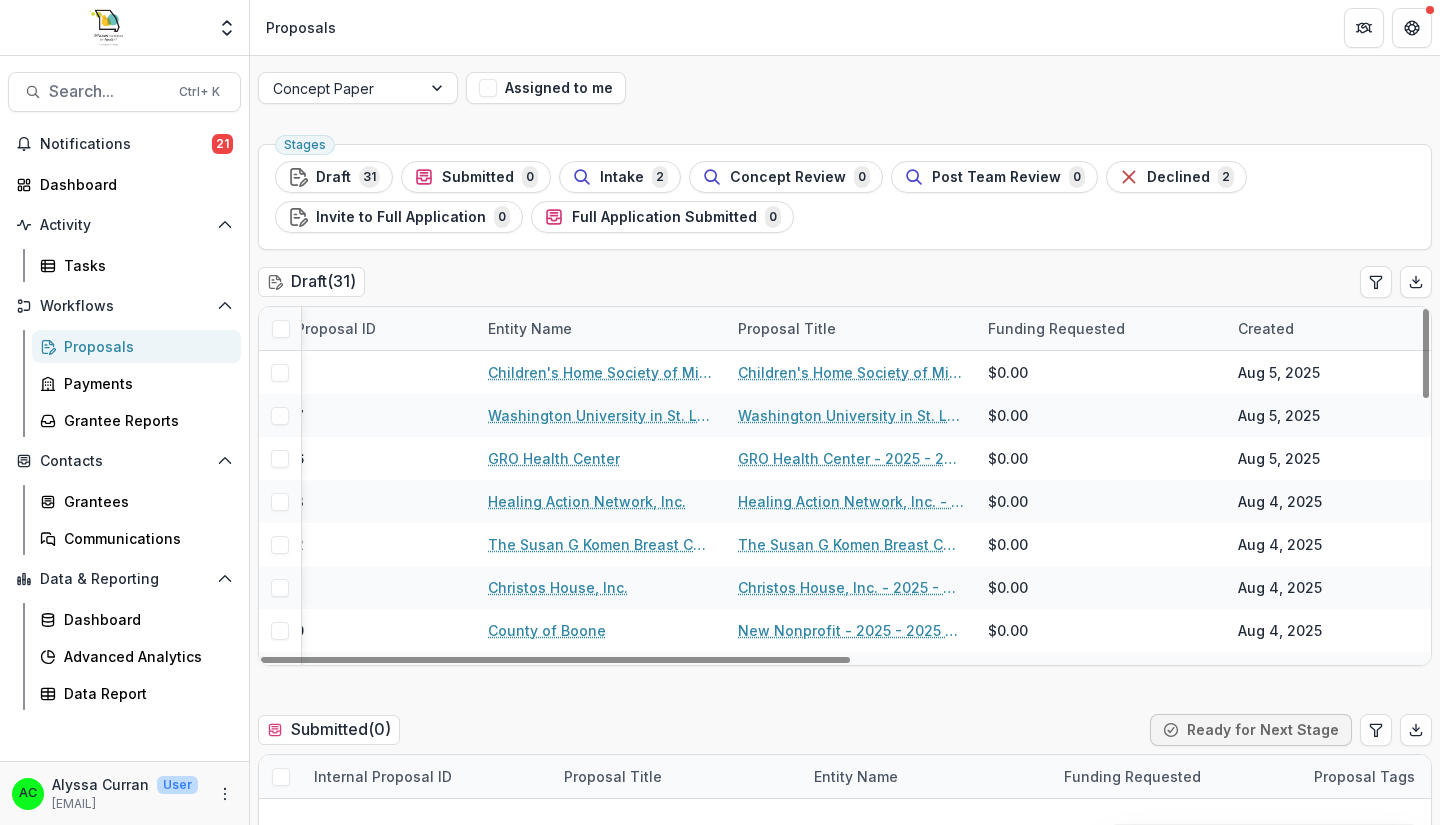 scroll, scrollTop: 0, scrollLeft: 0, axis: both 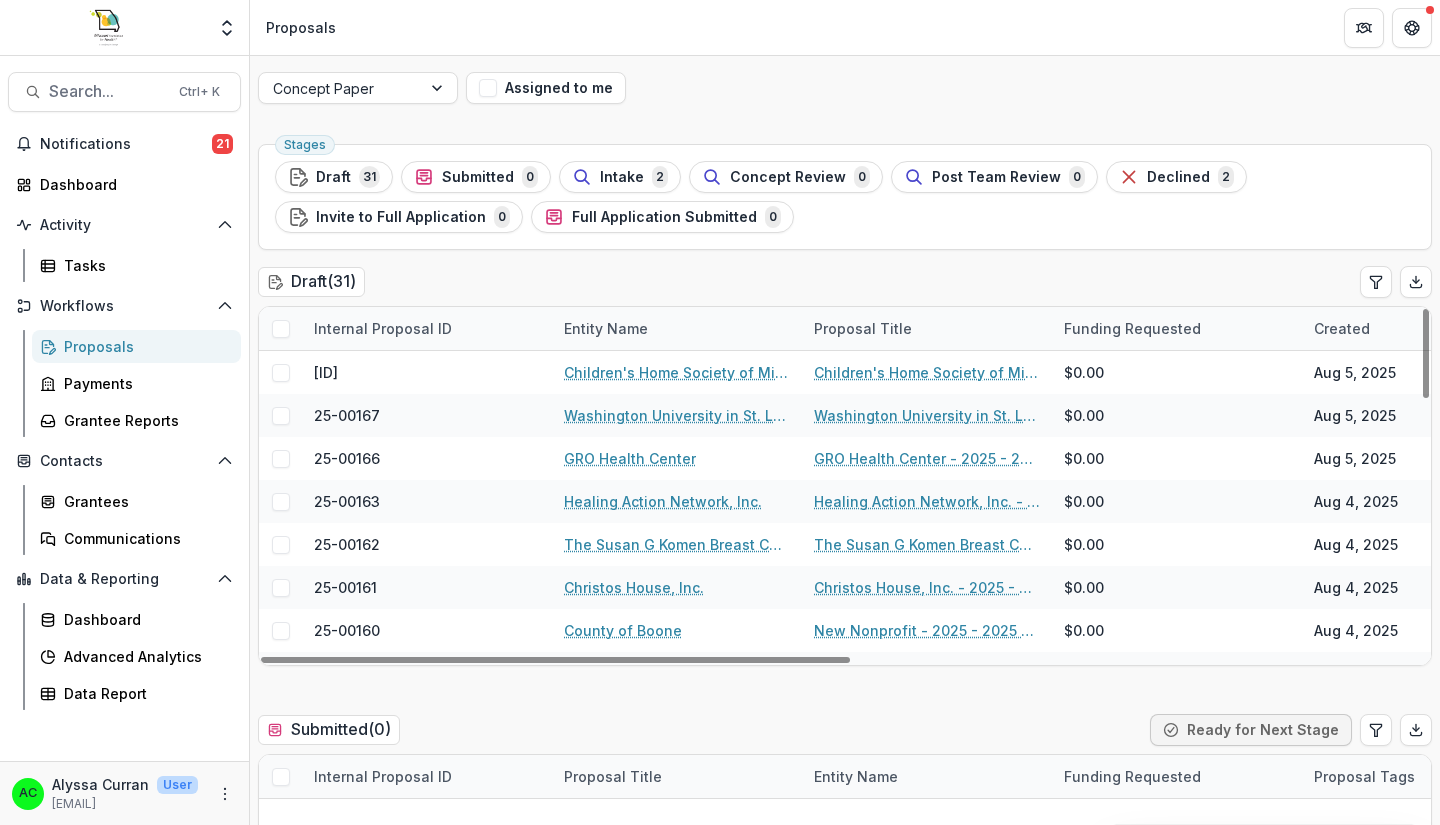 drag, startPoint x: 837, startPoint y: 655, endPoint x: 749, endPoint y: 555, distance: 133.2066 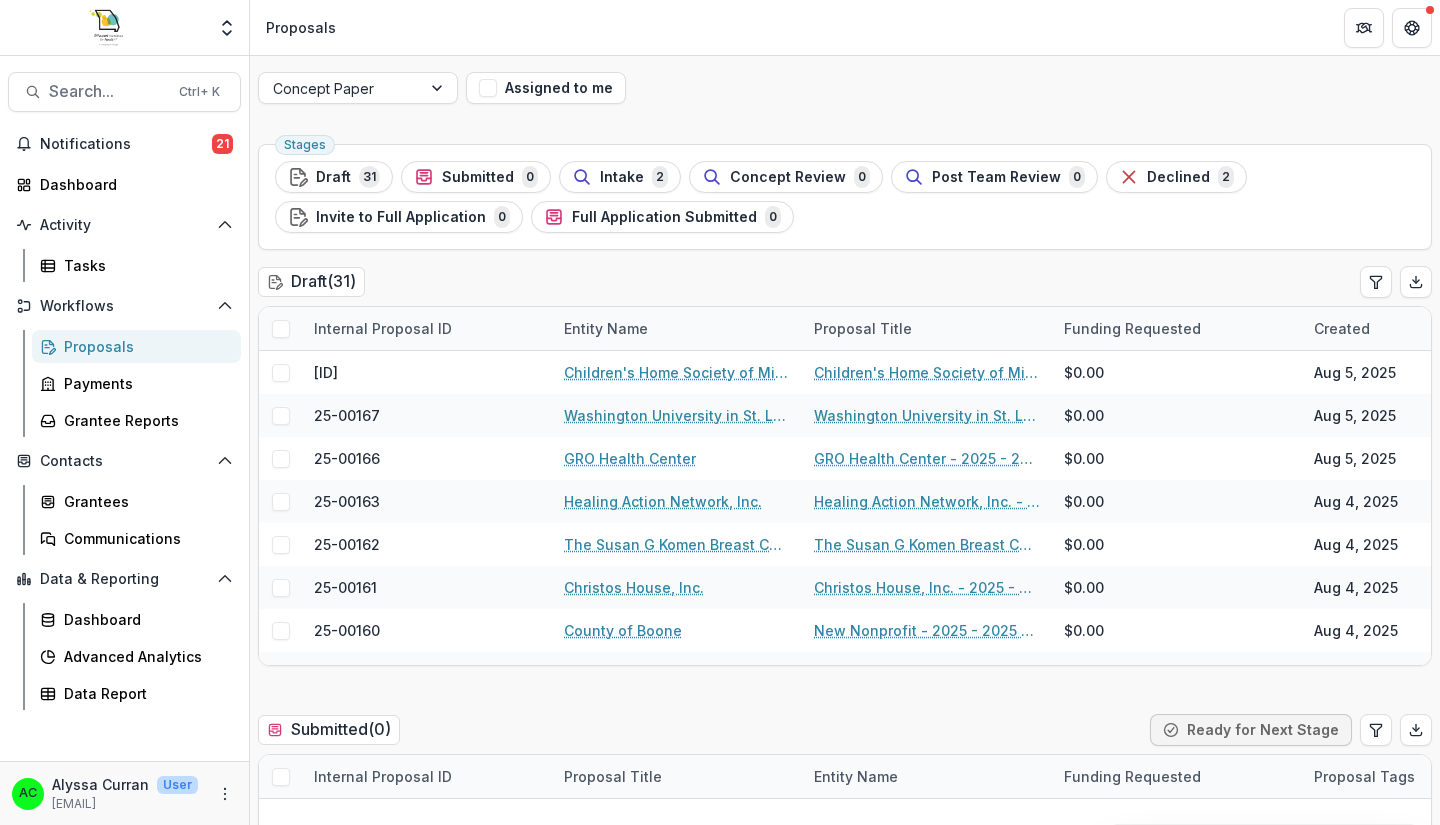 click 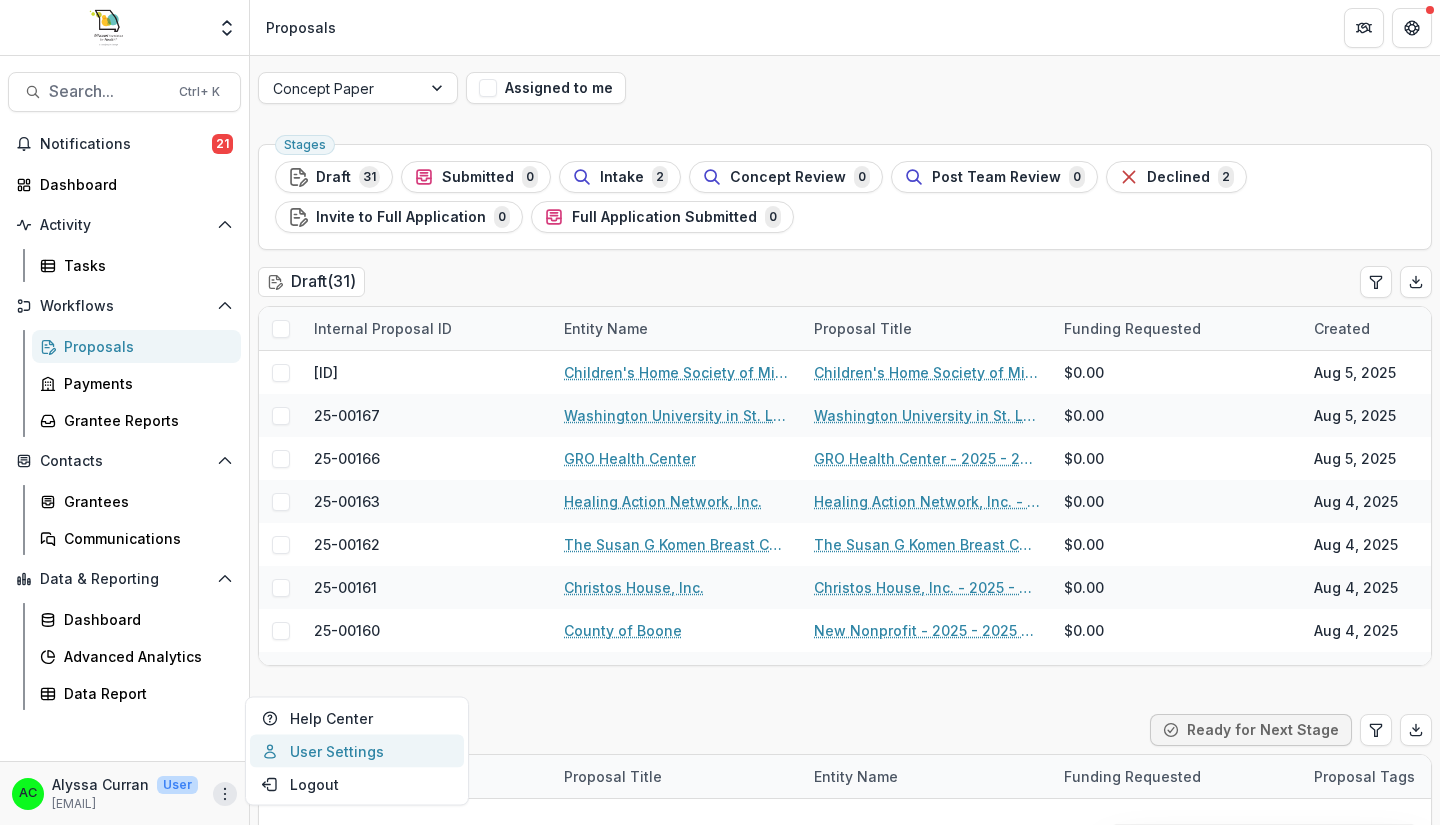 click on "User Settings" at bounding box center [357, 751] 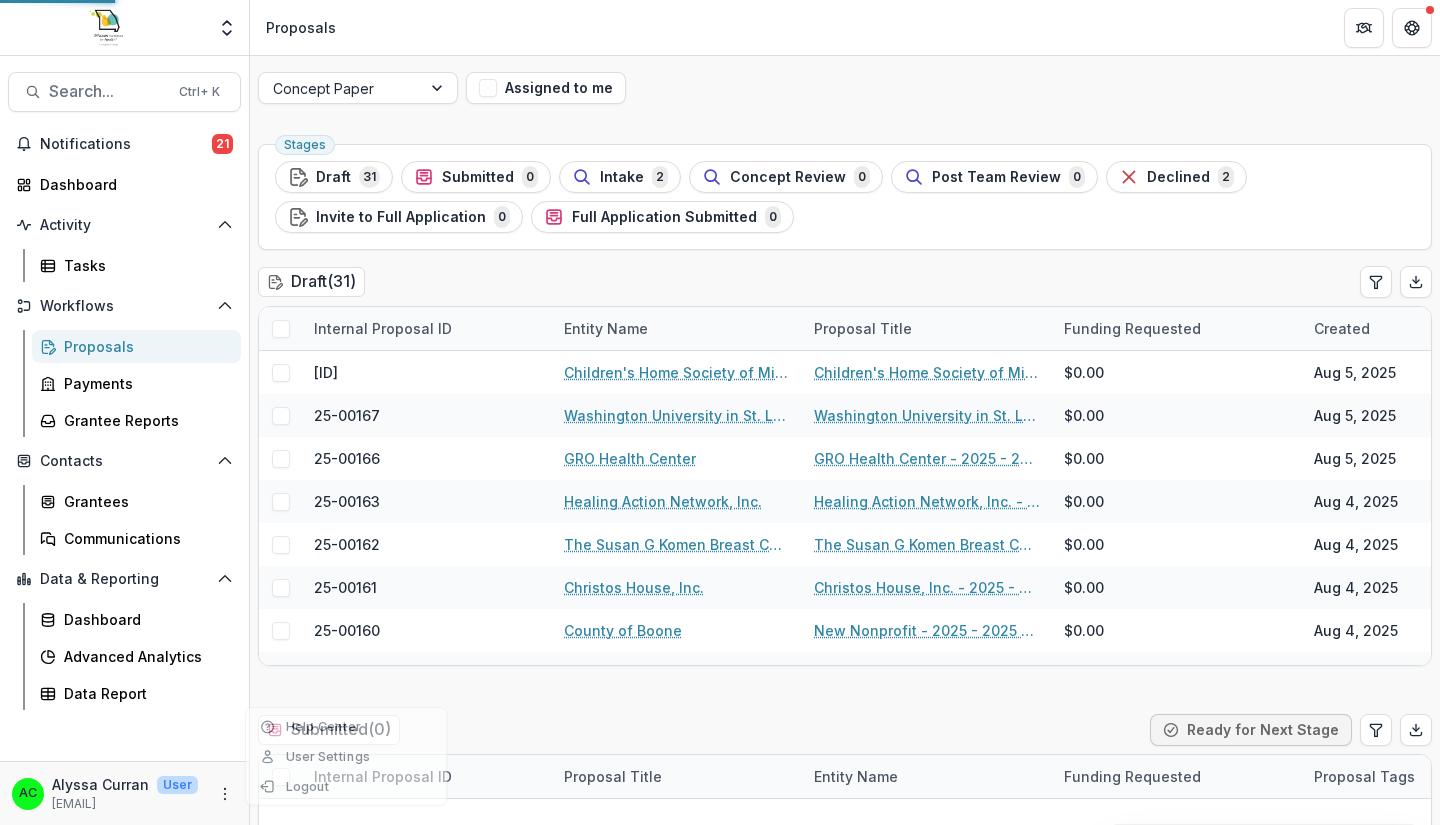 select on "****" 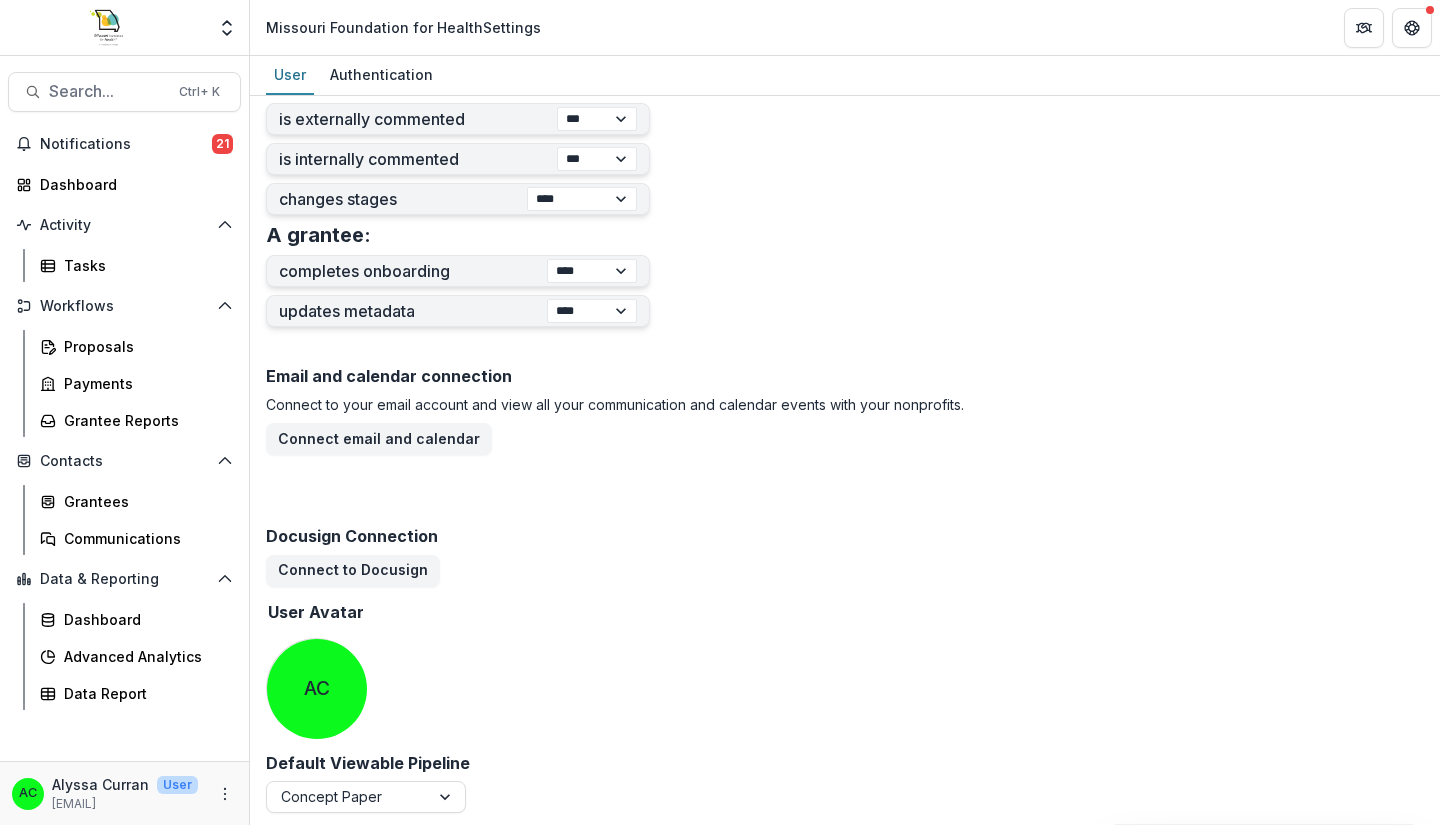 scroll, scrollTop: 820, scrollLeft: 0, axis: vertical 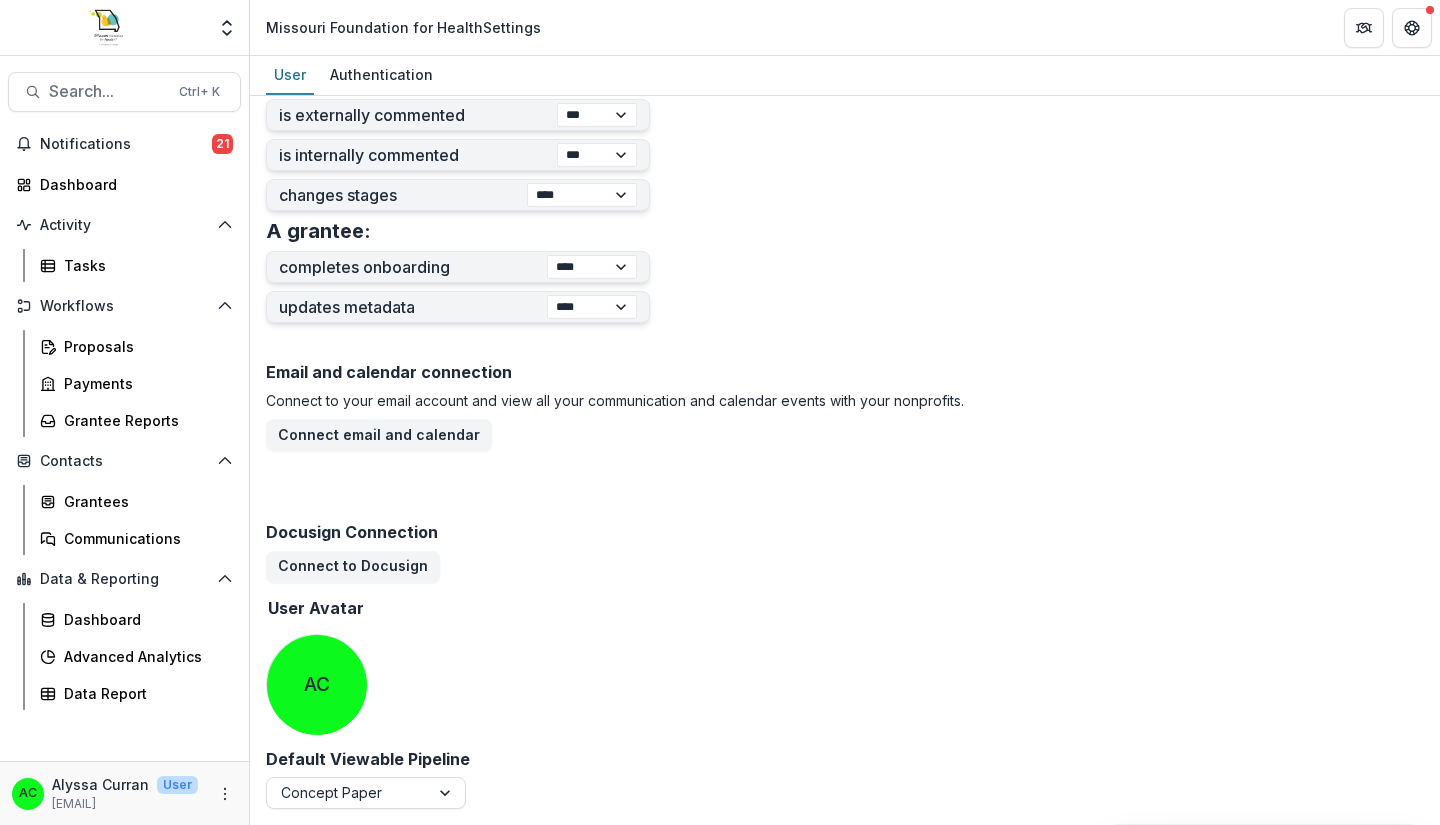 click at bounding box center (447, 793) 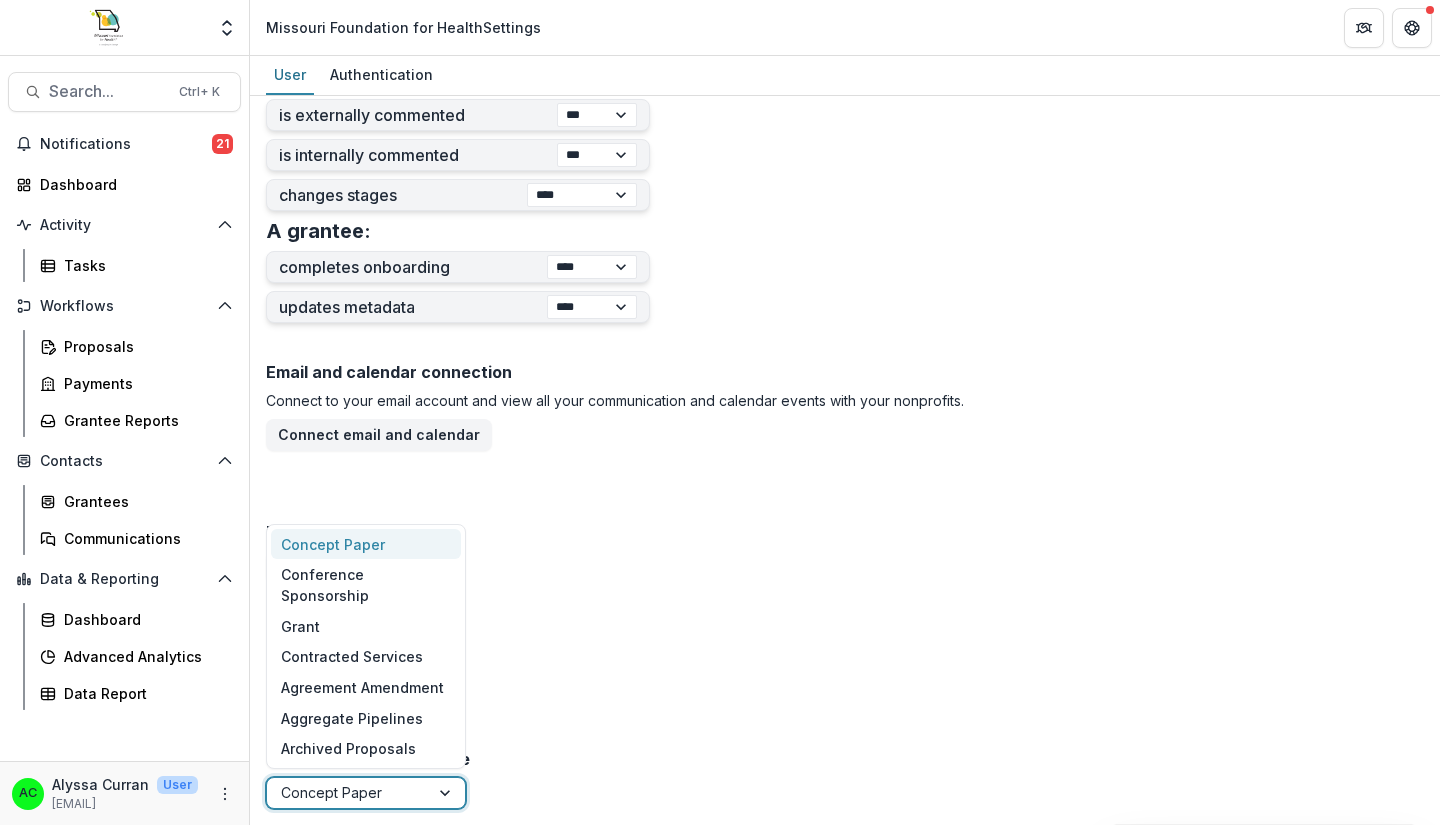click on "Email and calendar connection Connect to your email account and view all your communication and calendar events with your nonprofits. Connect email and calendar Docusign Connection Connect to Docusign User Avatar Update AC" at bounding box center [845, 552] 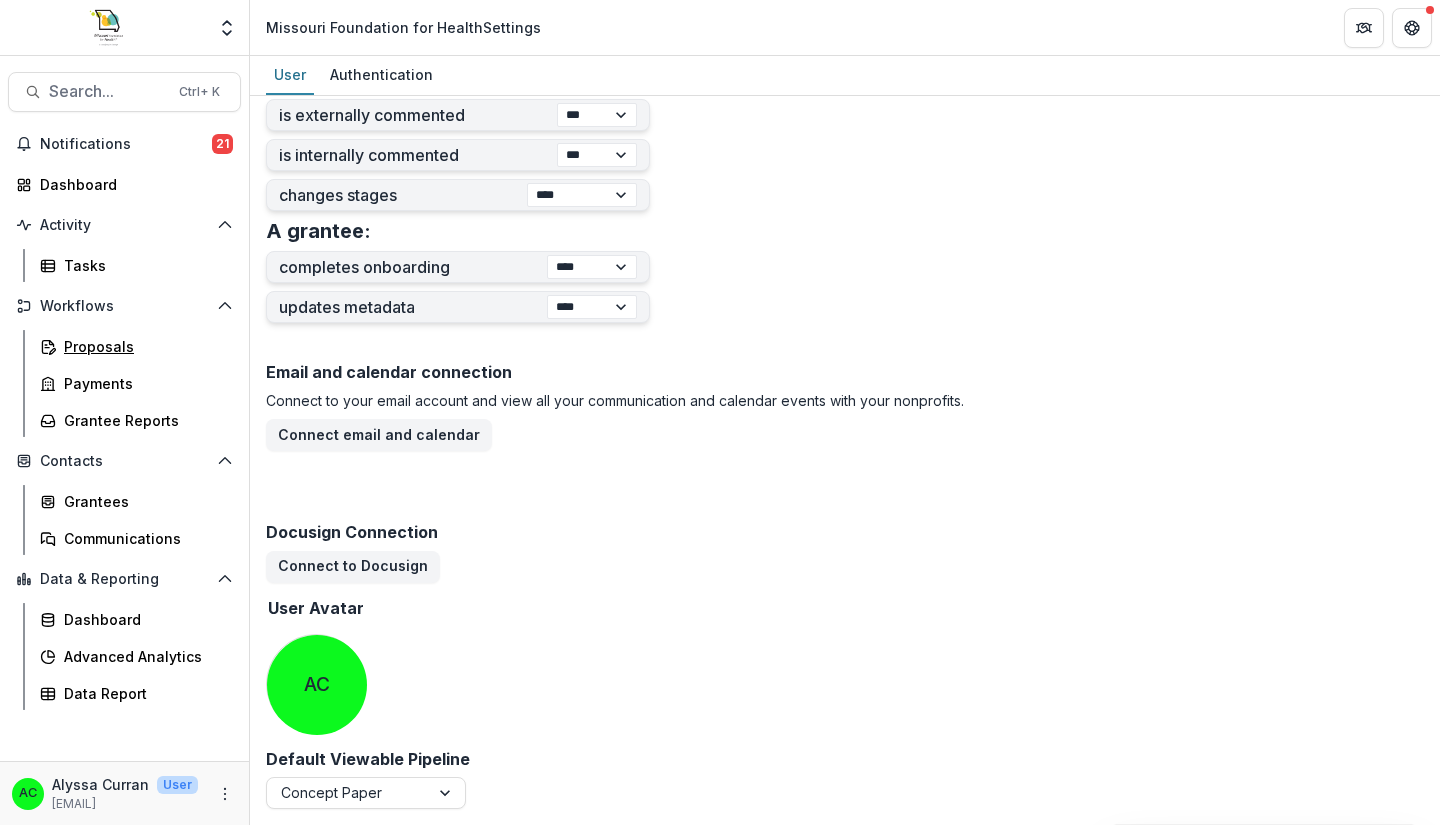 click on "Proposals" at bounding box center (144, 346) 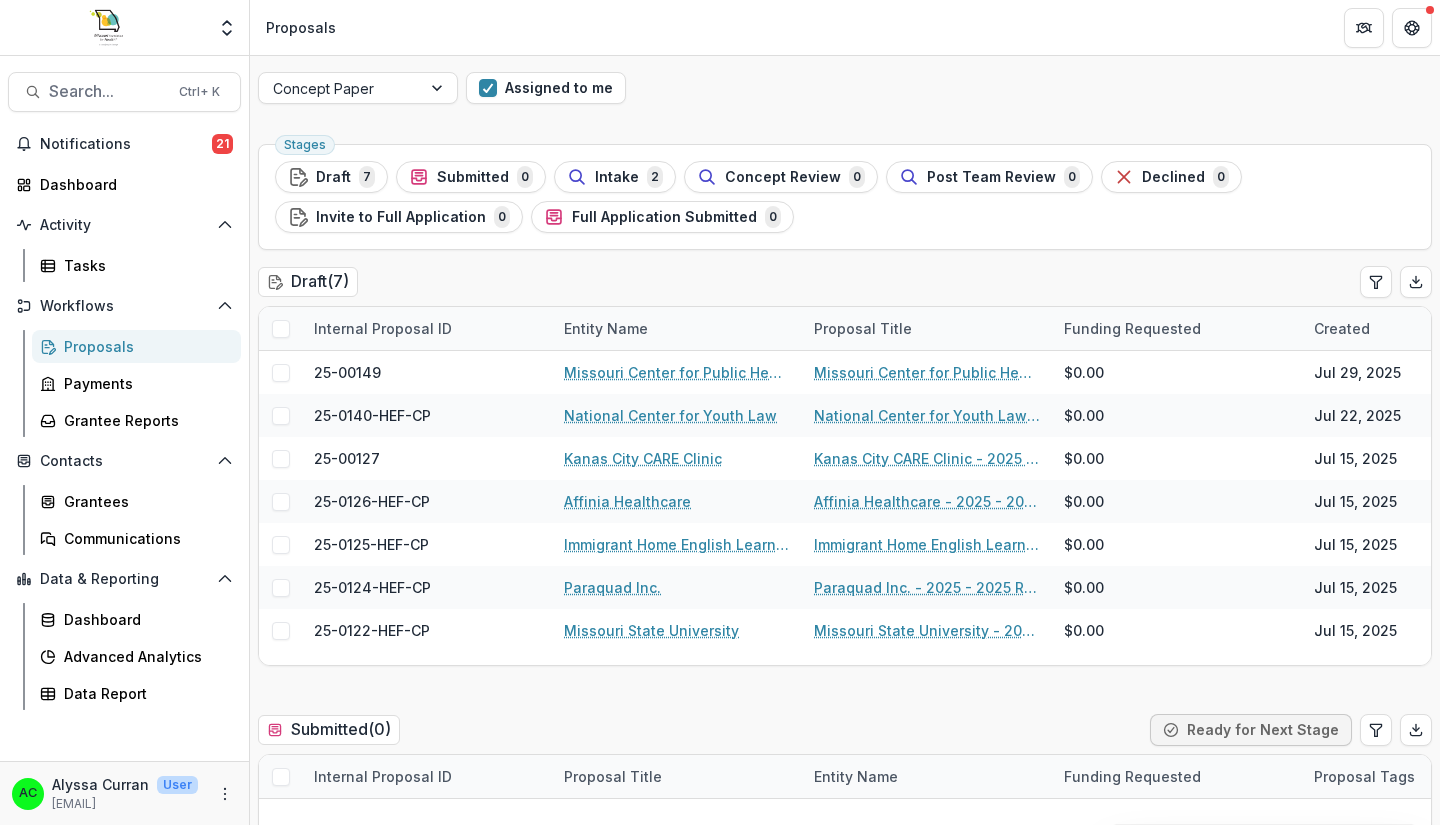 click at bounding box center [439, 88] 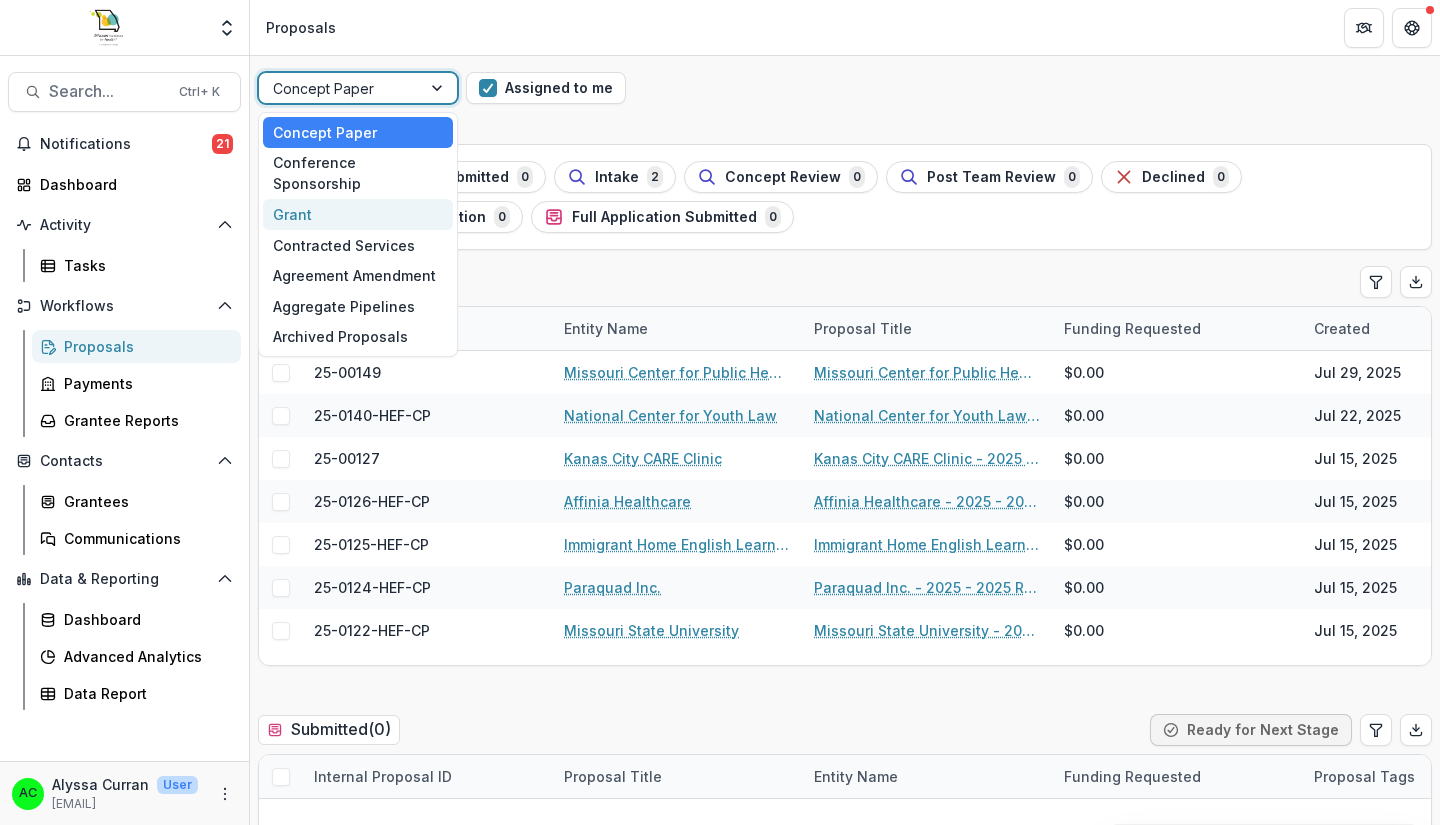 click on "Grant" at bounding box center (358, 214) 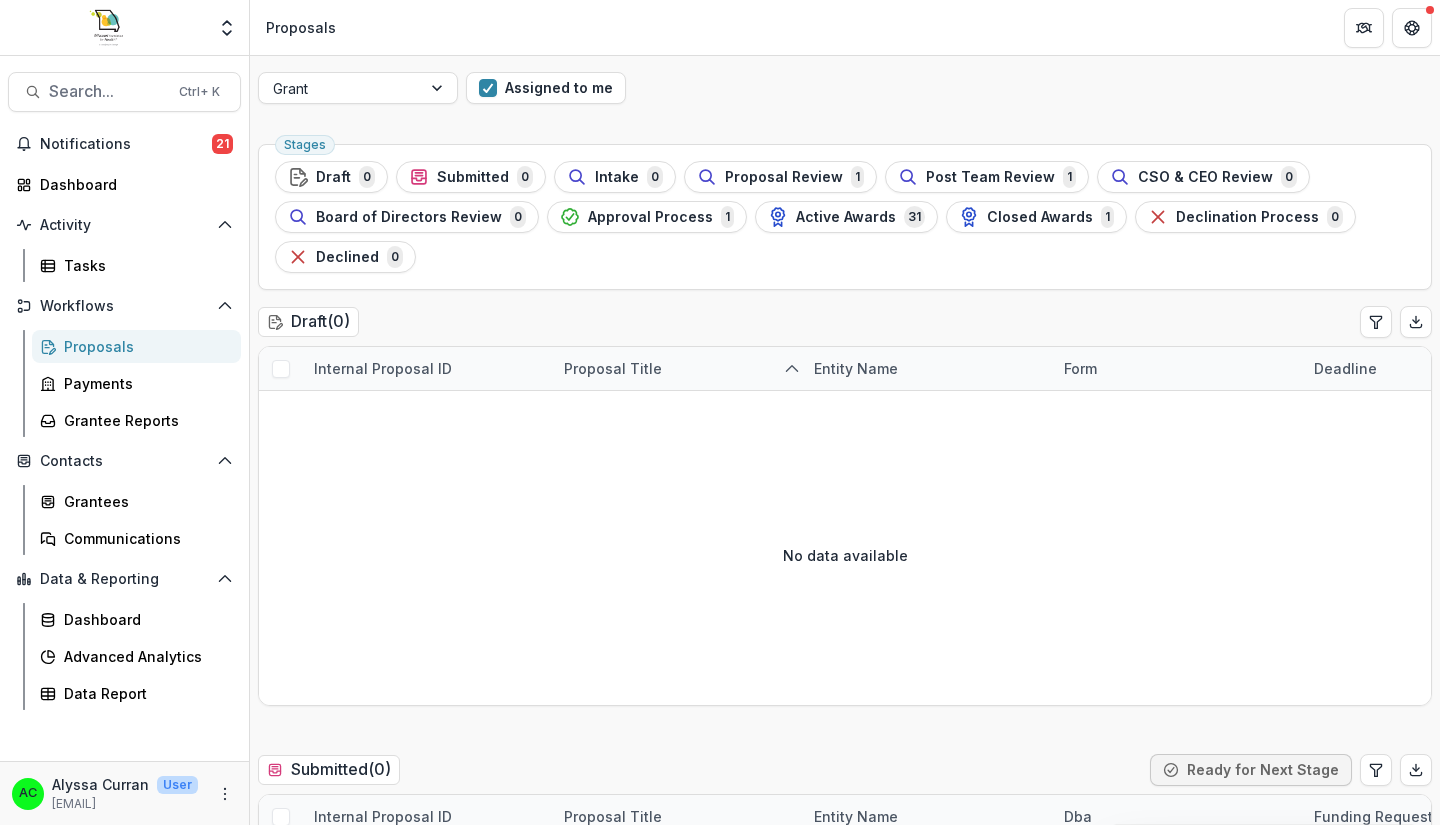 click on "Assigned to me" at bounding box center (546, 88) 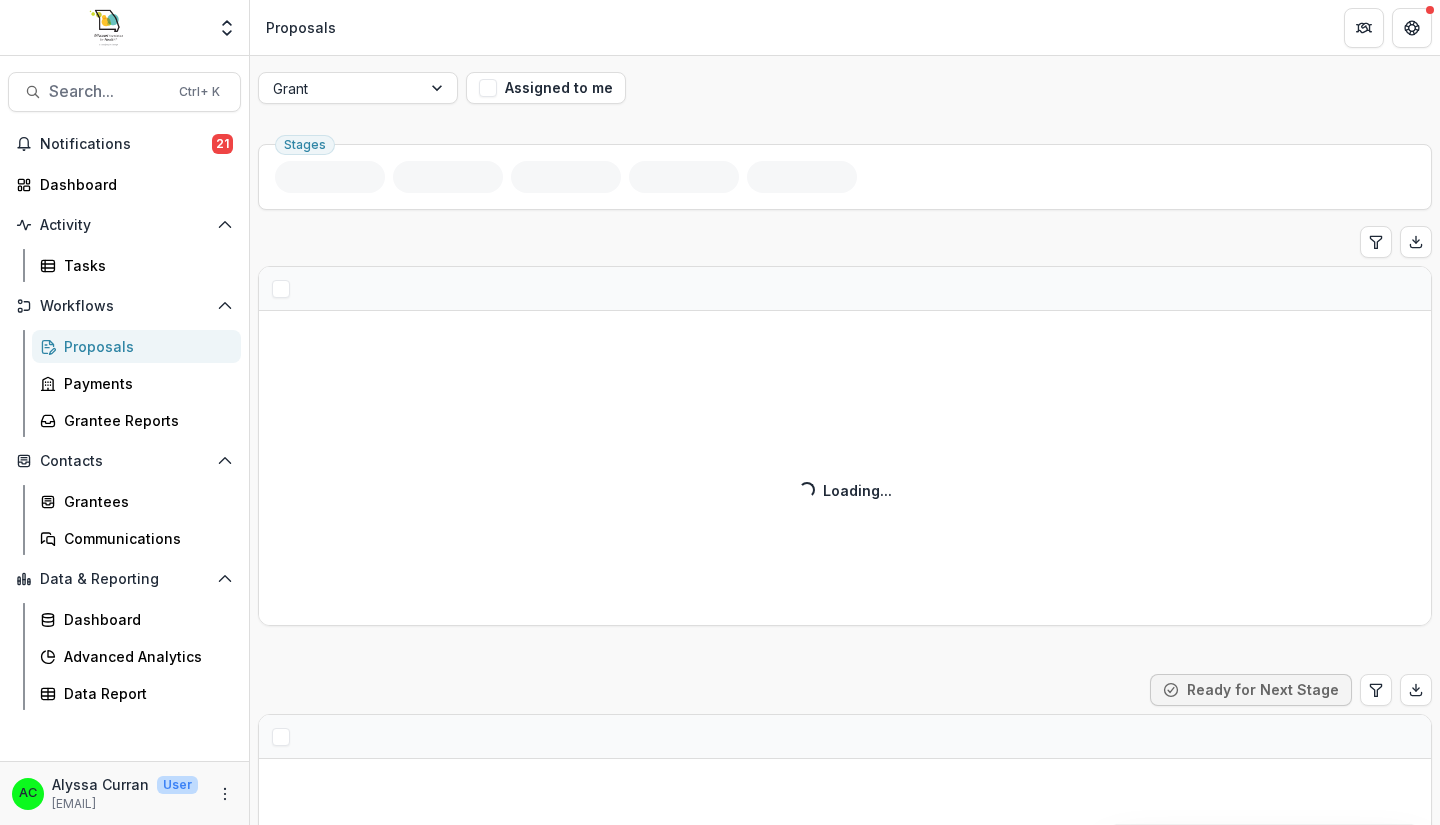 type 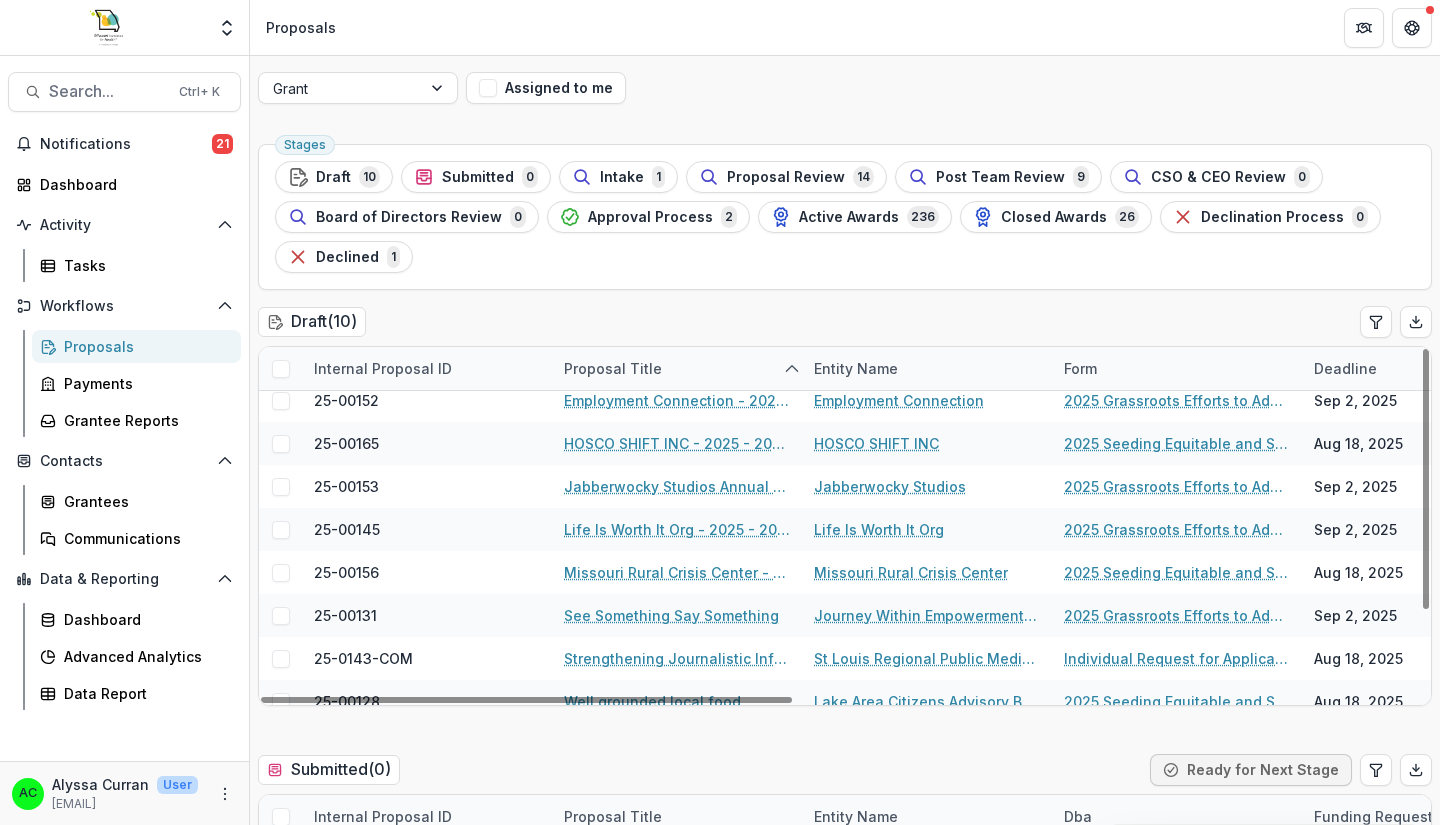 scroll, scrollTop: 116, scrollLeft: 0, axis: vertical 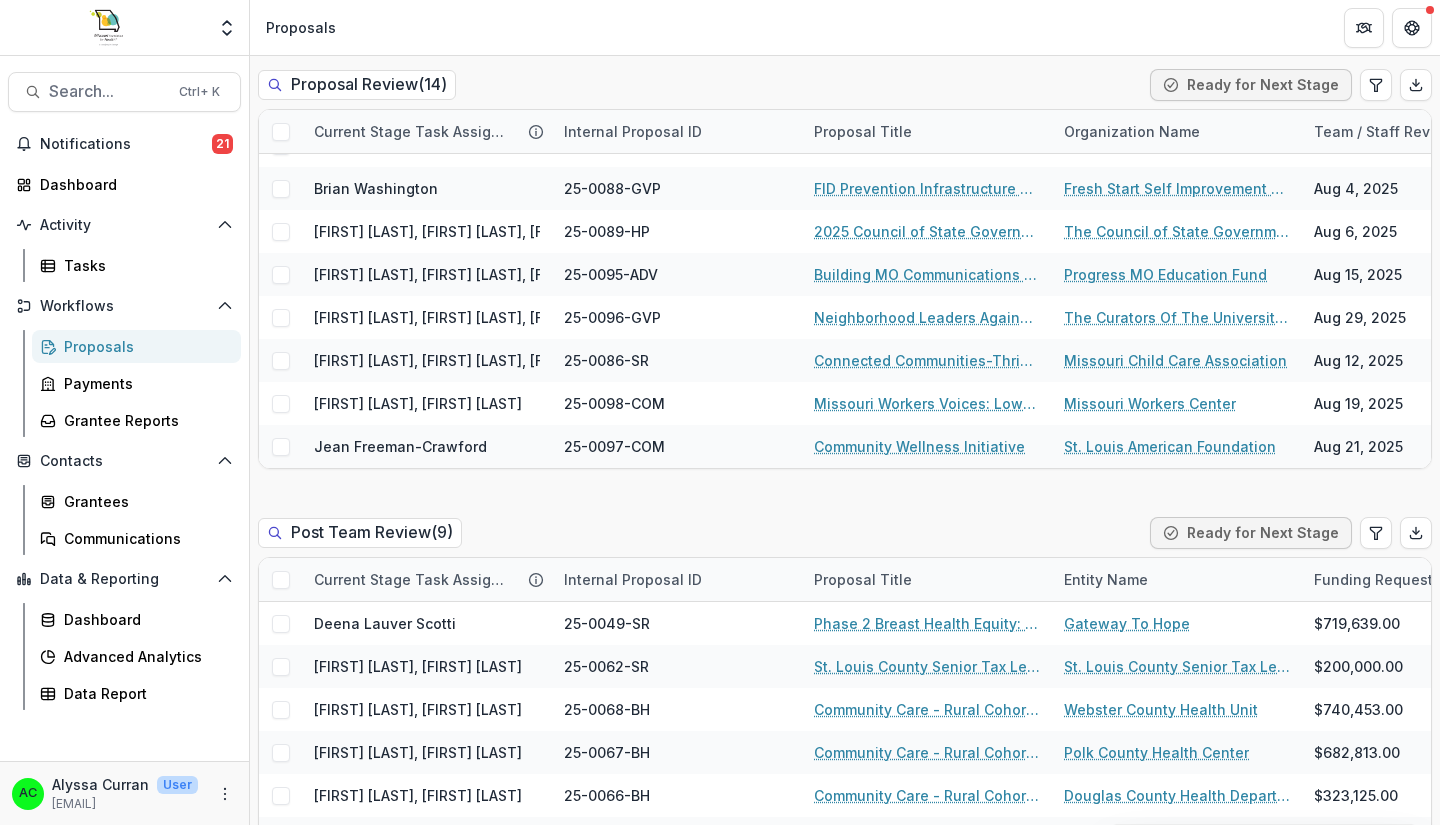 click on "The Curators Of The University Of Missouri" at bounding box center [1177, 317] 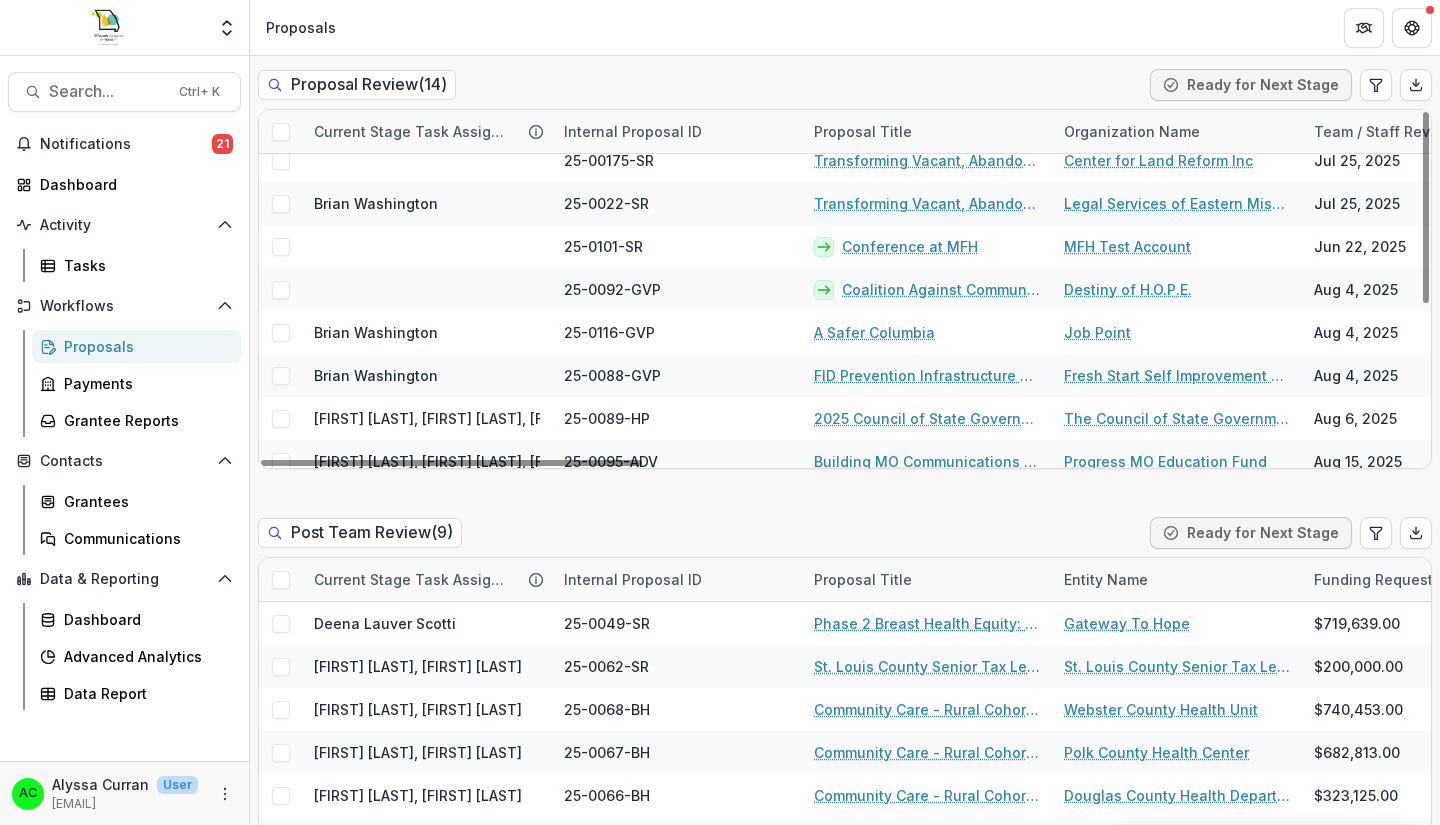 scroll, scrollTop: 0, scrollLeft: 0, axis: both 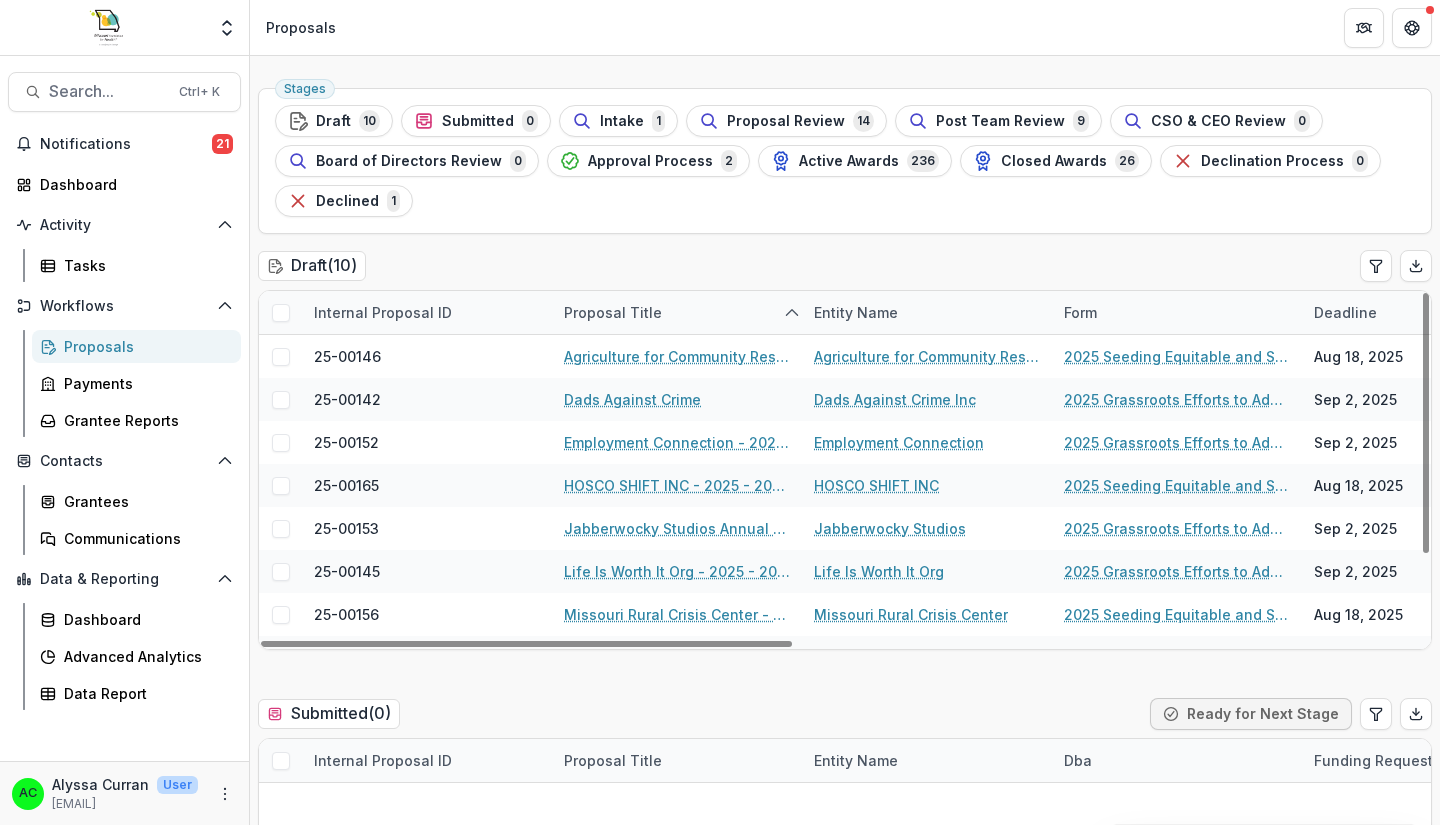 click on "Proposal Title" at bounding box center (613, 312) 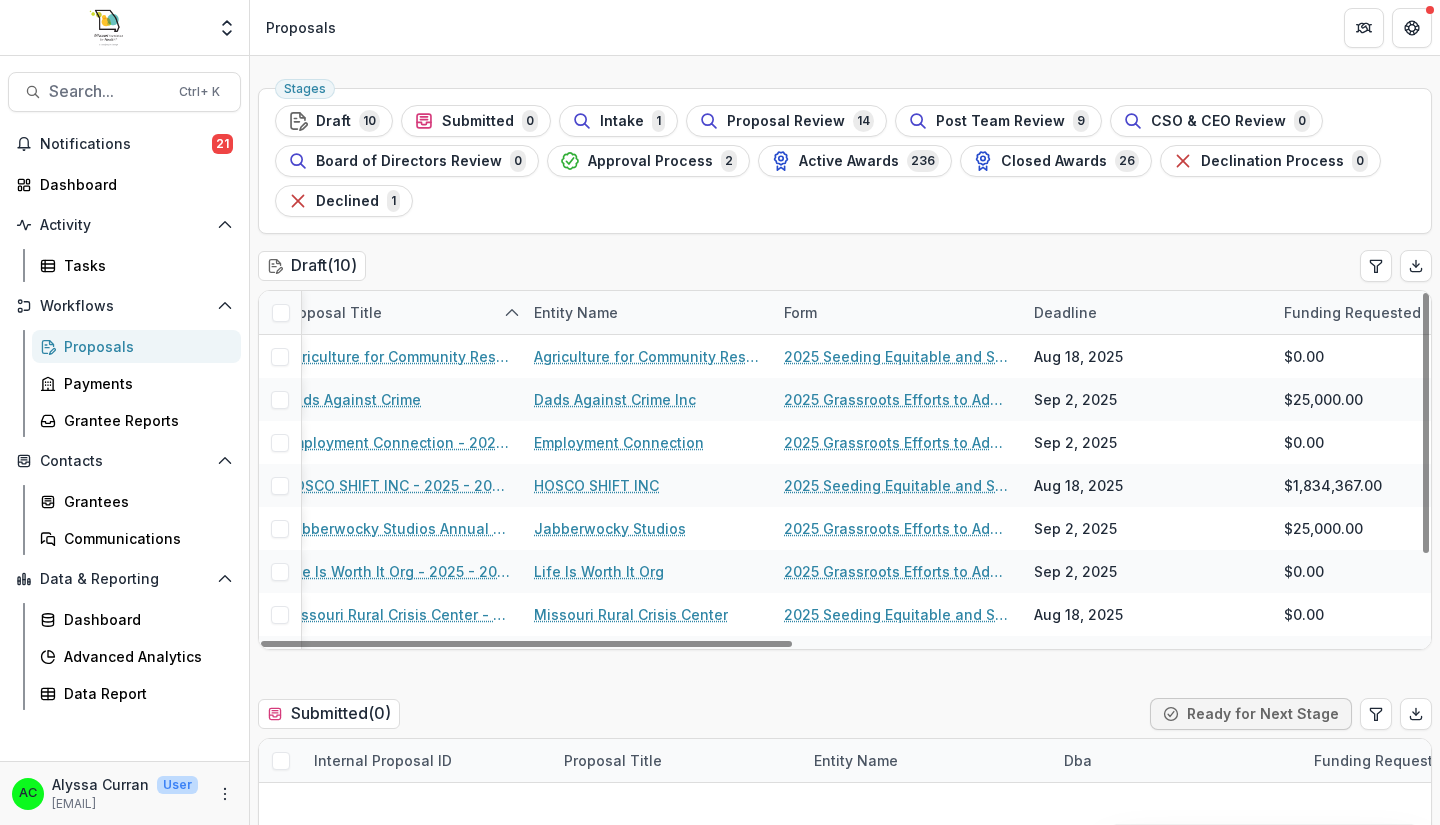 drag, startPoint x: 767, startPoint y: 646, endPoint x: 894, endPoint y: 645, distance: 127.00394 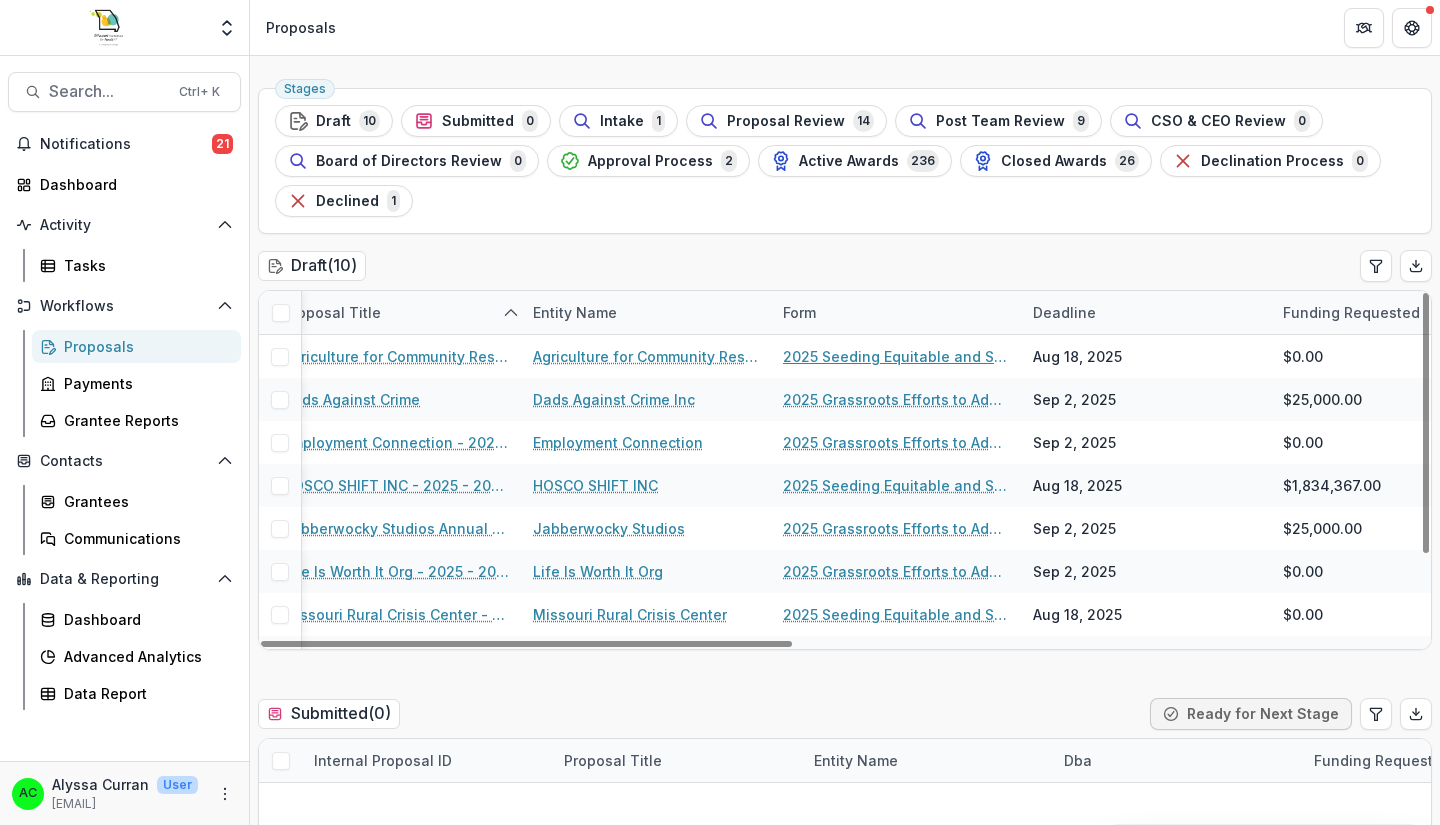 click on "2025 Seeding Equitable and Sustainable Food Systems" at bounding box center [896, 356] 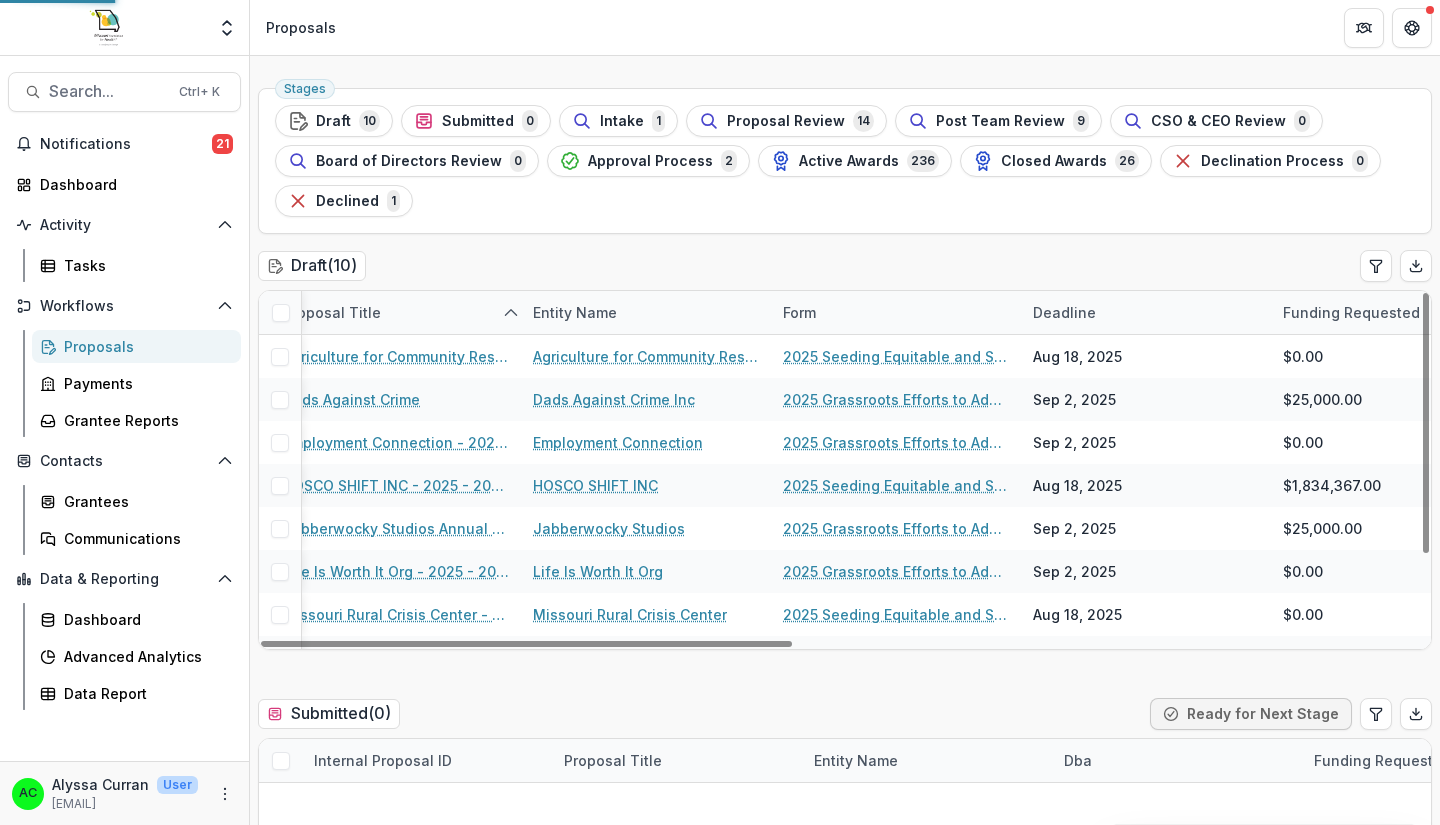 scroll, scrollTop: 0, scrollLeft: 0, axis: both 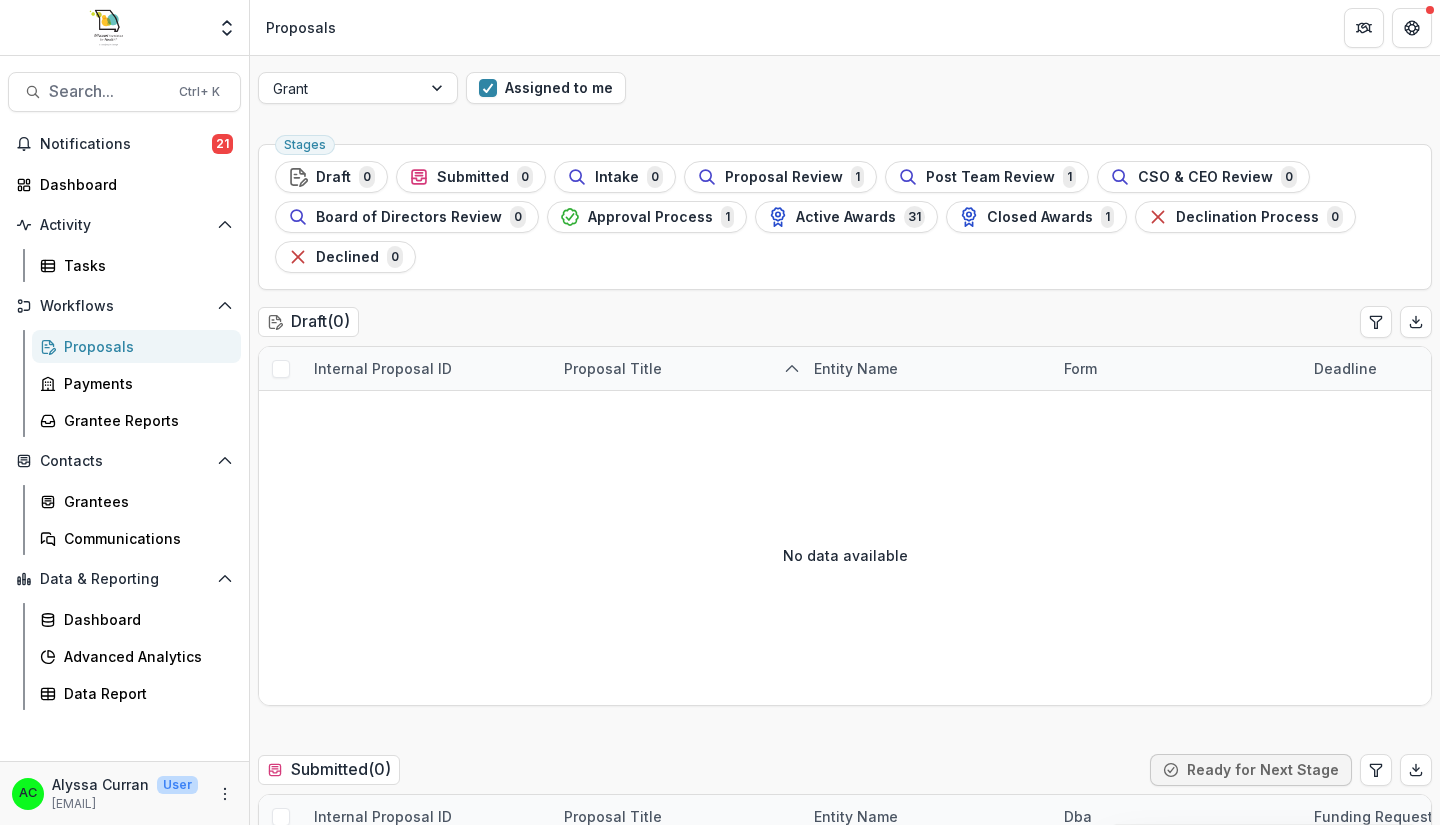 click at bounding box center [488, 88] 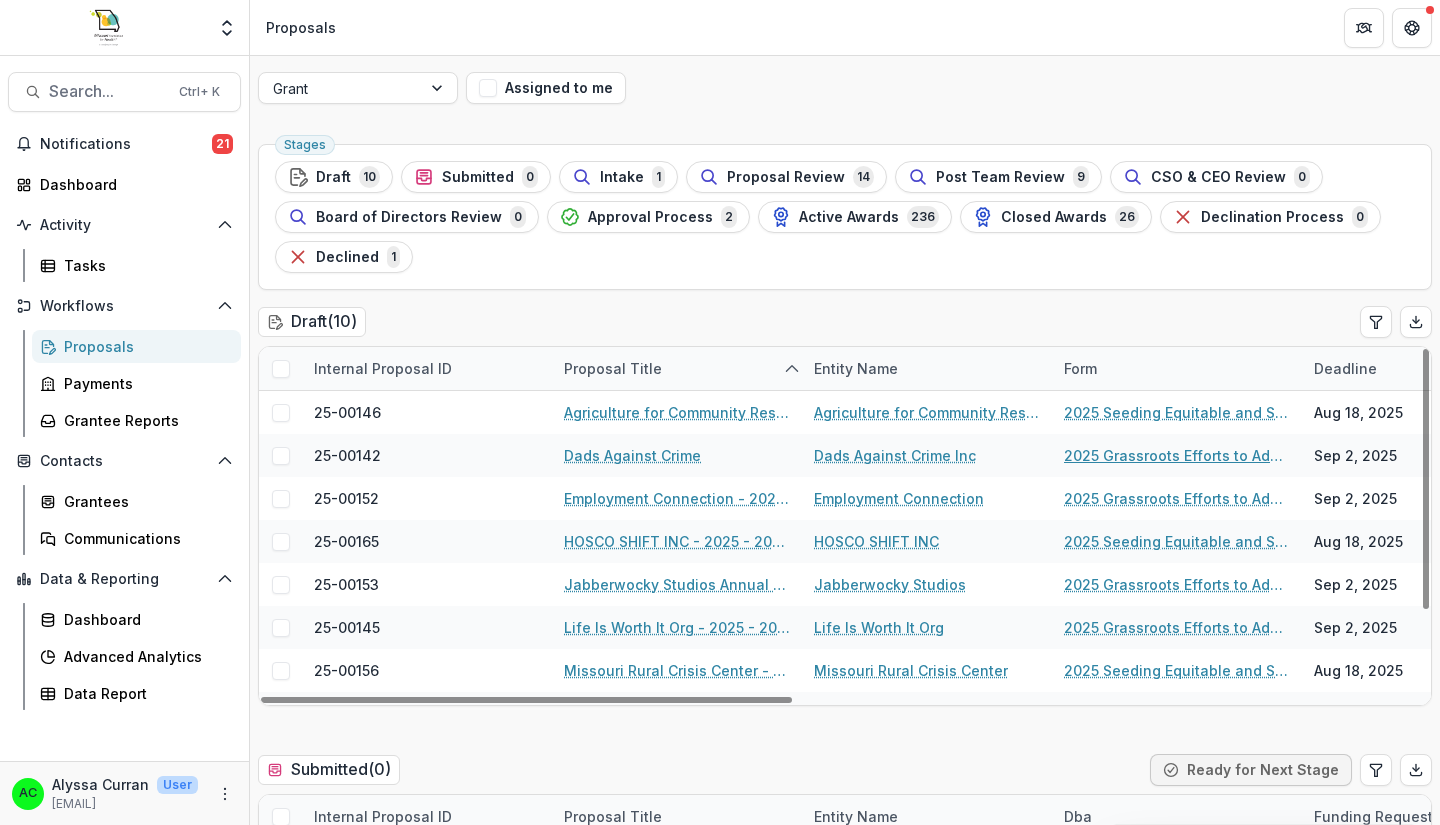 click on "2025 Grassroots Efforts to Address FID - RFA" at bounding box center (1177, 455) 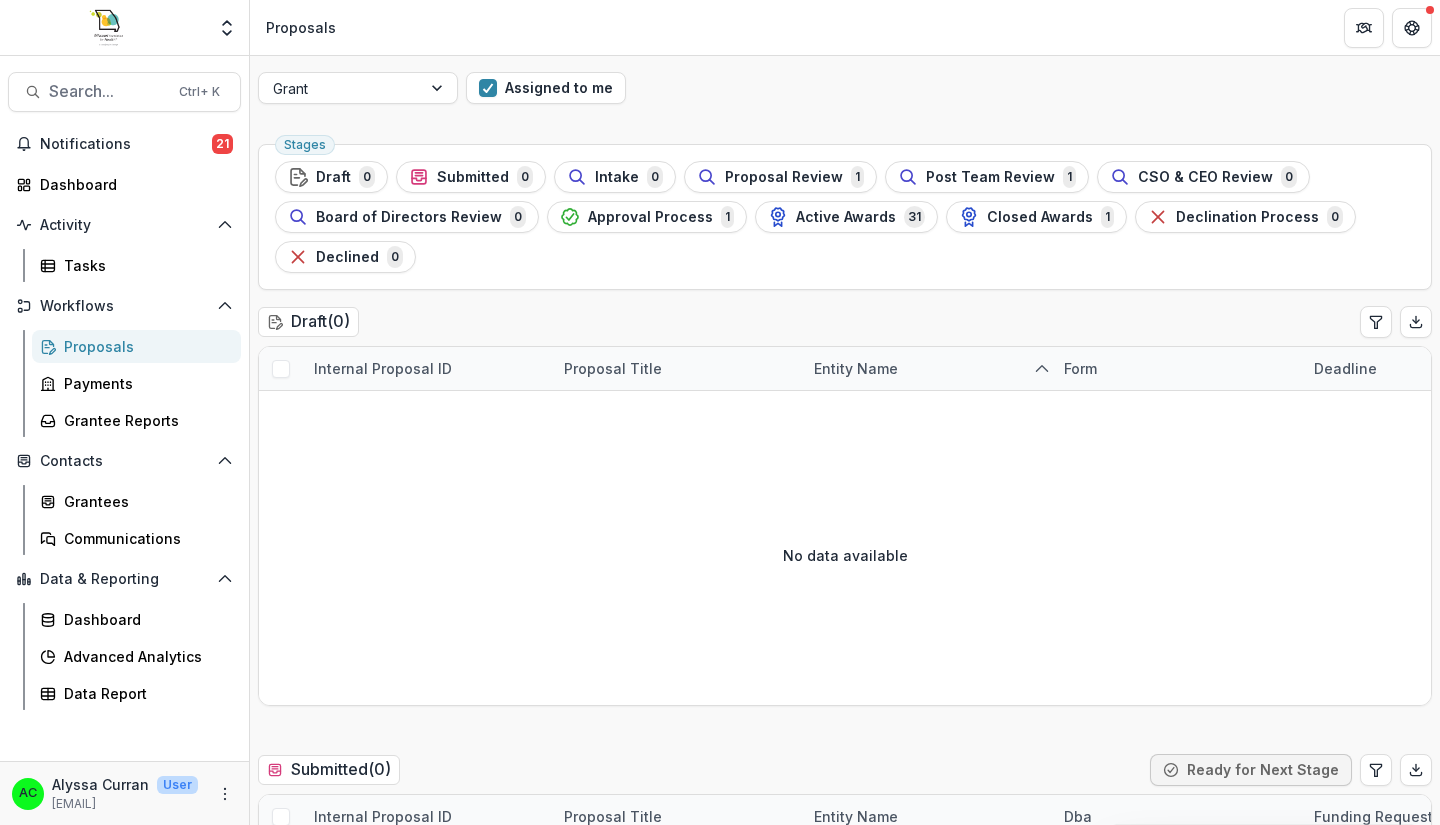 click on "Assigned to me" at bounding box center [546, 88] 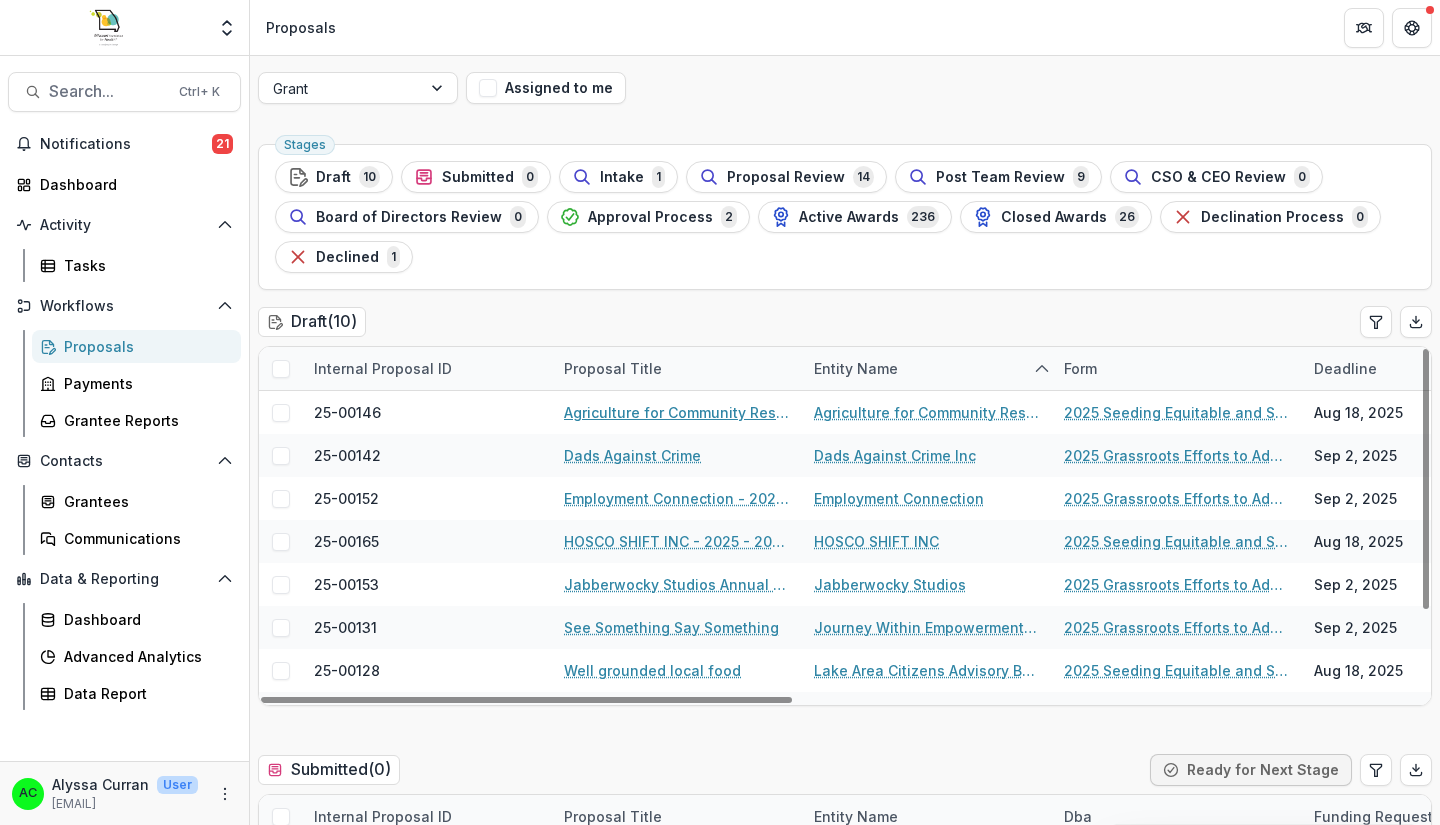 click on "Agriculture for Community Restoration Economic Justice & Sustainability - 2025 - 2025 Seeding Equitable and Sustainable Local Food Systems" at bounding box center (677, 412) 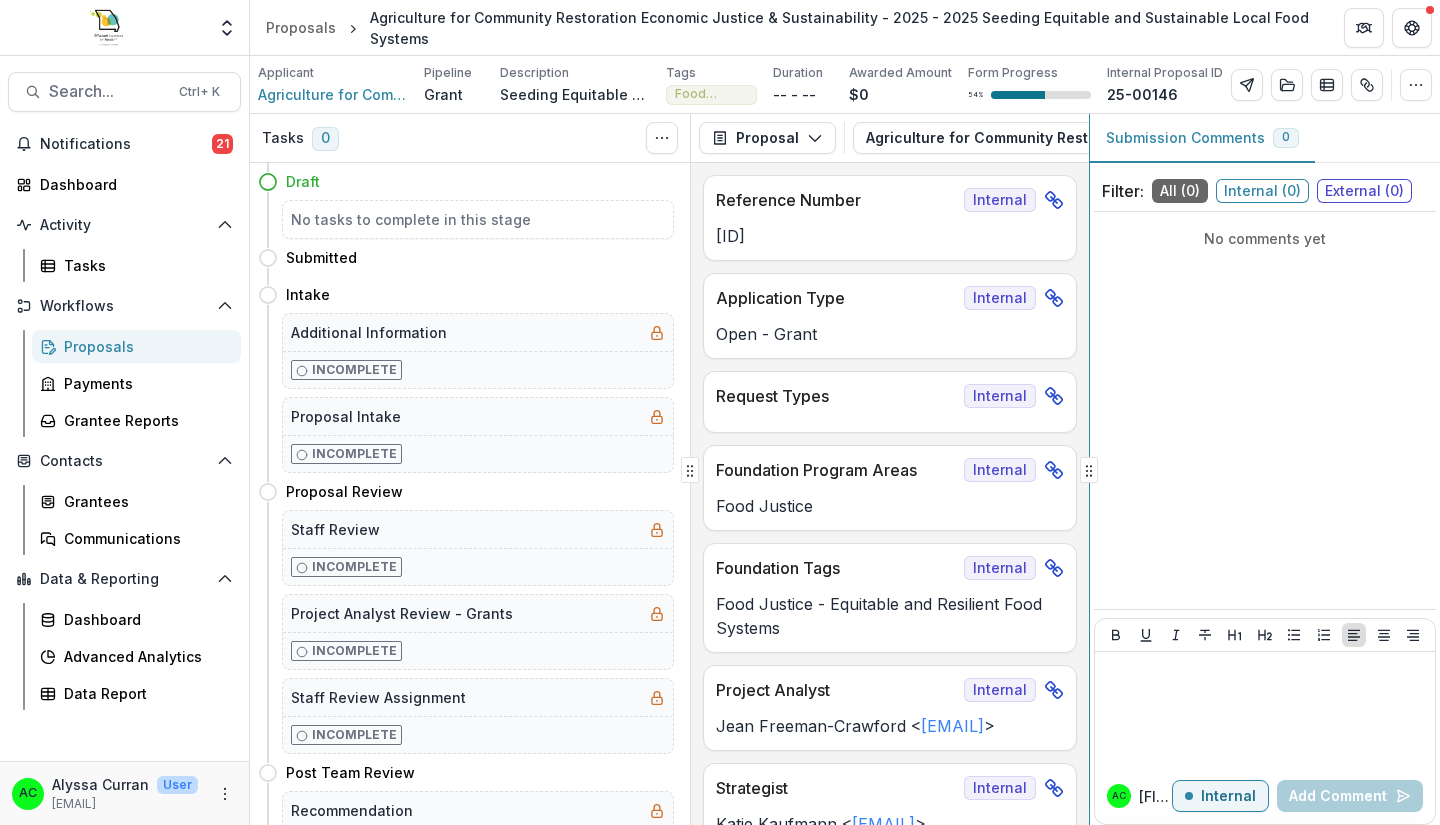 click on "Tasks 0 Show Cancelled Tasks Expand Previous 0 Stages Draft No tasks to complete in this stage Submitted Intake Additional Information Incomplete Proposal Intake Incomplete Proposal Review Staff Review Incomplete Project Analyst Review - Grants Incomplete Staff Review Assignment Incomplete Post Team Review Recommendation Incomplete Acct Final Budget Review - Grants2 Incomplete PA Final Budget Review - Grants Incomplete CSO & CEO Review CSO Review Incomplete Board of Directors Review Approval Process Dynamic Reporting Schedule Incomplete Dynamic Payment Schedule Incomplete Approval Communication - Grant Incomplete Declination Process Declination Communication Incomplete Active Awards Disbursement Notification Incomplete Disbursement Request Grants Incomplete Closed Awards Declined Declination Communication Incomplete Proposal Proposal Payments Reports Grant Agreements Board Summaries Bank Details 1 Forms (1) Word Download Word Download (with field descriptions) Zip Download Preview Merged PDF Custom Download >" at bounding box center [845, 469] 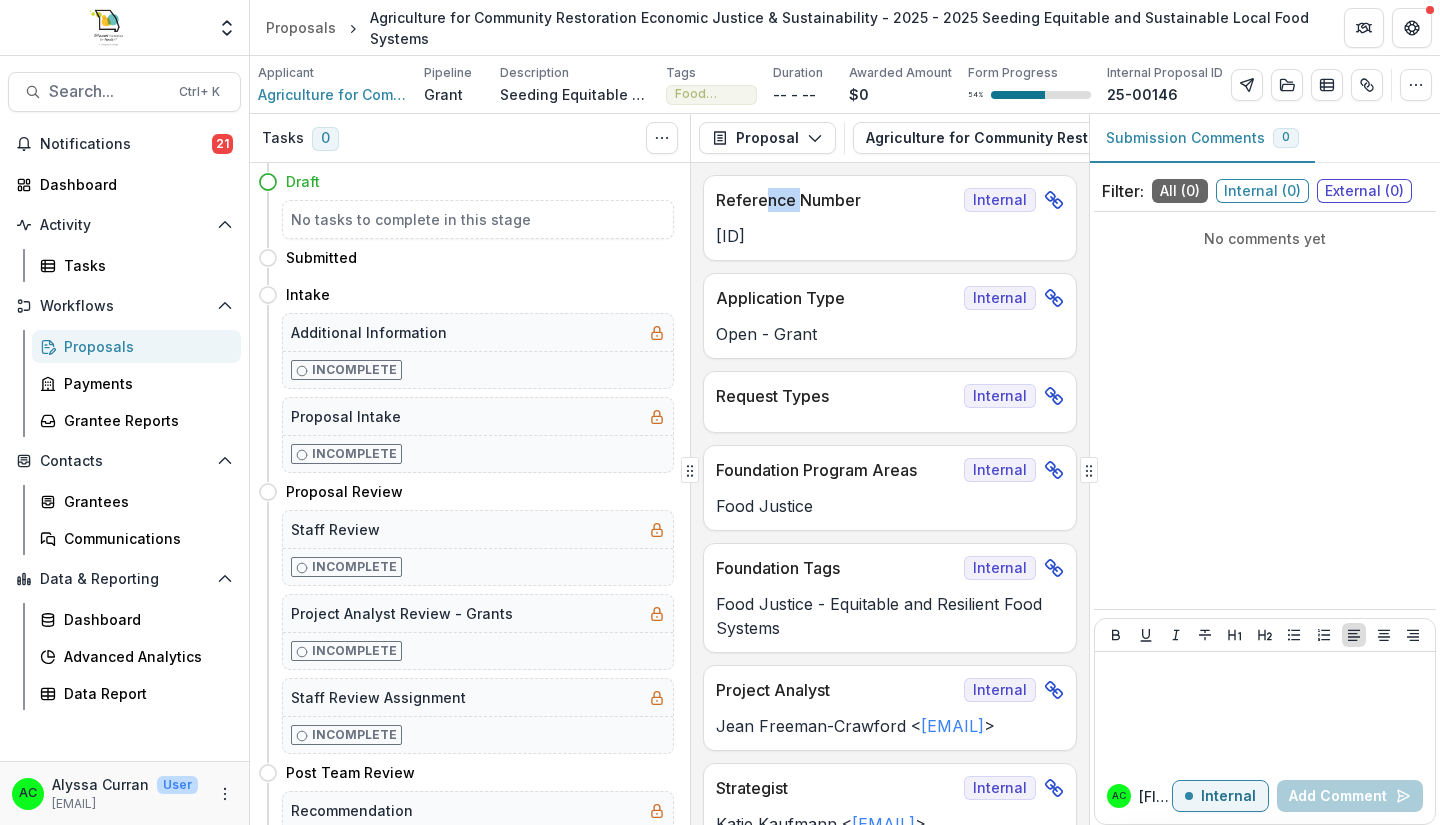 drag, startPoint x: 765, startPoint y: 166, endPoint x: 801, endPoint y: 168, distance: 36.05551 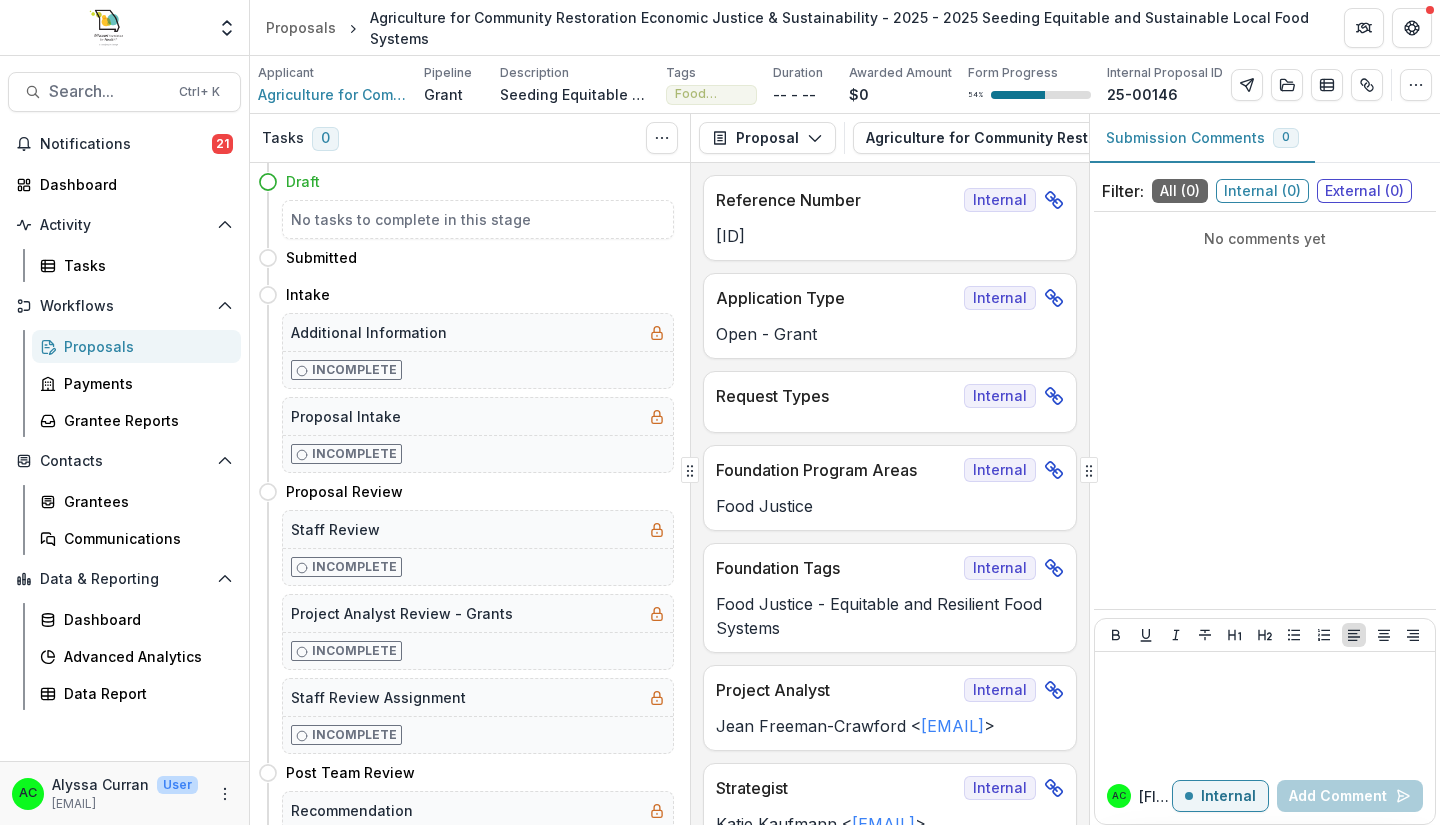 drag, startPoint x: 785, startPoint y: 158, endPoint x: 811, endPoint y: 158, distance: 26 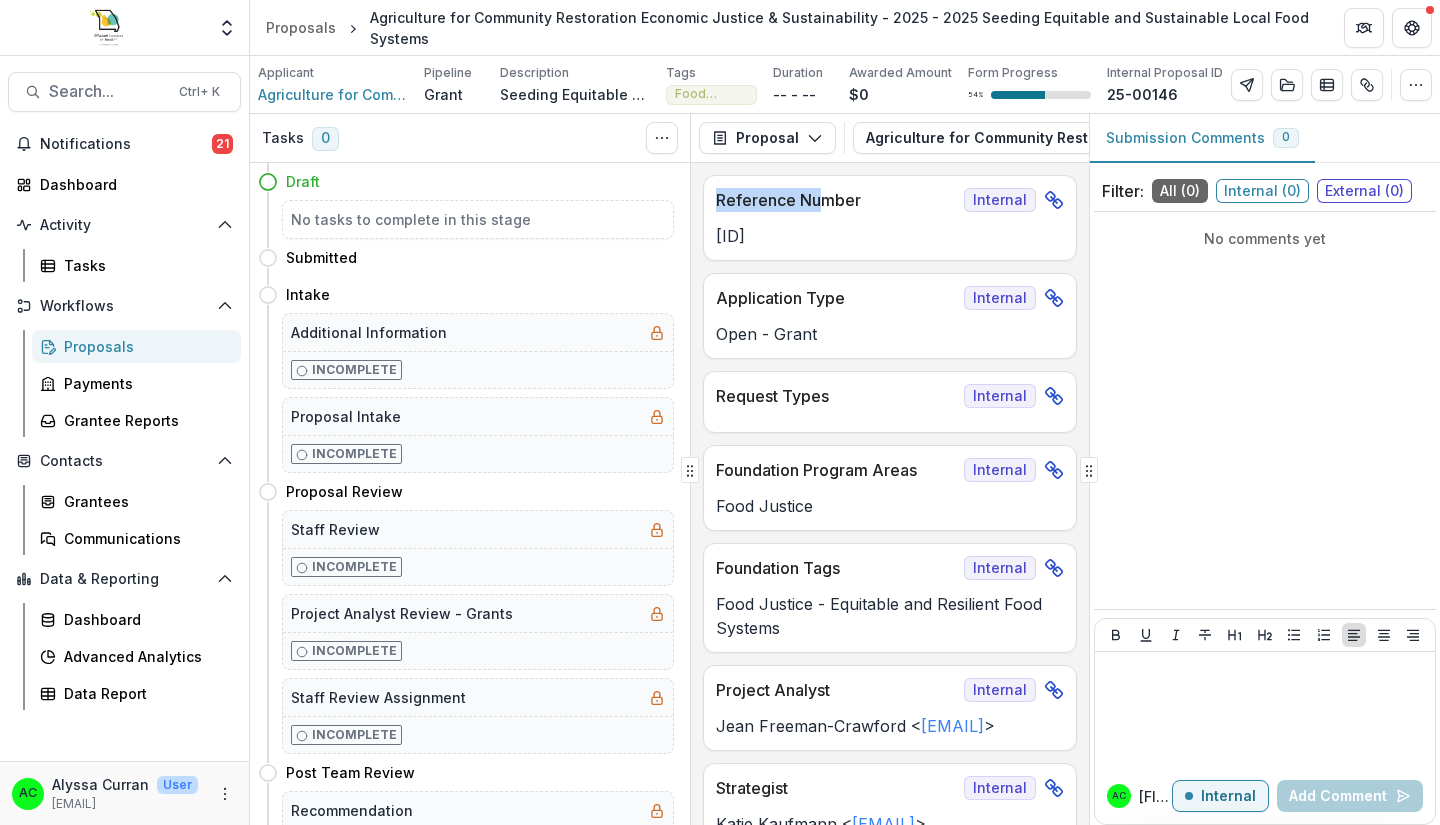 drag, startPoint x: 773, startPoint y: 159, endPoint x: 817, endPoint y: 168, distance: 44.911022 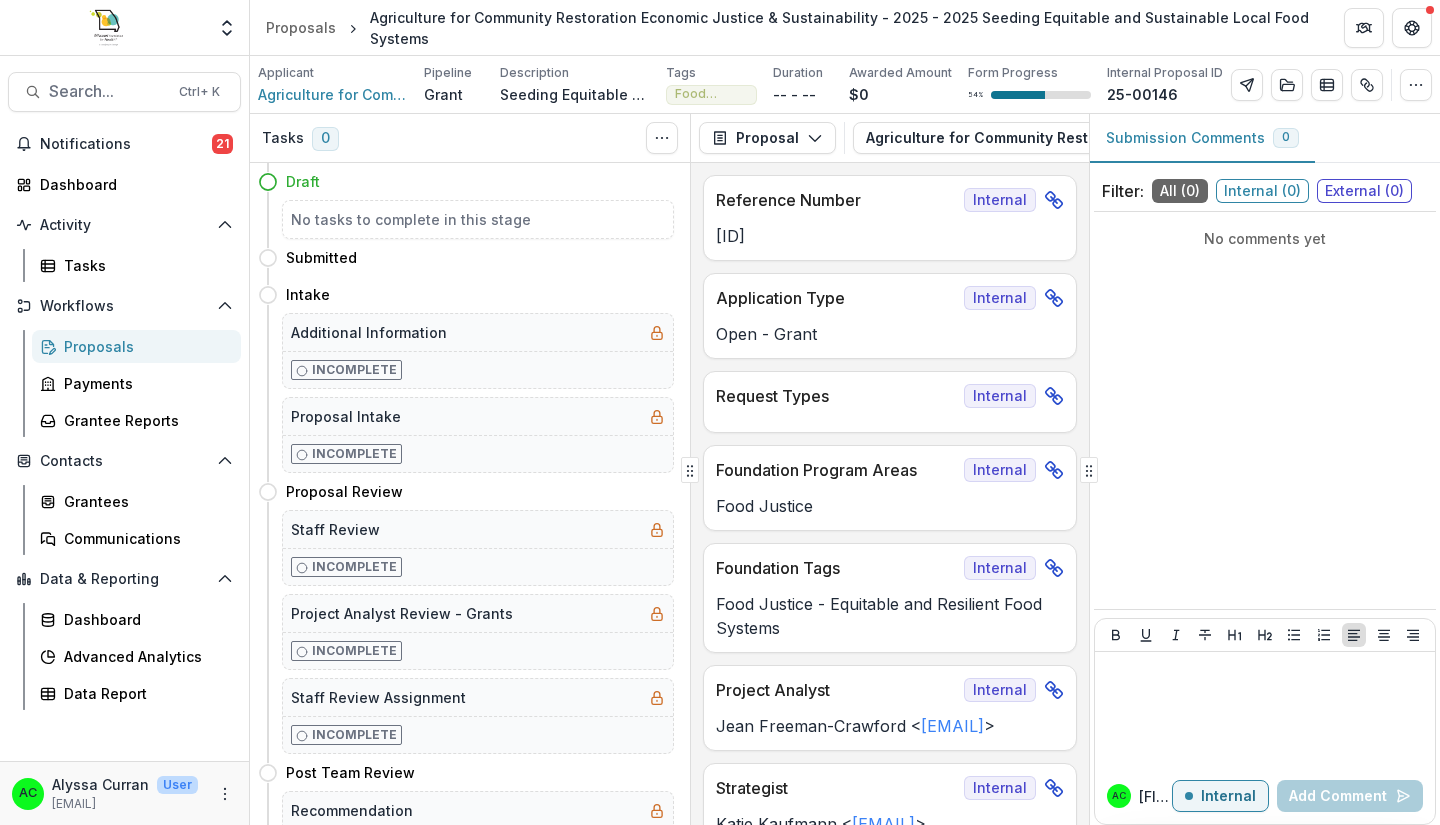drag, startPoint x: 748, startPoint y: 160, endPoint x: 801, endPoint y: 161, distance: 53.009434 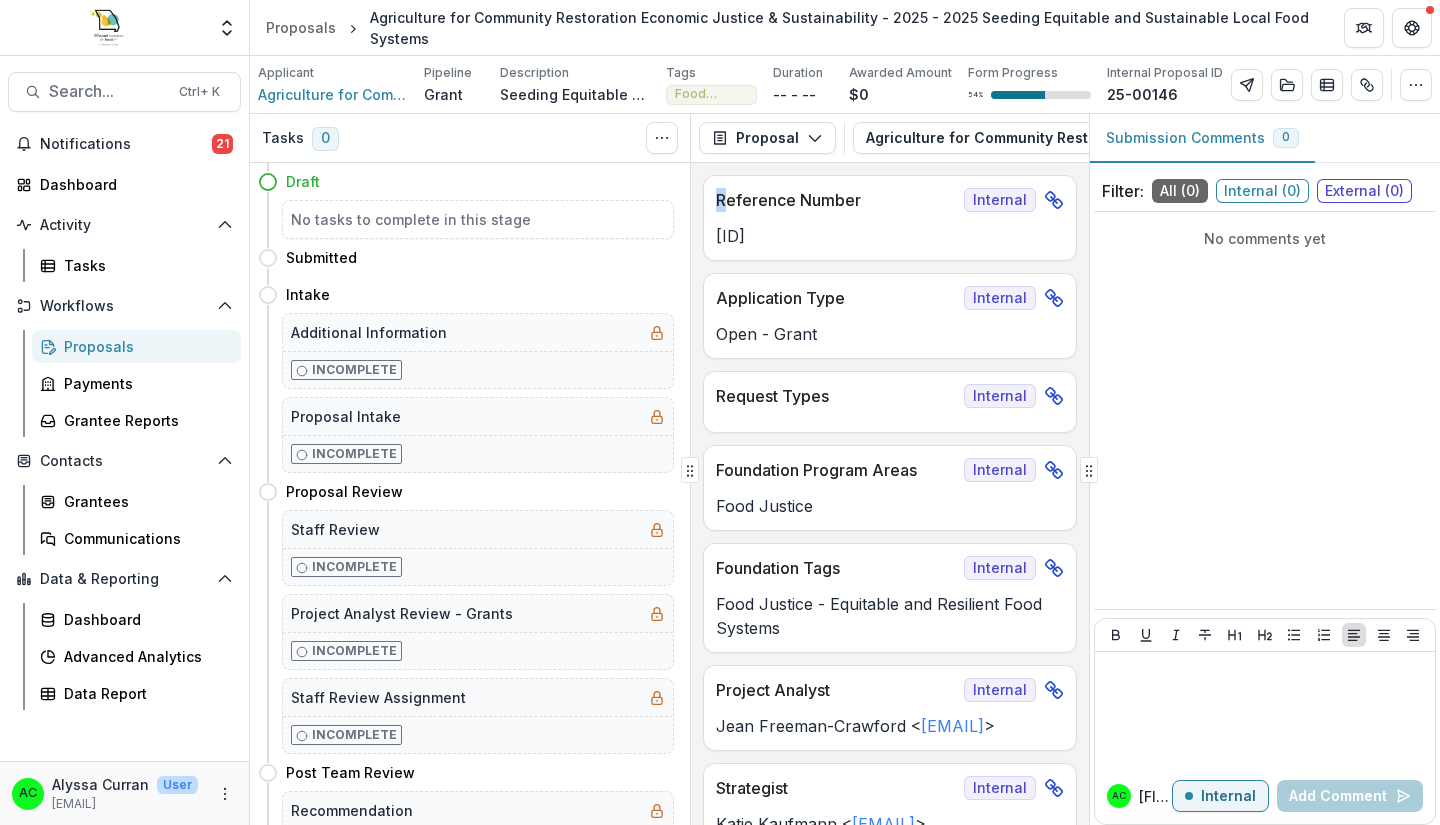 drag, startPoint x: 724, startPoint y: 166, endPoint x: 795, endPoint y: 161, distance: 71.17584 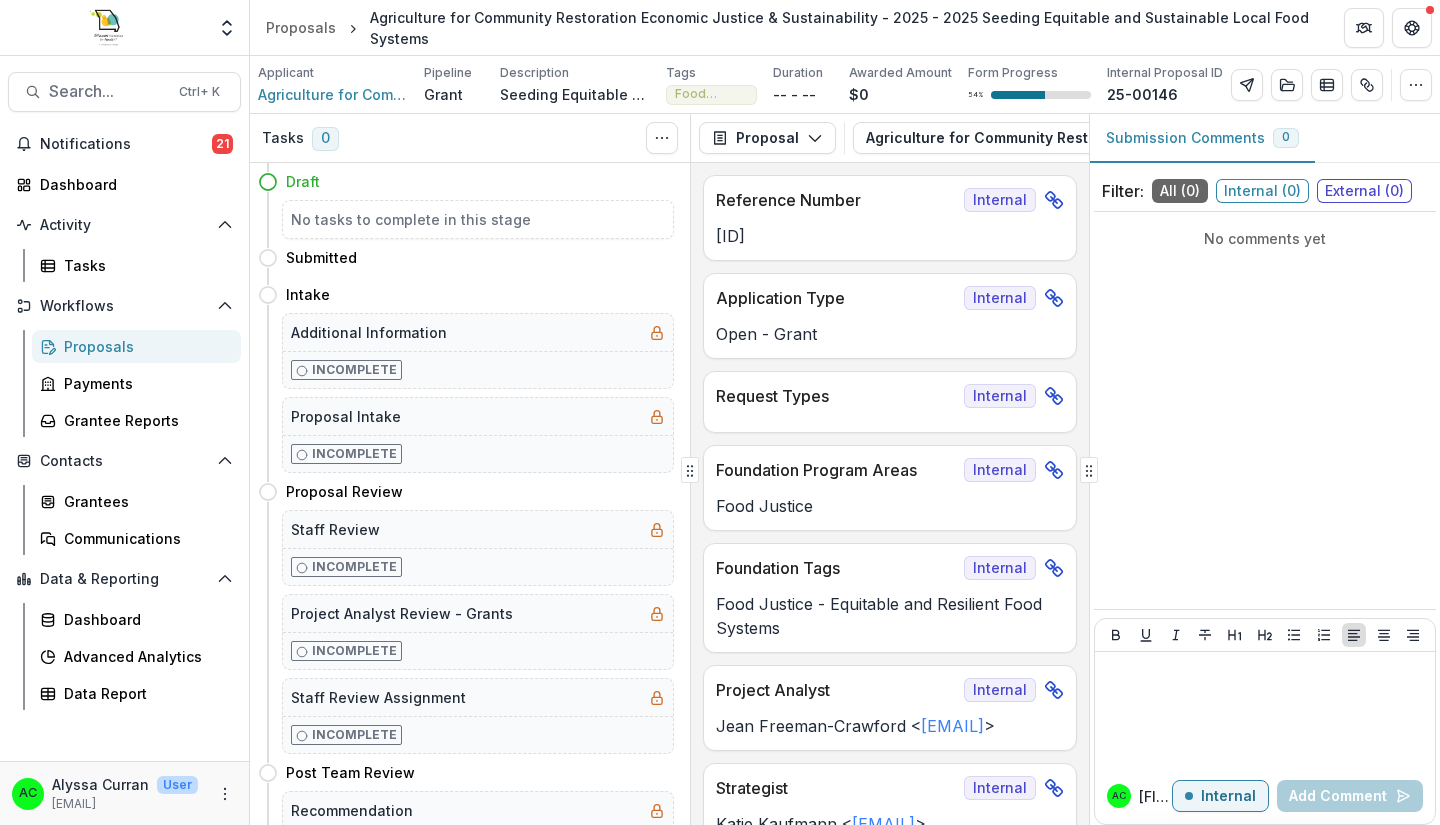 click on "Proposal Proposal Payments Reports Grant Agreements Board Summaries Bank Details Agriculture for Community Restoration Economic Justice & Sustainability - 2025 - 2025 Seeding Equitable and Sustainable Local Food Systems 1 Forms (1) Agriculture for Community Restoration Economic Justice & Sustainability - 2025 - 2025 Seeding Equitable and Sustainable Local Food Systems Word Download Word Download (with field descriptions) Zip Download Preview Merged PDF Preview Merged PDF (Inline Images & PDFs) Preview Merged PDF (with field descriptions) Custom Download" at bounding box center (890, 138) 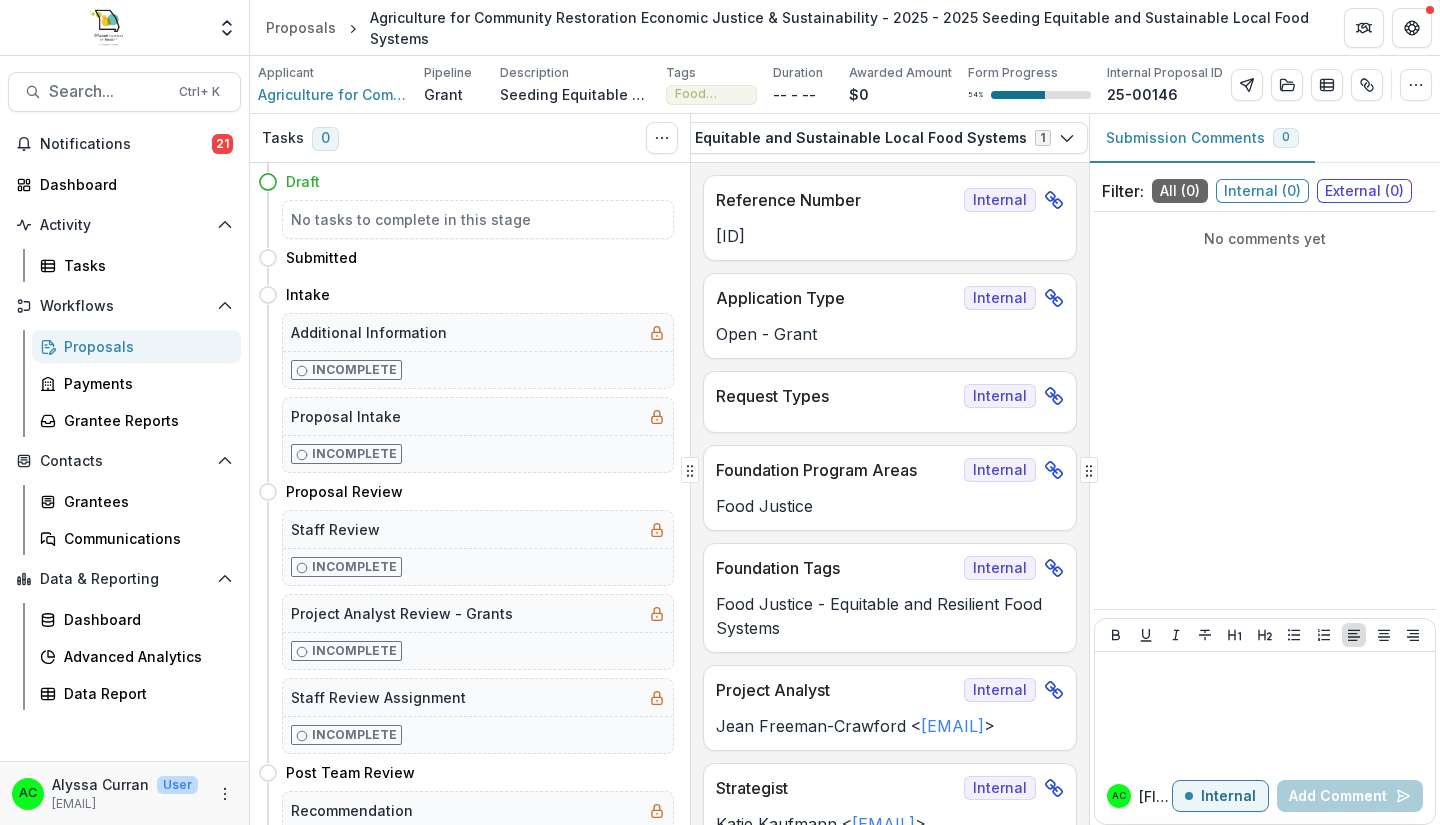 scroll, scrollTop: 0, scrollLeft: 981, axis: horizontal 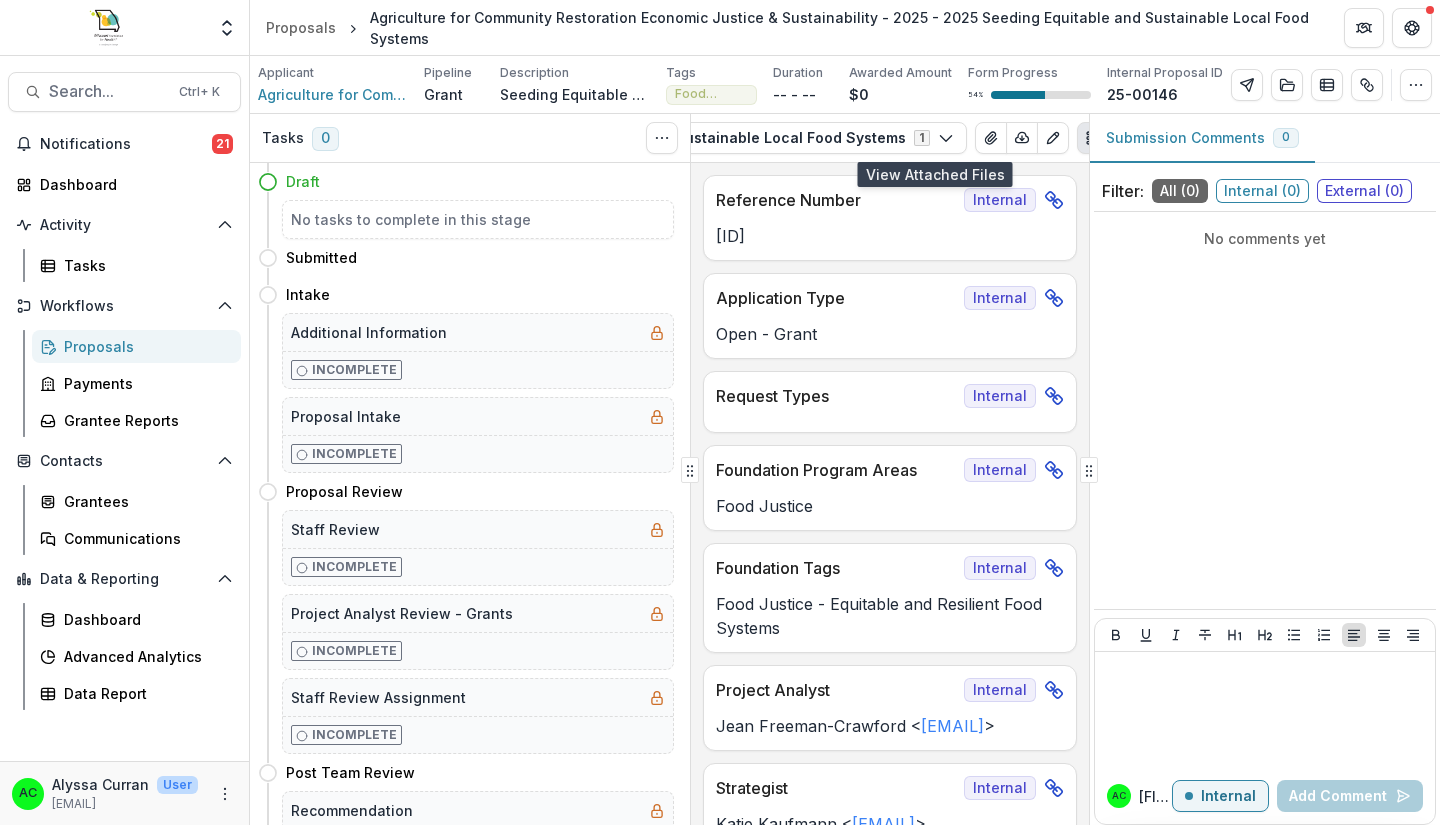 click 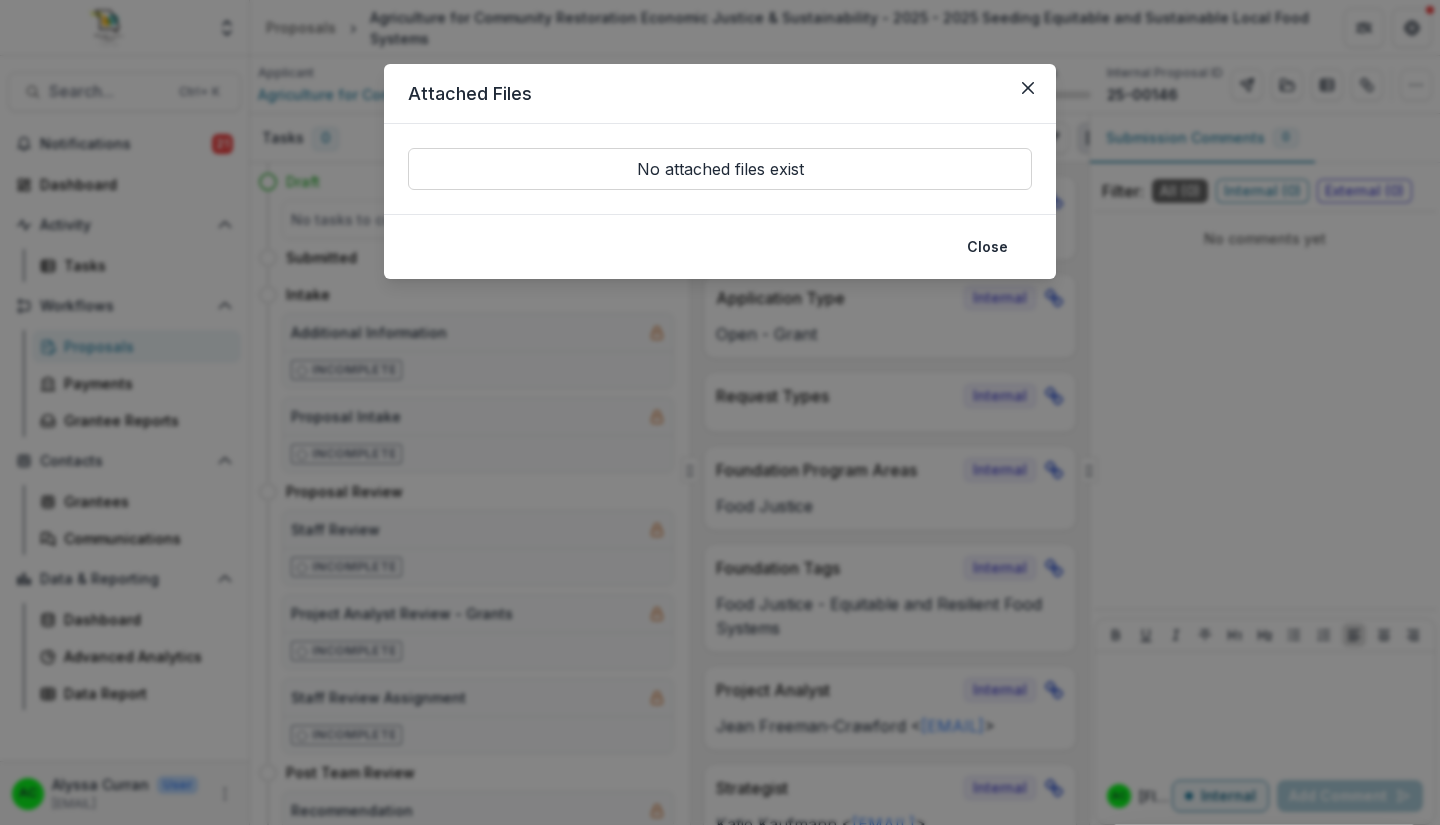 type 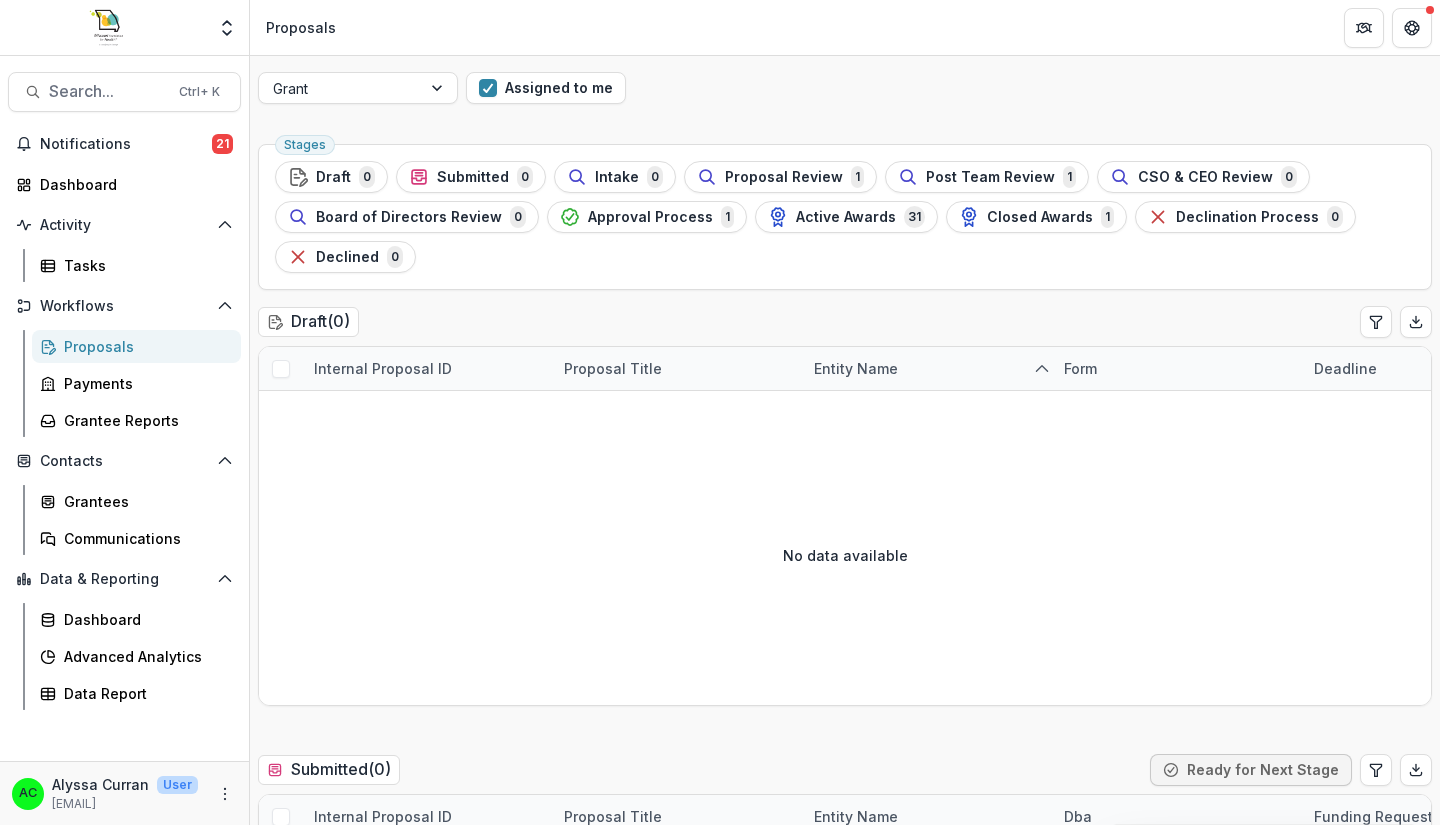 click on "Assigned to me" at bounding box center (546, 88) 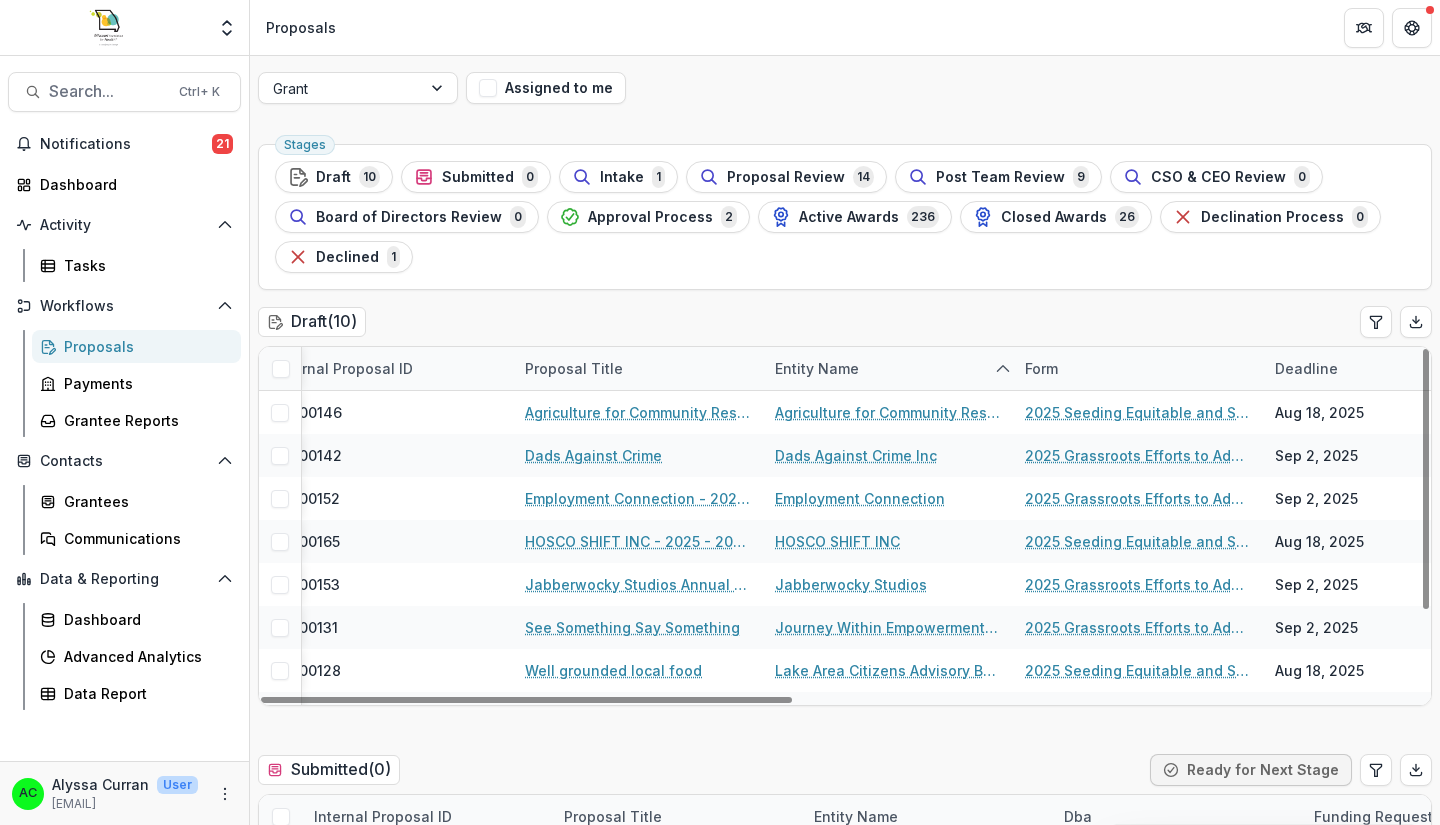 scroll, scrollTop: 0, scrollLeft: 0, axis: both 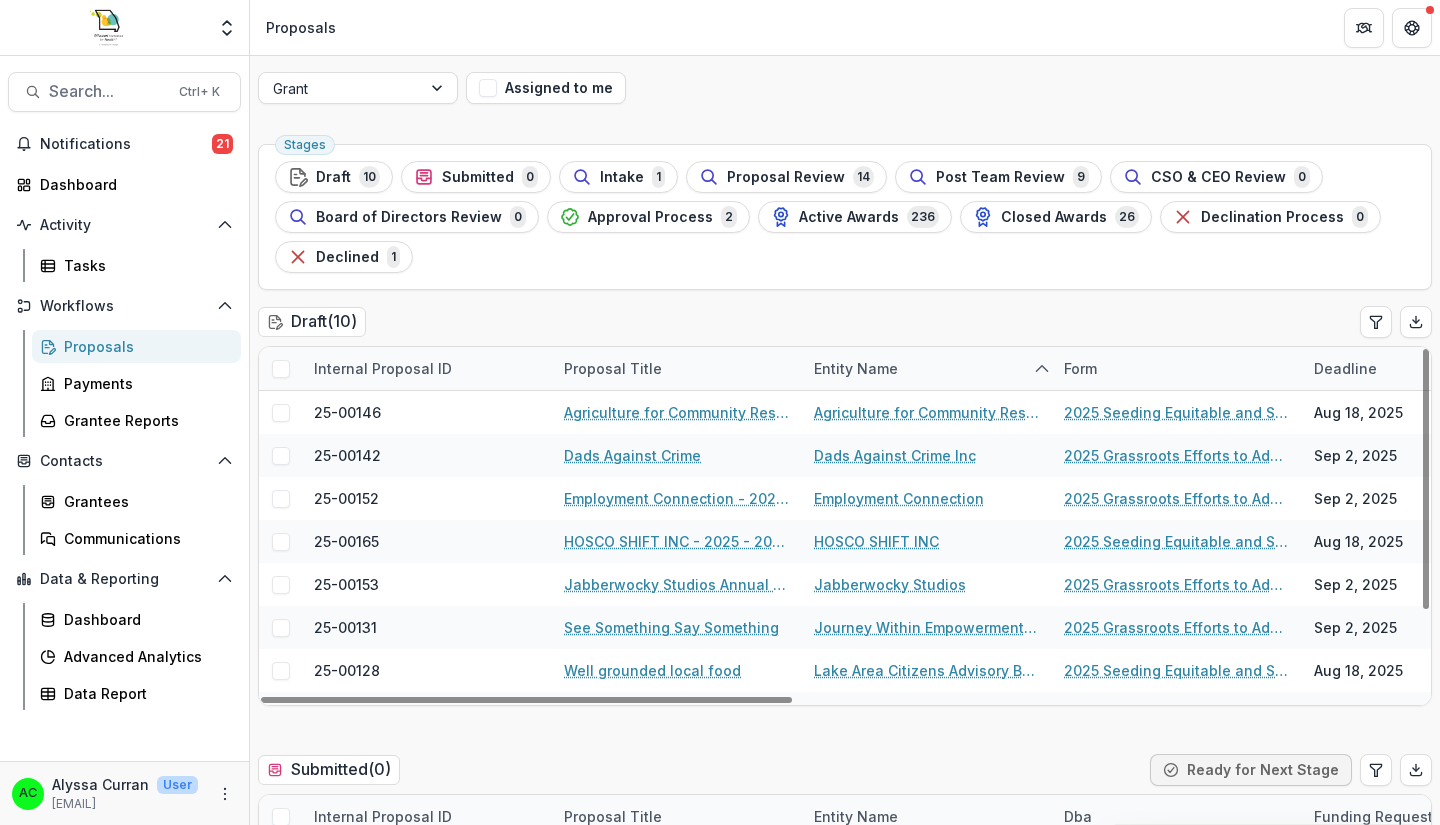 drag, startPoint x: 754, startPoint y: 700, endPoint x: 687, endPoint y: 507, distance: 204.2988 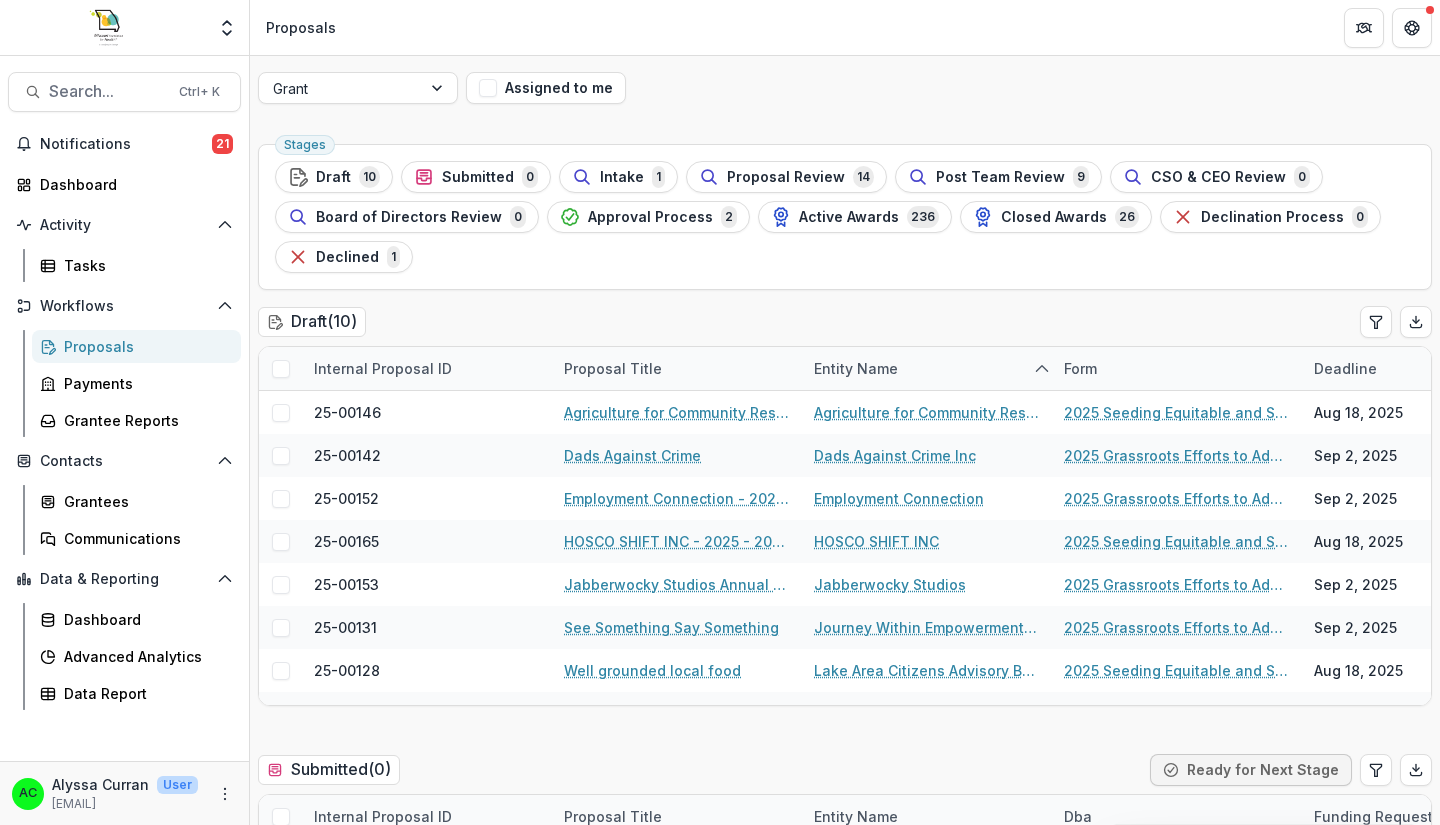 click on "Assigned to me" at bounding box center (546, 88) 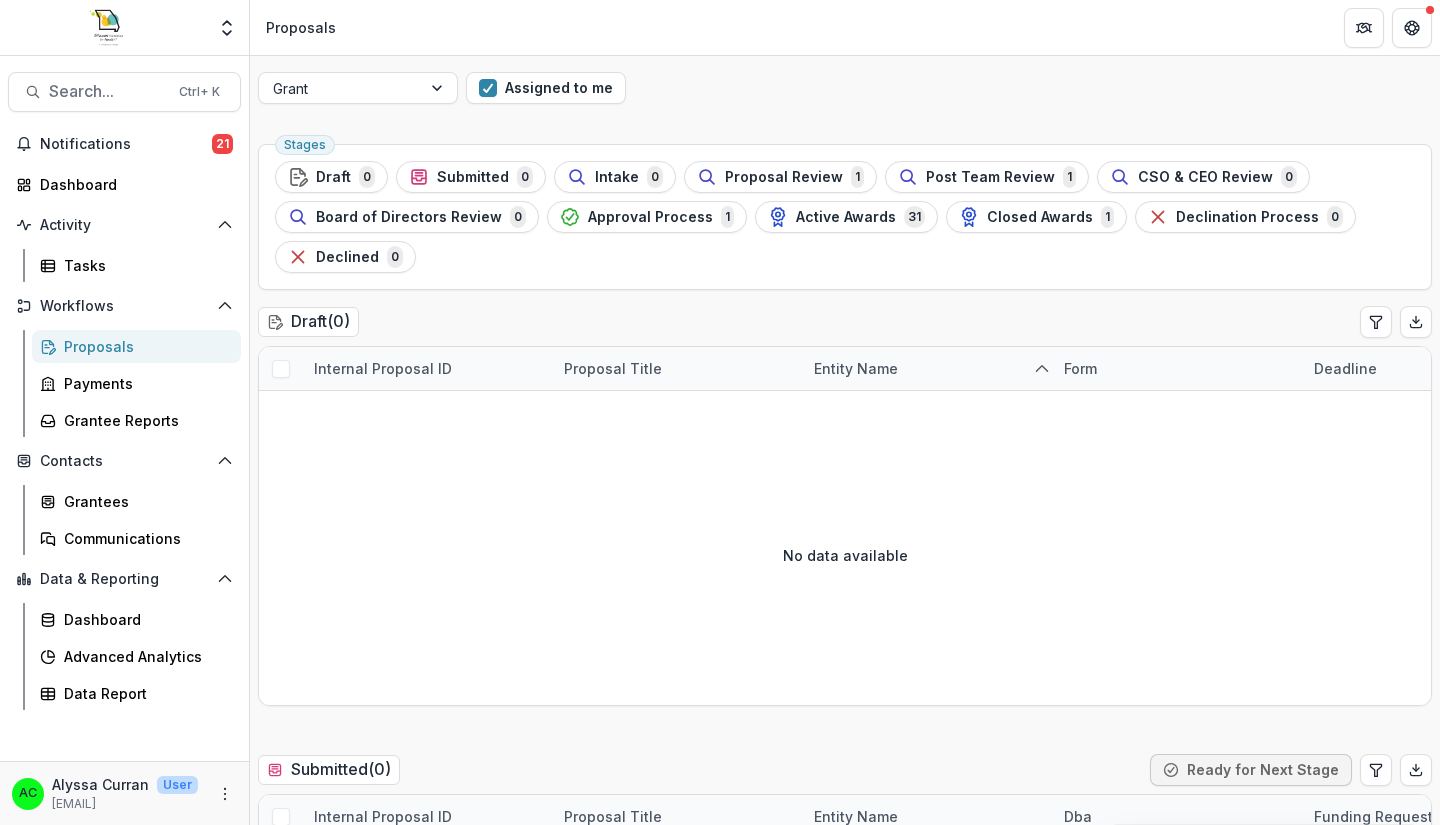 click on "Assigned to me" at bounding box center (546, 88) 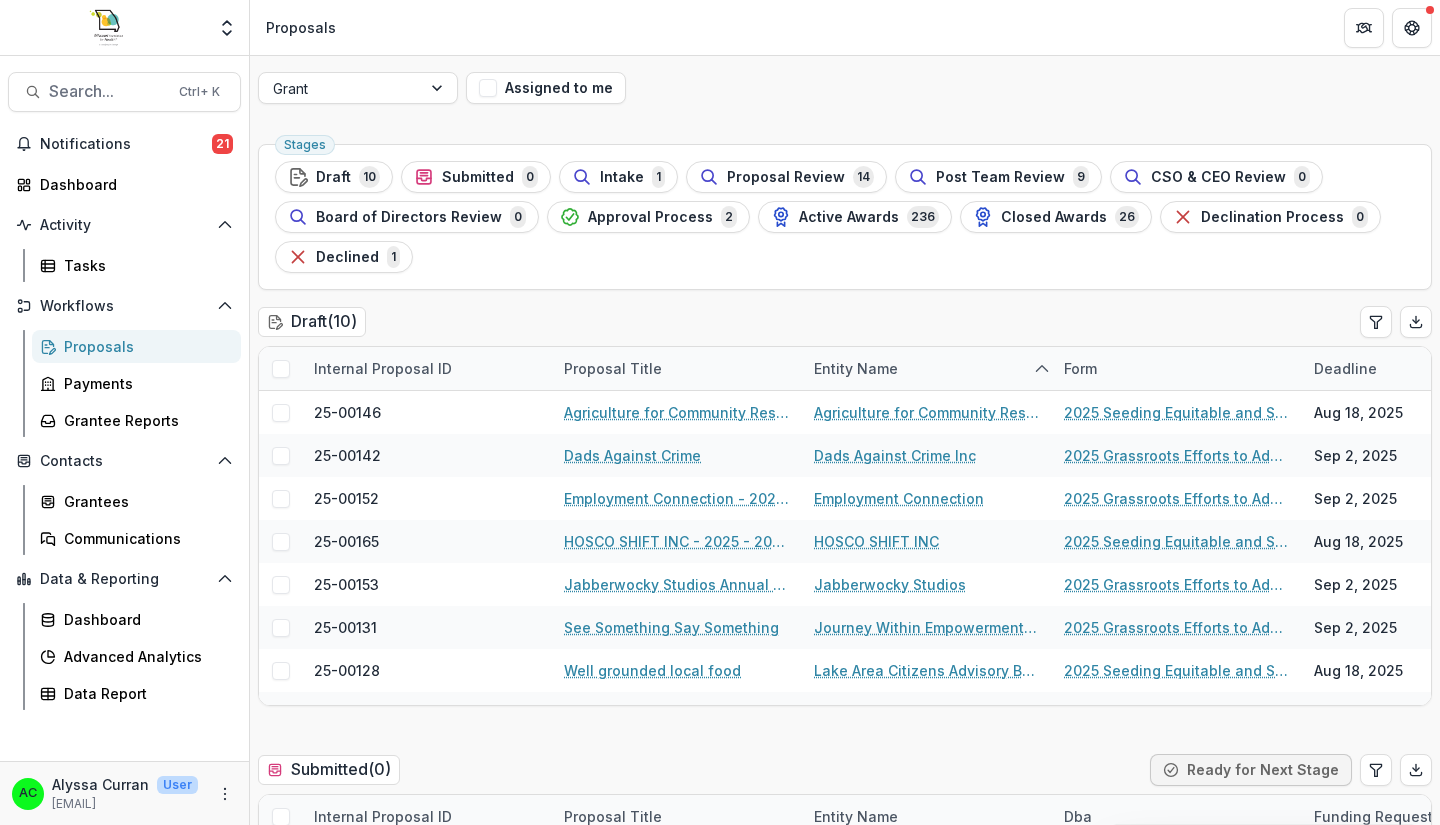 click at bounding box center [439, 88] 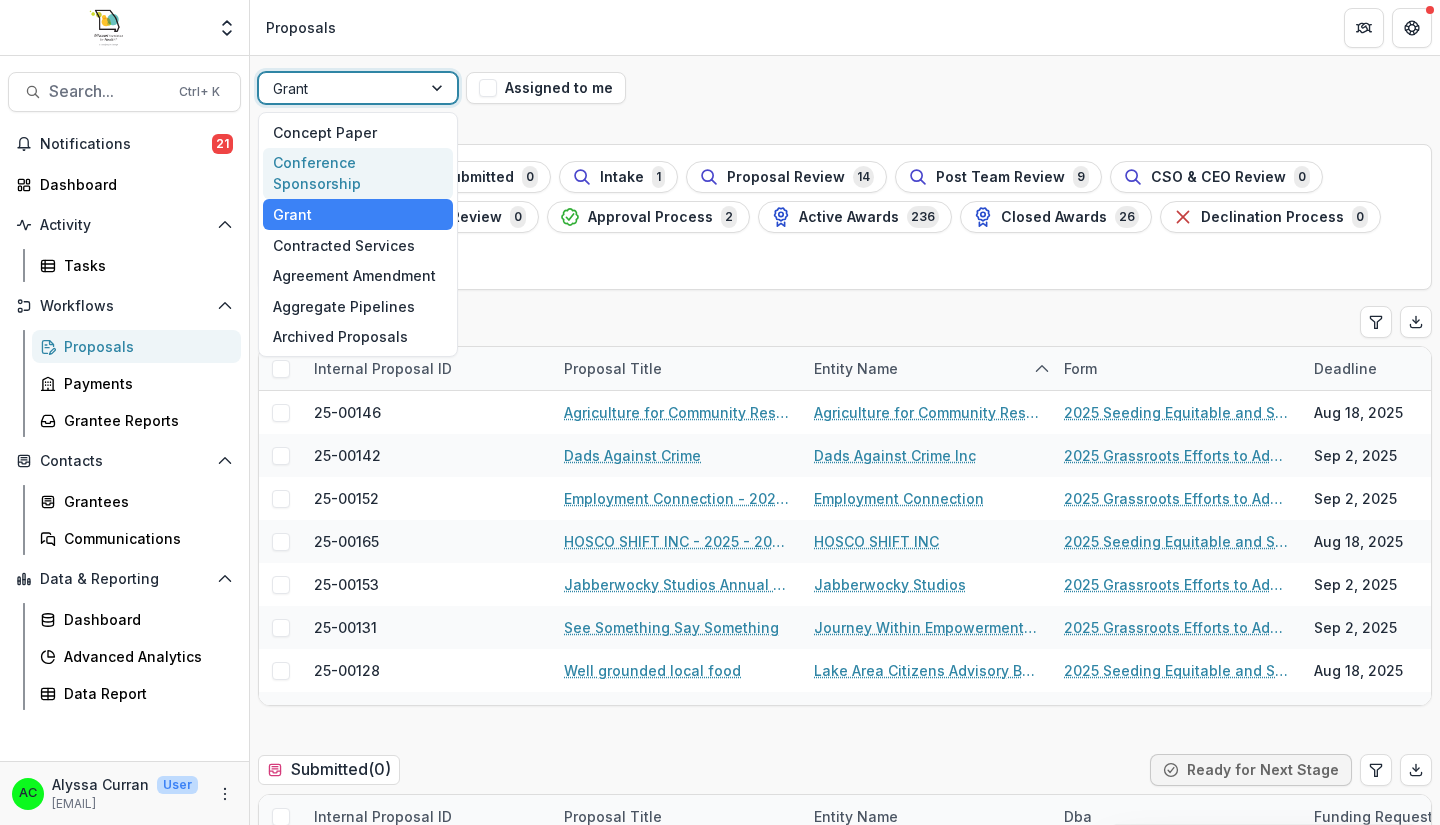 click on "Conference Sponsorship" at bounding box center [358, 174] 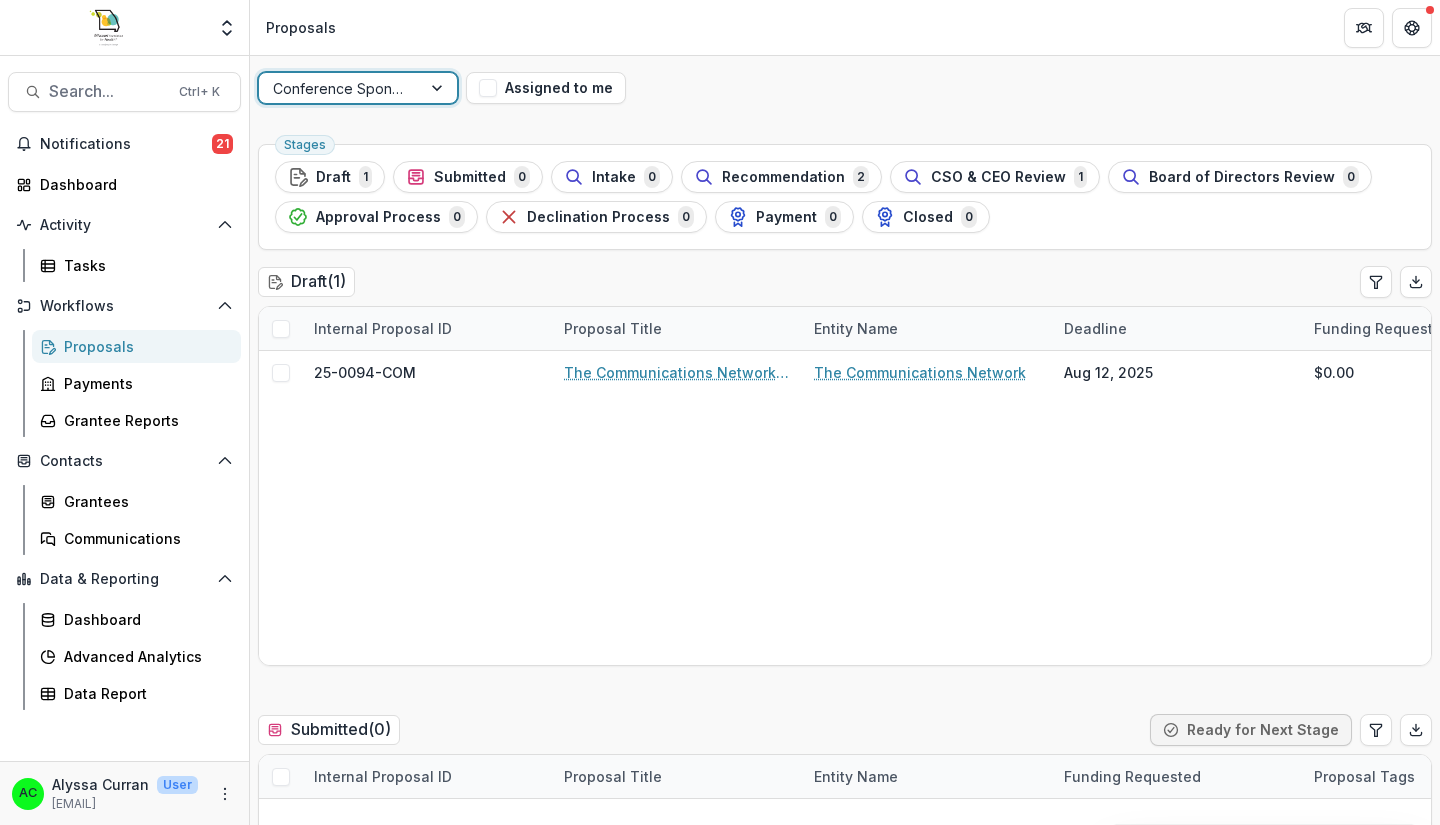 click at bounding box center [488, 88] 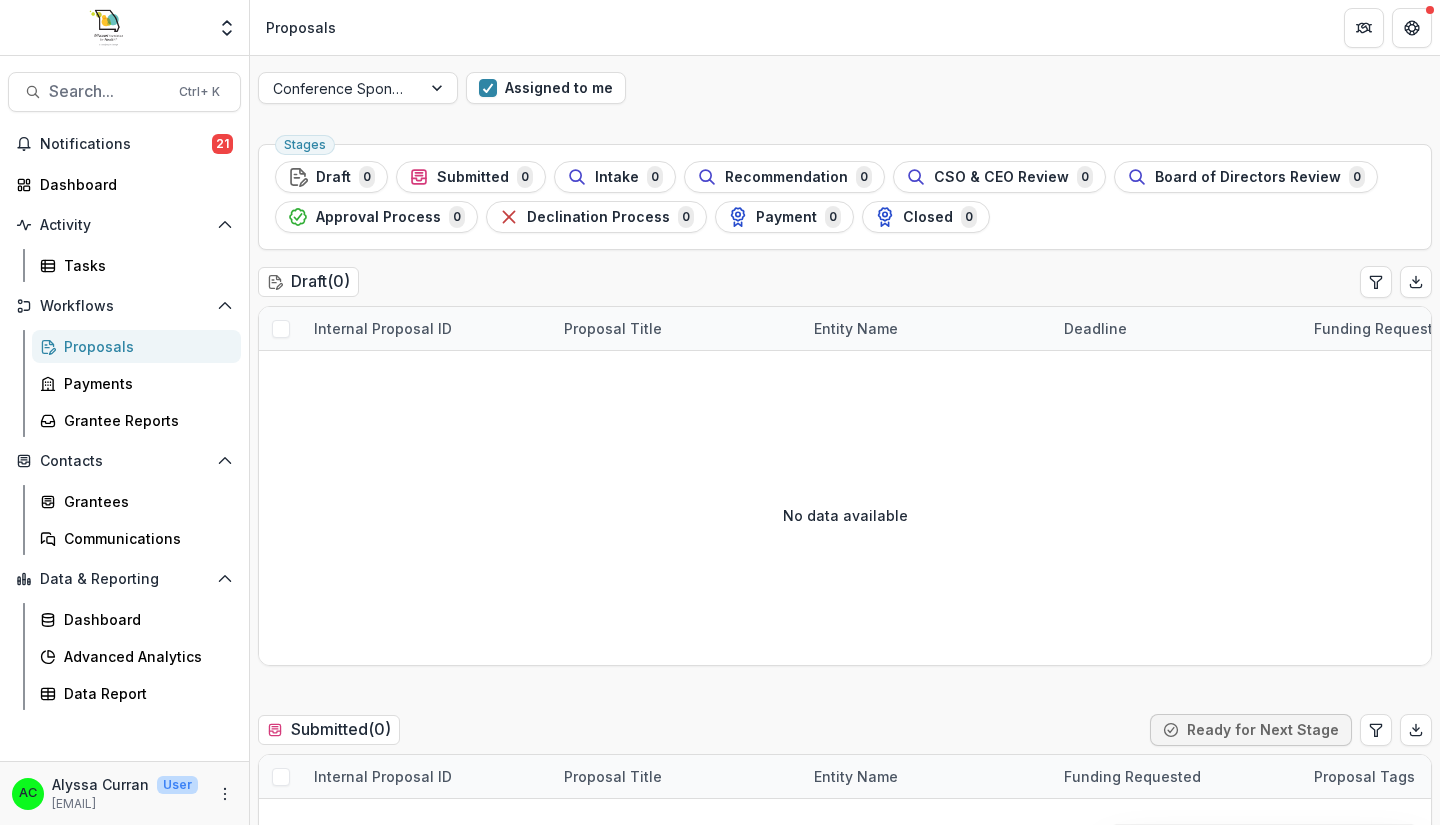 click on "Assigned to me" at bounding box center (546, 88) 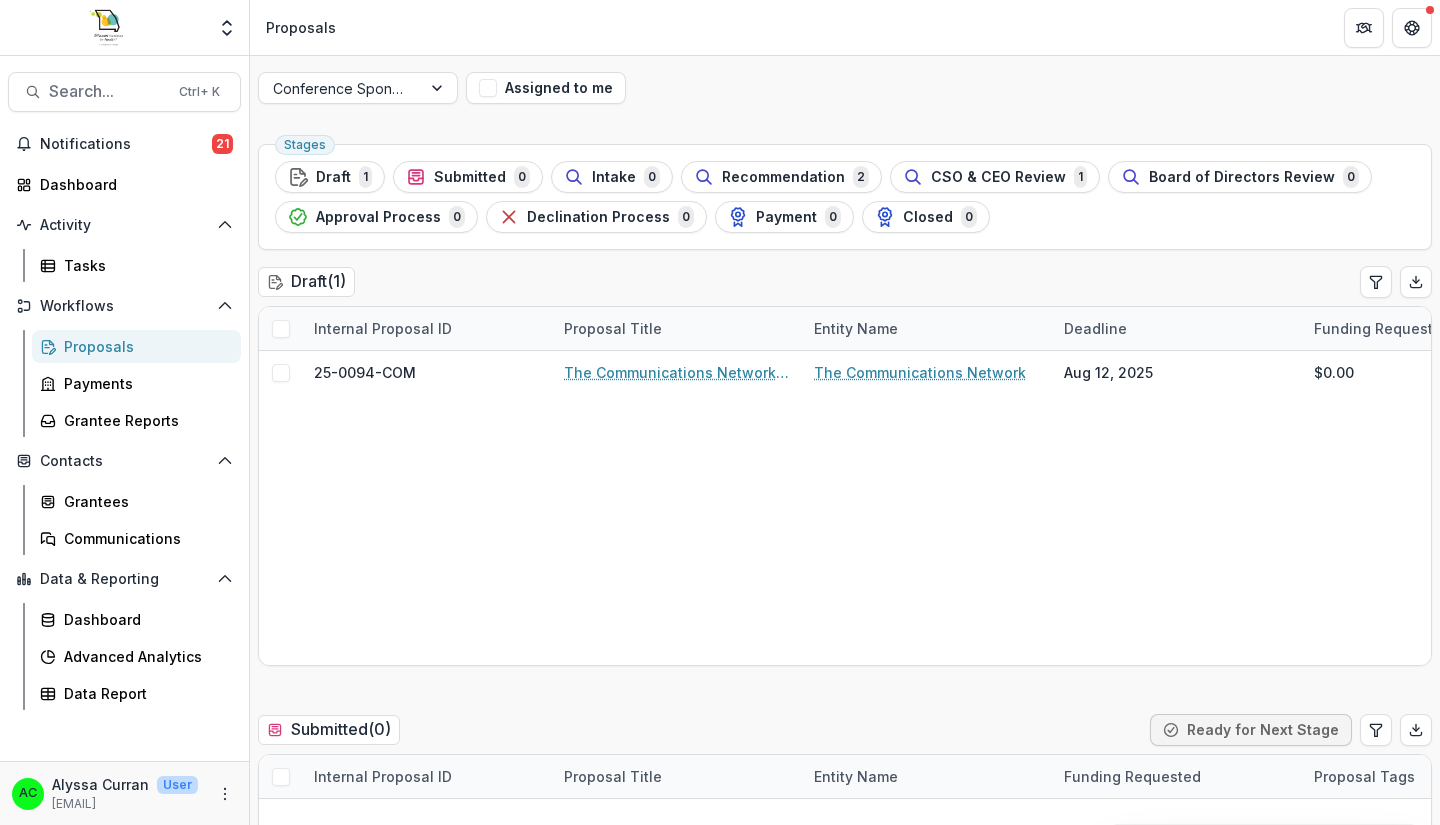 click at bounding box center (439, 88) 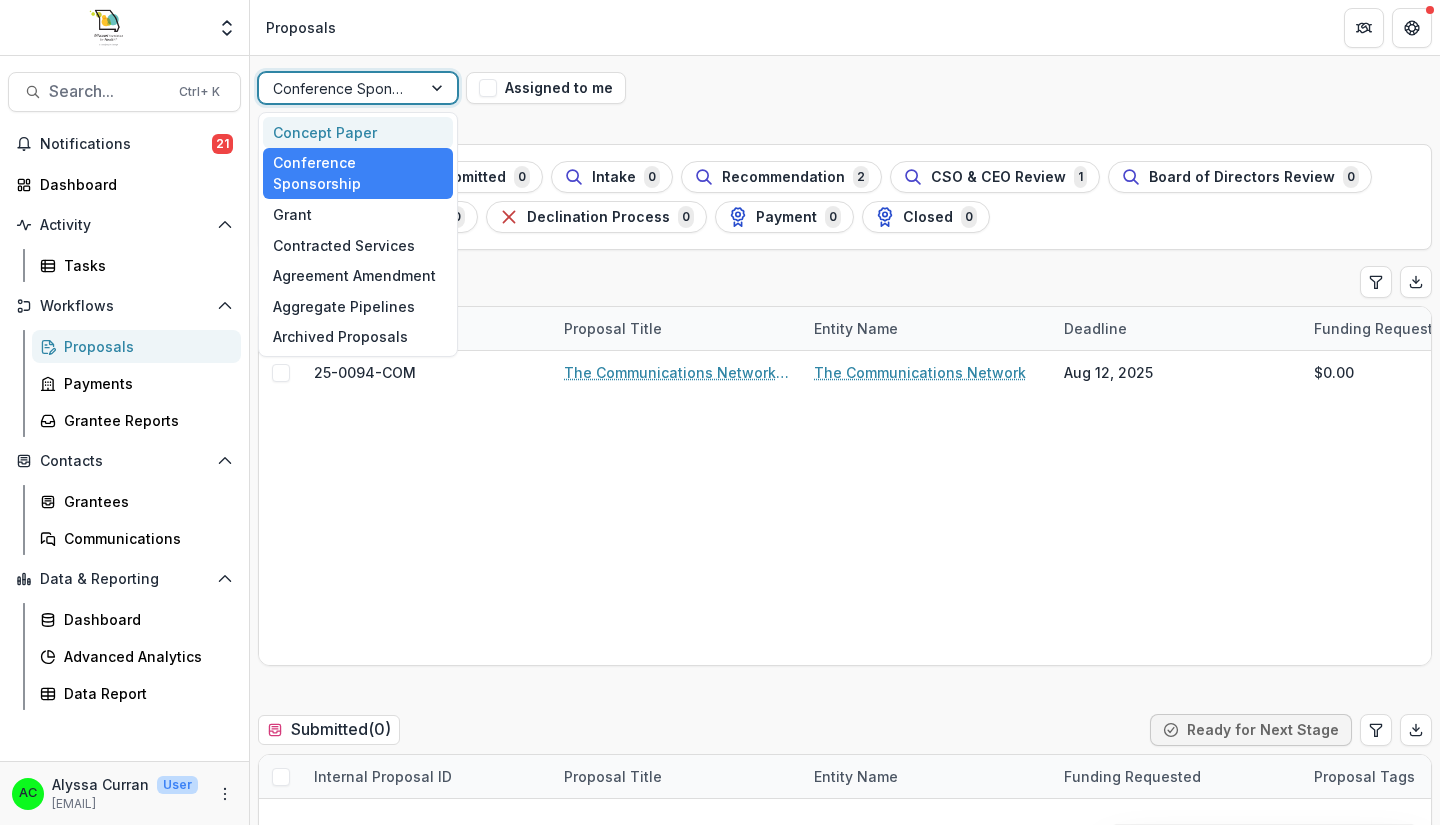 click on "Concept Paper" at bounding box center (358, 132) 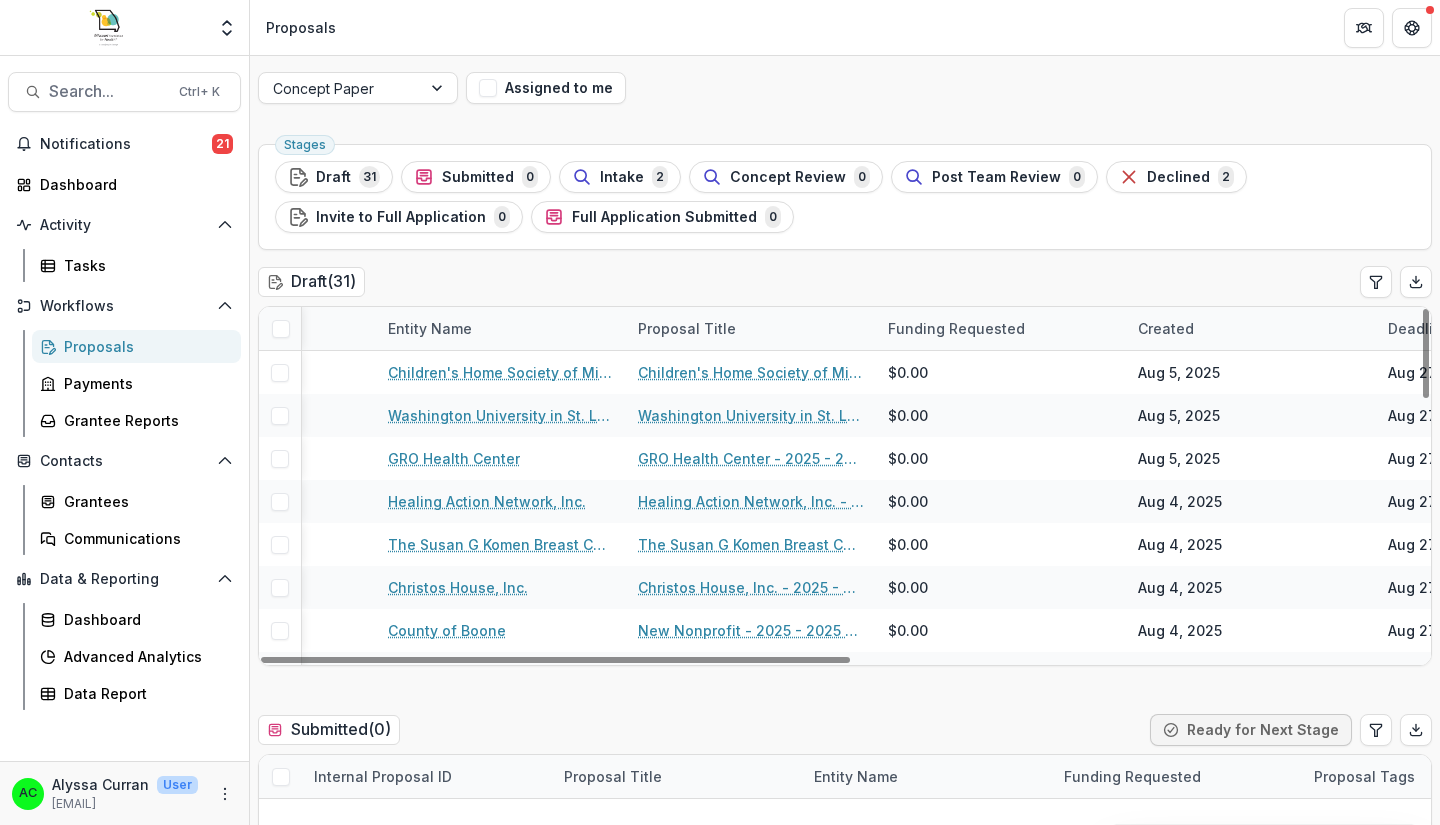 scroll, scrollTop: 0, scrollLeft: 0, axis: both 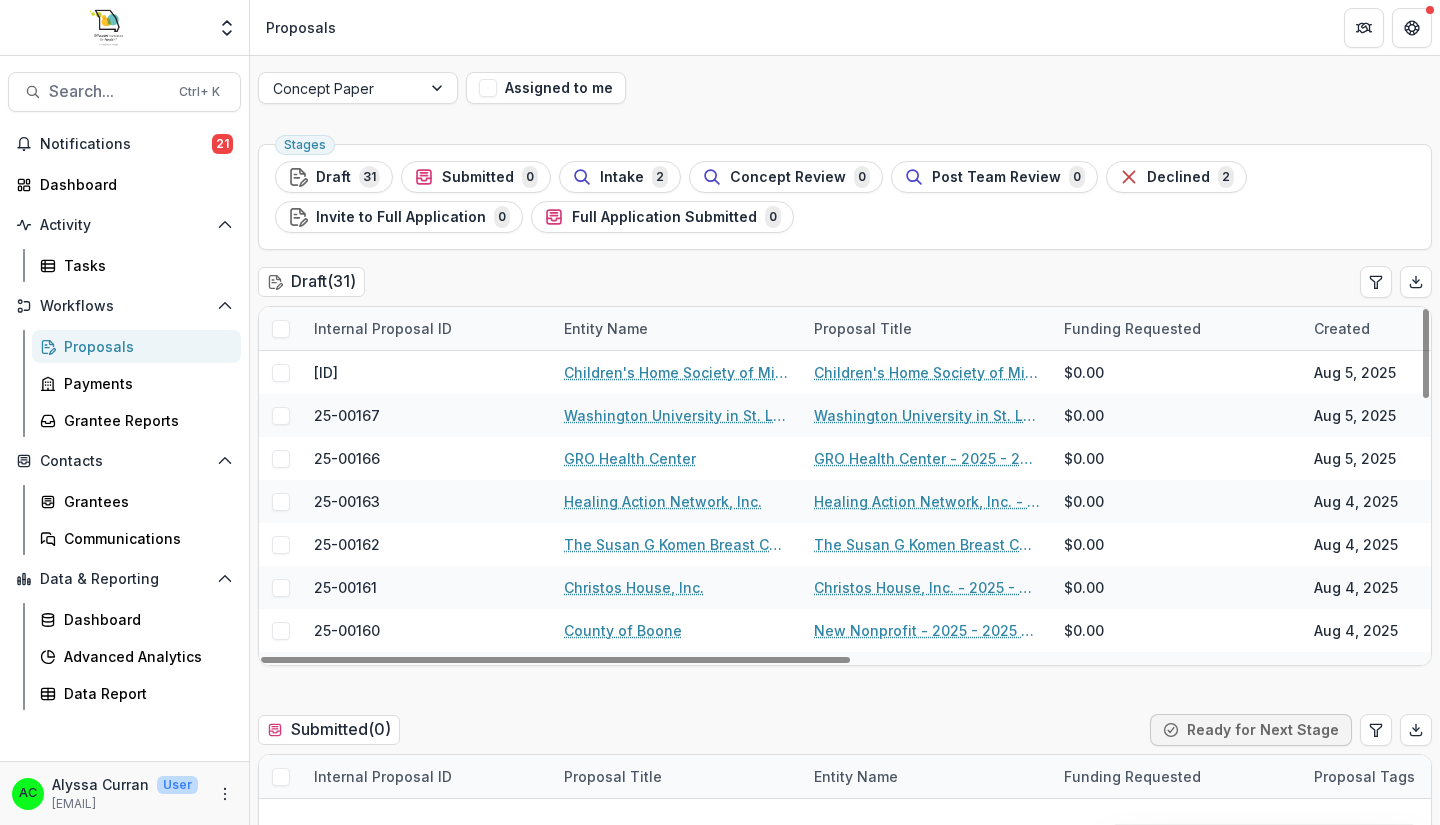 drag, startPoint x: 658, startPoint y: 658, endPoint x: 600, endPoint y: 564, distance: 110.45361 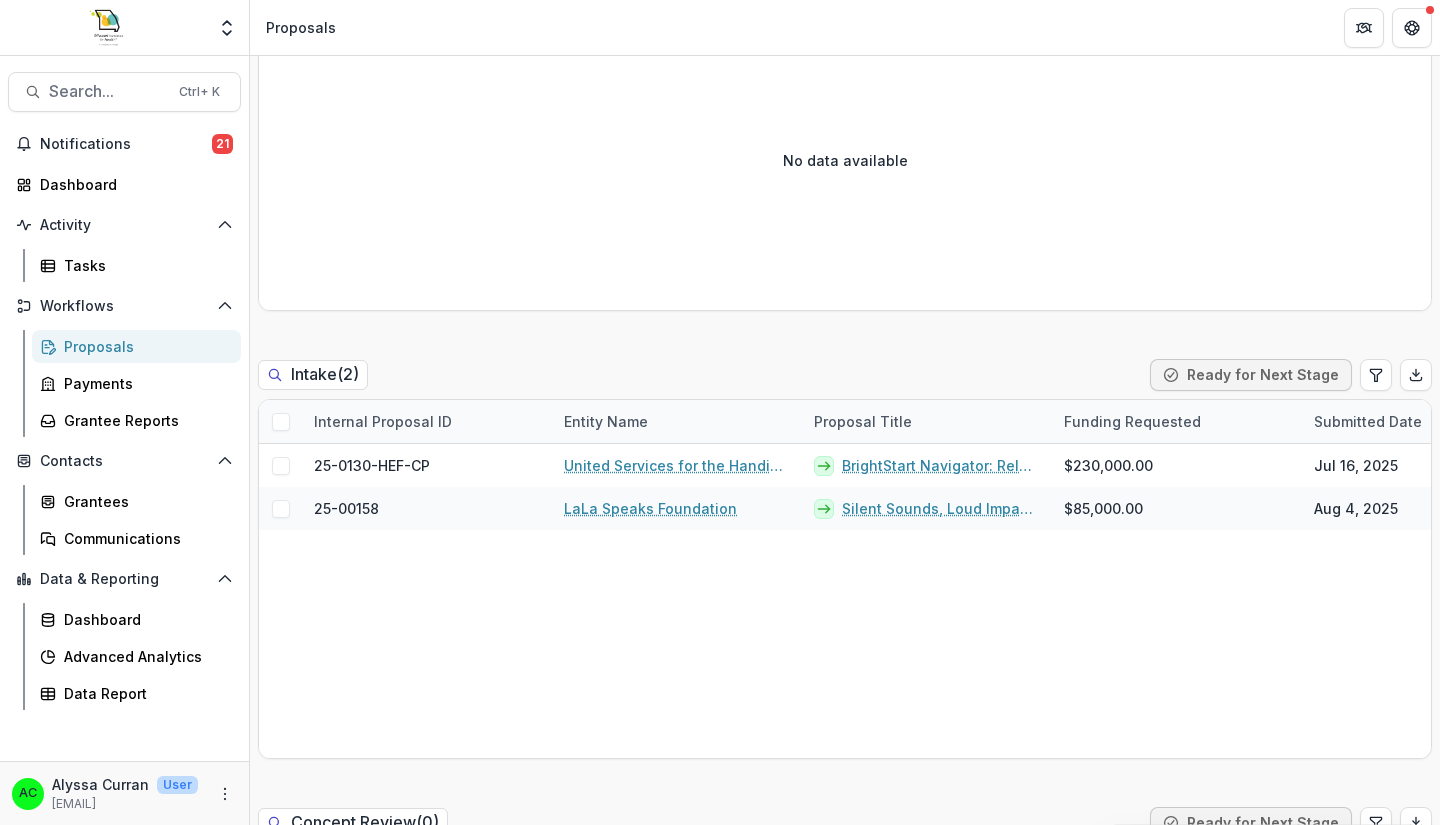 scroll, scrollTop: 810, scrollLeft: 0, axis: vertical 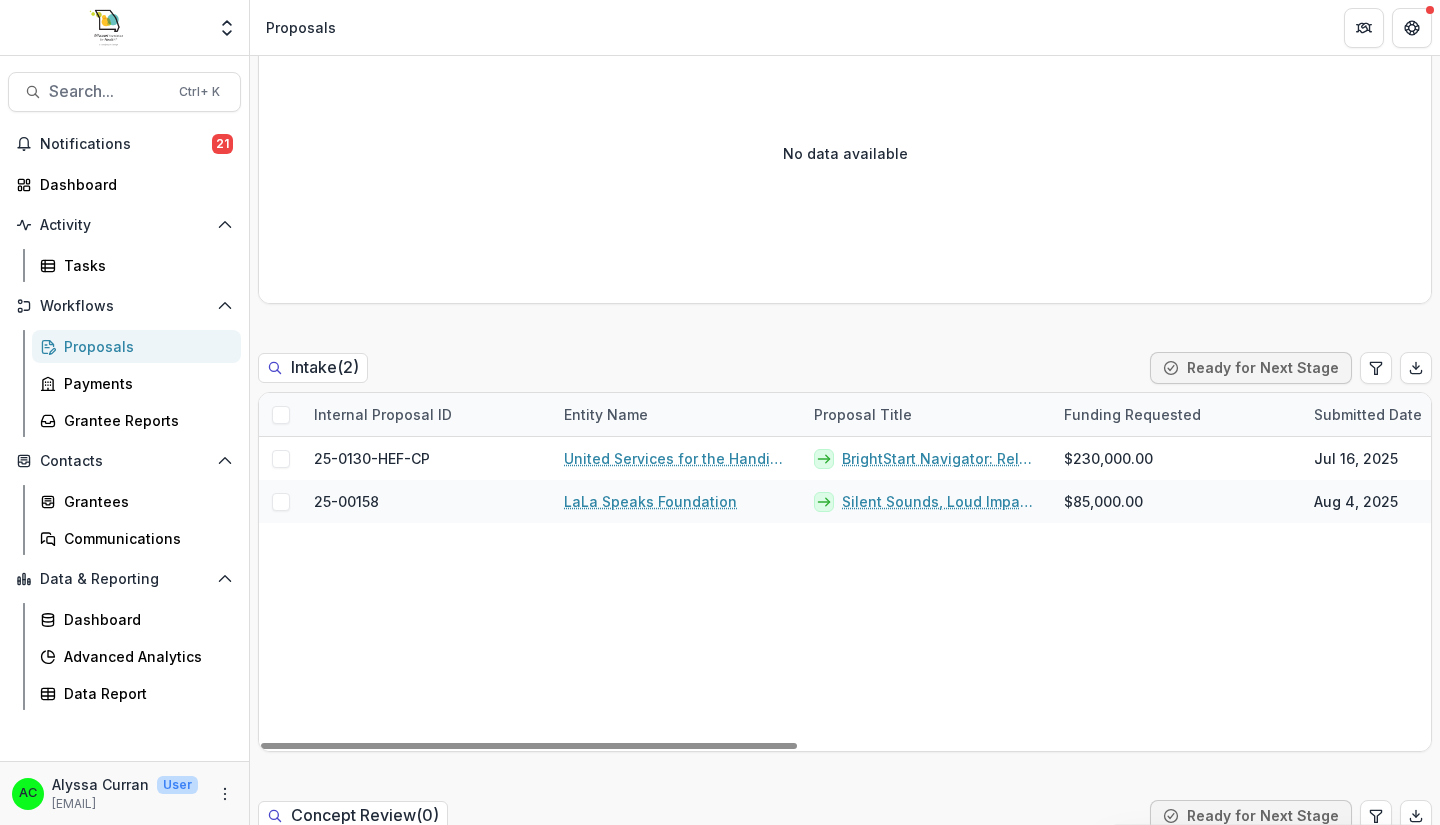 drag, startPoint x: 694, startPoint y: 742, endPoint x: 499, endPoint y: 684, distance: 203.44287 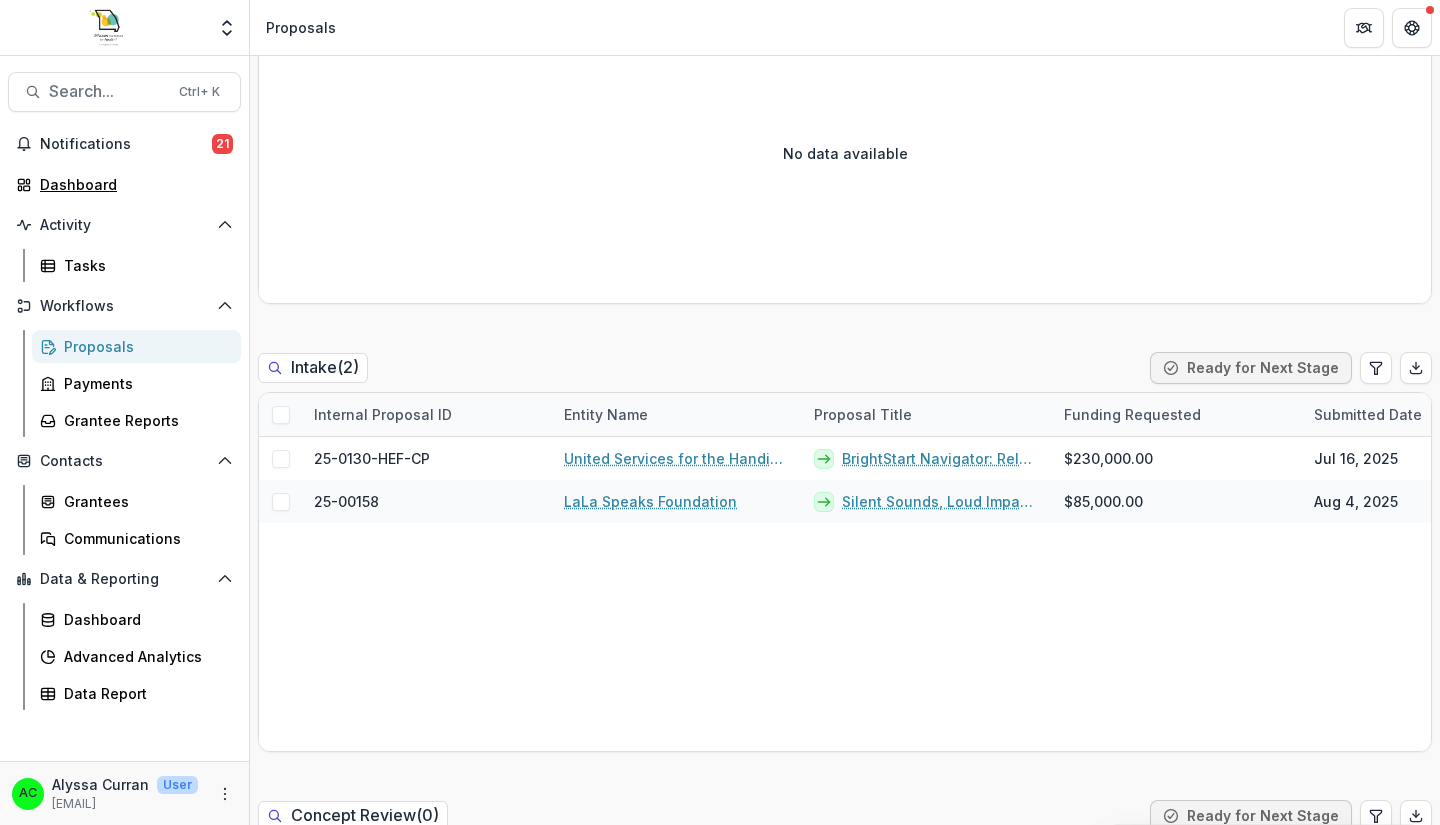 click on "Dashboard" at bounding box center (132, 184) 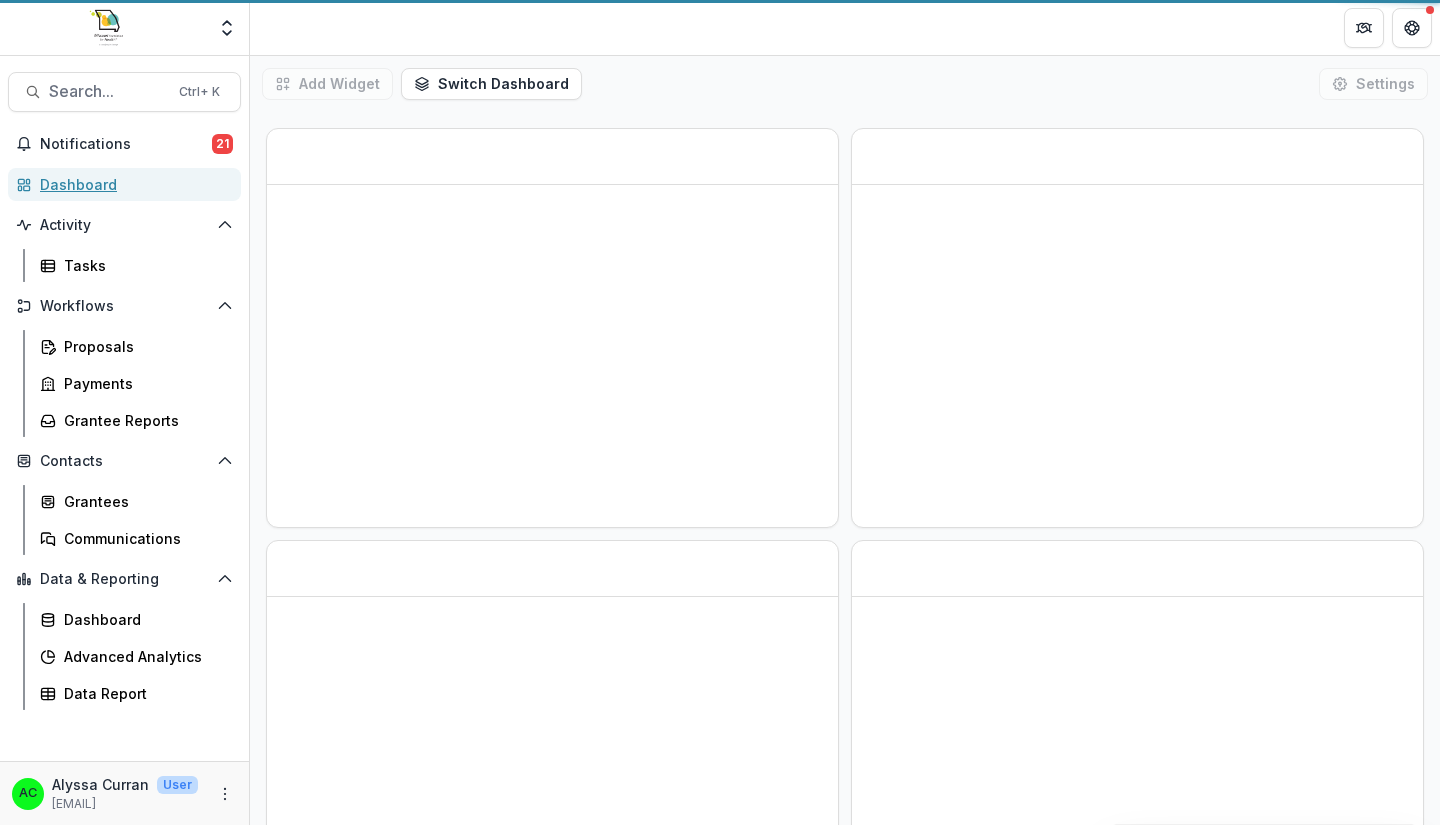 scroll, scrollTop: 0, scrollLeft: 0, axis: both 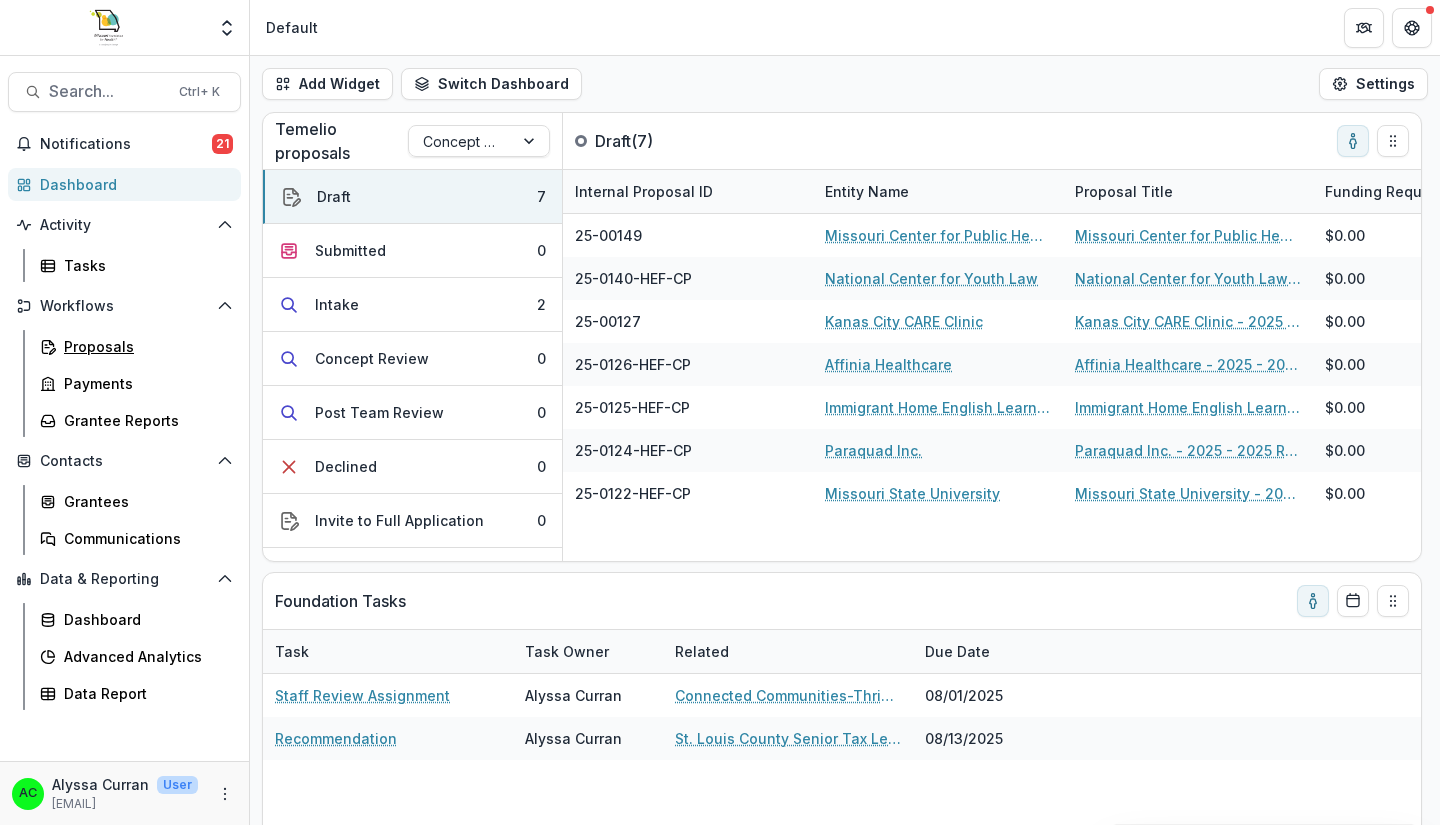 click on "Proposals" at bounding box center [144, 346] 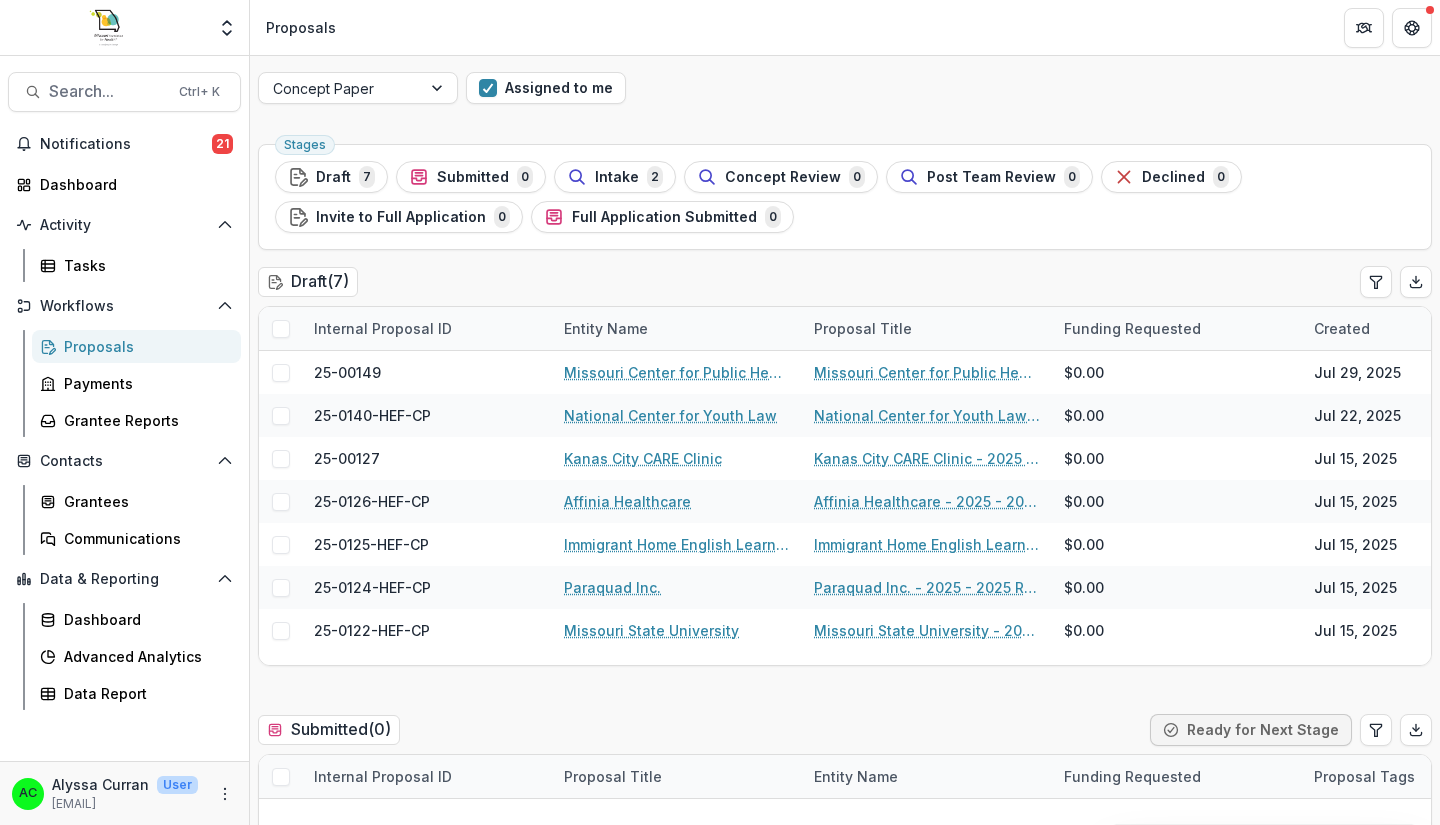 click at bounding box center (488, 88) 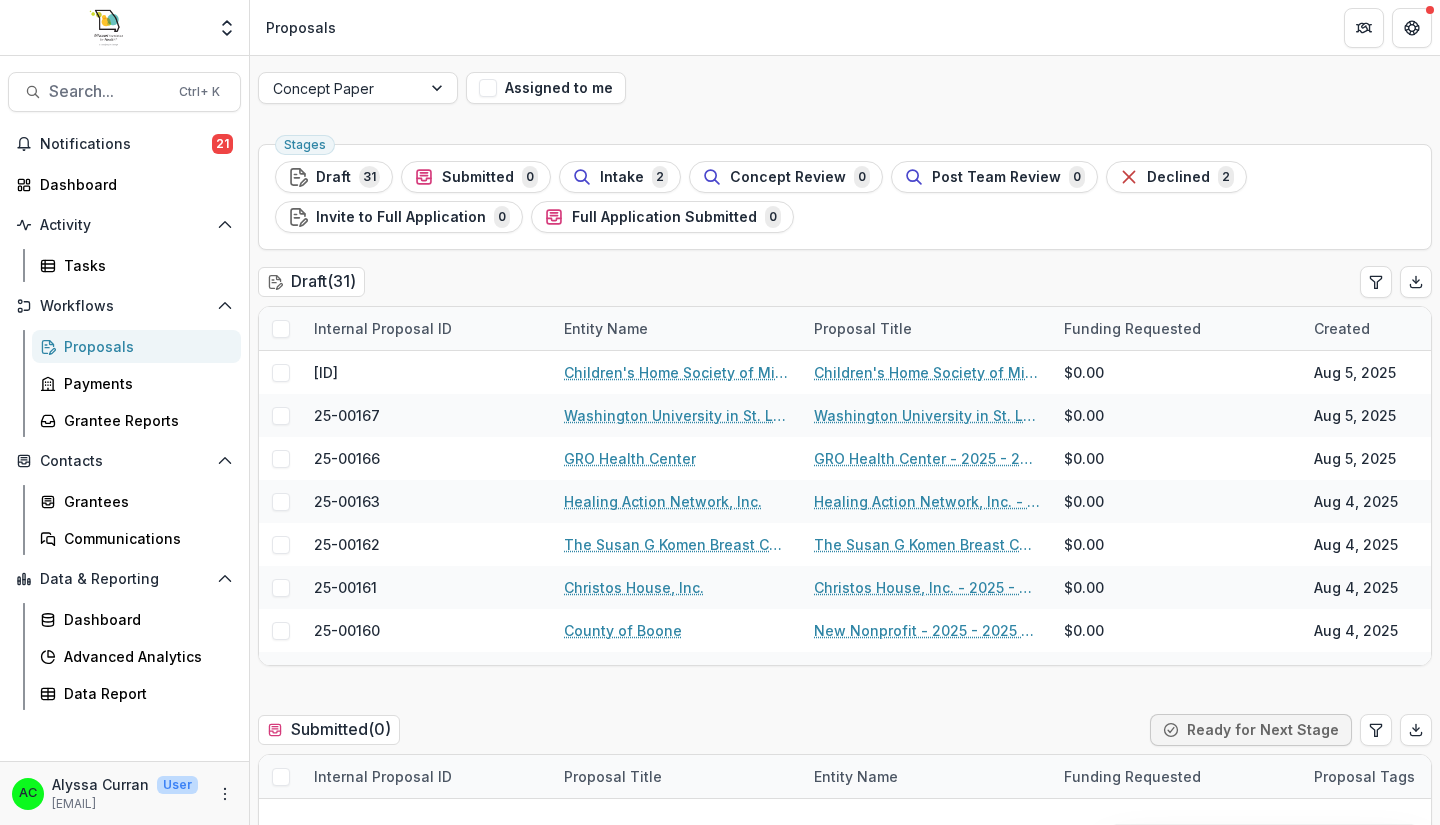 type 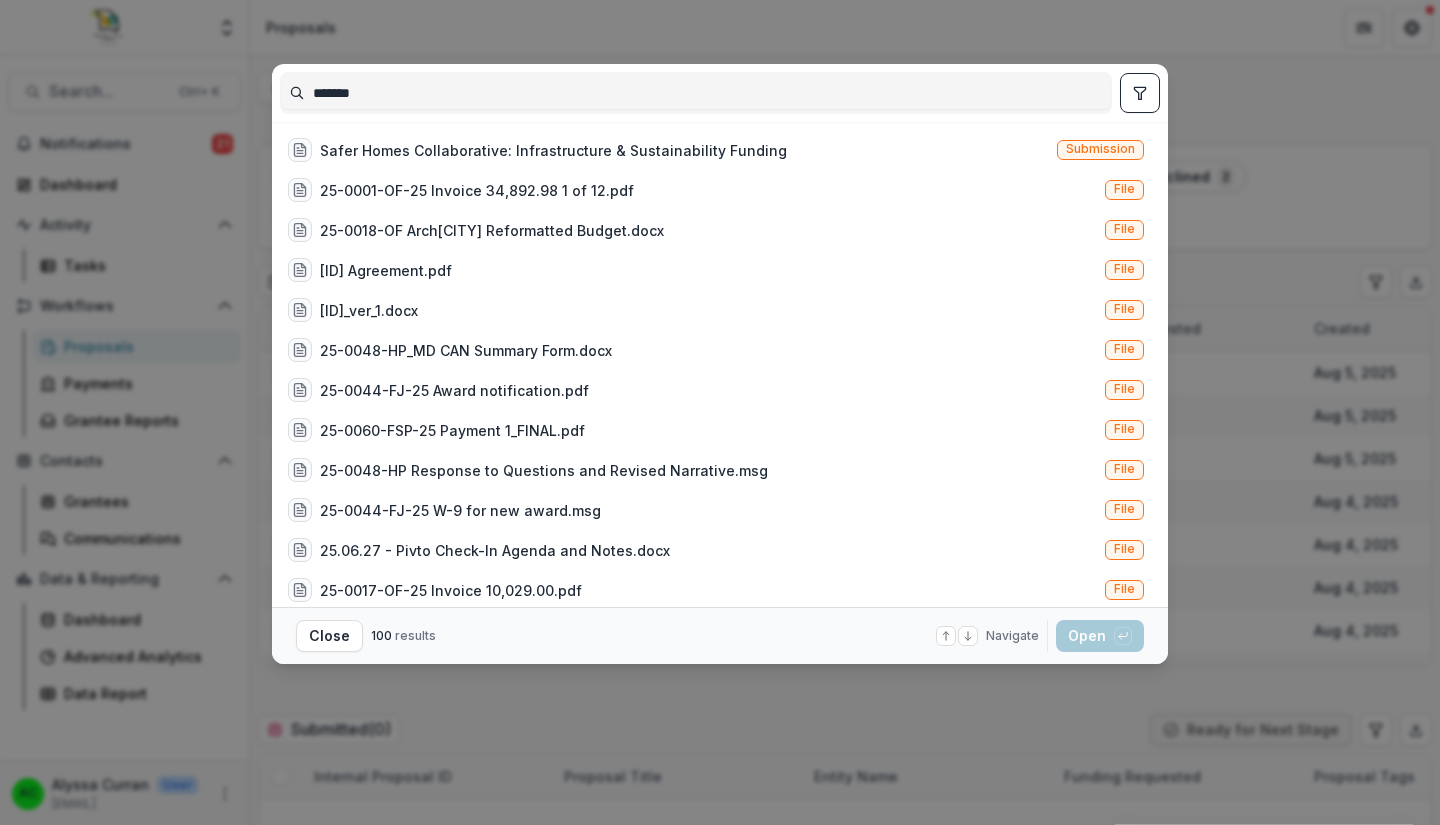 type on "*******" 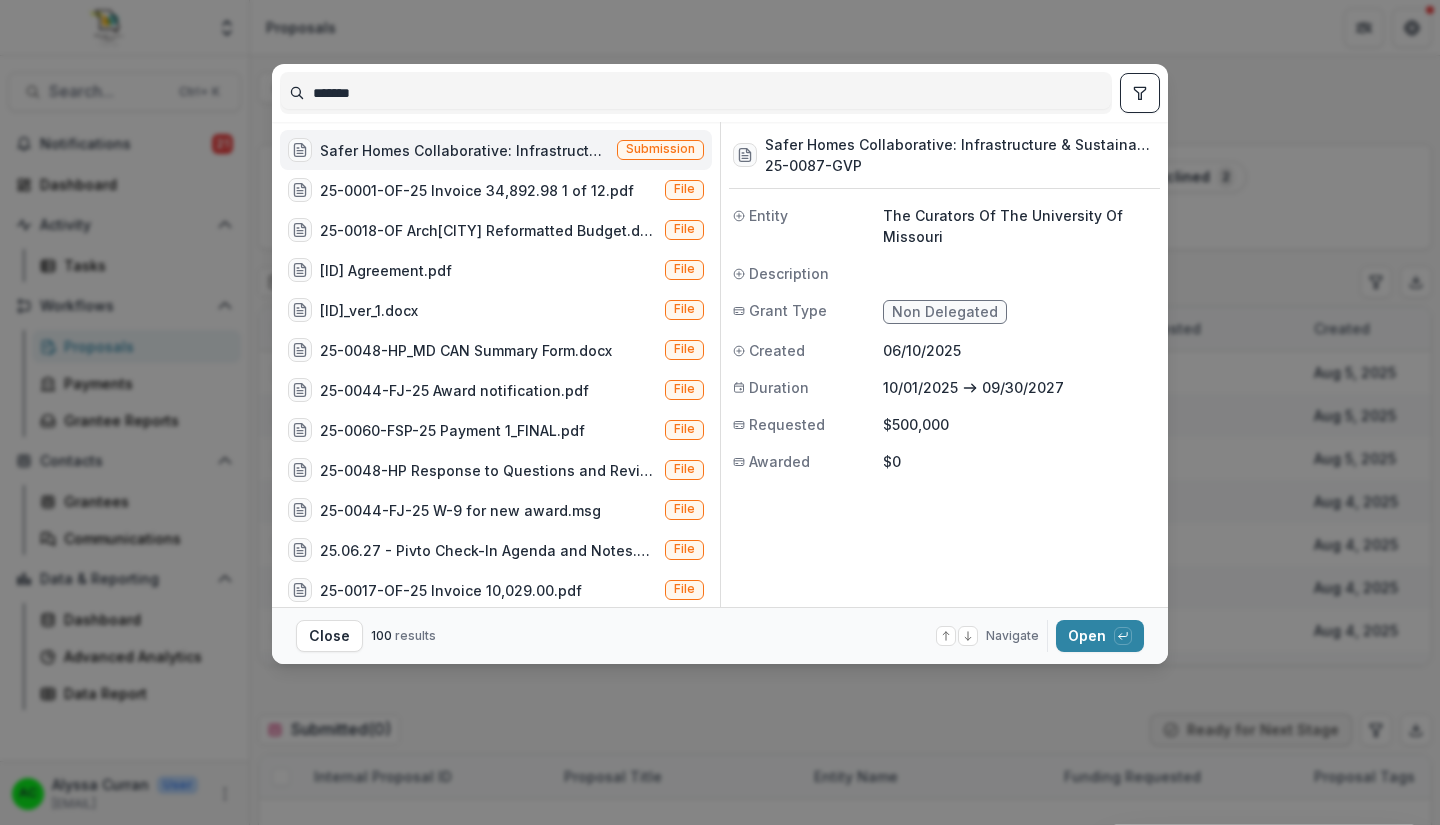 click on "Open with enter key" at bounding box center [1100, 636] 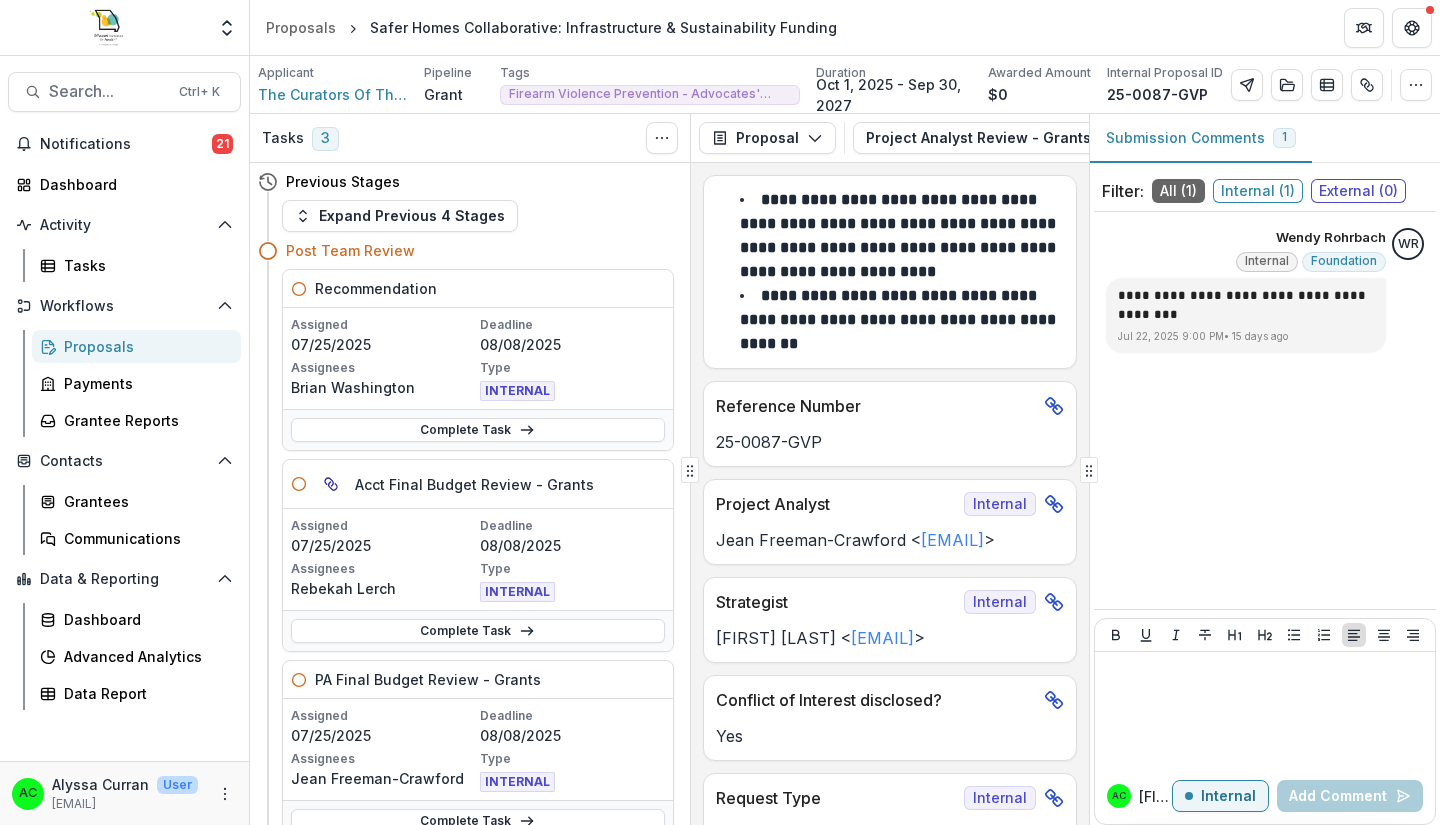 click on "**********" at bounding box center [900, 319] 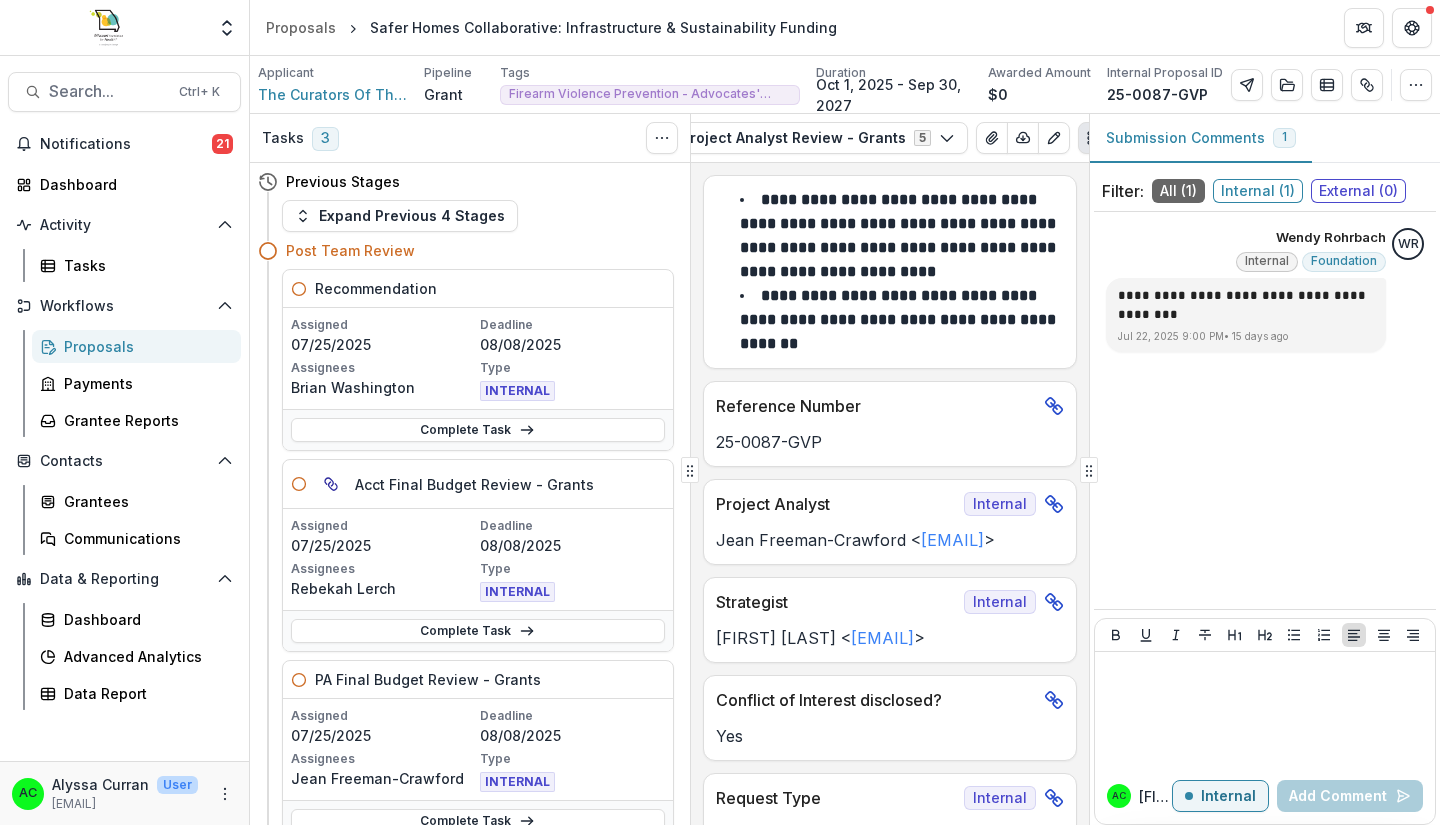 scroll, scrollTop: 0, scrollLeft: 216, axis: horizontal 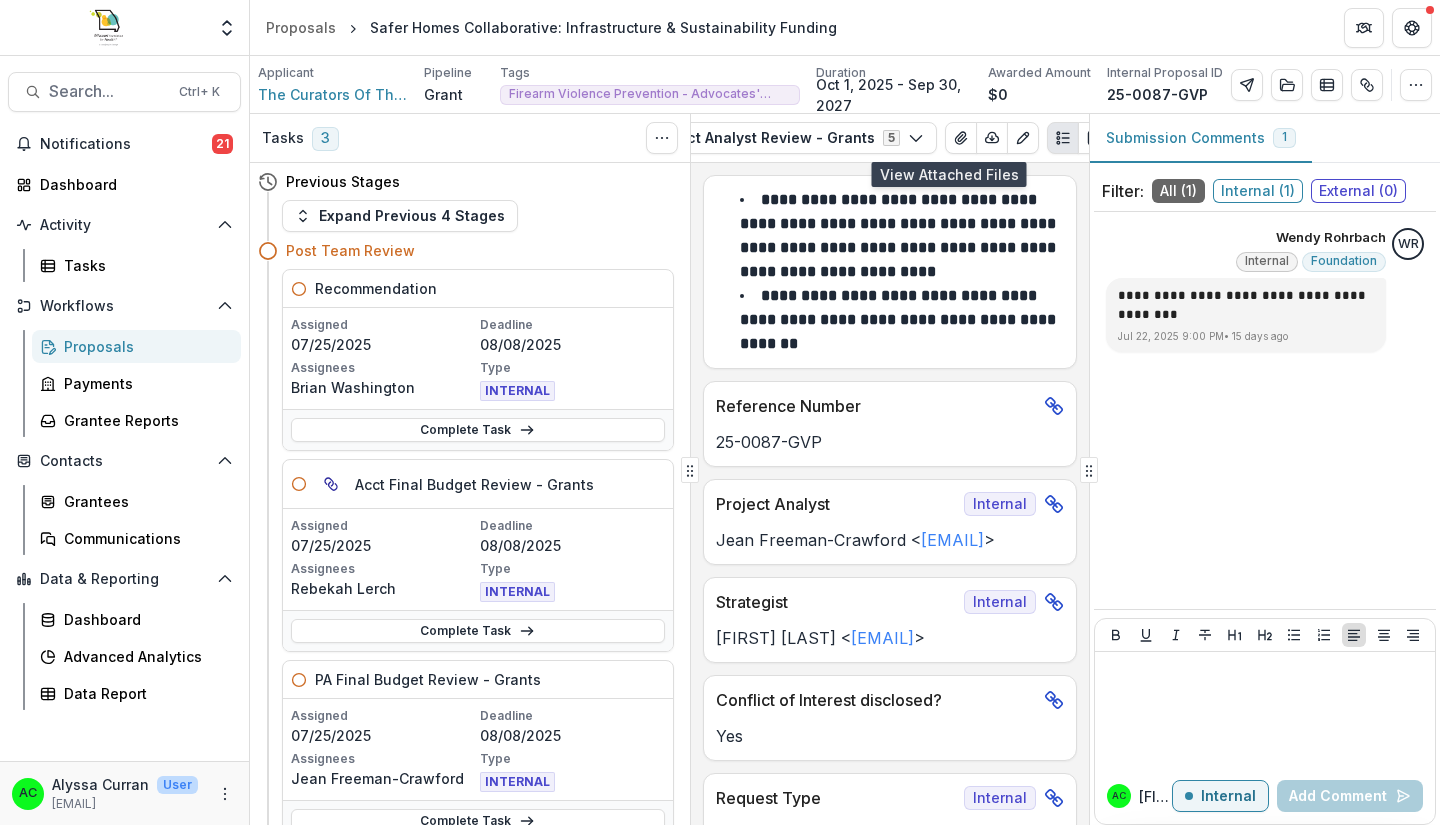 click 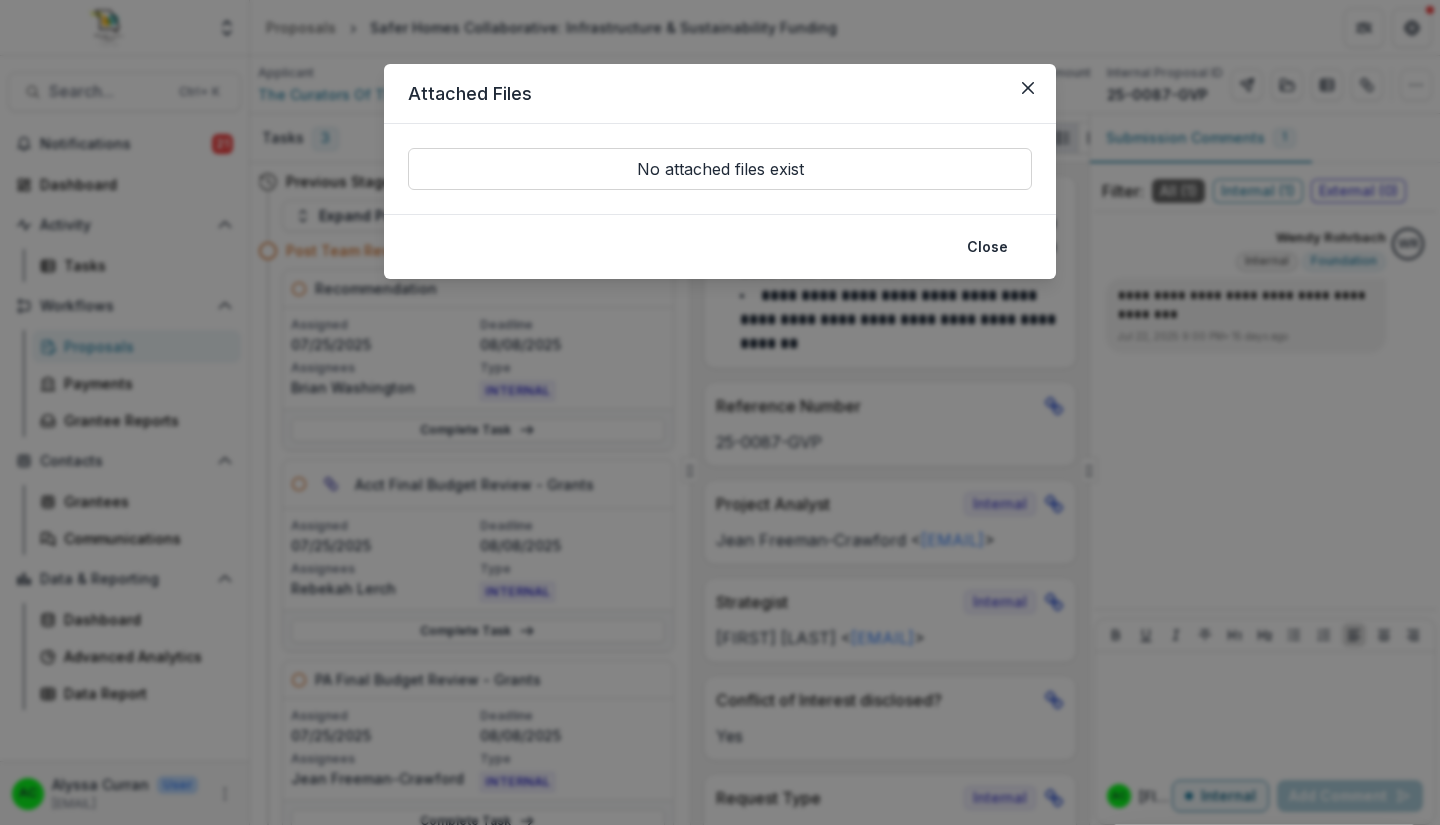 click on "Close" at bounding box center [987, 247] 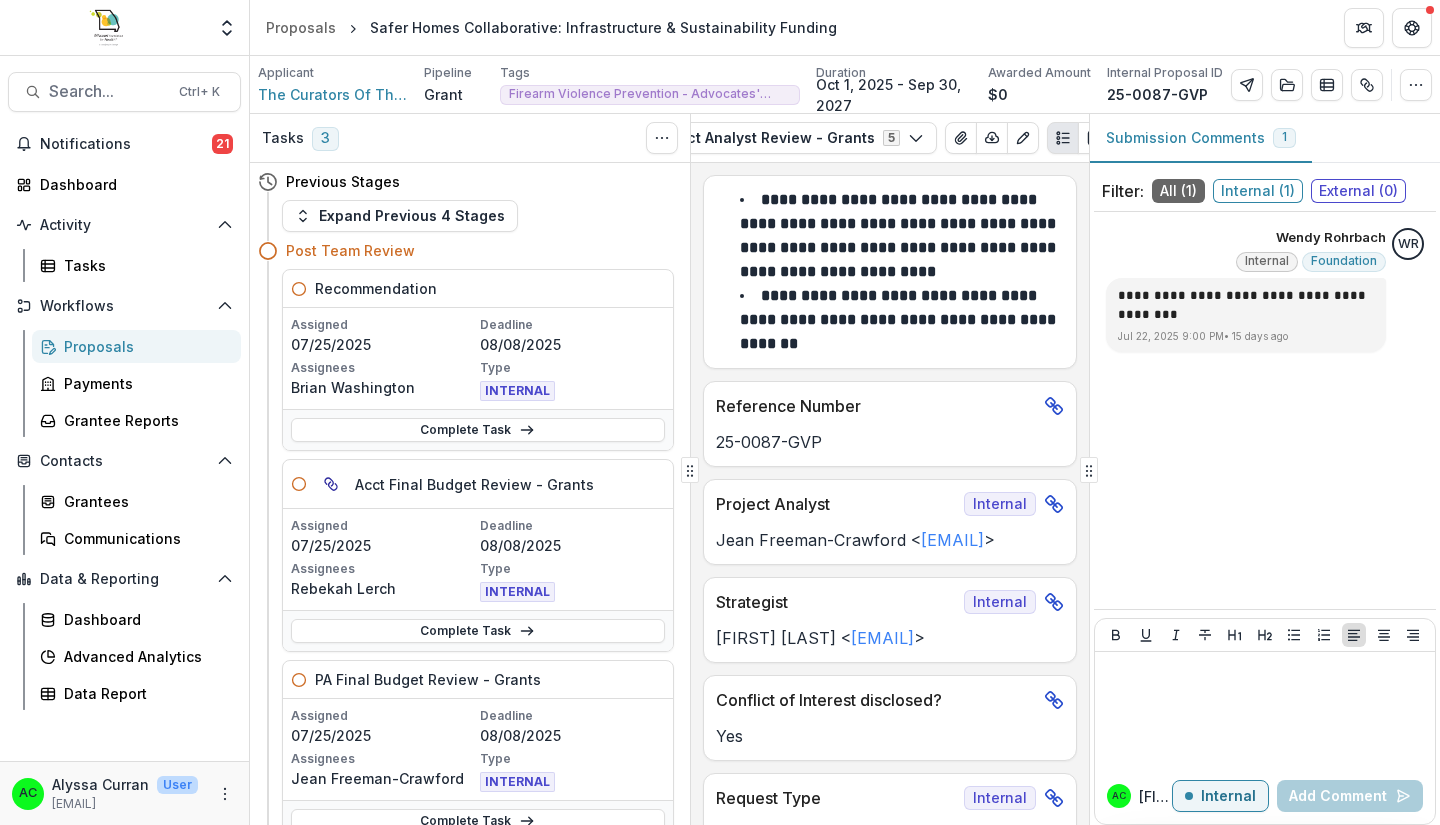 click on "Expand Previous 4 Stages" at bounding box center (400, 216) 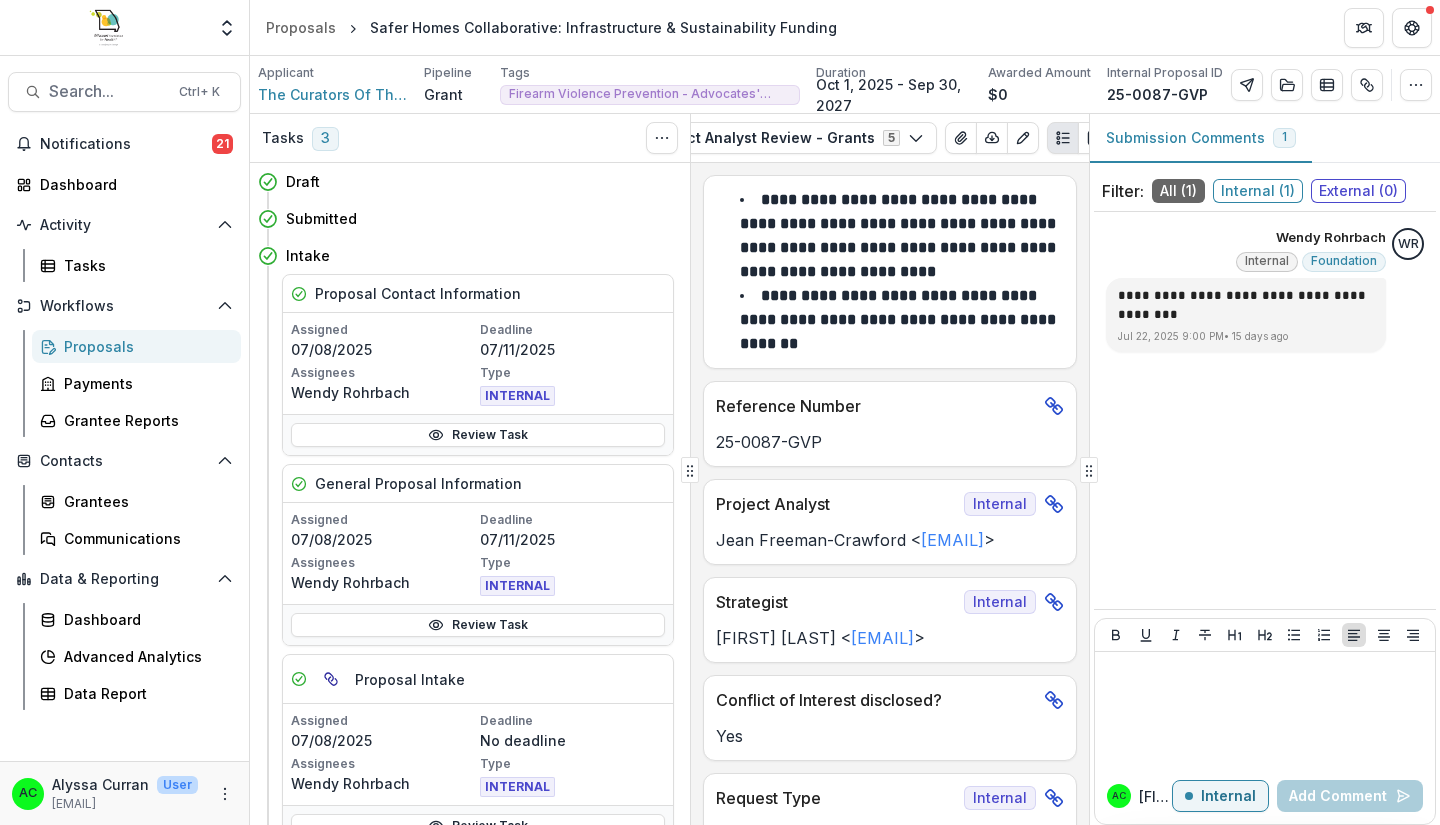 type 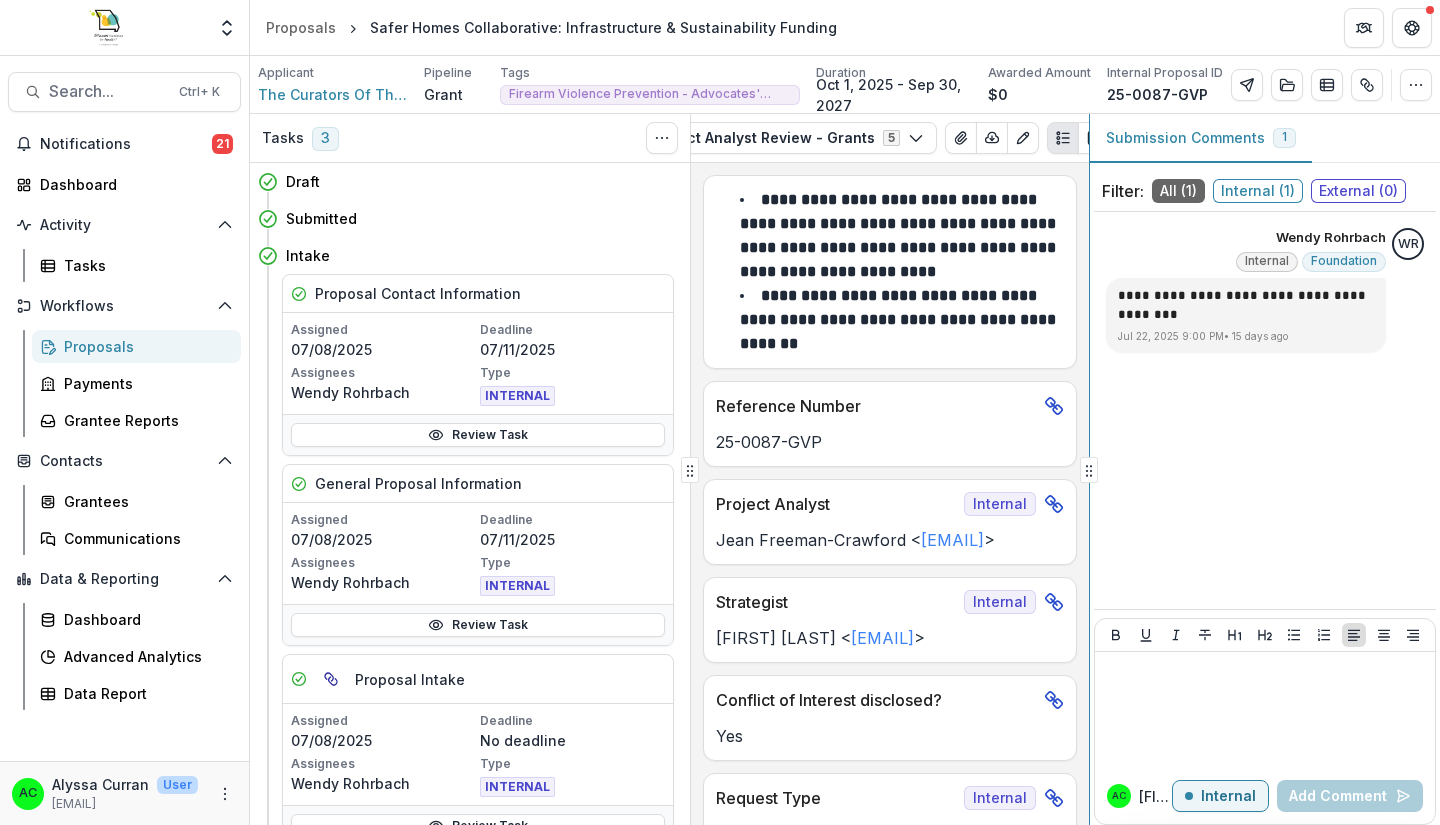 click on "Tasks 3 Show Cancelled Tasks Draft Submitted Intake Proposal Contact Information Assigned 07/08/2025 Deadline 07/11/2025 Assignees [FIRST] [LAST] Type INTERNAL Review Task General Proposal Information Assigned 07/08/2025 Deadline 07/11/2025 Assignees [FIRST] [LAST] Type INTERNAL Review Task Proposal Intake Assigned 07/08/2025 Deadline No deadline Assignees [FIRST] [LAST] Type INTERNAL Review Task Proposal Review Project Analyst Review - Grants Assigned 07/17/2025 Deadline No deadline Assignees [FIRST] [LAST] Type INTERNAL Review Task Staff Review Assigned 07/08/2025 Deadline 07/18/2025 Assignees [FIRST] [LAST] Type INTERNAL Review Task Staff Review Assigned 07/08/2025 Deadline 07/19/2025 Assignees [FIRST] [LAST] Type INTERNAL Review Task Staff Review Assigned 07/08/2025 Deadline 07/19/2025 Assignees [FIRST] [LAST] Type INTERNAL Review Task Staff Review Assigned 07/08/2025 Deadline 07/19/2025 Assignees [FIRST] [LAST] Type INTERNAL Review Task Project Analyst Review - Grants Assigned 07/08/2025 Deadline 5" at bounding box center (845, 469) 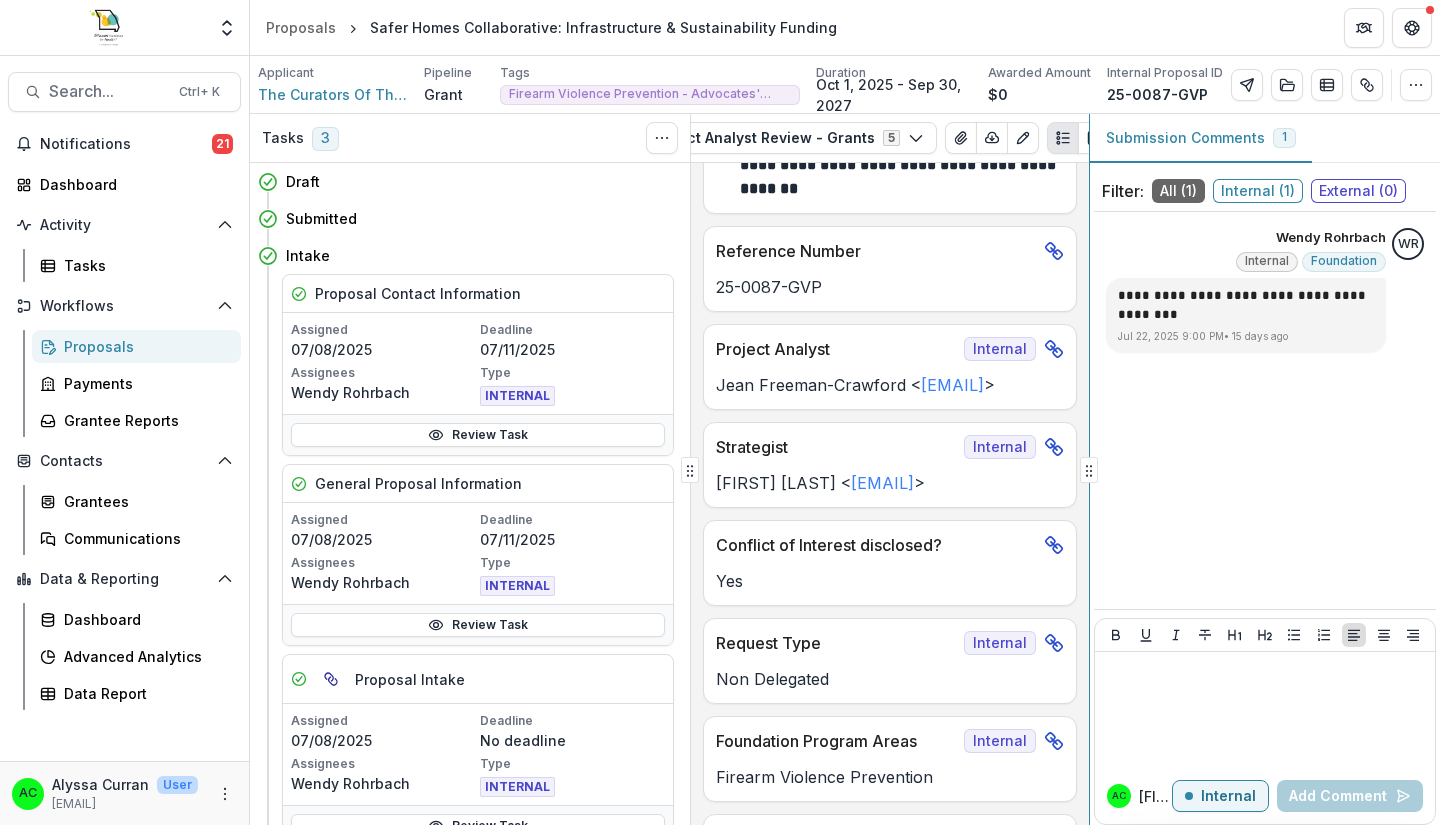 scroll, scrollTop: 0, scrollLeft: 0, axis: both 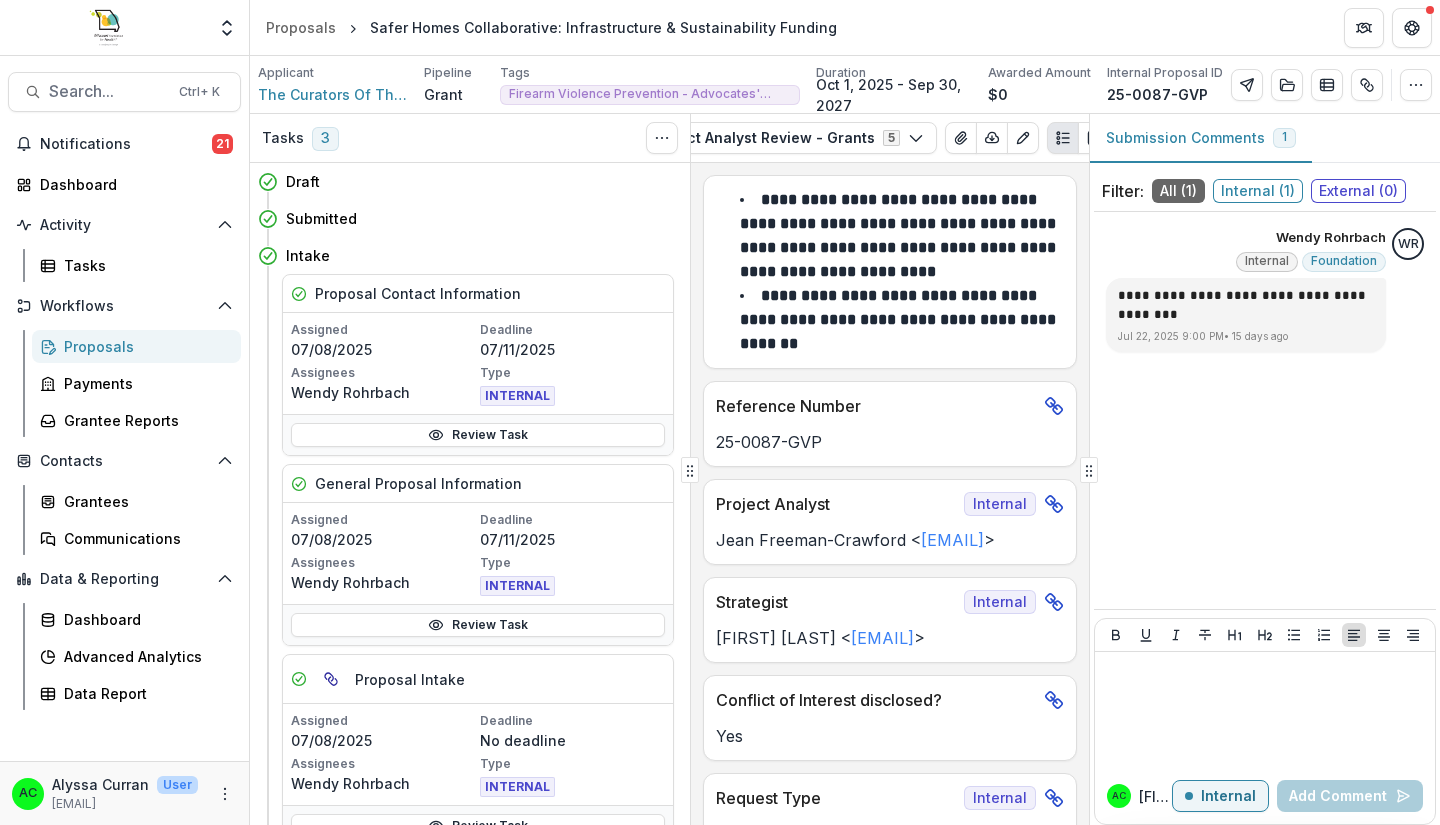 click on "Tasks 3 Show Cancelled Tasks Draft Submitted Intake Proposal Contact Information Assigned 07/08/2025 Deadline 07/11/2025 Assignees [FIRST] [LAST] Type INTERNAL Review Task General Proposal Information Assigned 07/08/2025 Deadline 07/11/2025 Assignees [FIRST] [LAST] Type INTERNAL Review Task Proposal Intake Assigned 07/08/2025 Deadline No deadline Assignees [FIRST] [LAST] Type INTERNAL Review Task Proposal Review Project Analyst Review - Grants Assigned 07/17/2025 Deadline No deadline Assignees [FIRST] [LAST] Type INTERNAL Review Task Staff Review Assigned 07/08/2025 Deadline 07/18/2025 Assignees [FIRST] [LAST] Type INTERNAL Review Task Staff Review Assigned 07/08/2025 Deadline 07/19/2025 Assignees [FIRST] [LAST] Type INTERNAL Review Task Staff Review Assigned 07/08/2025 Deadline 07/19/2025 Assignees [FIRST] [LAST] Type INTERNAL Review Task Staff Review Assigned 07/08/2025 Deadline 07/19/2025 Assignees [FIRST] [LAST] Type INTERNAL Review Task Project Analyst Review - Grants Assigned 07/08/2025 Deadline 5" at bounding box center [845, 469] 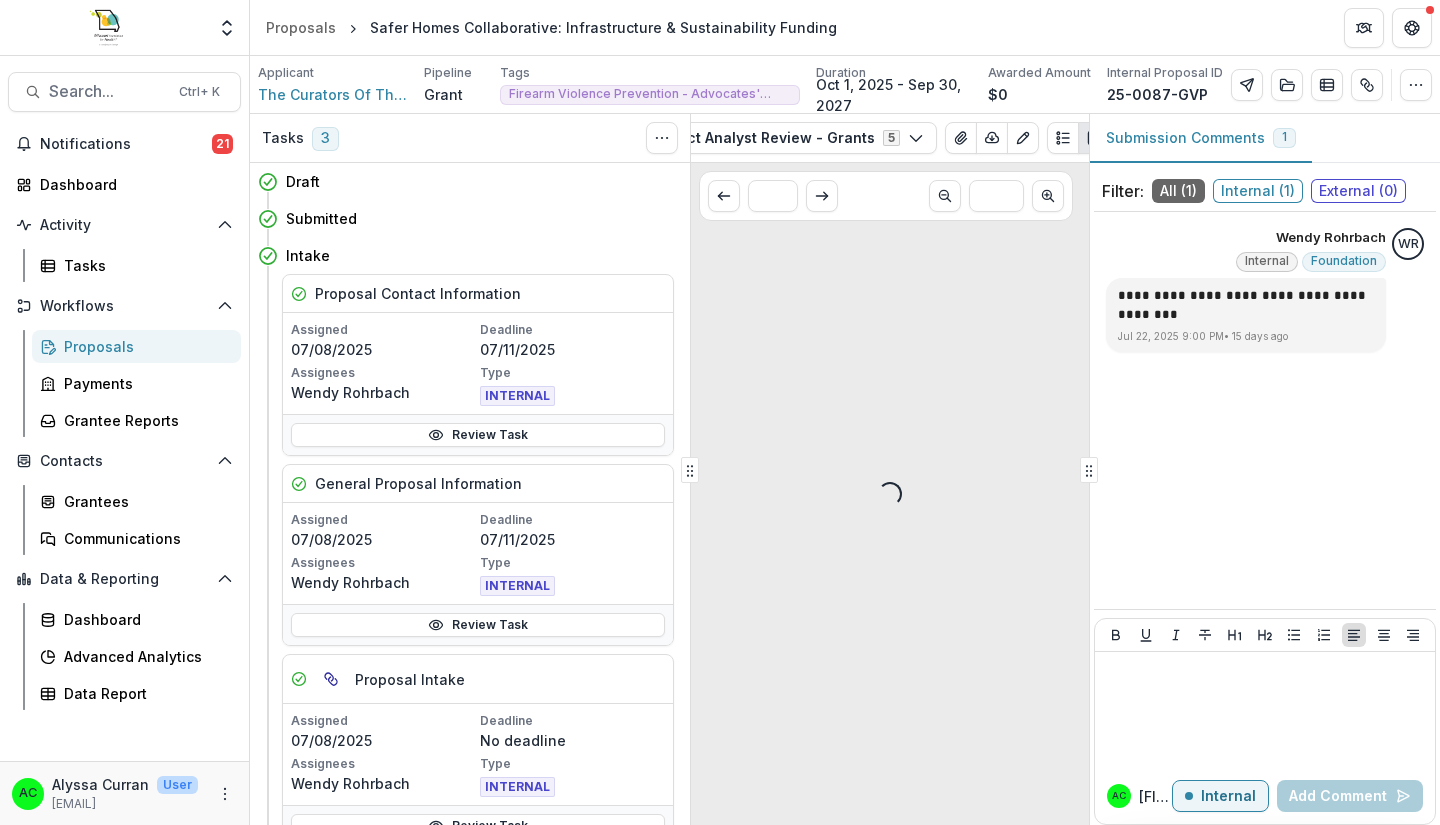 click 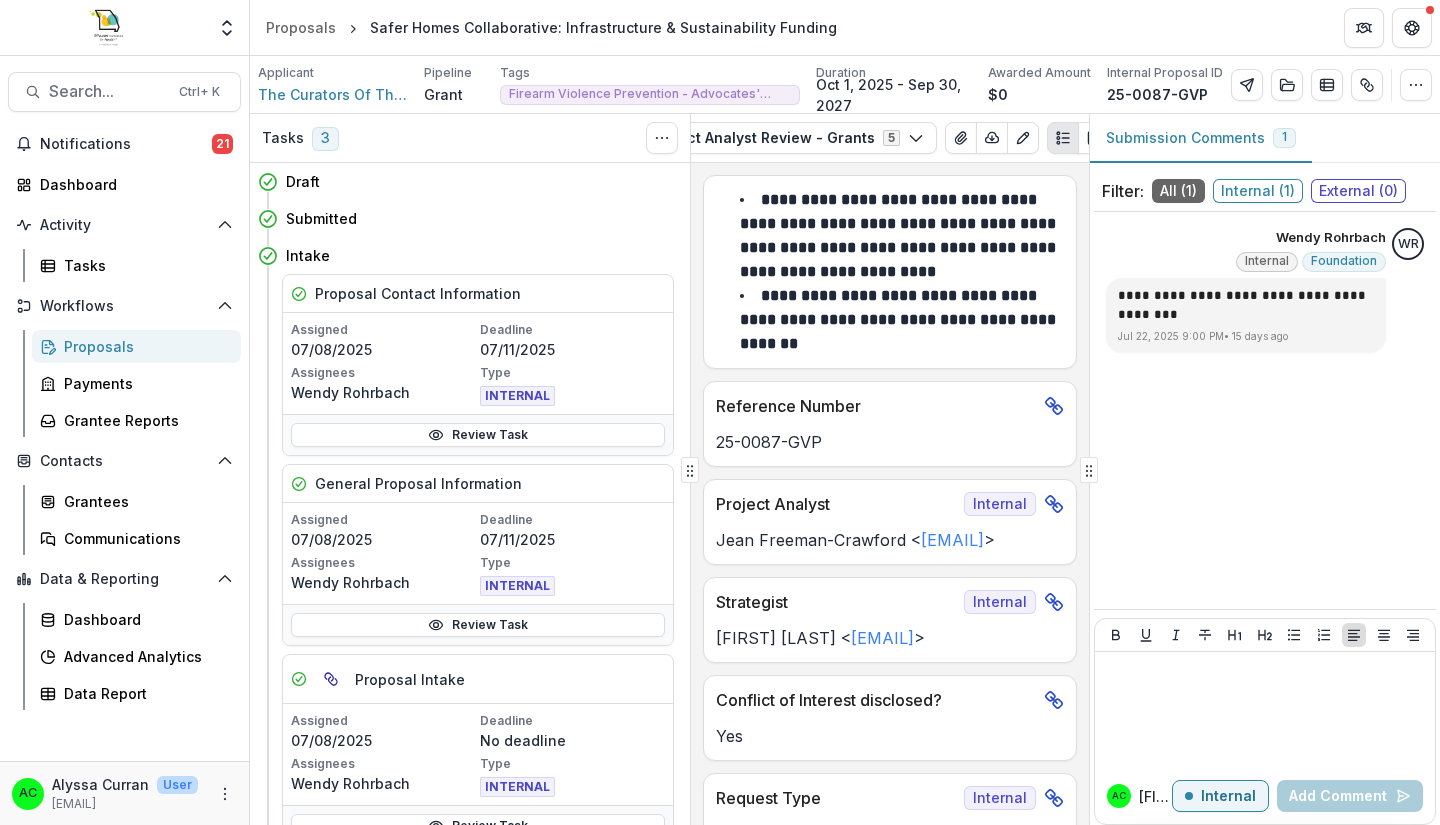 type 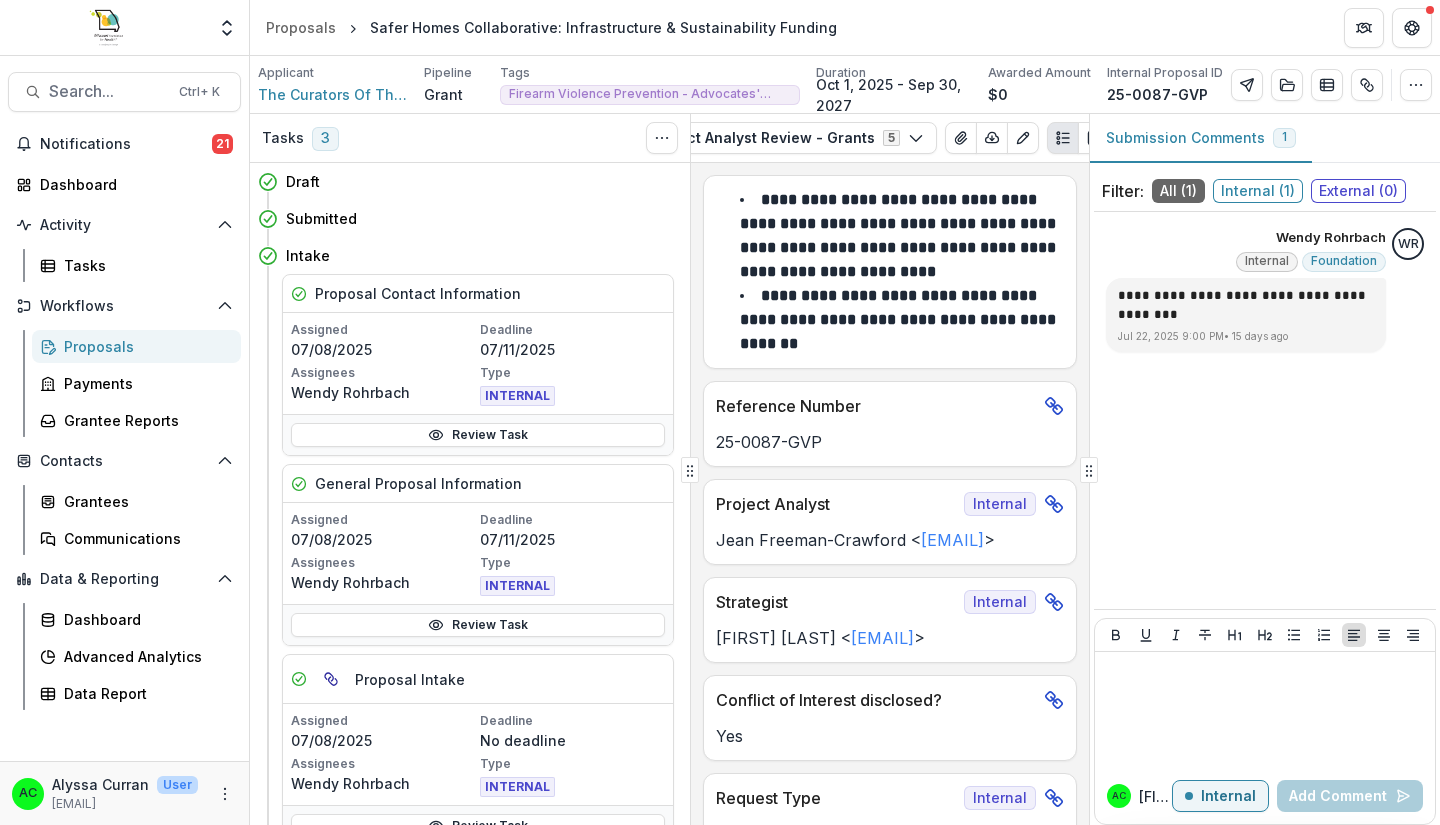 click on "Project Analyst Review - Grants 5" at bounding box center (787, 138) 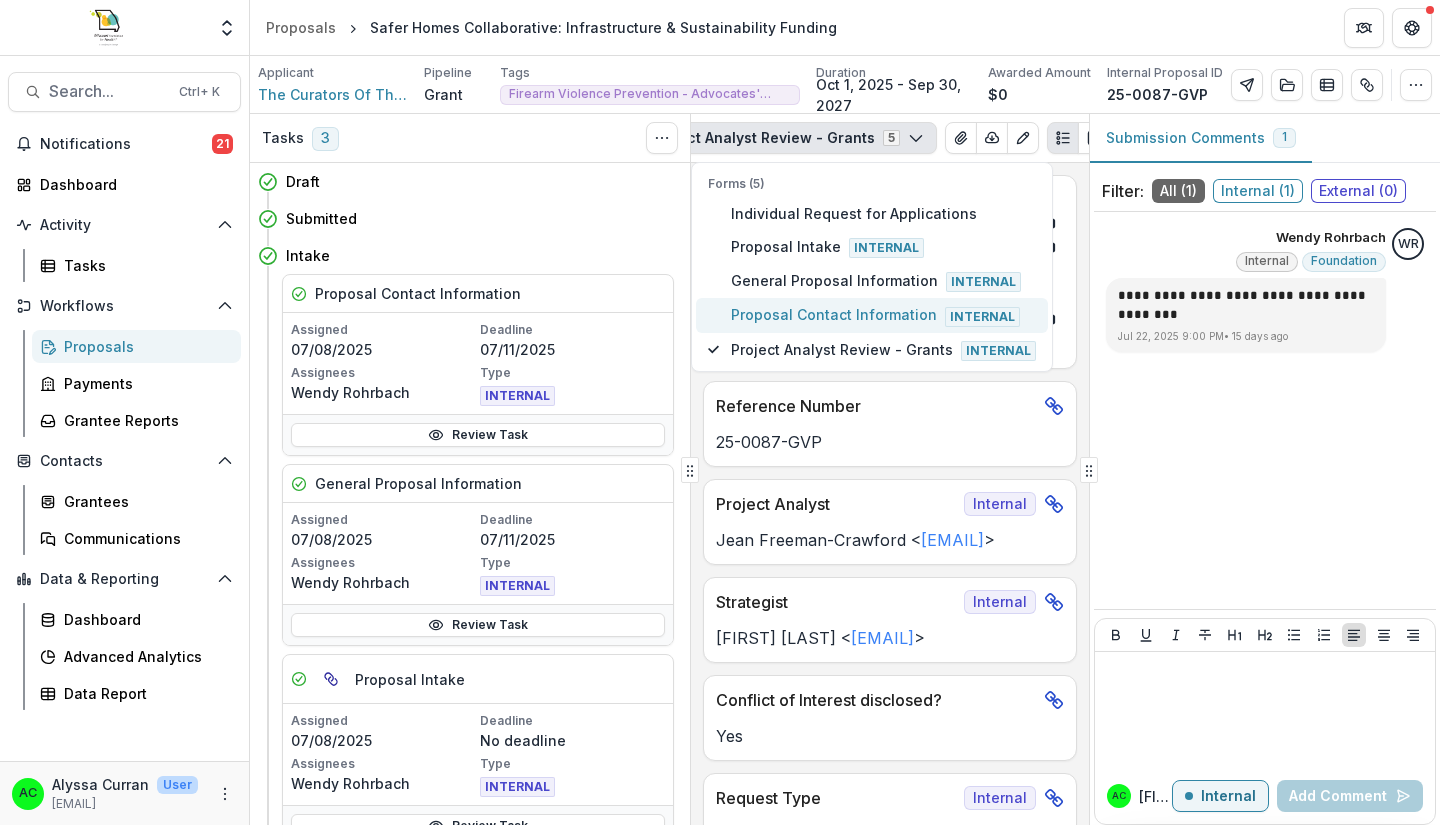 click on "Proposal Contact Information Internal" at bounding box center (883, 315) 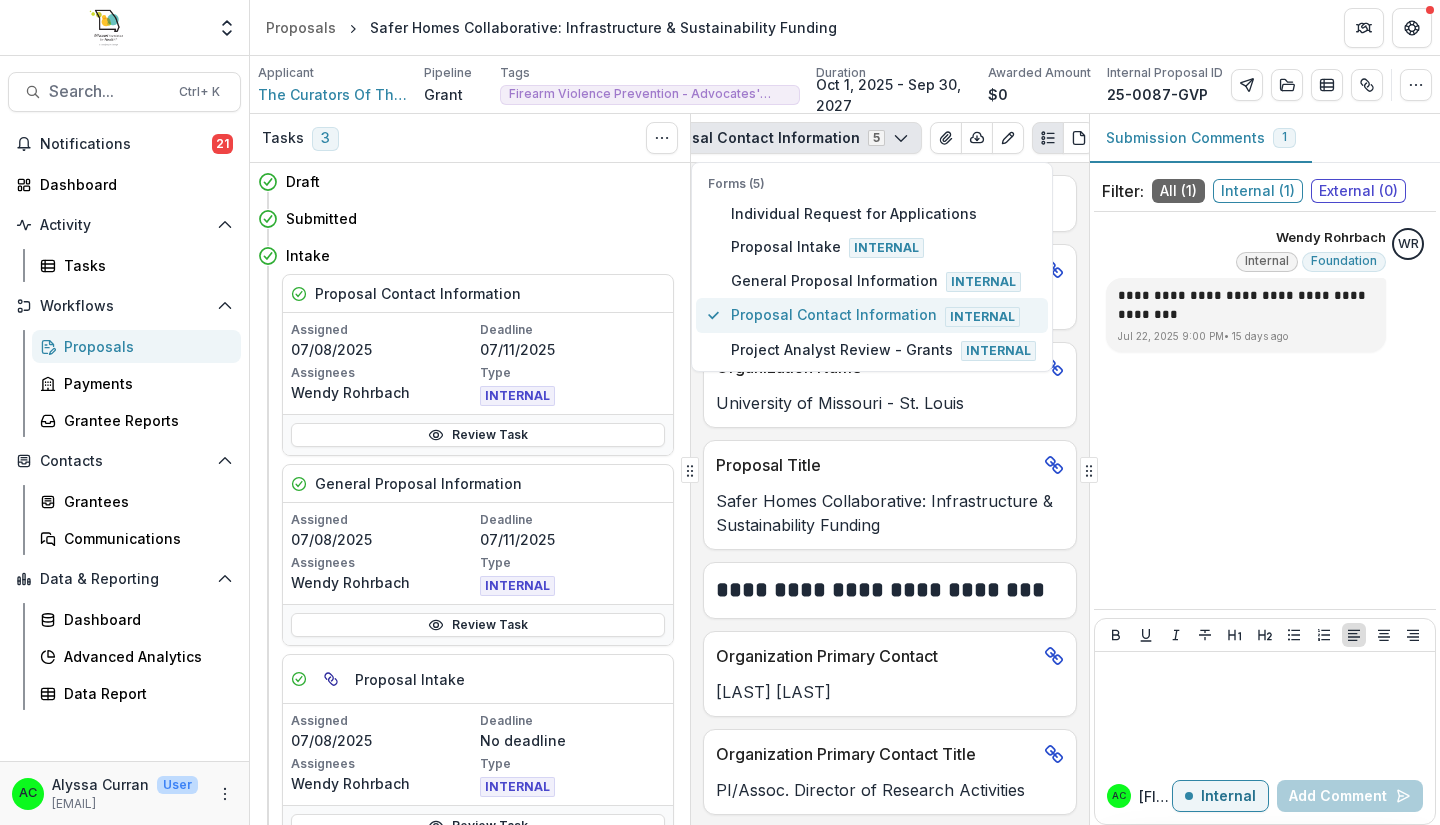 scroll, scrollTop: 0, scrollLeft: 215, axis: horizontal 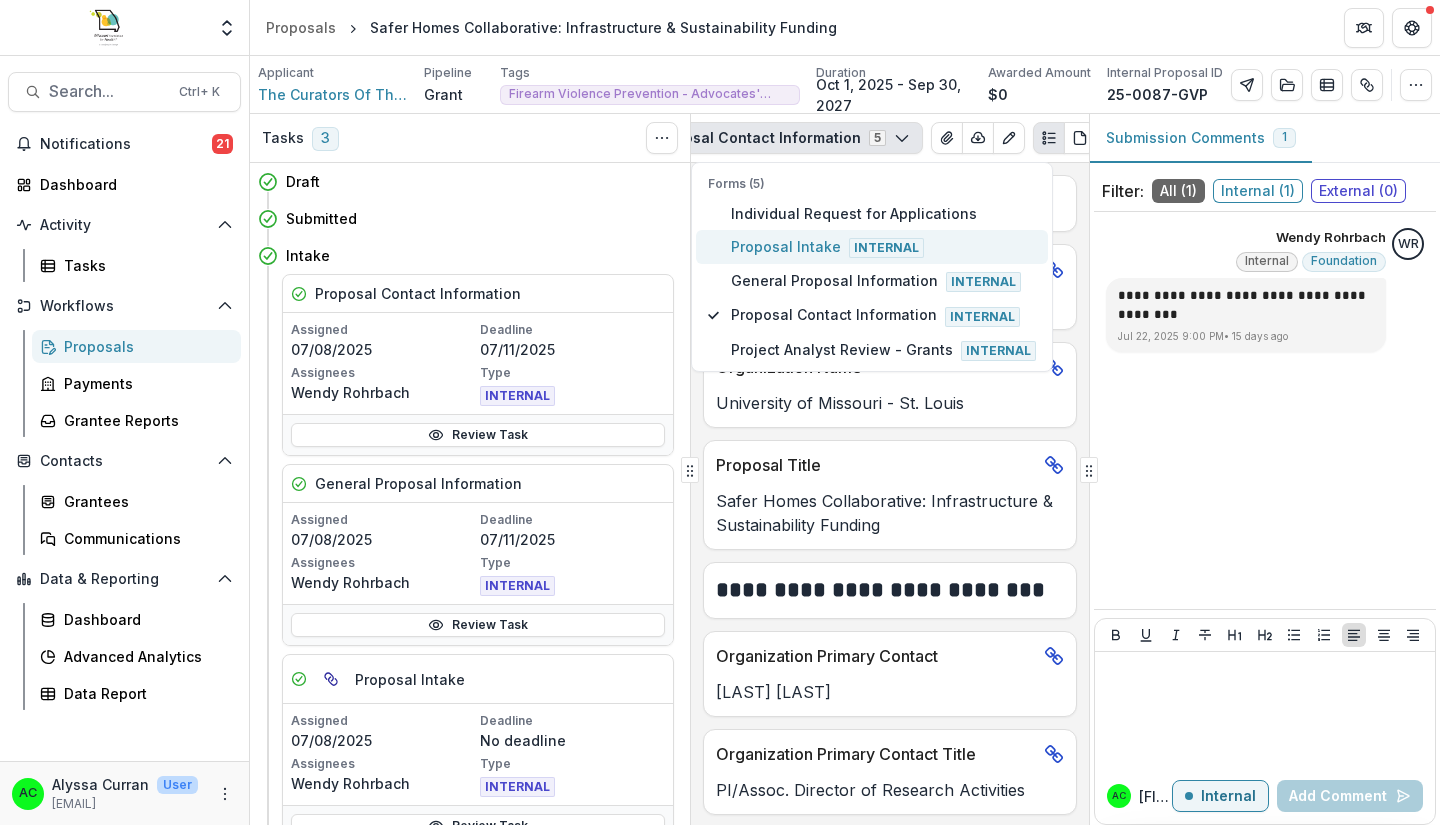click on "Proposal Intake Internal" at bounding box center (883, 247) 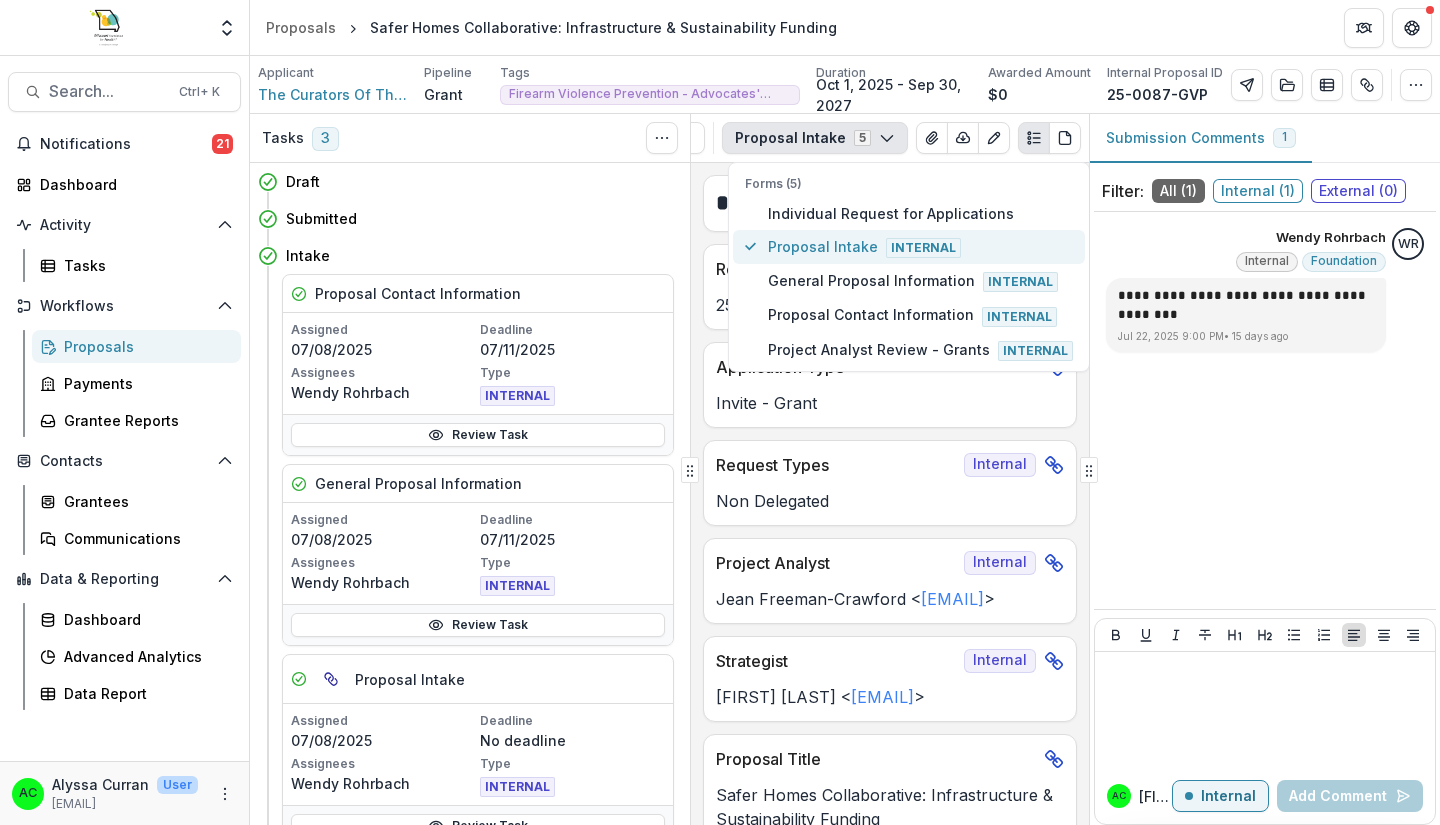 scroll, scrollTop: 0, scrollLeft: 121, axis: horizontal 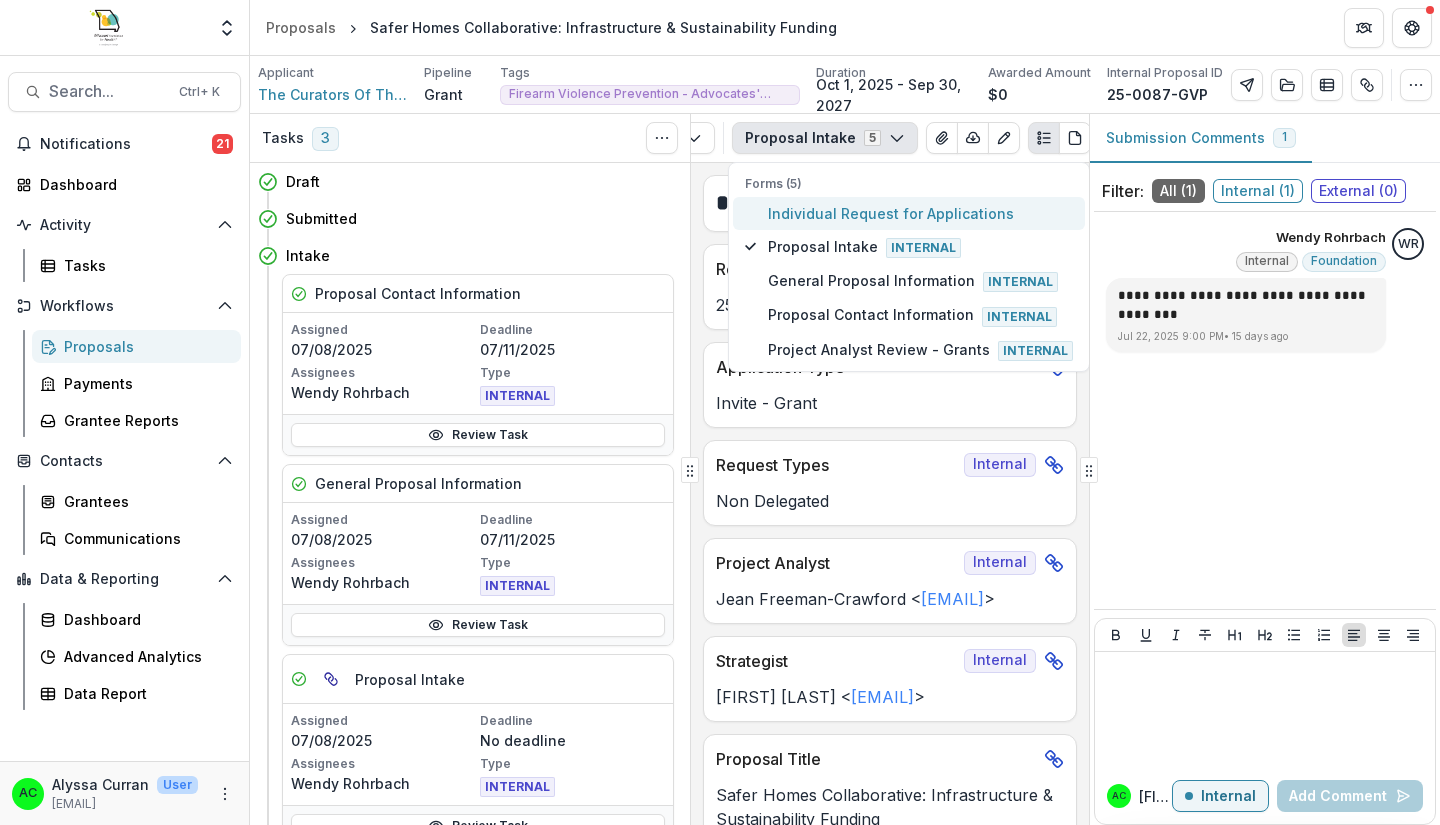 click on "Individual Request for Applications" at bounding box center (920, 213) 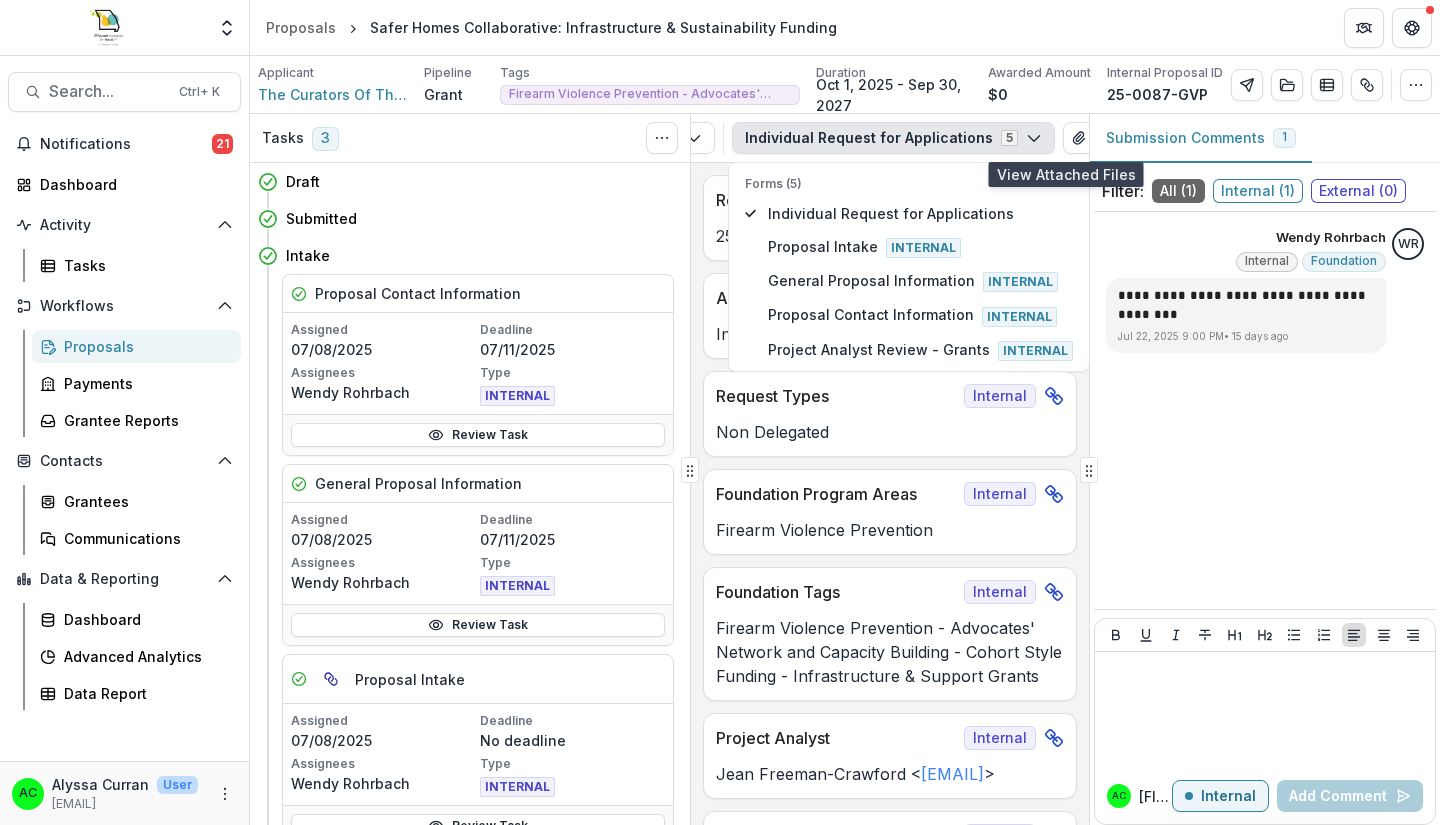 click 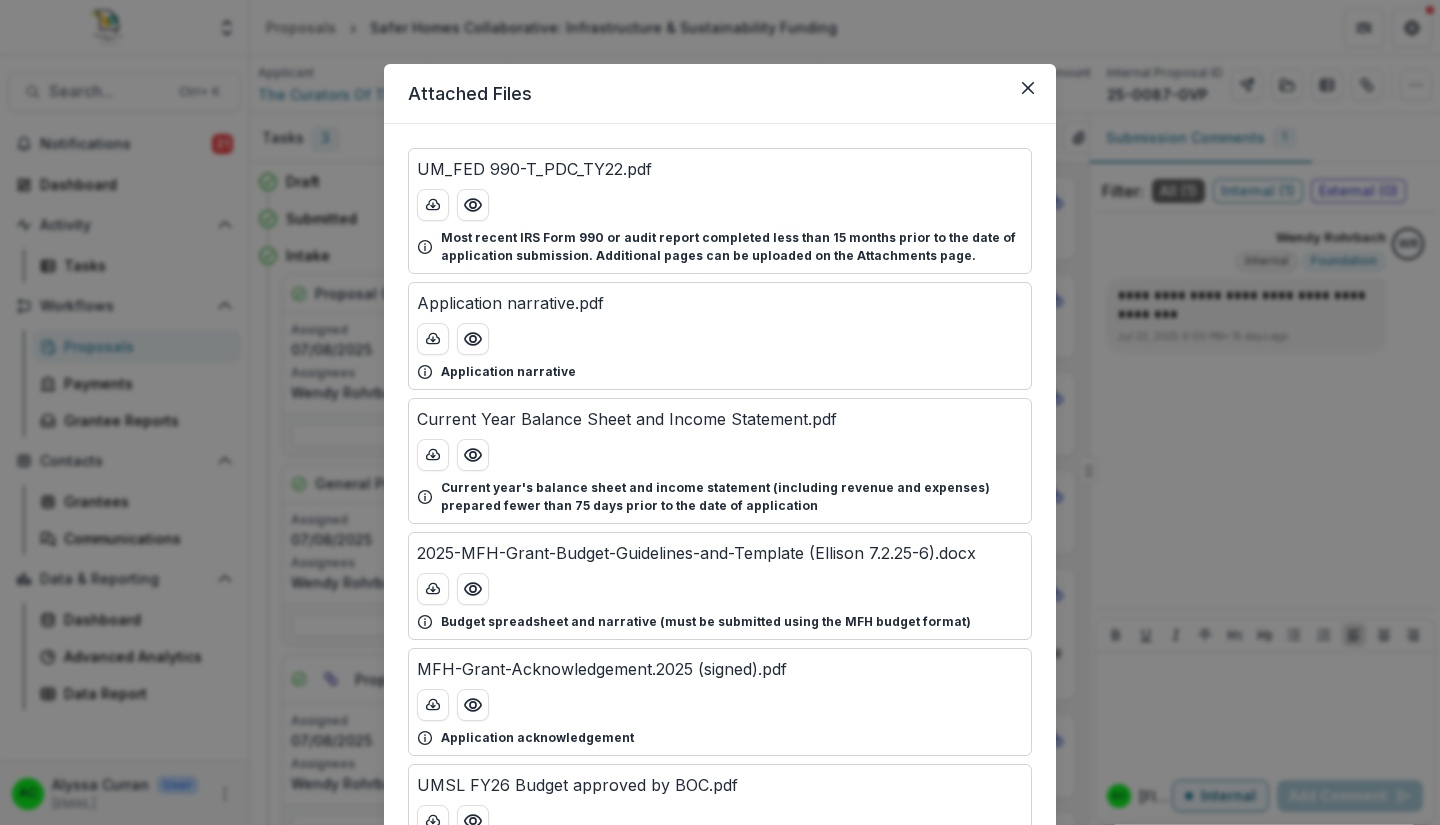 click 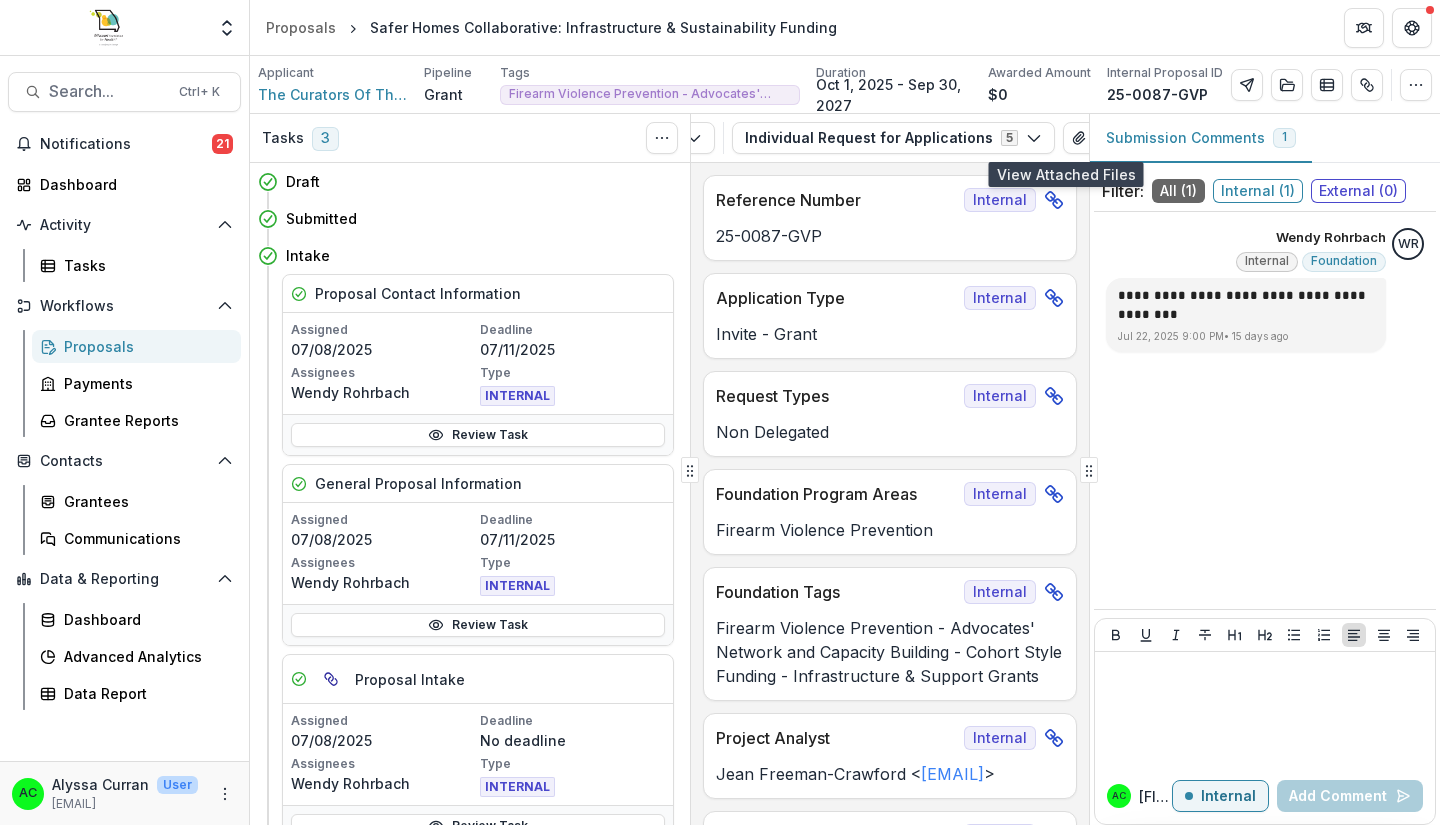 click 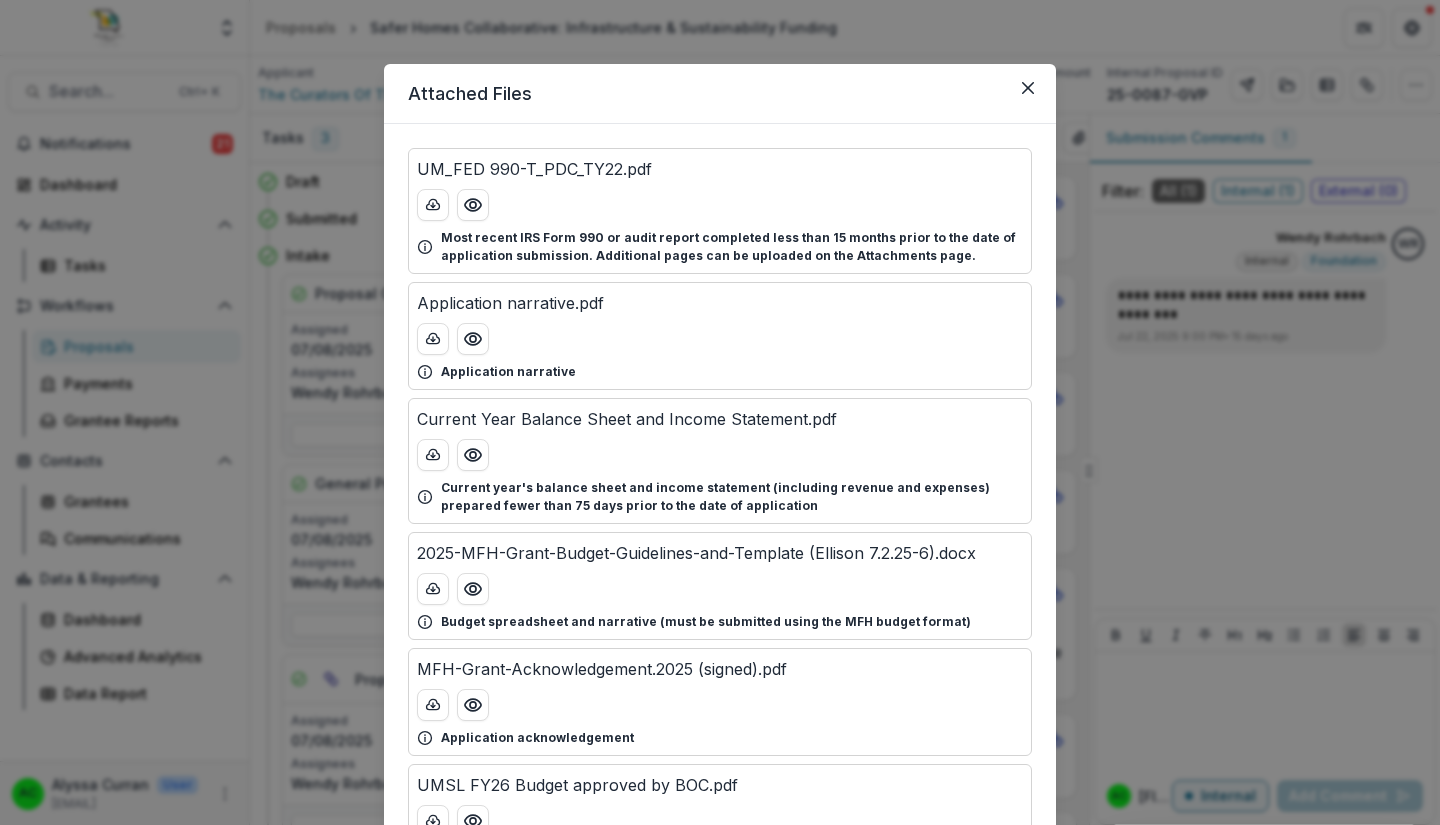 click 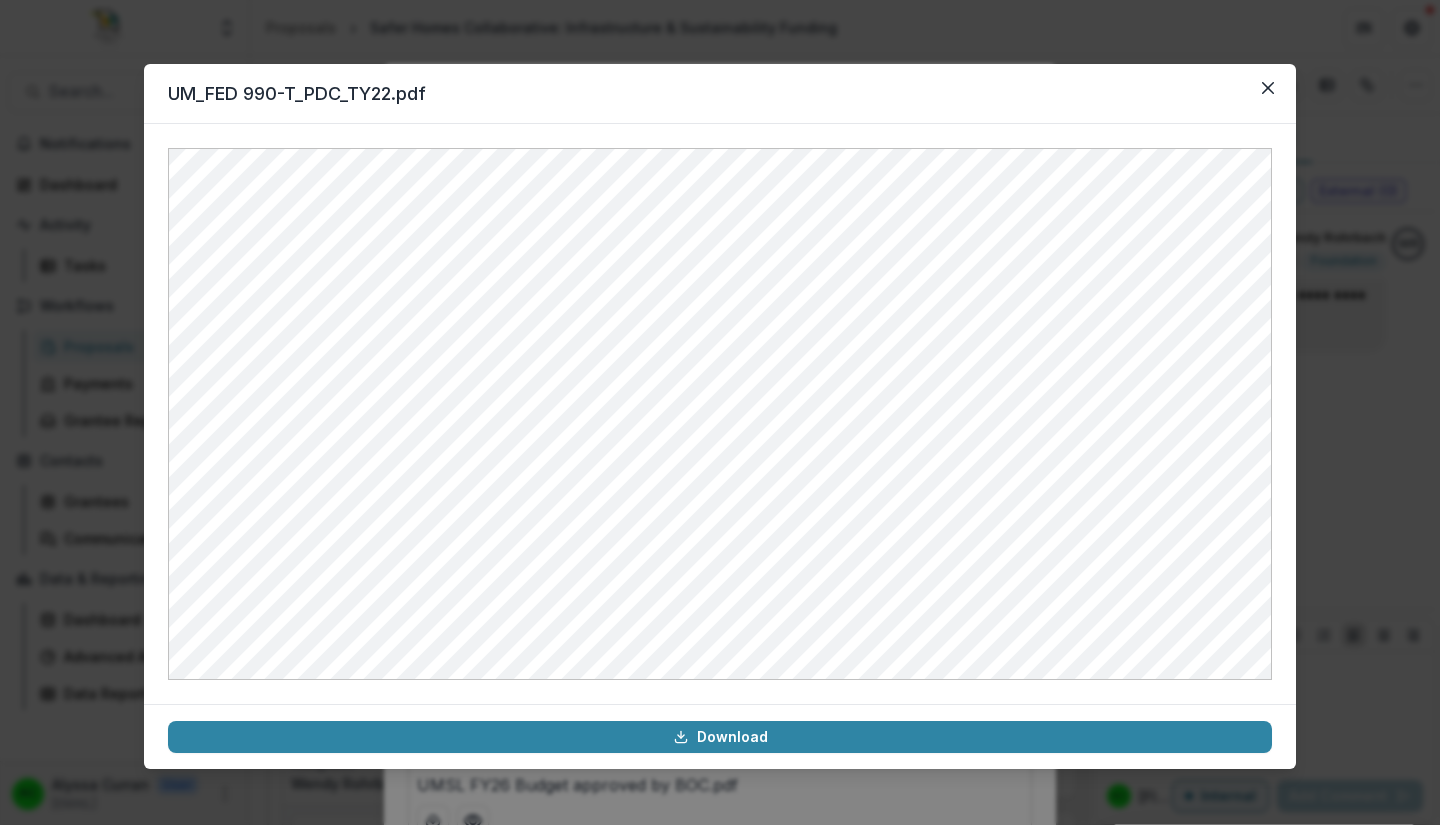 click 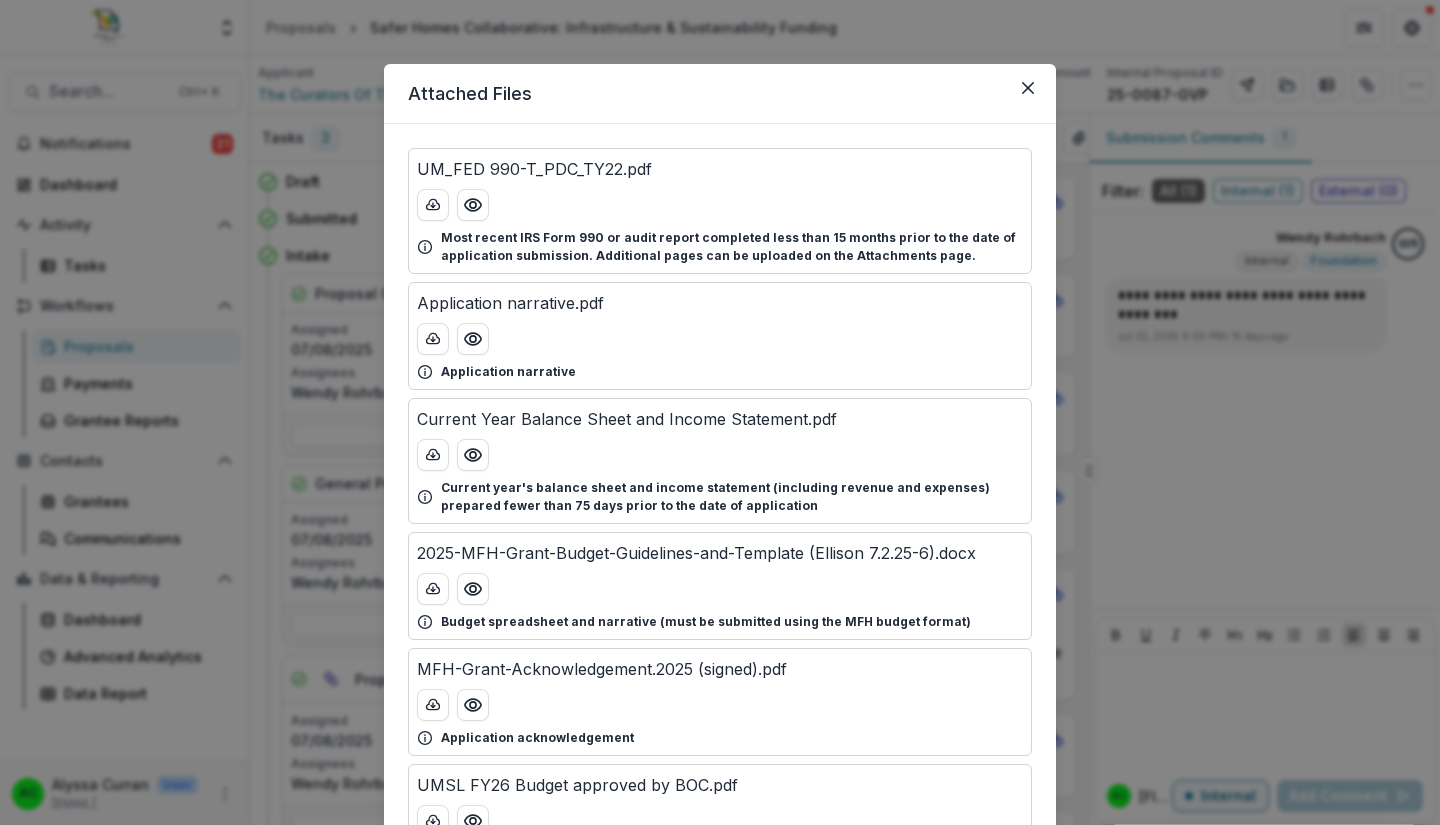 type 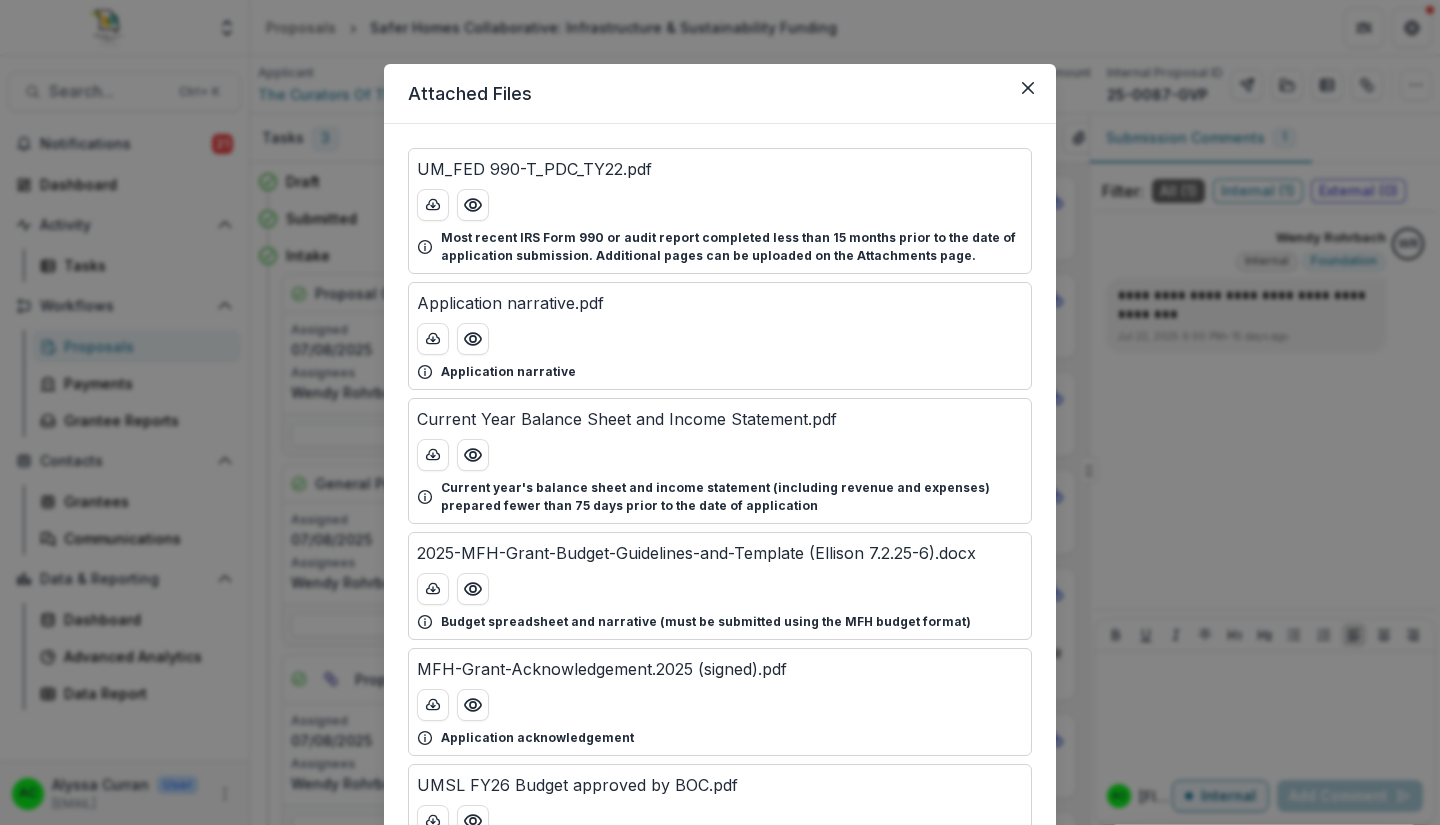 click 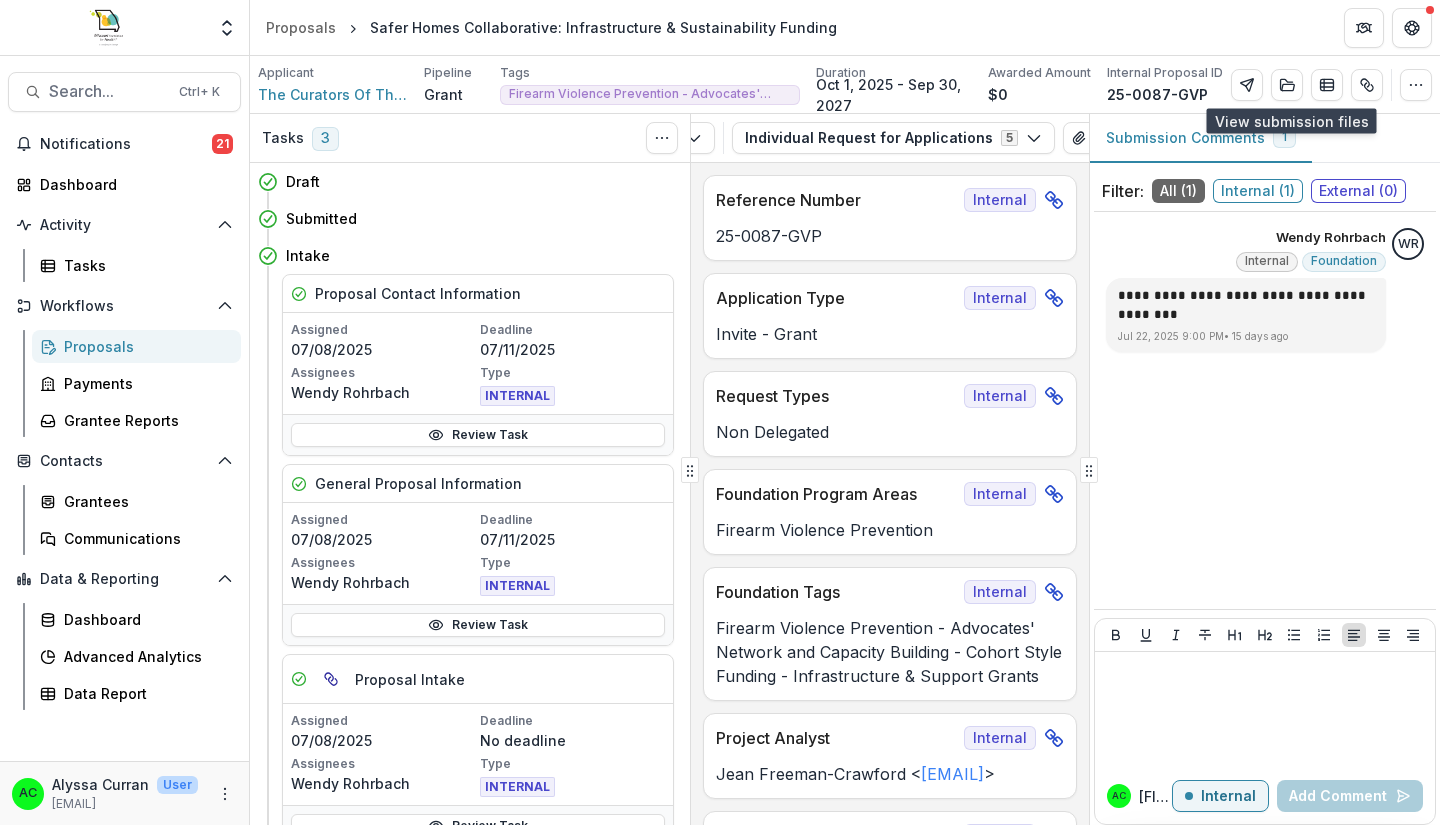 click at bounding box center (1287, 85) 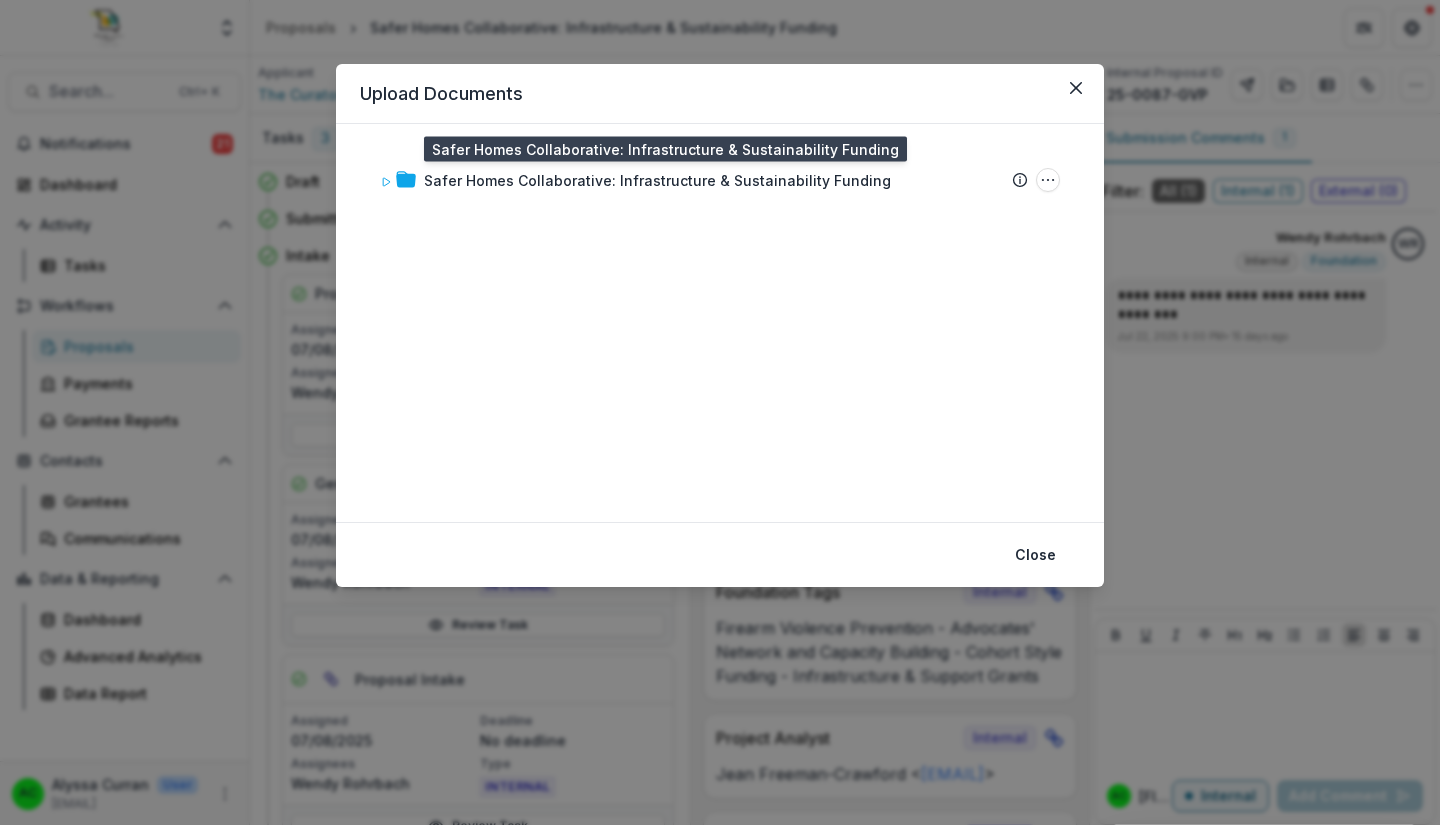 click on "Safer Homes Collaborative: Infrastructure & Sustainability Funding" at bounding box center [657, 180] 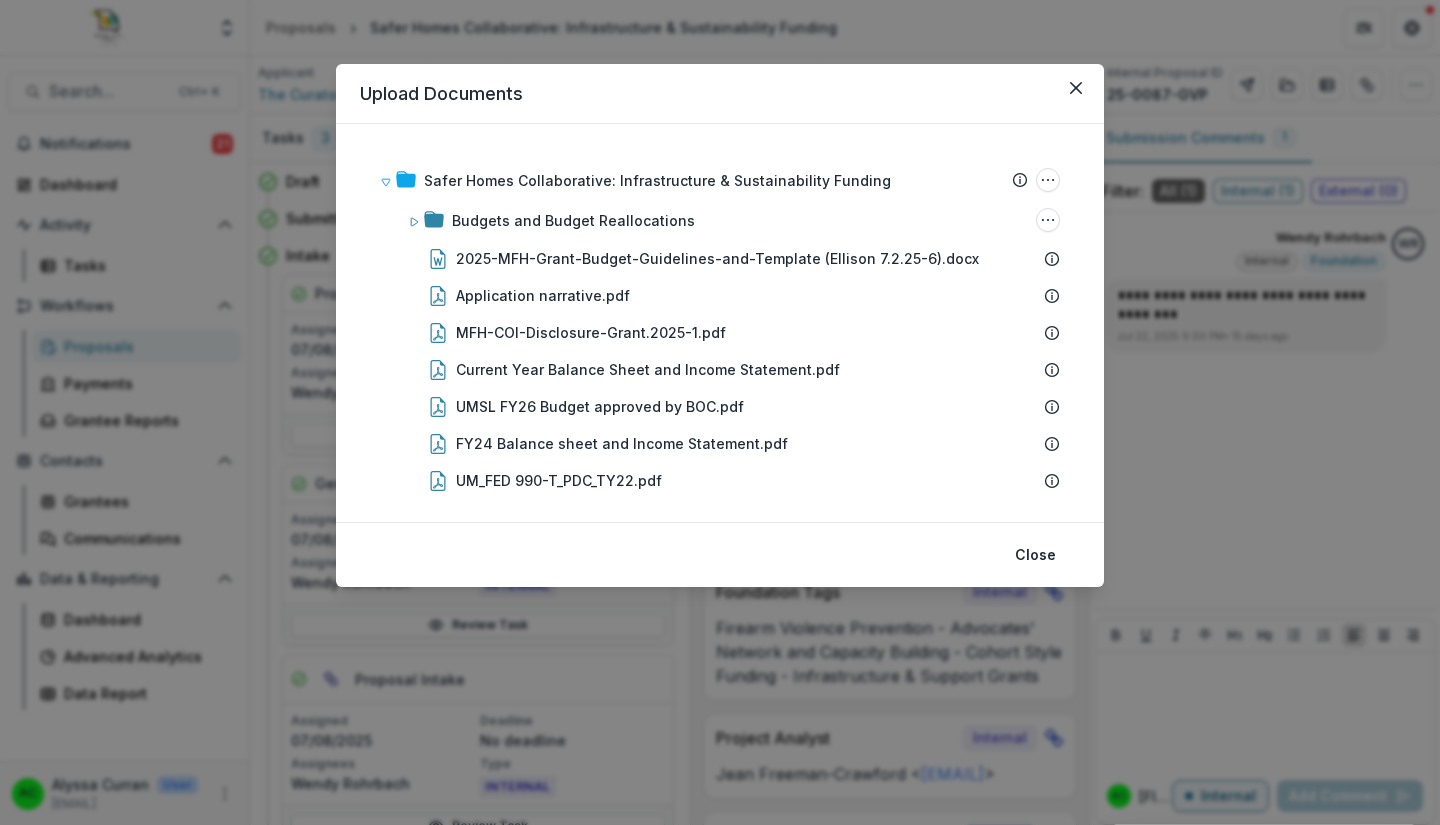 click at bounding box center (1076, 88) 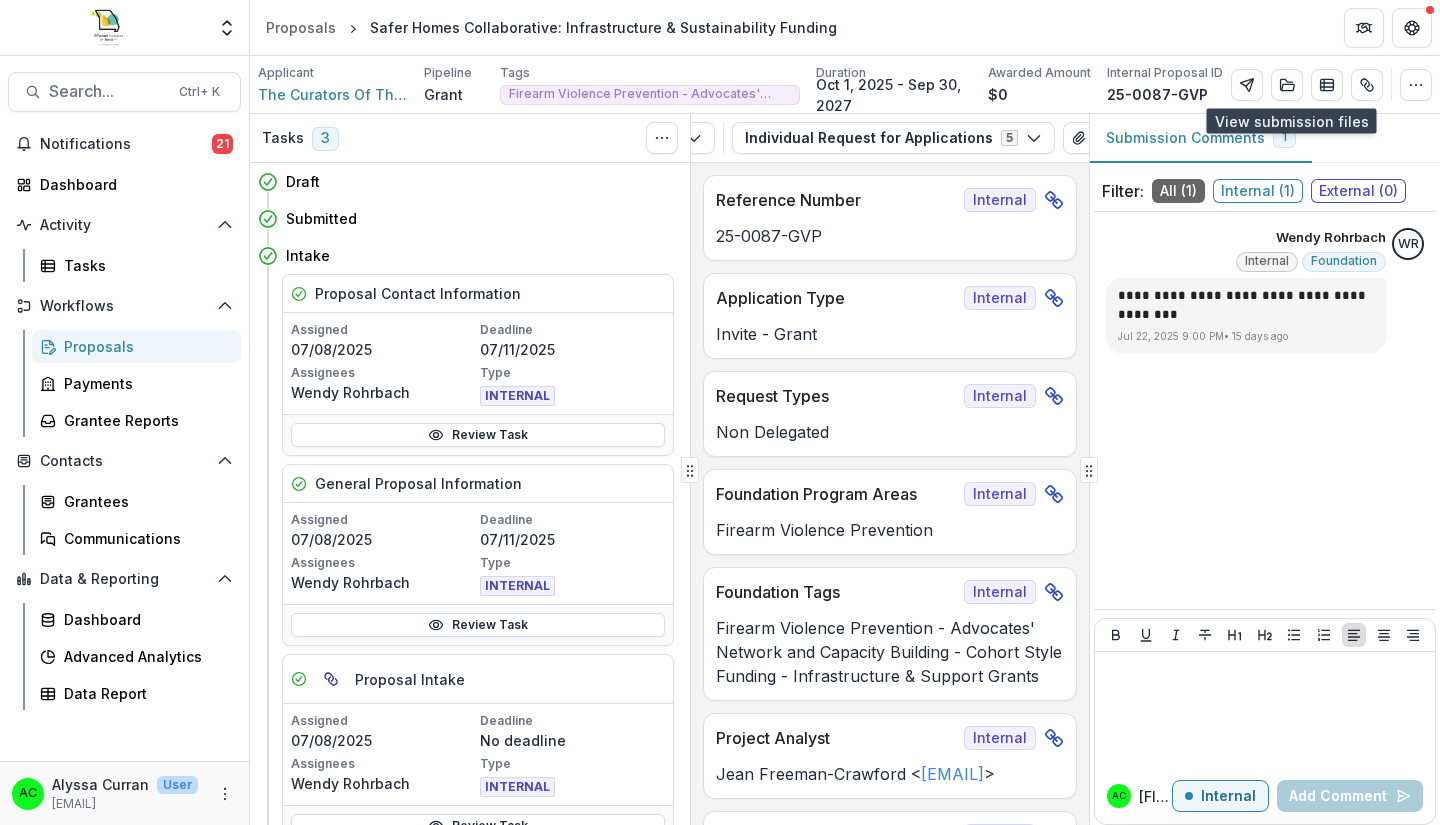 click 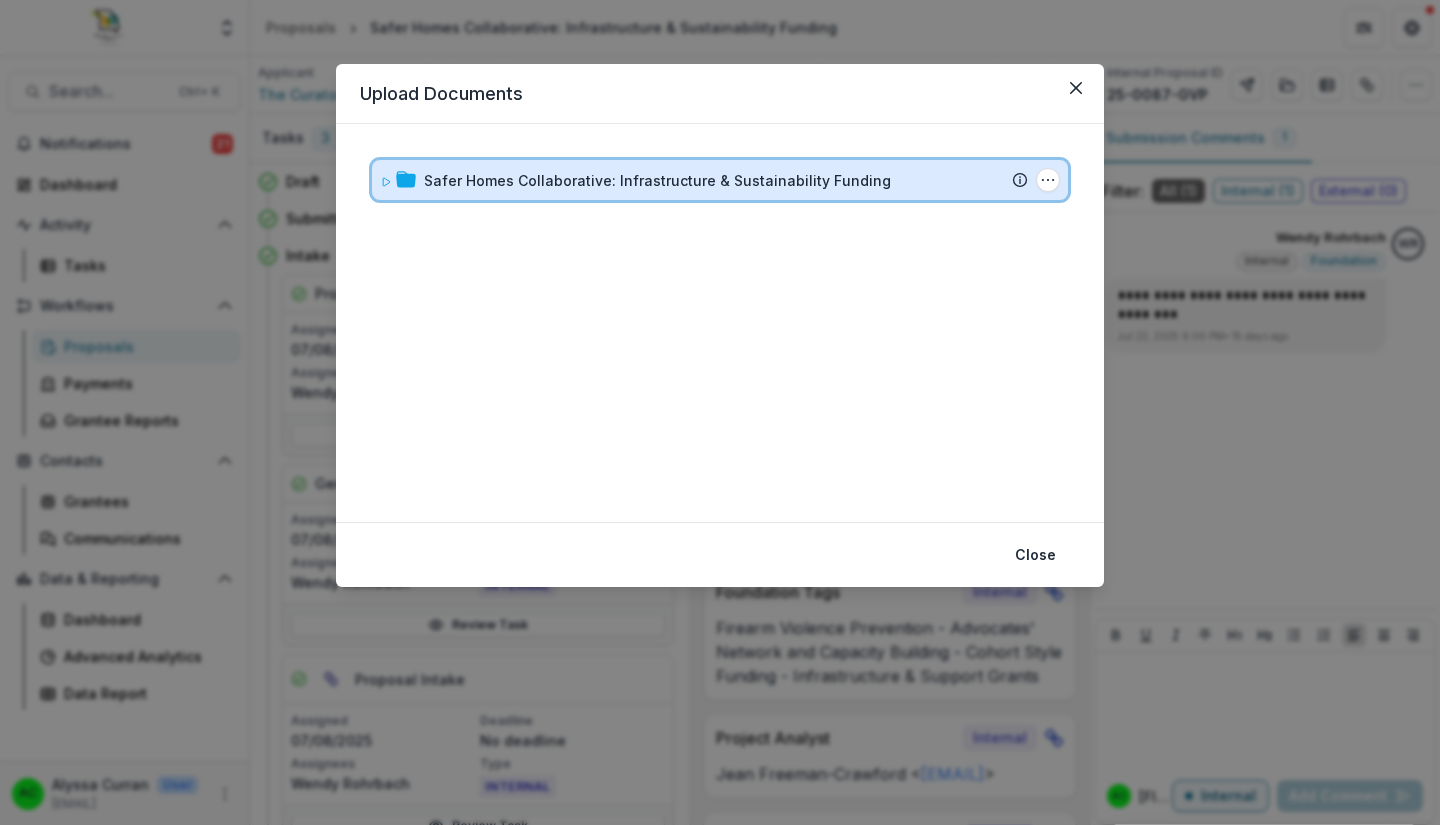 click on "Safer Homes Collaborative: Infrastructure & Sustainability Funding" at bounding box center [726, 180] 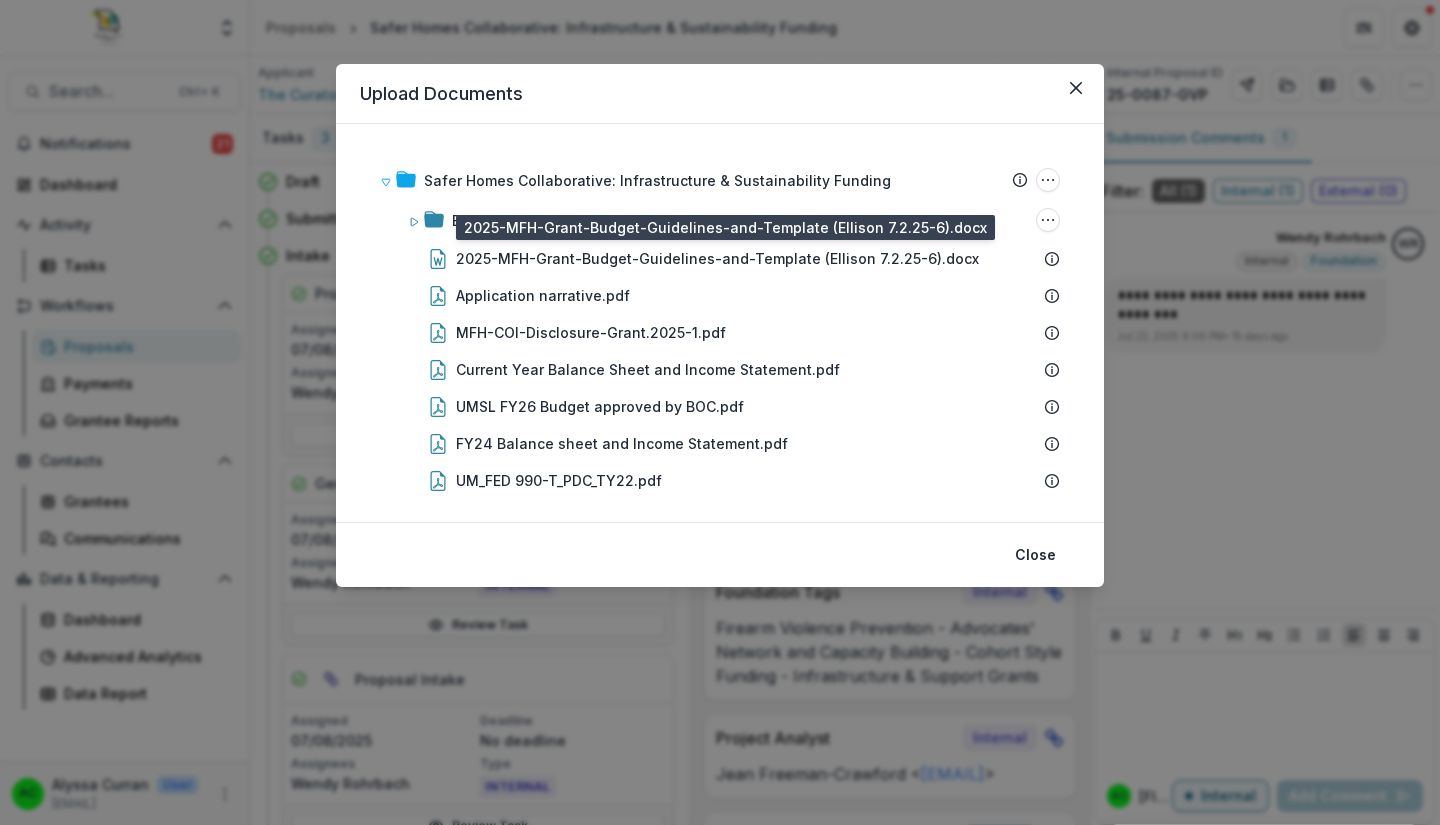click on "2025-MFH-Grant-Budget-Guidelines-and-Template (Ellison 7.2.25-6).docx" at bounding box center [717, 258] 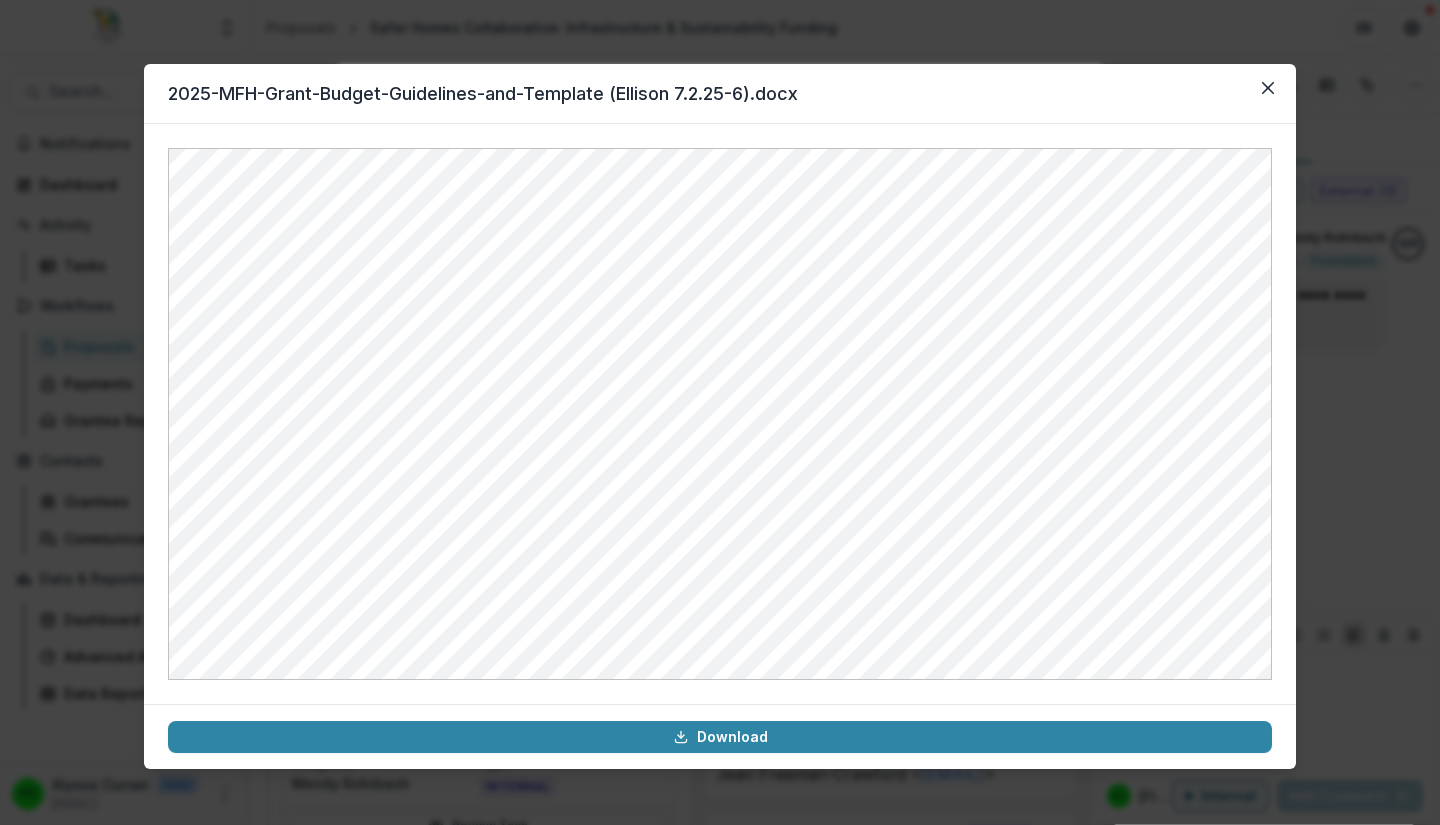 click 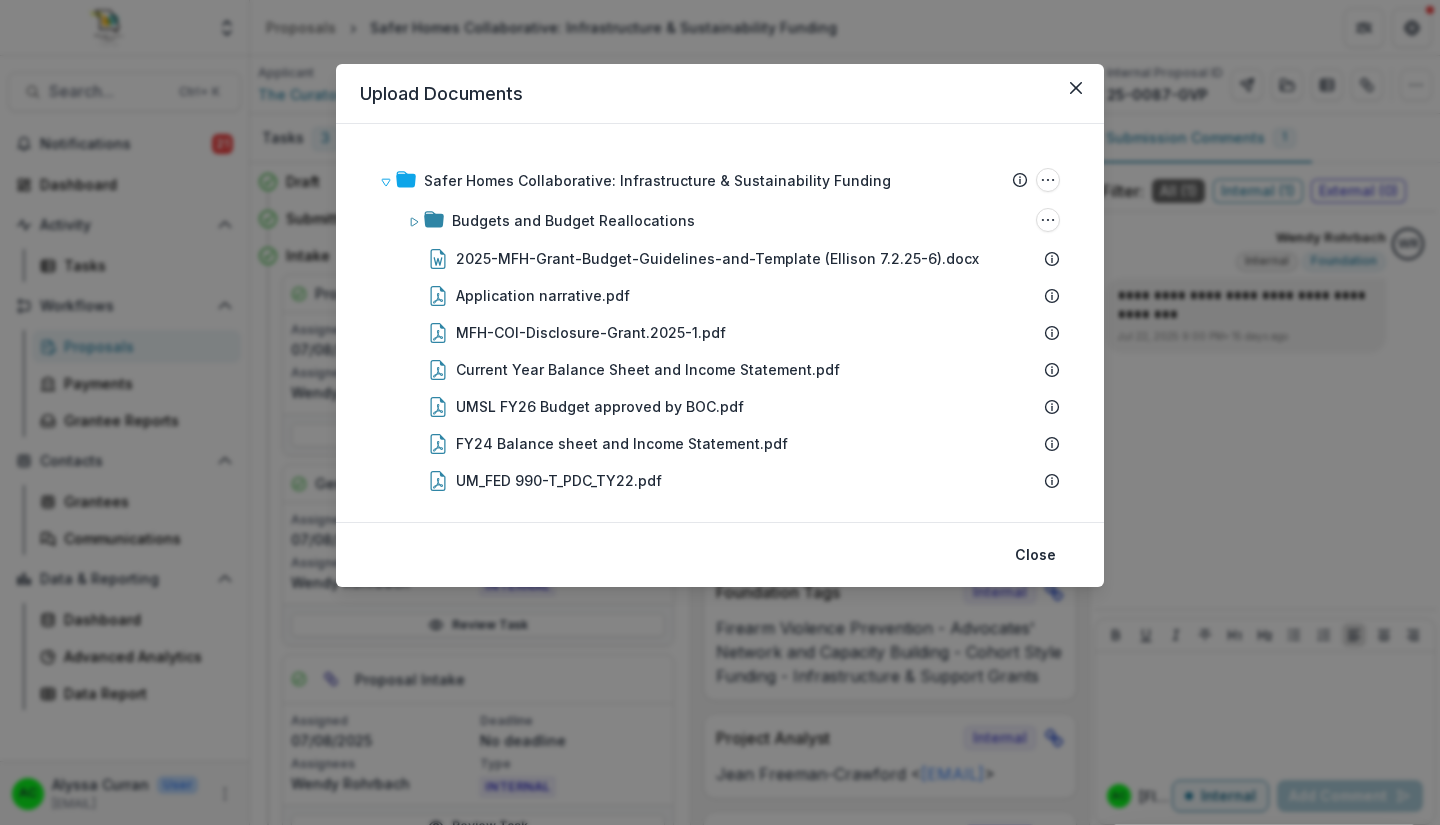 click at bounding box center [1076, 88] 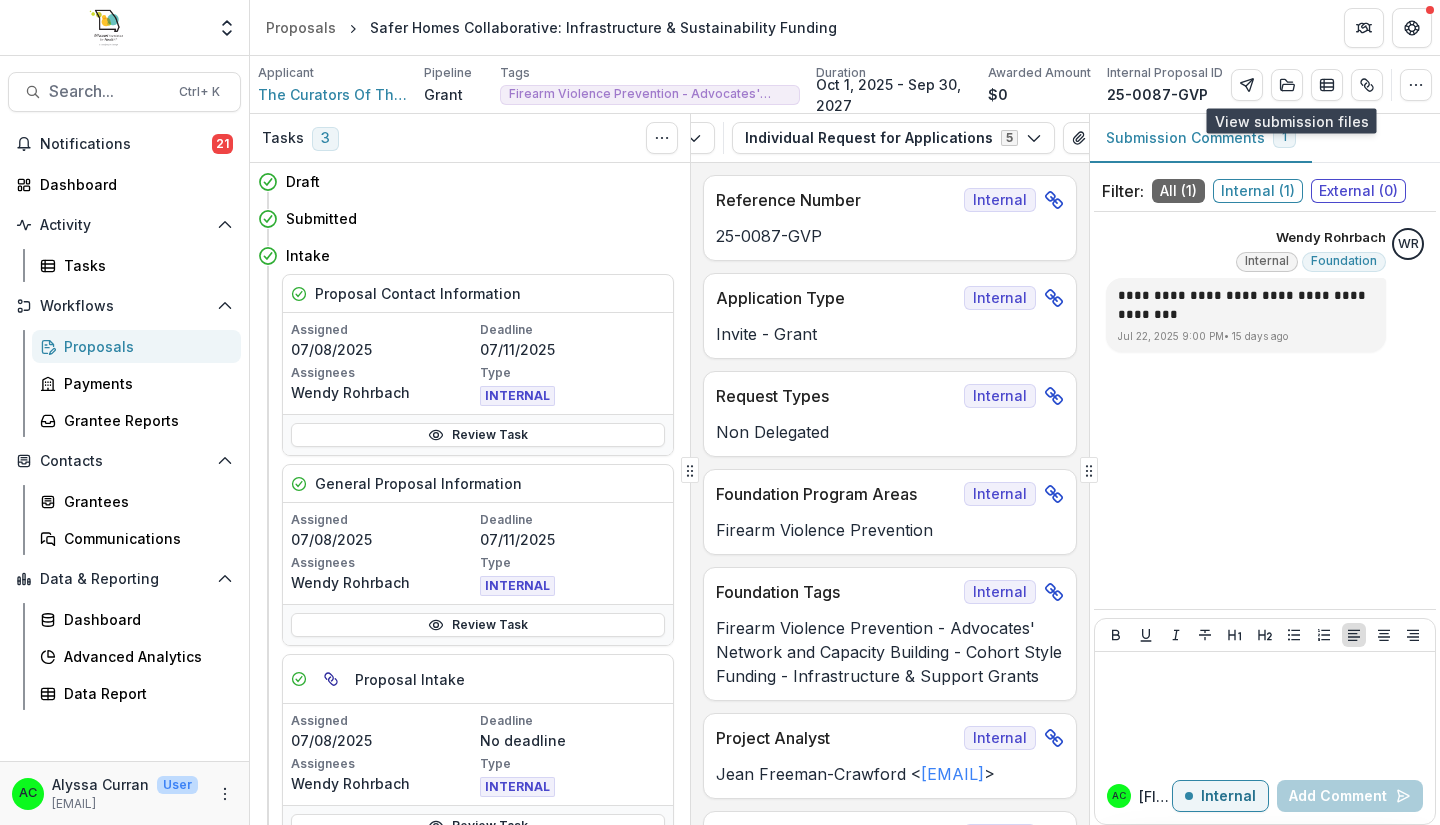 type 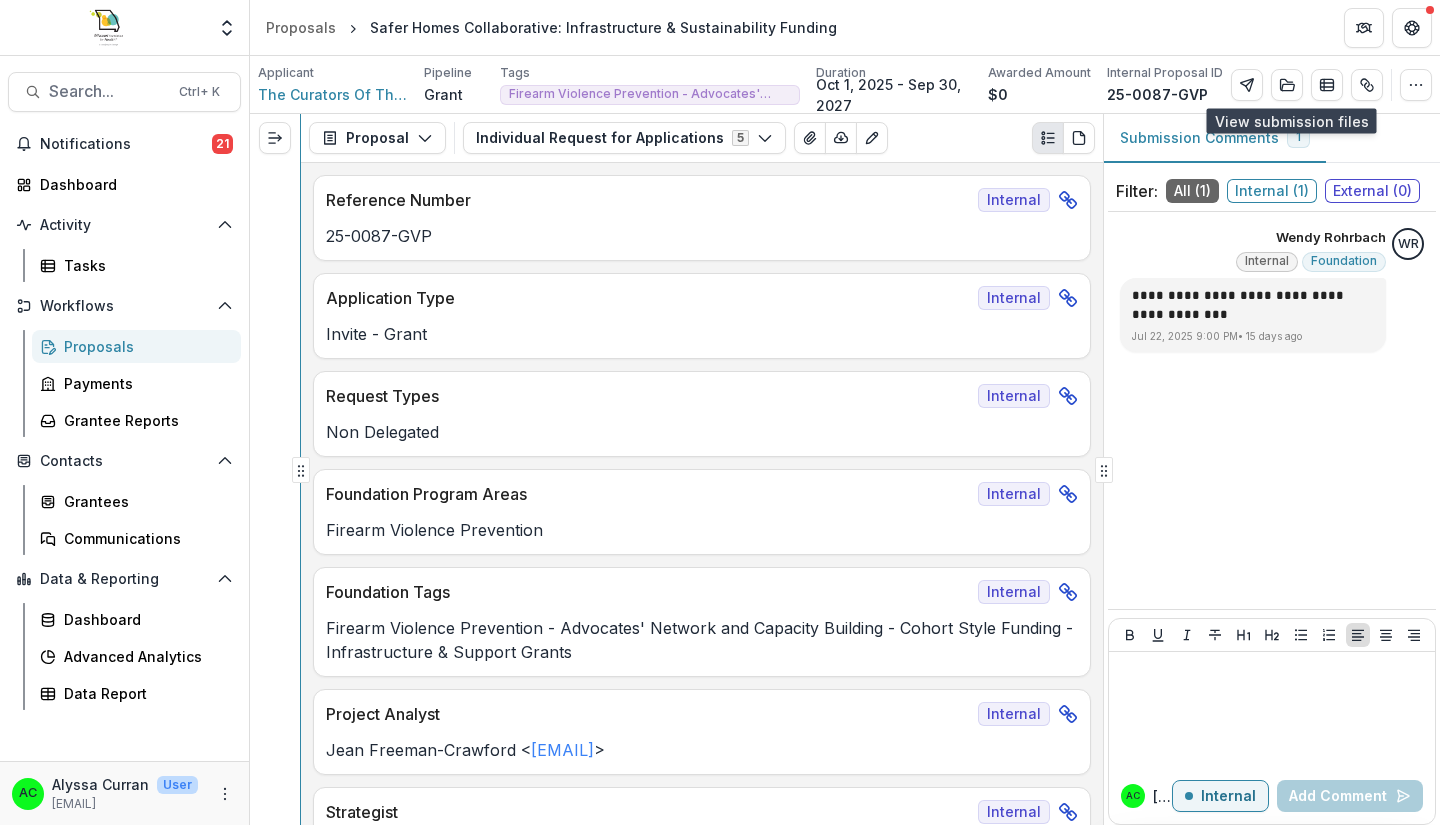 scroll, scrollTop: 0, scrollLeft: 0, axis: both 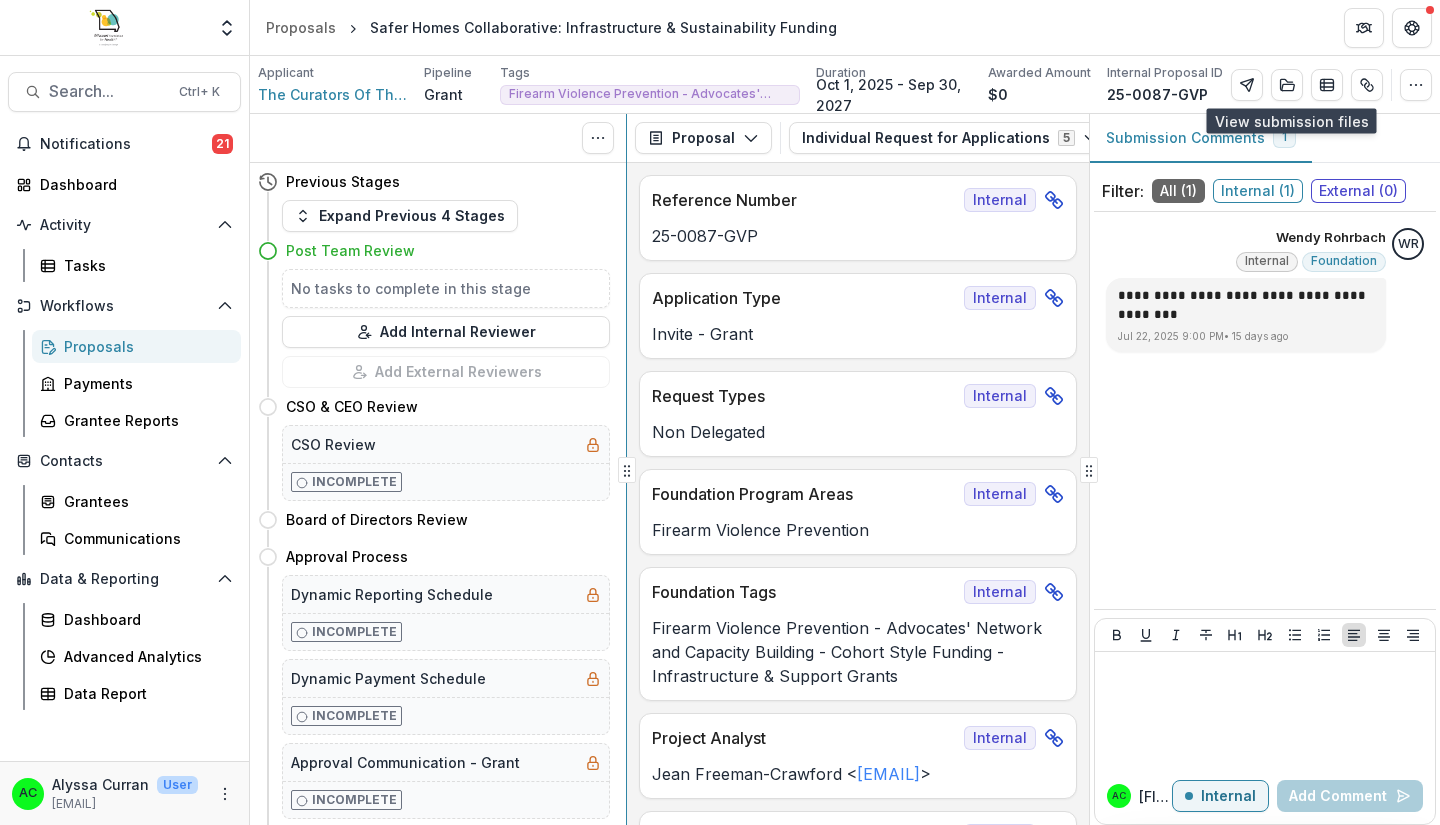 click 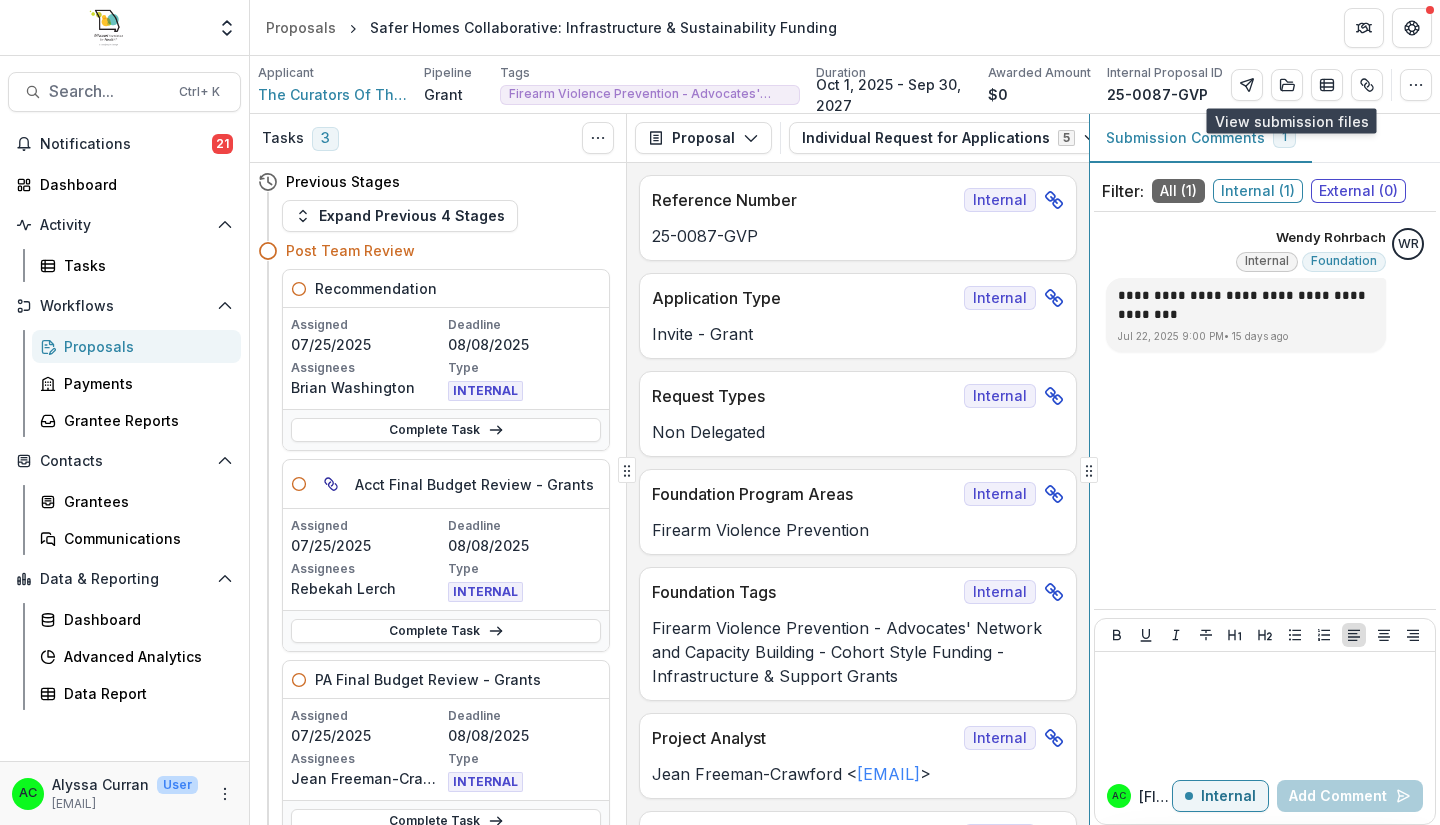 click on "Tasks 3 Show Cancelled Tasks Previous Stages Expand Previous 4 Stages Post Team Review Recommendation Assigned 07/25/2025 Deadline 08/08/2025 Assignees [FIRST] [LAST] Type INTERNAL Complete Task Acct Final Budget Review - Grants Assigned 07/25/2025 Deadline 08/08/2025 Assignees [FIRST] [LAST] Type INTERNAL Complete Task PA Final Budget Review - Grants Assigned 07/25/2025 Deadline 08/08/2025 Assignees [FIRST] [LAST] Type INTERNAL Complete Task Add Internal Reviewer Add External Reviewers CSO & CEO Review CSO Review Incomplete Board of Directors Review Approval Process Dynamic Reporting Schedule Incomplete Dynamic Payment Schedule Incomplete Approval Communication - Grant Incomplete Declination Process Declination Communication Incomplete Active Awards Disbursement Notification Incomplete Disbursement Request Grants Incomplete Closed Awards Declined Declination Communication Incomplete Proposal Proposal Payments Reports Grant Agreements Board Summaries Bank Details Individual Request for Applications 5" at bounding box center [845, 469] 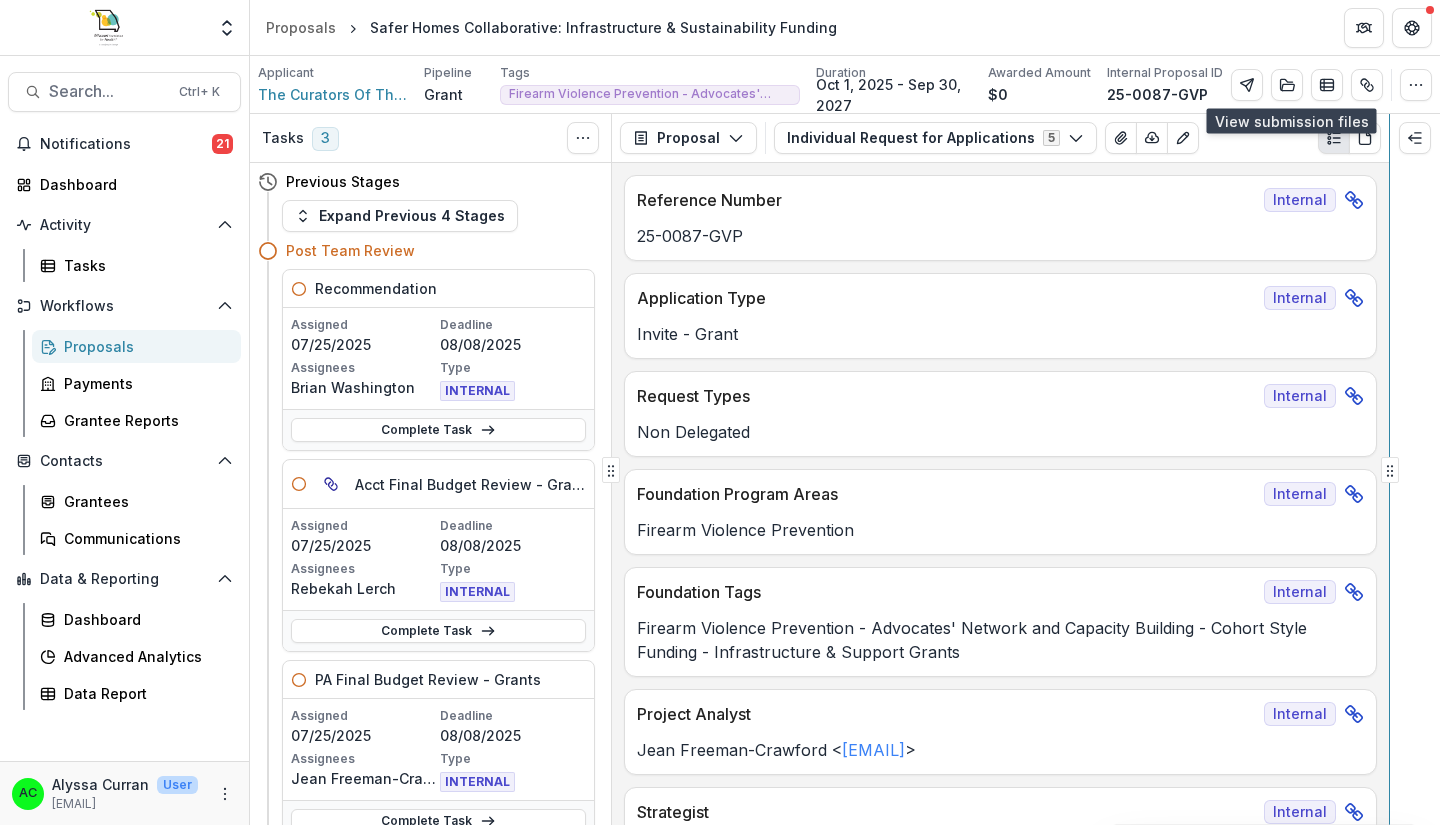 click on "Tasks 3 Show Cancelled Tasks Previous Stages Expand Previous 4 Stages Post Team Review Recommendation Assigned 07/25/2025 Deadline 08/08/2025 Assignees [FIRST] [LAST] Type INTERNAL Complete Task Acct Final Budget Review - Grants Assigned 07/25/2025 Deadline 08/08/2025 Assignees [FIRST] [LAST] Type INTERNAL Complete Task PA Final Budget Review - Grants Assigned 07/25/2025 Deadline 08/08/2025 Assignees [FIRST] [LAST] Type INTERNAL Complete Task Add Internal Reviewer Add External Reviewers CSO & CEO Review CSO Review Incomplete Board of Directors Review Approval Process Dynamic Reporting Schedule Incomplete Dynamic Payment Schedule Incomplete Approval Communication - Grant Incomplete Declination Process Declination Communication Incomplete Active Awards Disbursement Notification Incomplete Disbursement Request Grants Incomplete Closed Awards Declined Declination Communication Incomplete Proposal Proposal Payments Reports Grant Agreements Board Summaries Bank Details Individual Request for Applications 5" at bounding box center (845, 469) 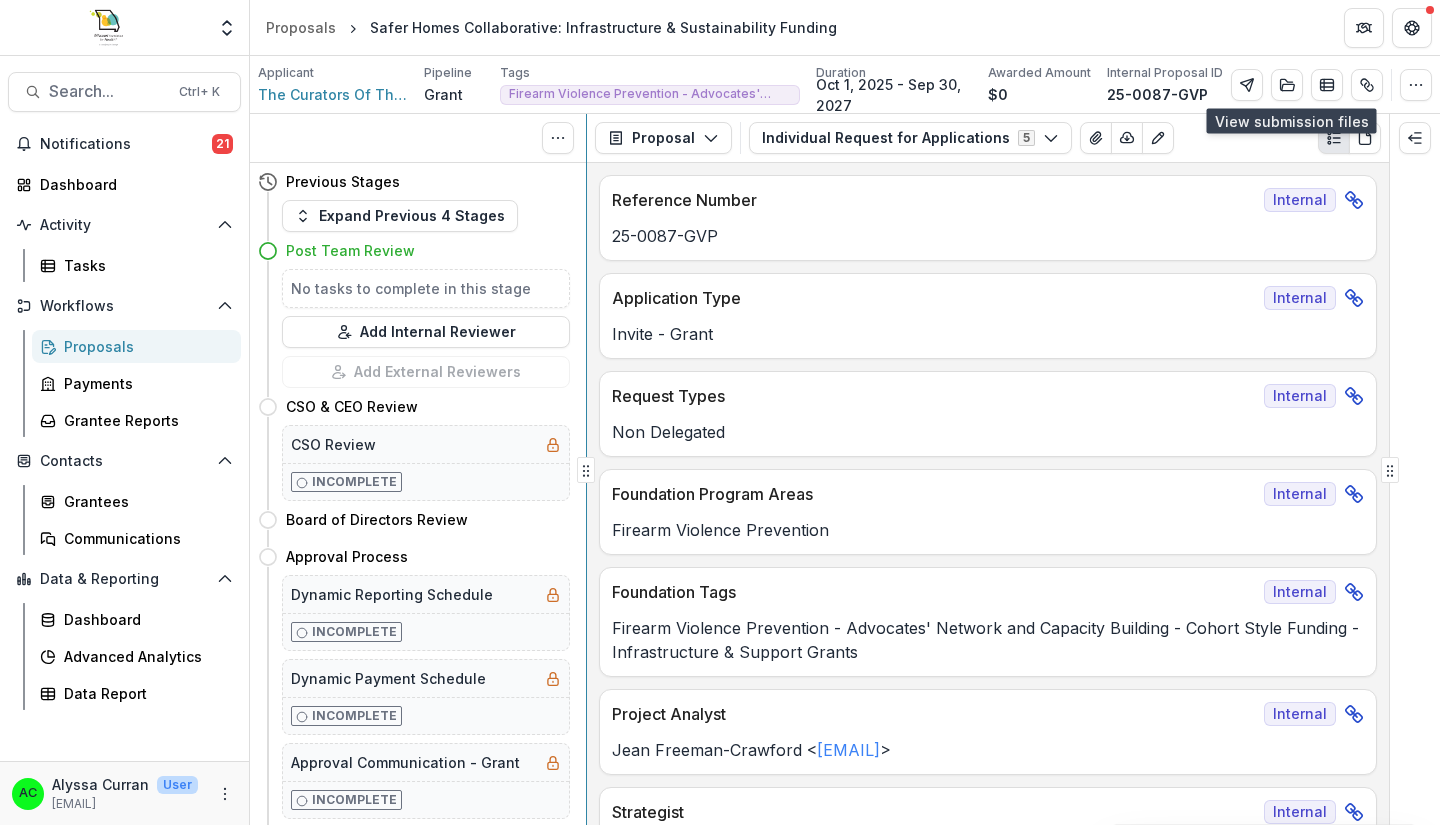 click on "Tasks 0 Show Cancelled Tasks Previous Stages Expand Previous 4 Stages Post Team Review No tasks to complete in this stage Add Internal Reviewer Add External Reviewers CSO & CEO Review CSO Review Incomplete Board of Directors Review Approval Process Dynamic Reporting Schedule Incomplete Dynamic Payment Schedule Incomplete Approval Communication - Grant Incomplete Declination Process Declination Communication Incomplete Active Awards Disbursement Notification Incomplete Disbursement Request Grants Incomplete Closed Awards Declined Declination Communication Incomplete Proposal Proposal Payments Reports Grant Agreements Board Summaries Bank Details Individual Request for Applications 5 Forms (5) Individual Request for Applications Proposal Intake Internal General Proposal Information Internal Proposal Contact Information Internal Project Analyst Review - Grants Internal Word Download Word Download (with field descriptions) Zip Download Preview Merged PDF Preview Merged PDF (Inline Images & PDFs) Preview Merged PDF (with field descriptions) Custom Download Reference Number Internal 25-0087-GVP Application Type Internal Invite - Grant Request Types Internal Non Delegated Foundation Program Areas Internal Firearm Violence Prevention Foundation Tags Internal Firearm Violence Prevention - Advocates' Network and Capacity Building - Cohort Style Funding - Infrastructure & Support Grants Project Analyst Internal [FIRST] [LAST] <[EMAIL]> Strategist Internal [FIRST] [LAST] <[EMAIL]> Proposal Summary Internal Team / Staff Review Date Internal MO No" at bounding box center (845, 469) 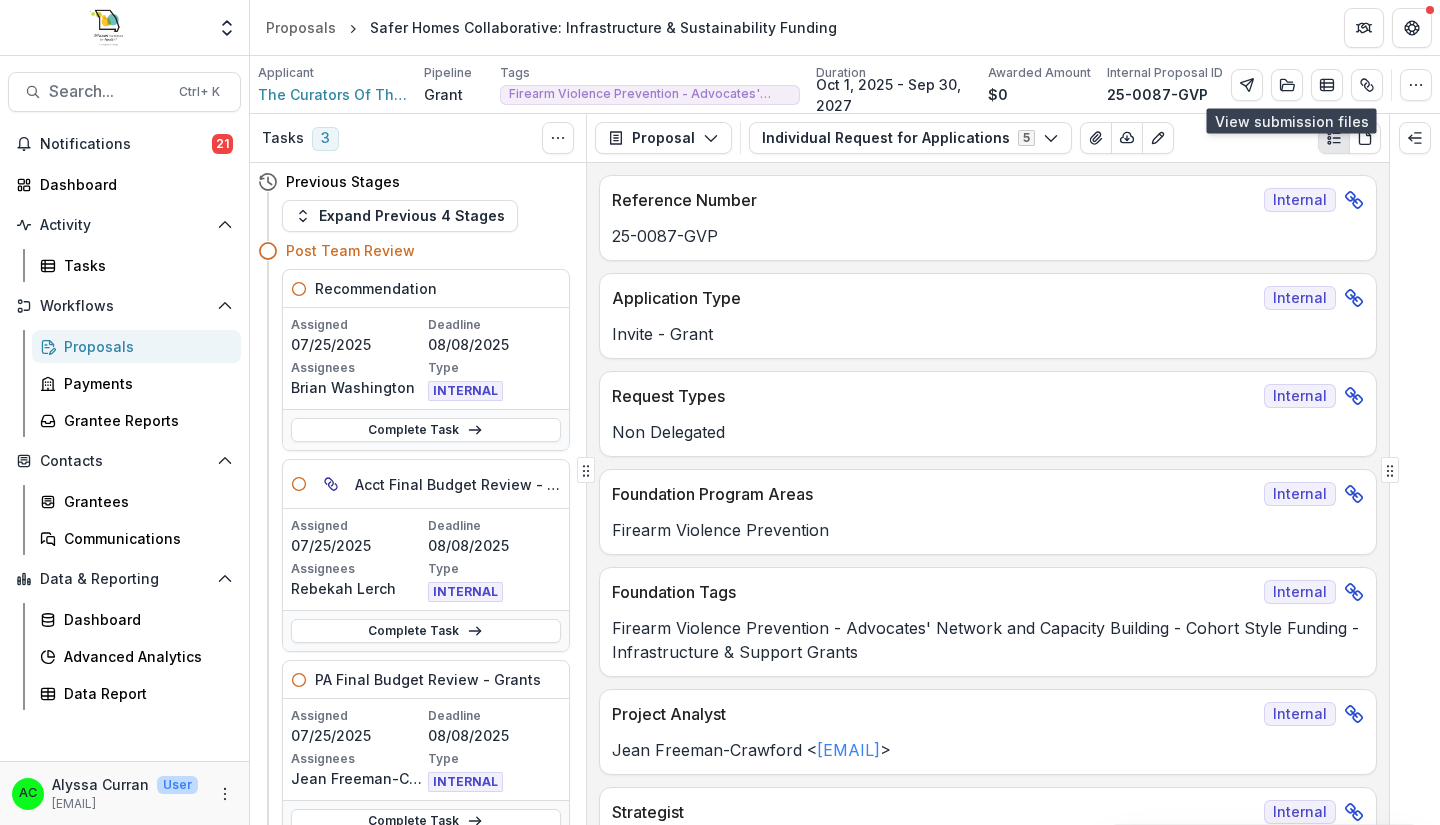 click 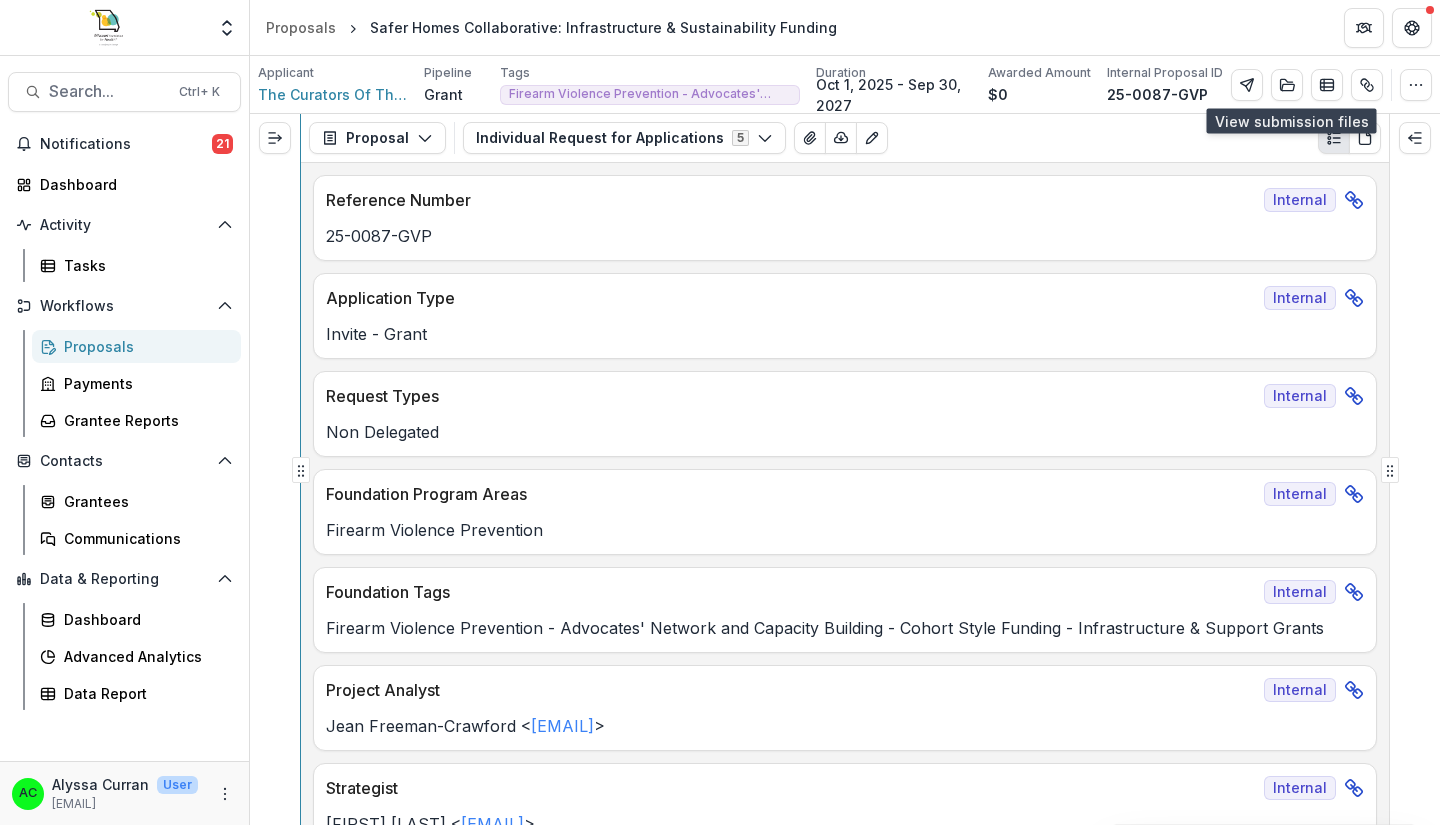 click on "Proposal Proposal Payments Reports Grant Agreements Board Summaries Bank Details Individual Request for Applications 5 Forms (5) Individual Request for Applications Proposal Intake Internal General Proposal Information Internal Proposal Contact Information Internal Project Analyst Review - Grants Internal Word Download Word Download (with field descriptions) Zip Download Preview Merged PDF Preview Merged PDF (Inline Images & PDFs) Preview Merged PDF (with field descriptions) Custom Download Reference Number Internal 25-0087-GVP Application Type Internal Invite - Grant Request Types Internal Non Delegated Foundation Program Areas Internal Firearm Violence Prevention Foundation Tags Internal Firearm Violence Prevention - Advocates' Network and Capacity Building - Cohort Style Funding - Infrastructure & Support Grants Project Analyst Internal [FIRST] [LAST] <[EMAIL]> Strategist Internal [FIRST] [LAST] <[EMAIL]> Proposal Summary Internal Team / Staff Review Date Internal MO No" at bounding box center [845, 469] 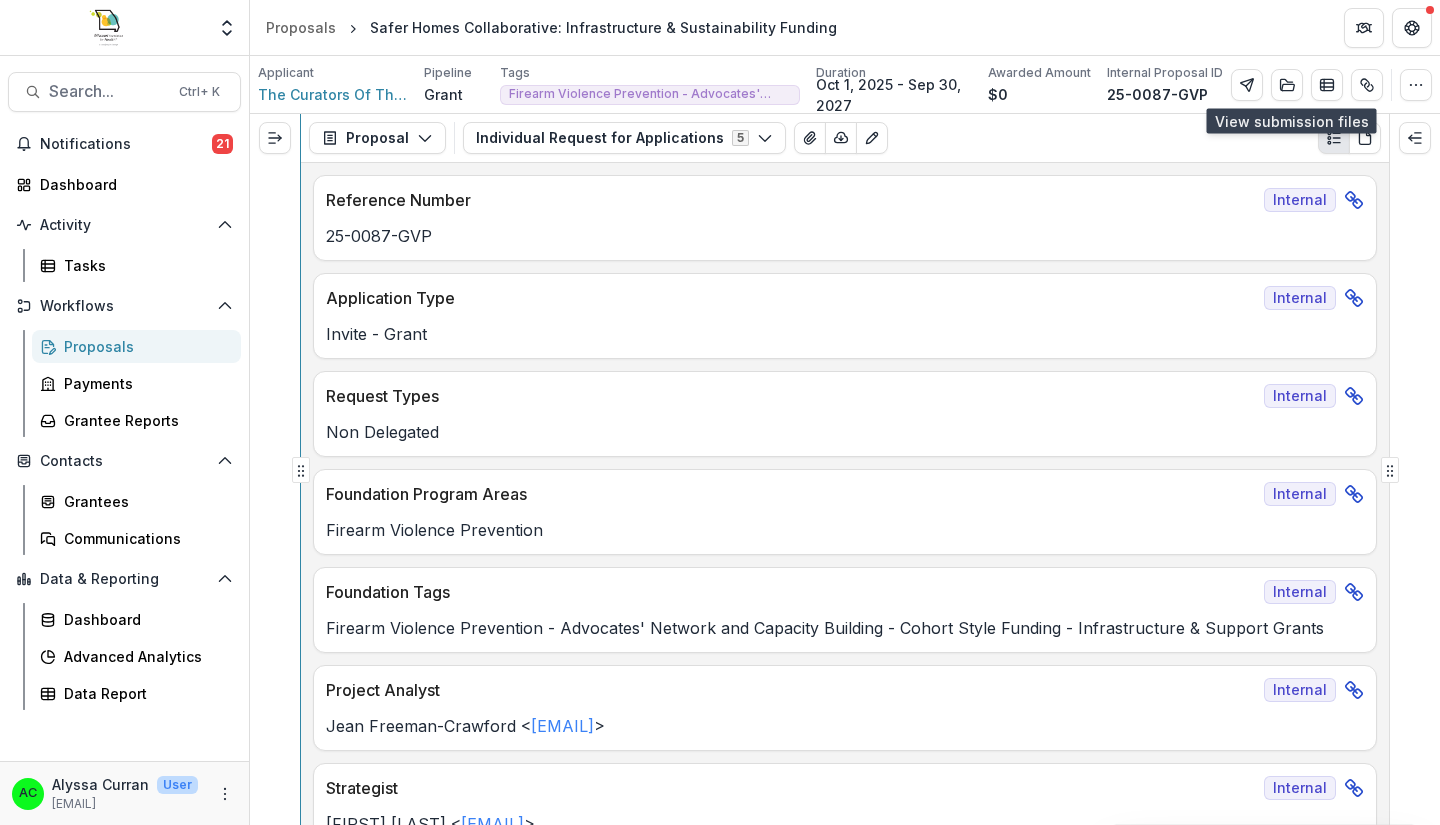 click on "Proposal Proposal Payments Reports Grant Agreements Board Summaries Bank Details Individual Request for Applications 5 Forms (5) Individual Request for Applications Proposal Intake Internal General Proposal Information Internal Proposal Contact Information Internal Project Analyst Review - Grants Internal Word Download Word Download (with field descriptions) Zip Download Preview Merged PDF Preview Merged PDF (Inline Images & PDFs) Preview Merged PDF (with field descriptions) Custom Download Reference Number Internal 25-0087-GVP Application Type Internal Invite - Grant Request Types Internal Non Delegated Foundation Program Areas Internal Firearm Violence Prevention Foundation Tags Internal Firearm Violence Prevention - Advocates' Network and Capacity Building - Cohort Style Funding - Infrastructure & Support Grants Project Analyst Internal [FIRST] [LAST] <[EMAIL]> Strategist Internal [FIRST] [LAST] <[EMAIL]> Proposal Summary Internal Team / Staff Review Date Internal MO No" at bounding box center (845, 469) 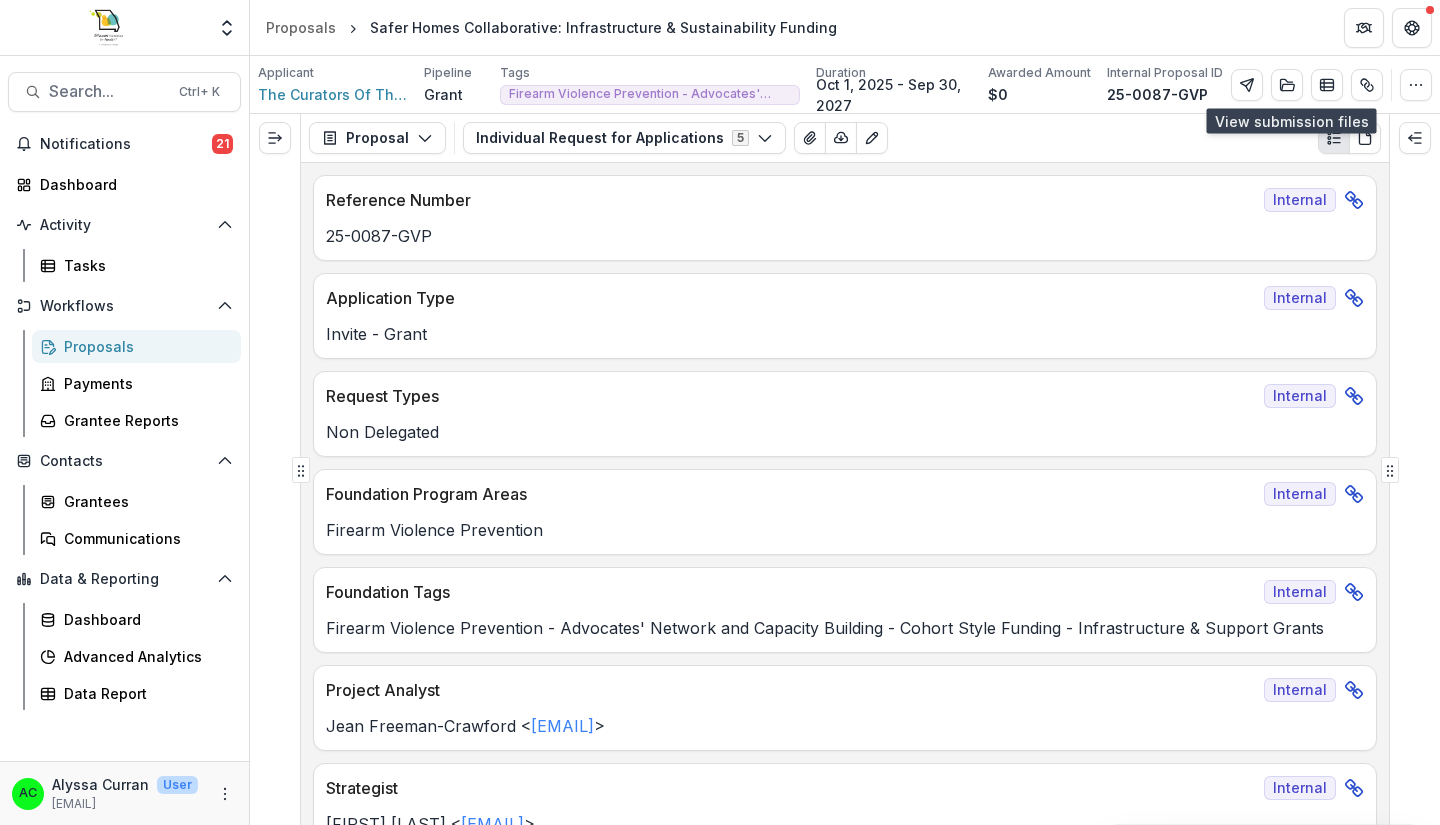 click 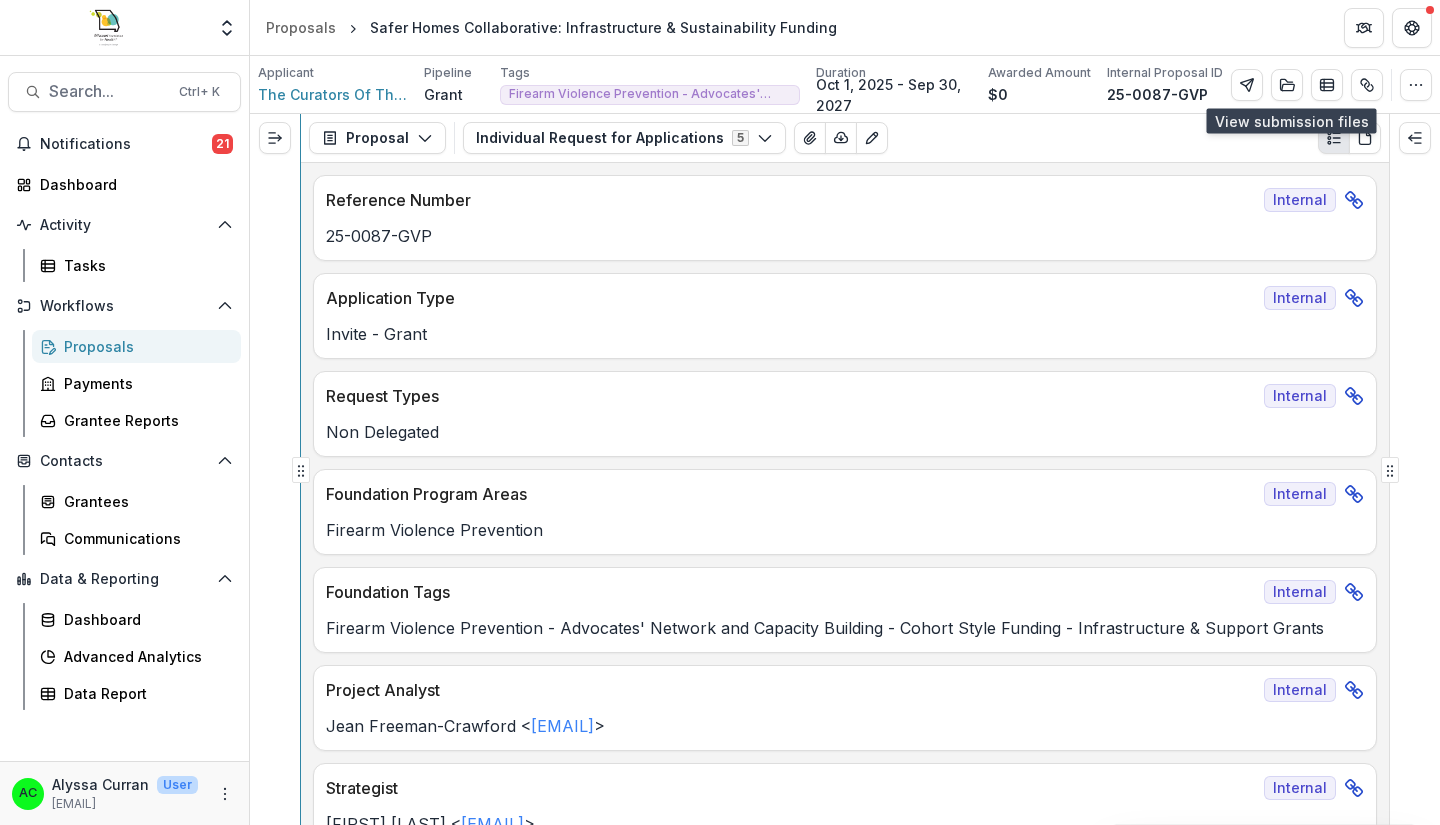 click 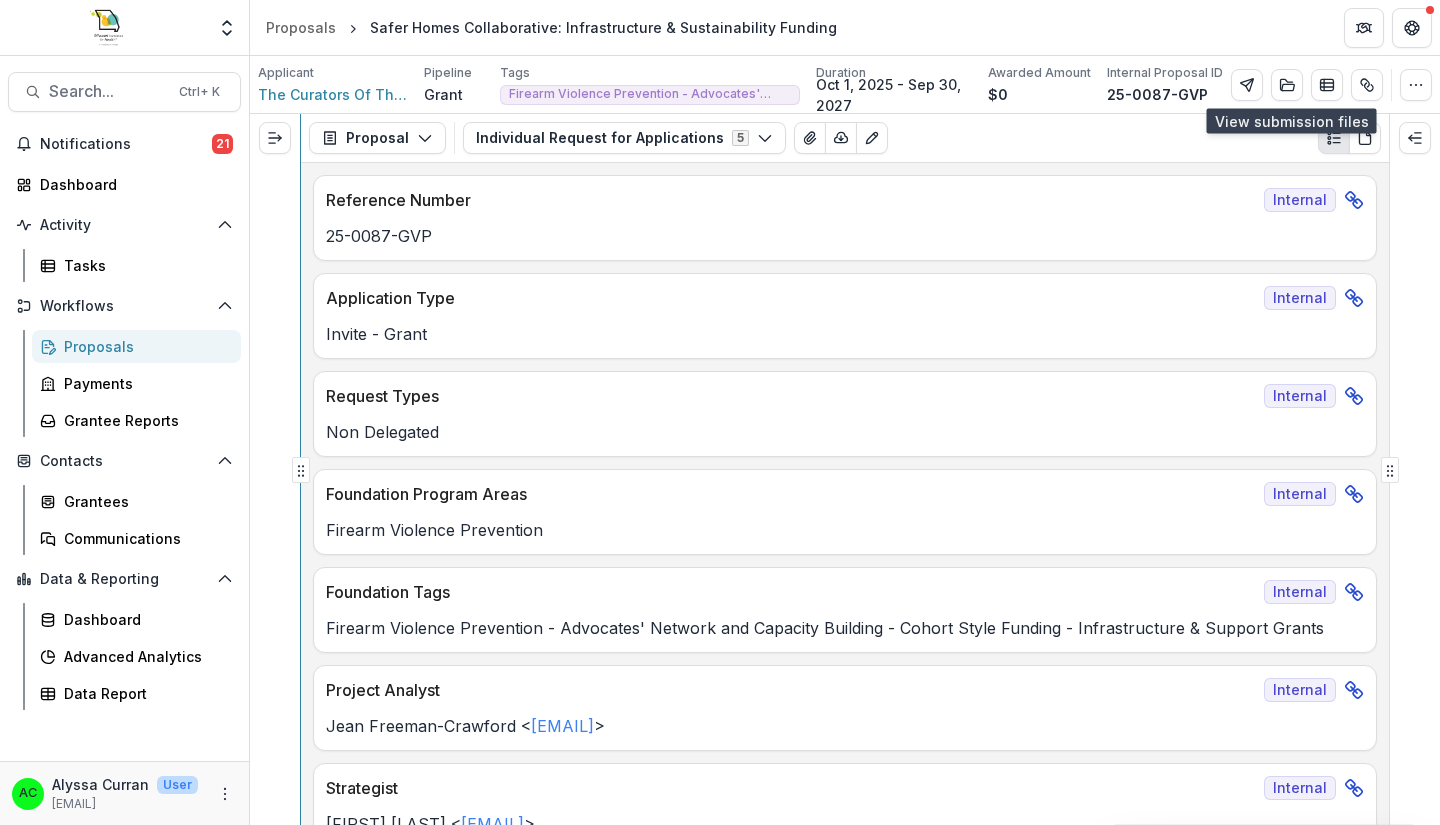 click on "Proposal Proposal Payments Reports Grant Agreements Board Summaries Bank Details Individual Request for Applications 5 Forms (5) Individual Request for Applications Proposal Intake Internal General Proposal Information Internal Proposal Contact Information Internal Project Analyst Review - Grants Internal Word Download Word Download (with field descriptions) Zip Download Preview Merged PDF Preview Merged PDF (Inline Images & PDFs) Preview Merged PDF (with field descriptions) Custom Download Reference Number Internal 25-0087-GVP Application Type Internal Invite - Grant Request Types Internal Non Delegated Foundation Program Areas Internal Firearm Violence Prevention Foundation Tags Internal Firearm Violence Prevention - Advocates' Network and Capacity Building - Cohort Style Funding - Infrastructure & Support Grants Project Analyst Internal [FIRST] [LAST] <[EMAIL]> Strategist Internal [FIRST] [LAST] <[EMAIL]> Proposal Summary Internal Team / Staff Review Date Internal MO No" at bounding box center [845, 469] 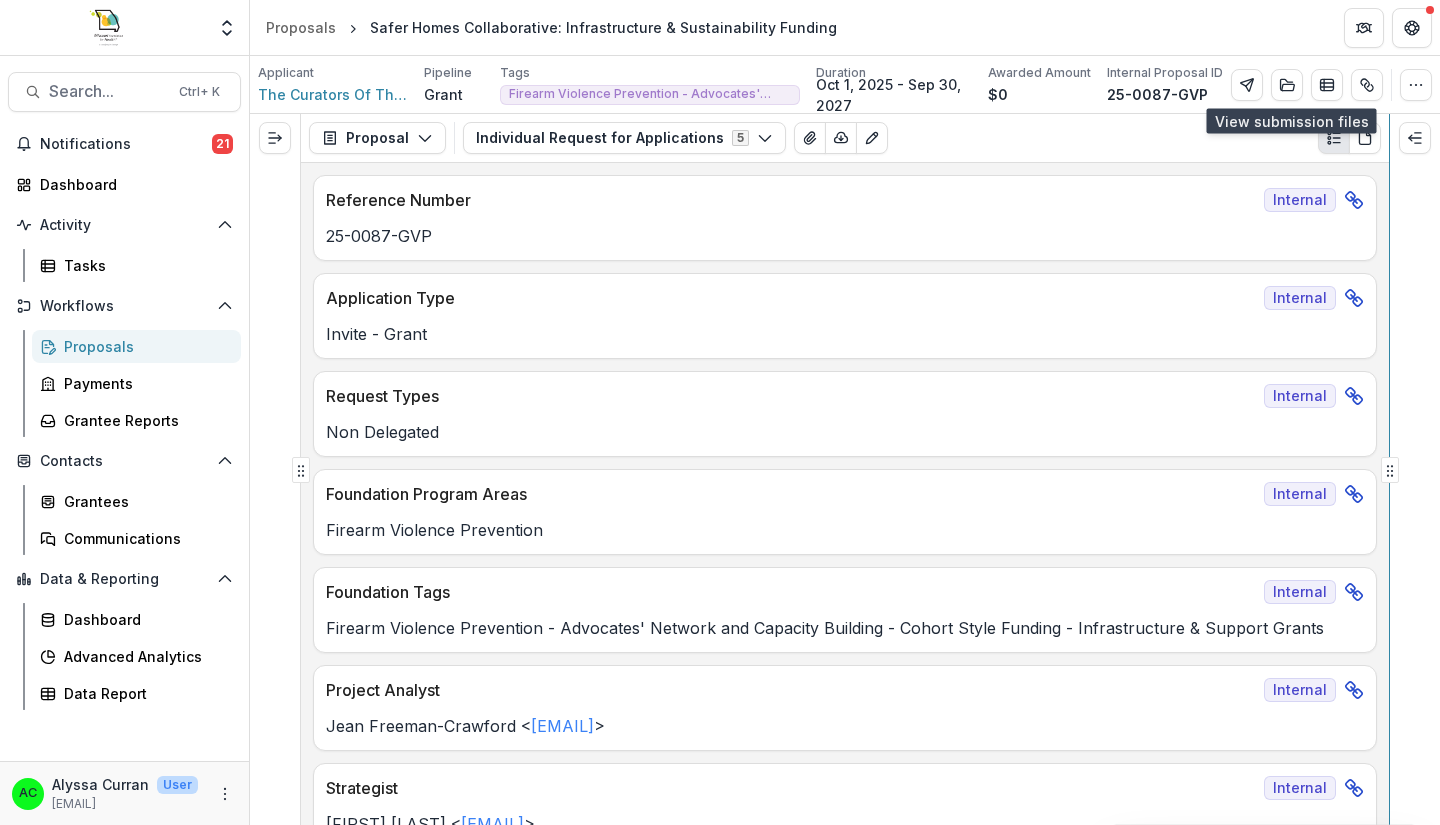 click 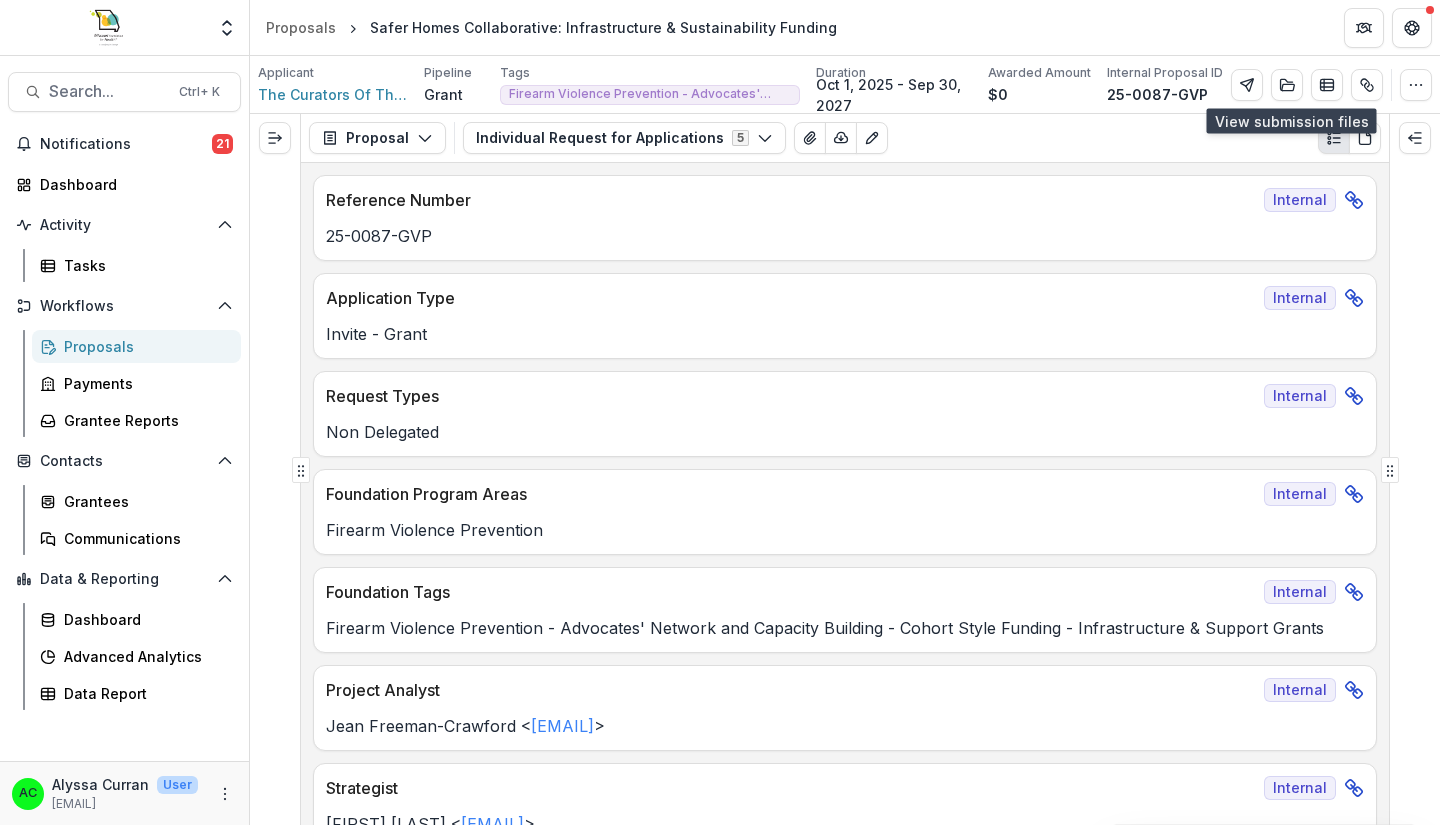 click 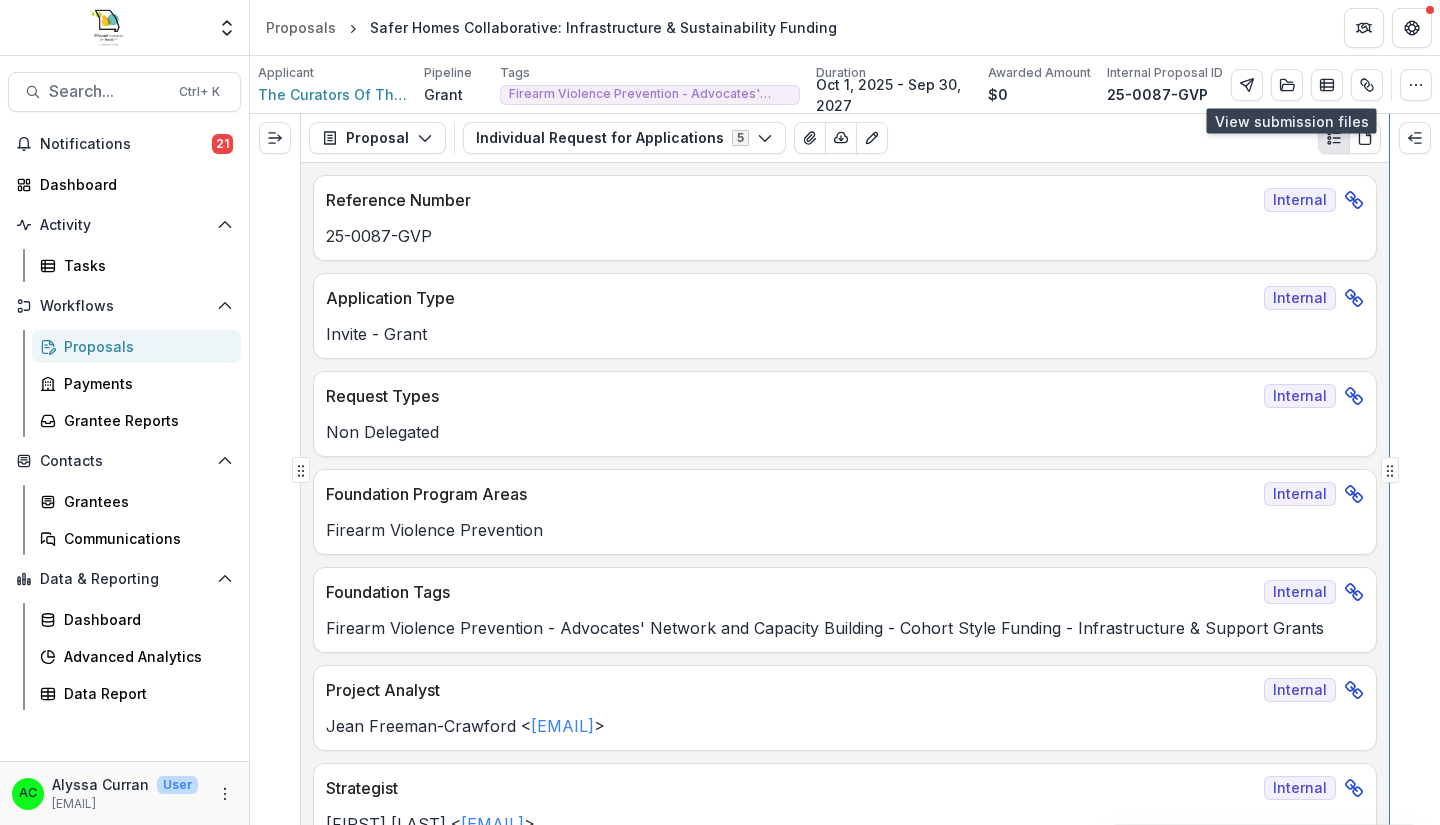 click 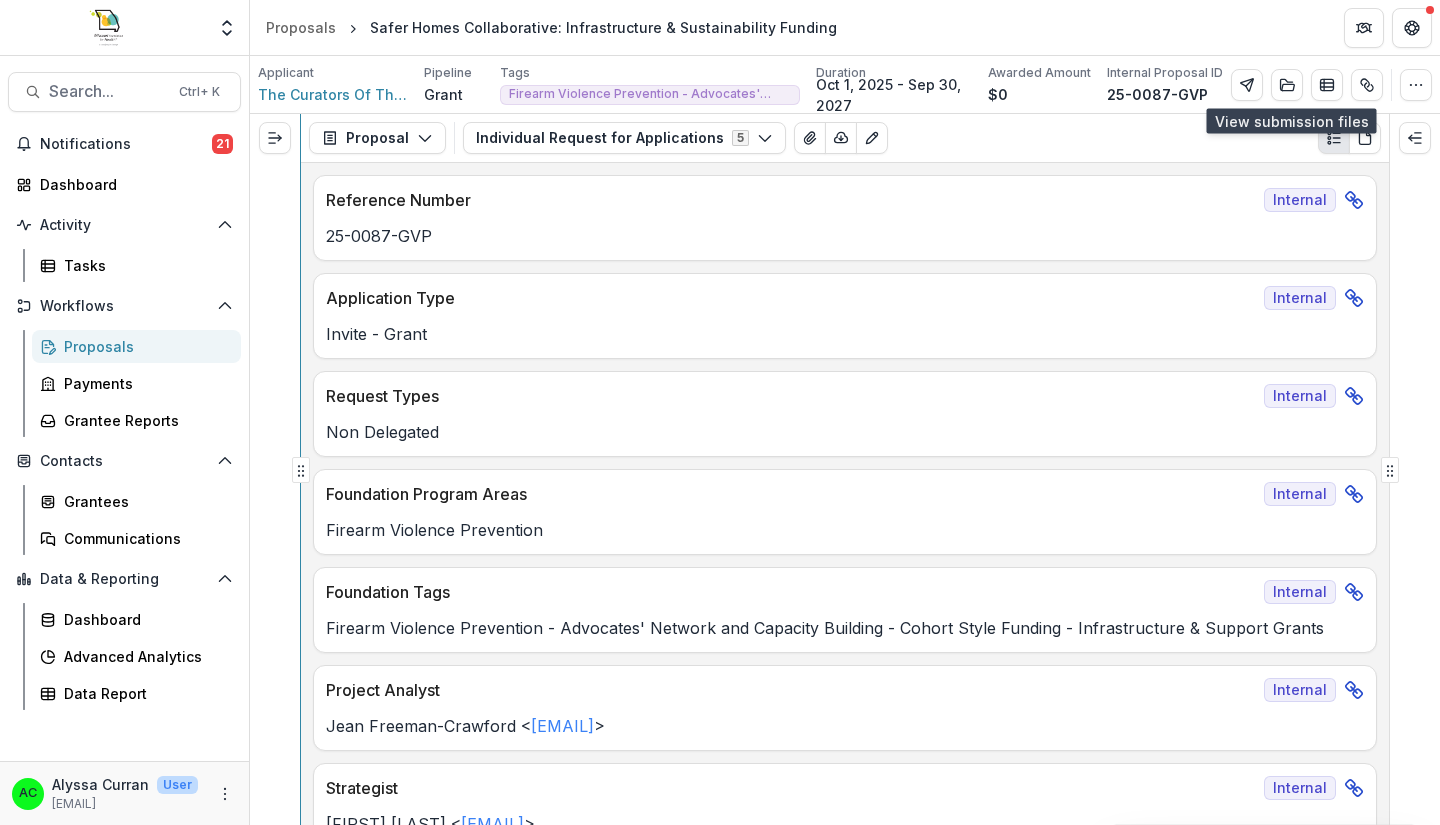 click on "Proposal Proposal Payments Reports Grant Agreements Board Summaries Bank Details Individual Request for Applications 5 Forms (5) Individual Request for Applications Proposal Intake Internal General Proposal Information Internal Proposal Contact Information Internal Project Analyst Review - Grants Internal Word Download Word Download (with field descriptions) Zip Download Preview Merged PDF Preview Merged PDF (Inline Images & PDFs) Preview Merged PDF (with field descriptions) Custom Download Reference Number Internal 25-0087-GVP Application Type Internal Invite - Grant Request Types Internal Non Delegated Foundation Program Areas Internal Firearm Violence Prevention Foundation Tags Internal Firearm Violence Prevention - Advocates' Network and Capacity Building - Cohort Style Funding - Infrastructure & Support Grants Project Analyst Internal [FIRST] [LAST] <[EMAIL]> Strategist Internal [FIRST] [LAST] <[EMAIL]> Proposal Summary Internal Team / Staff Review Date Internal MO No" at bounding box center [845, 469] 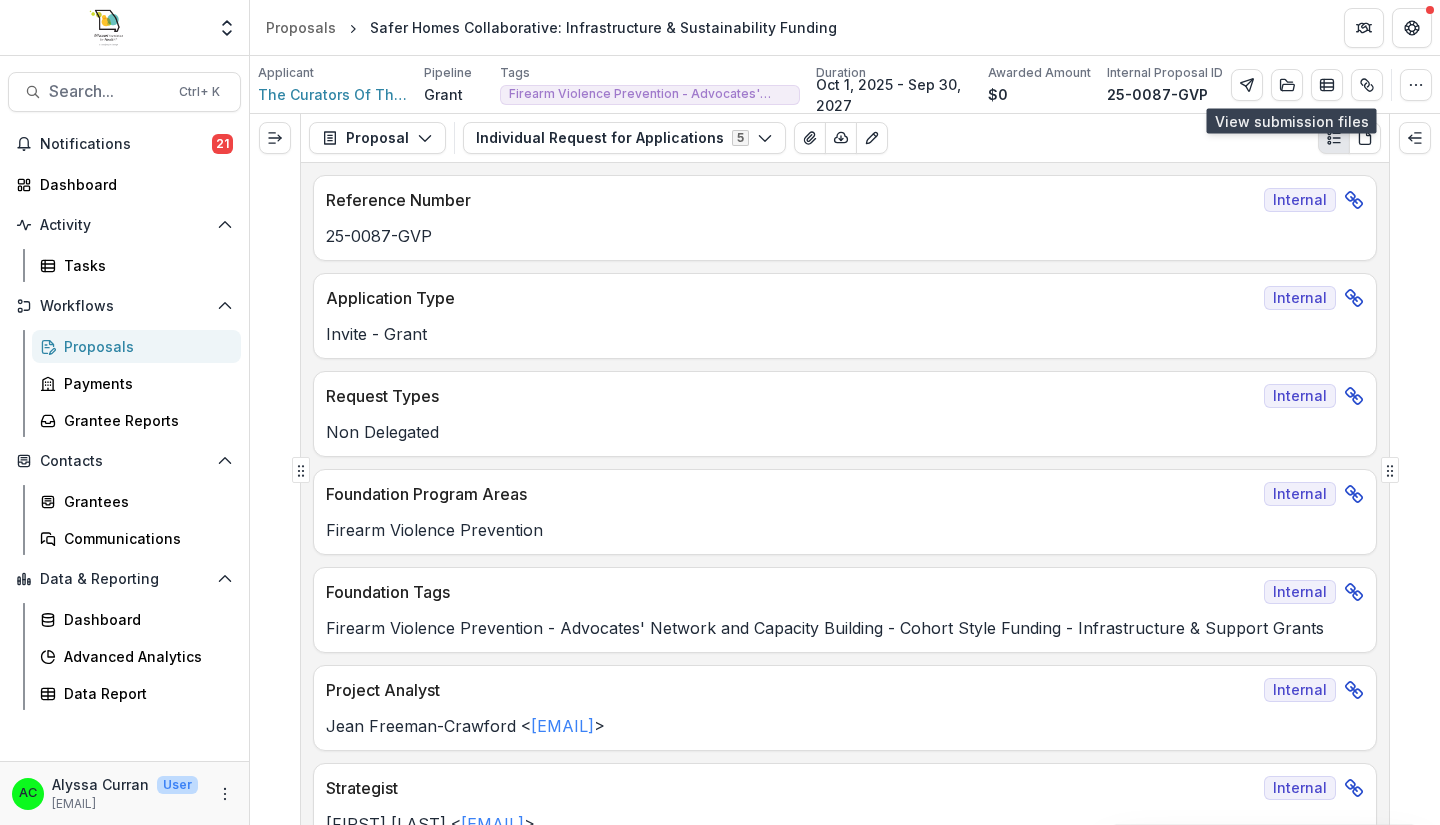 click 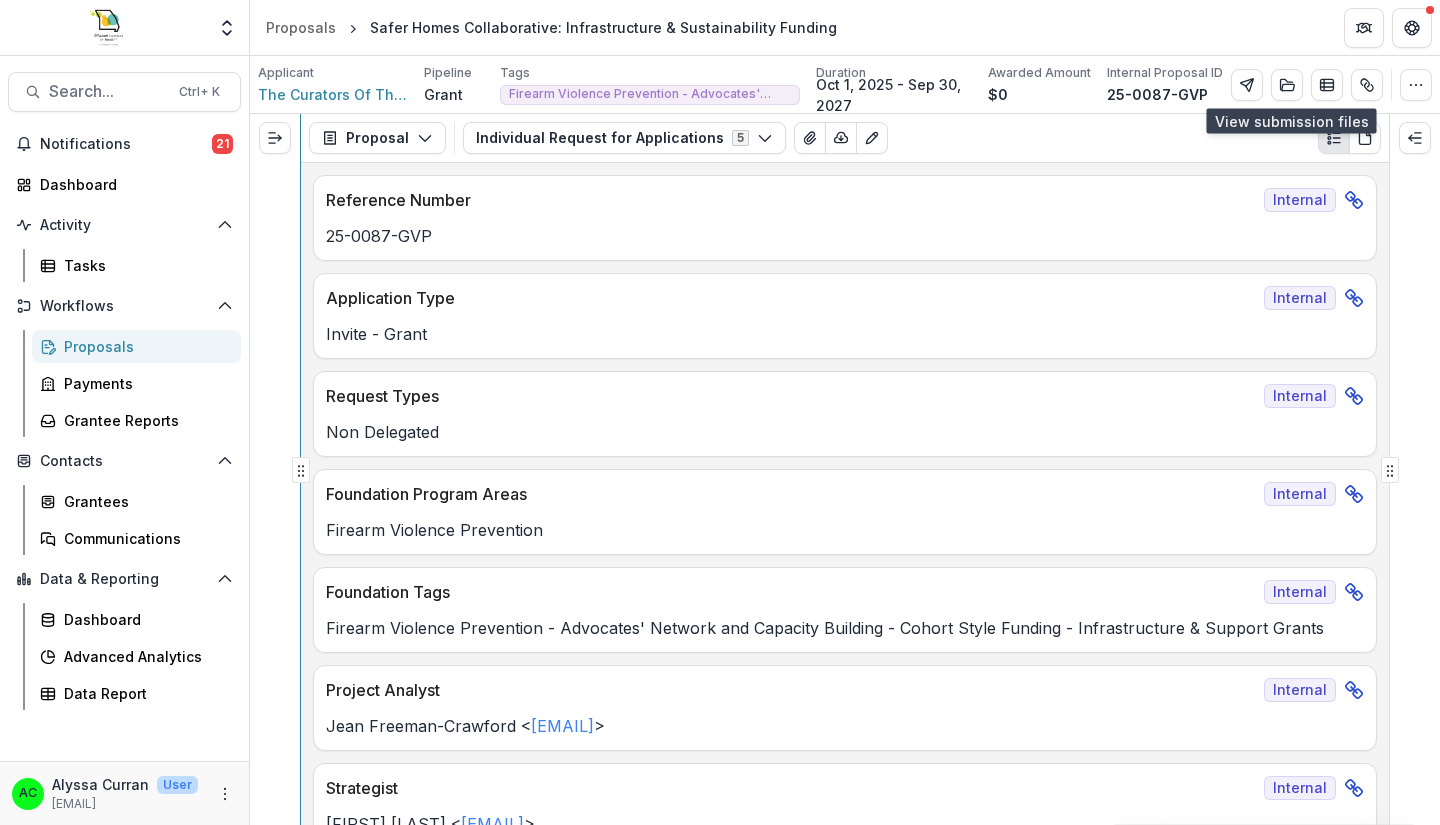 click on "Proposal Proposal Payments Reports Grant Agreements Board Summaries Bank Details Individual Request for Applications 5 Forms (5) Individual Request for Applications Proposal Intake Internal General Proposal Information Internal Proposal Contact Information Internal Project Analyst Review - Grants Internal Word Download Word Download (with field descriptions) Zip Download Preview Merged PDF Preview Merged PDF (Inline Images & PDFs) Preview Merged PDF (with field descriptions) Custom Download Reference Number Internal 25-0087-GVP Application Type Internal Invite - Grant Request Types Internal Non Delegated Foundation Program Areas Internal Firearm Violence Prevention Foundation Tags Internal Firearm Violence Prevention - Advocates' Network and Capacity Building - Cohort Style Funding - Infrastructure & Support Grants Project Analyst Internal [FIRST] [LAST] <[EMAIL]> Strategist Internal [FIRST] [LAST] <[EMAIL]> Proposal Summary Internal Team / Staff Review Date Internal MO No" at bounding box center (845, 469) 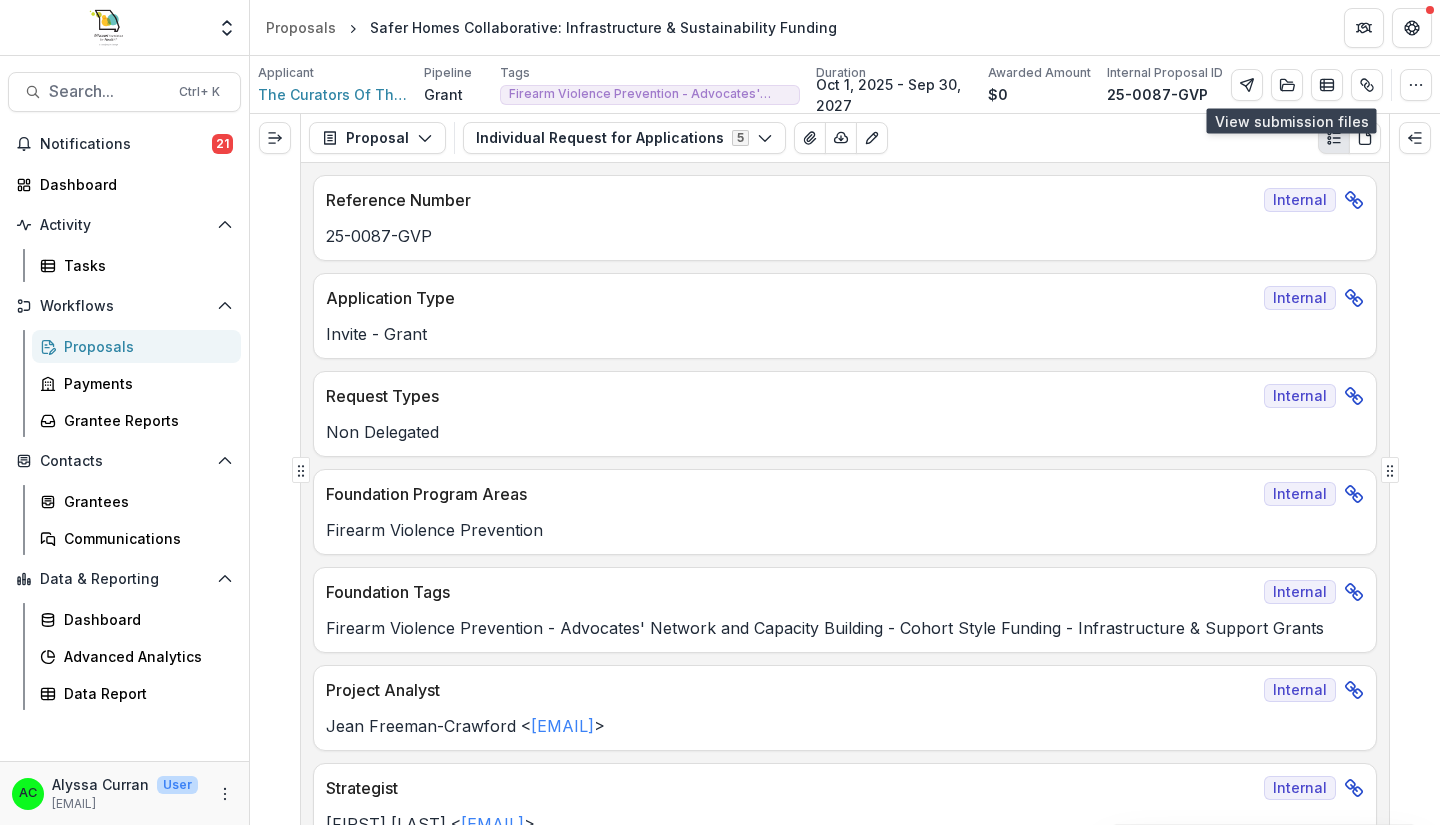 click on "Proposal Proposal Payments Reports Grant Agreements Board Summaries Bank Details Individual Request for Applications 5 Forms (5) Individual Request for Applications Proposal Intake Internal General Proposal Information Internal Proposal Contact Information Internal Project Analyst Review - Grants Internal Word Download Word Download (with field descriptions) Zip Download Preview Merged PDF Preview Merged PDF (Inline Images & PDFs) Preview Merged PDF (with field descriptions) Custom Download Reference Number Internal 25-0087-GVP Application Type Internal Invite - Grant Request Types Internal Non Delegated Foundation Program Areas Internal Firearm Violence Prevention Foundation Tags Internal Firearm Violence Prevention - Advocates' Network and Capacity Building - Cohort Style Funding - Infrastructure & Support Grants Project Analyst Internal [FIRST] [LAST] <[EMAIL]> Strategist Internal [FIRST] [LAST] <[EMAIL]> Proposal Summary Internal Team / Staff Review Date Internal MO No" at bounding box center (845, 469) 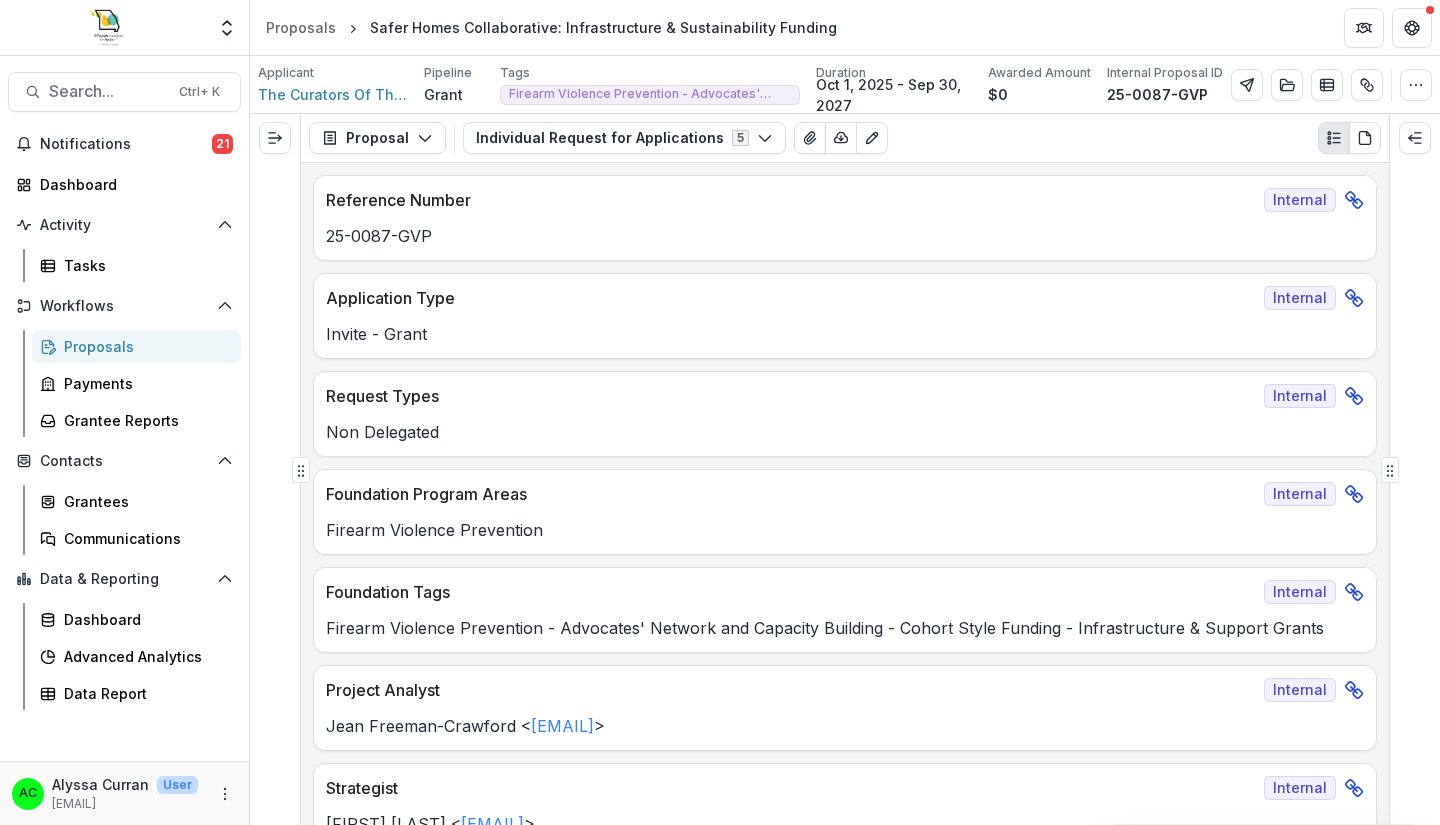 click at bounding box center (1415, 138) 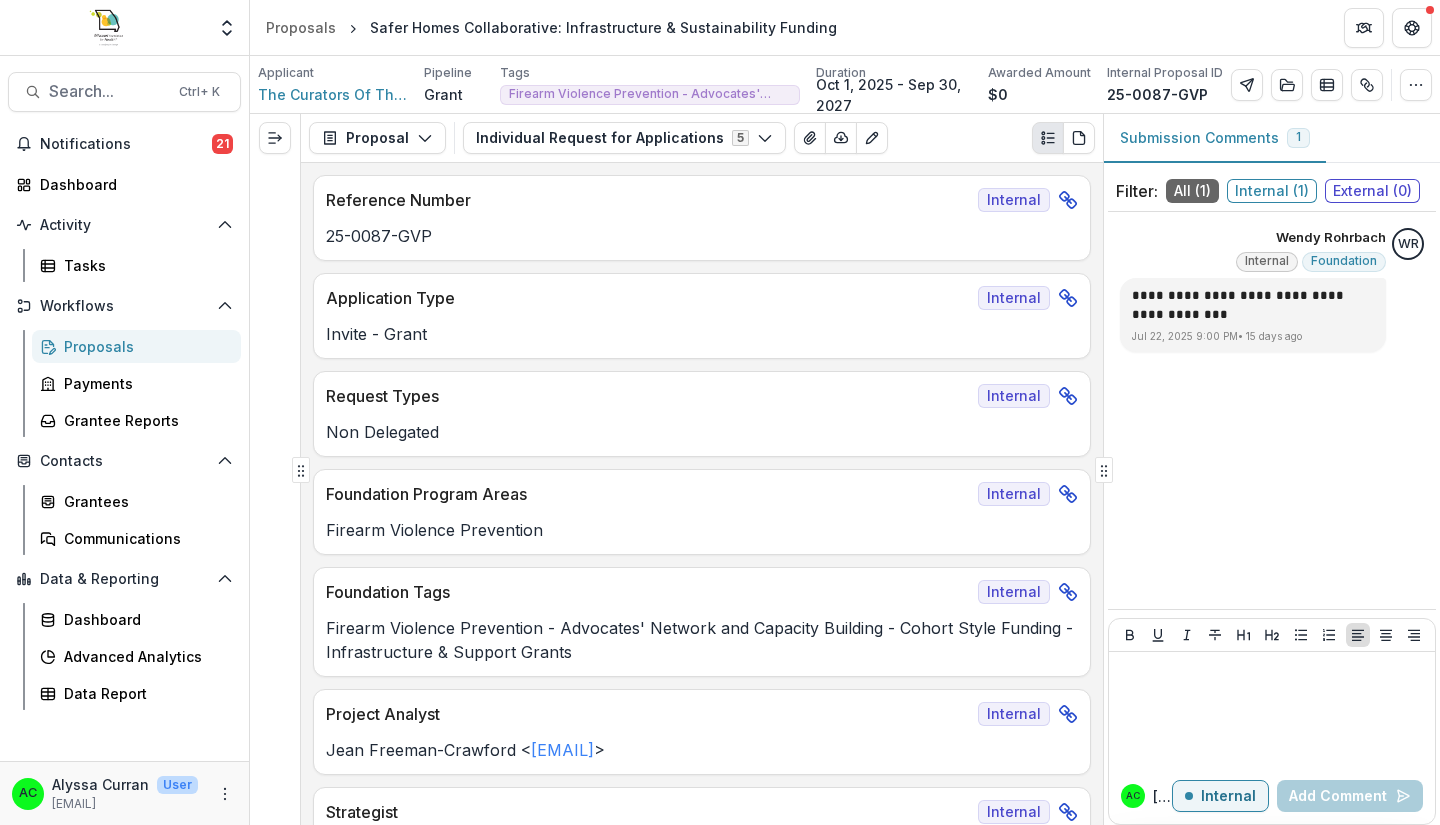 click 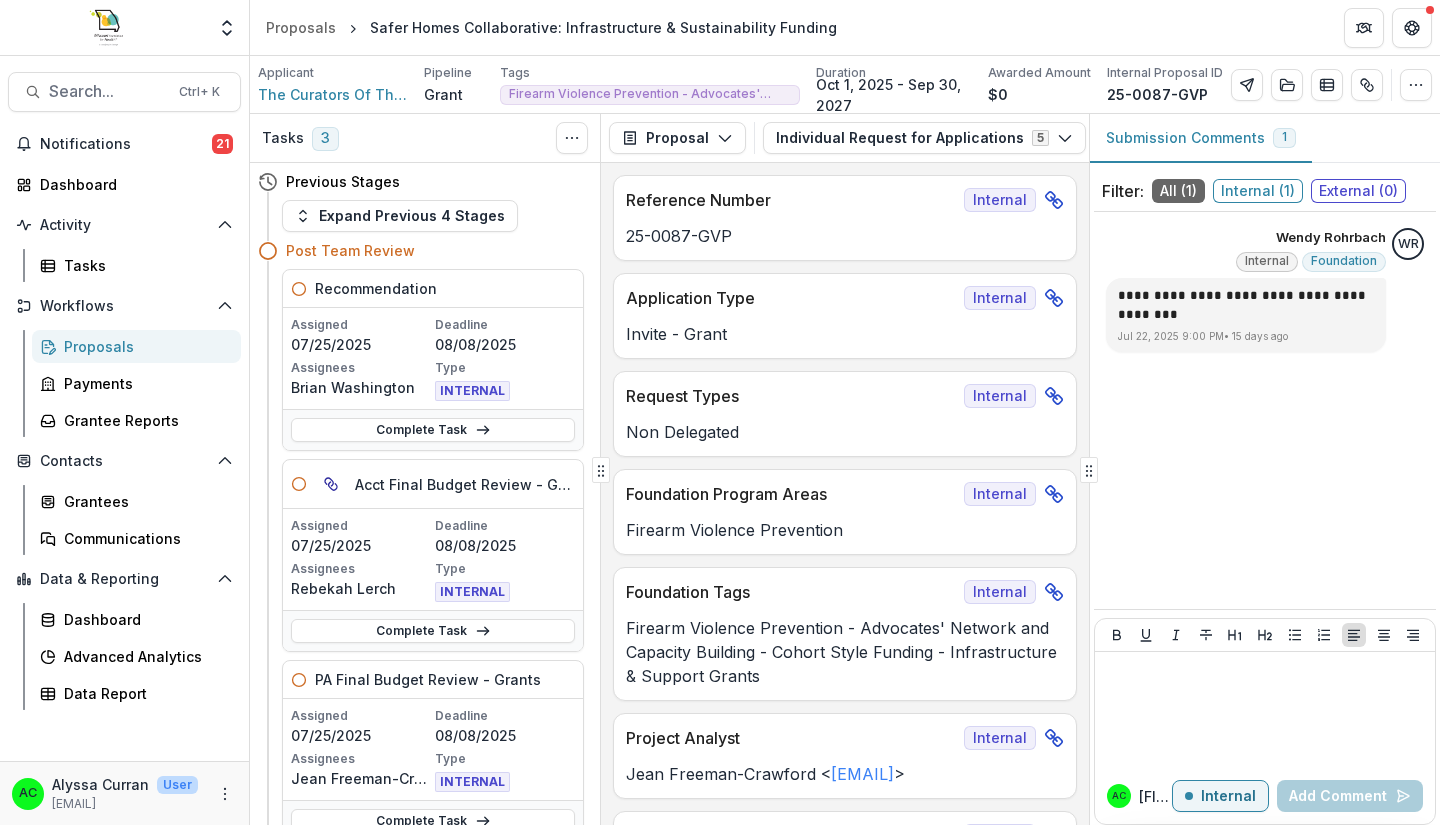 click 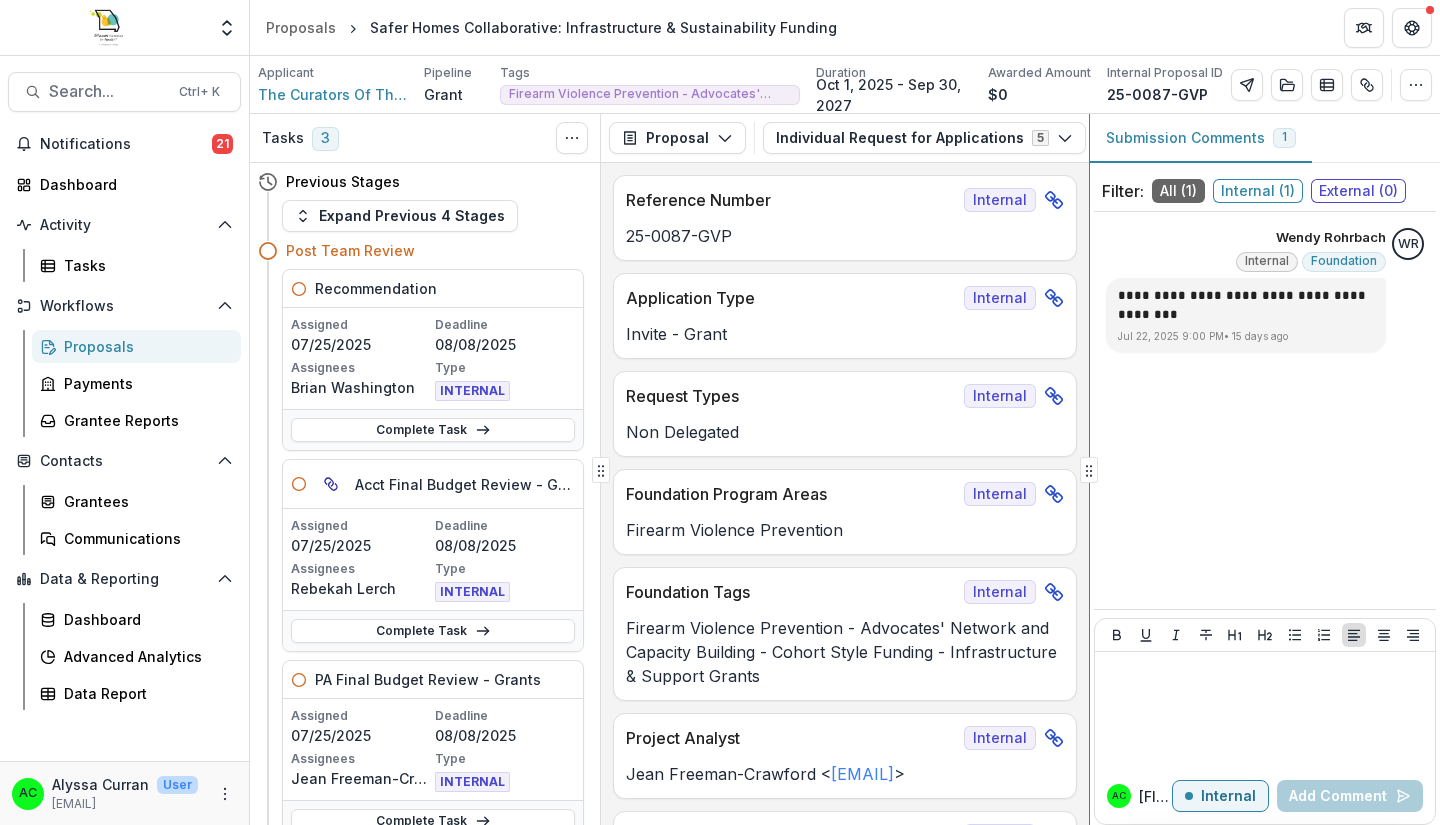 click 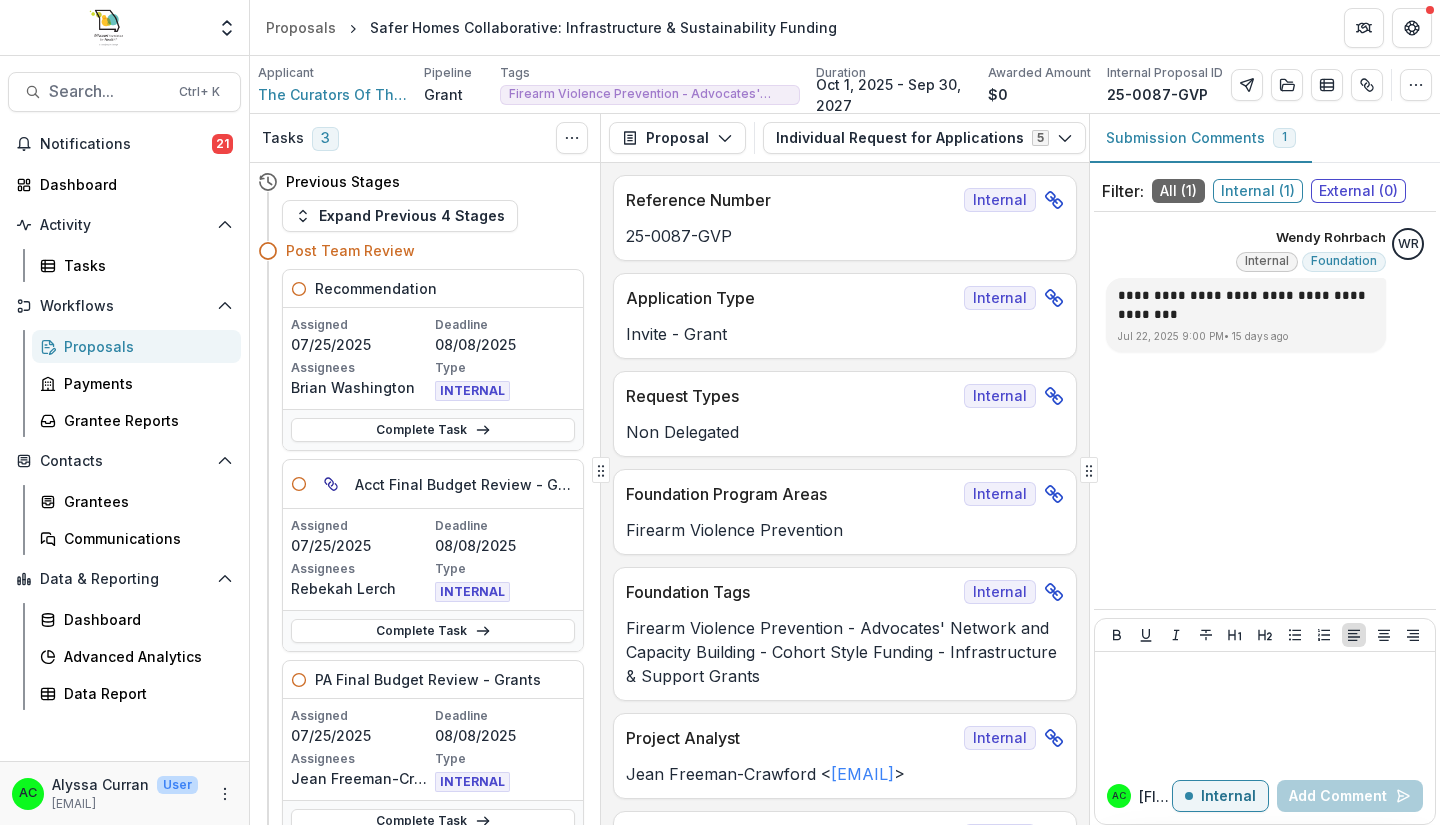 click 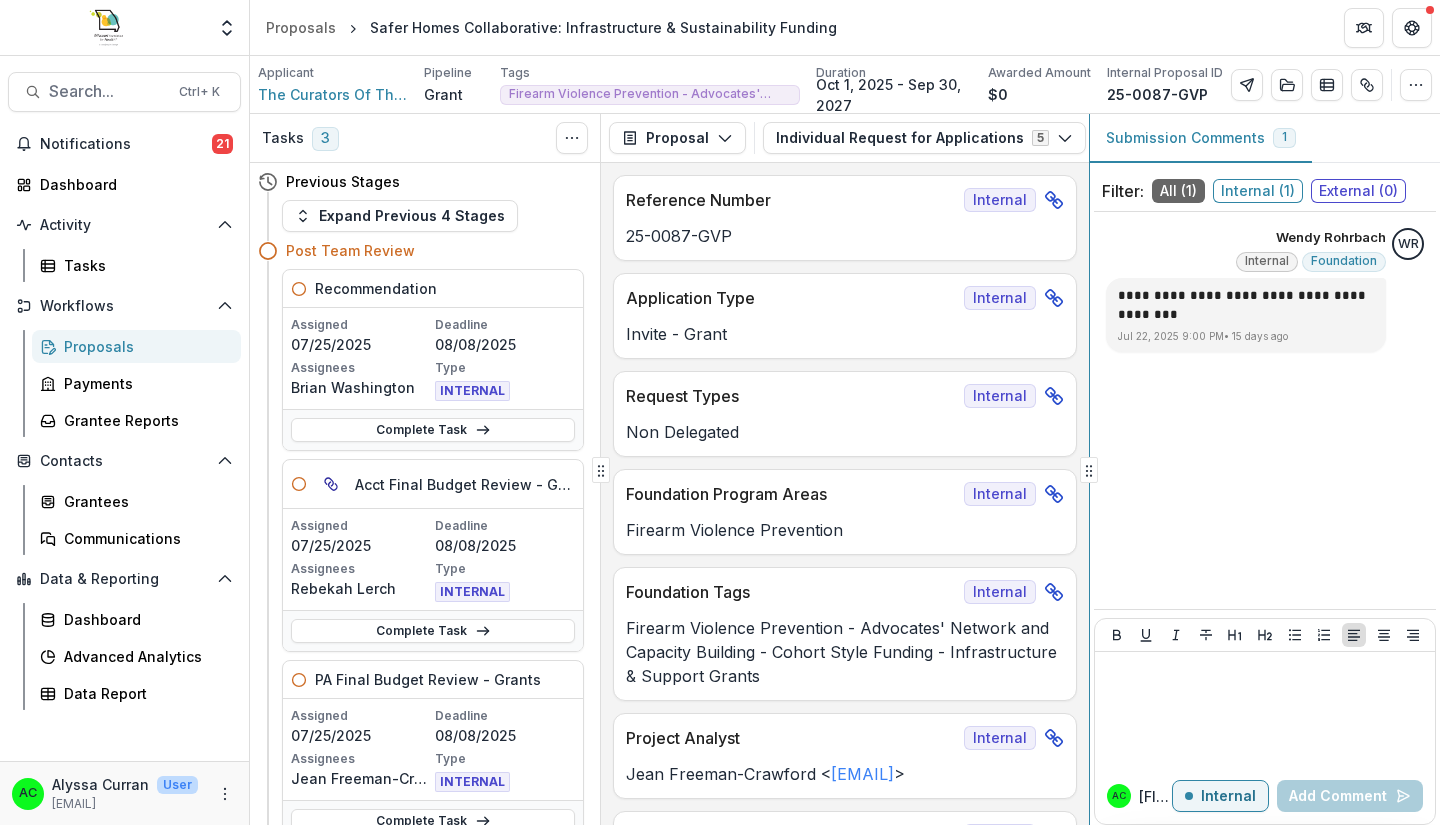 click 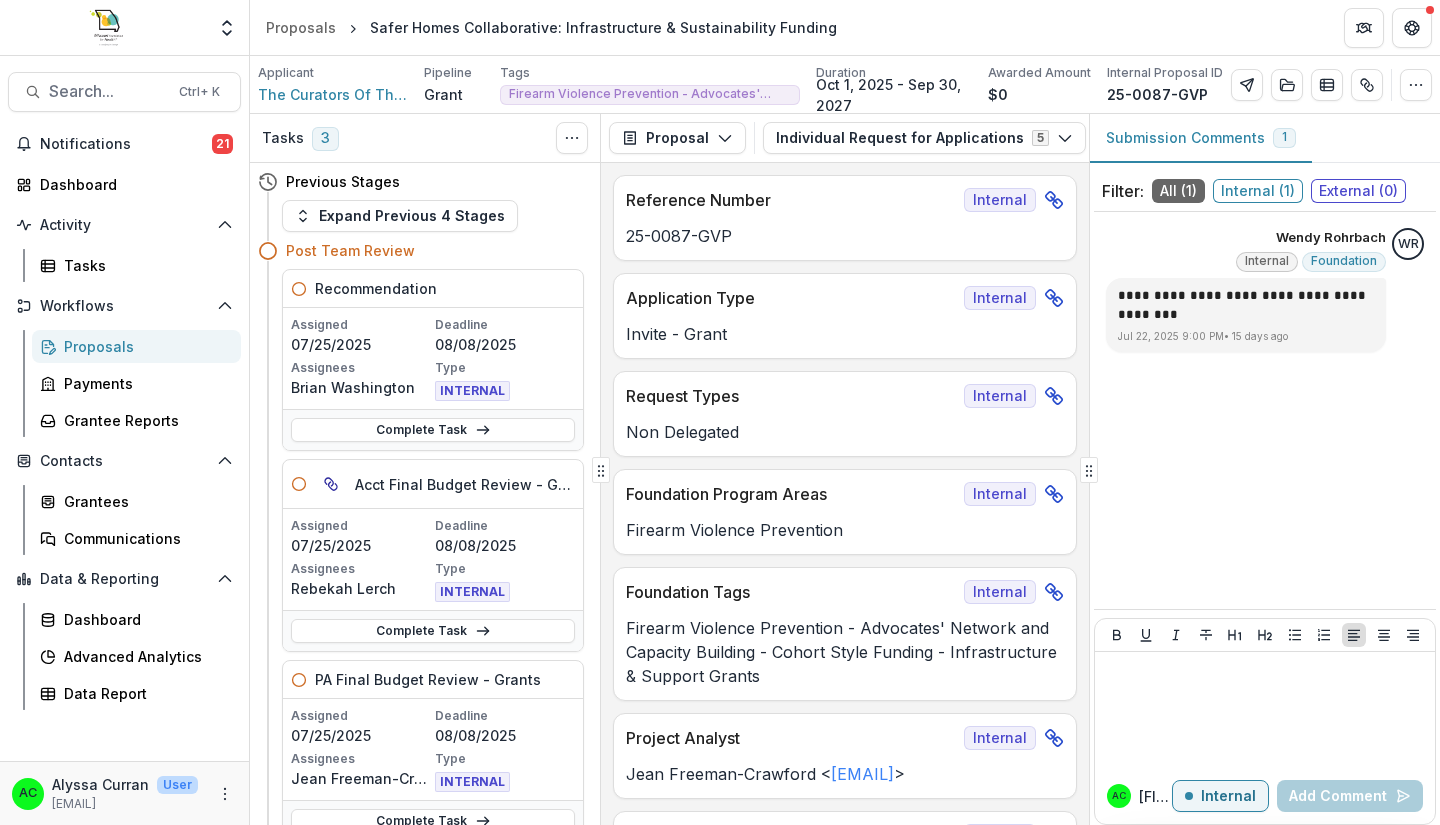 click 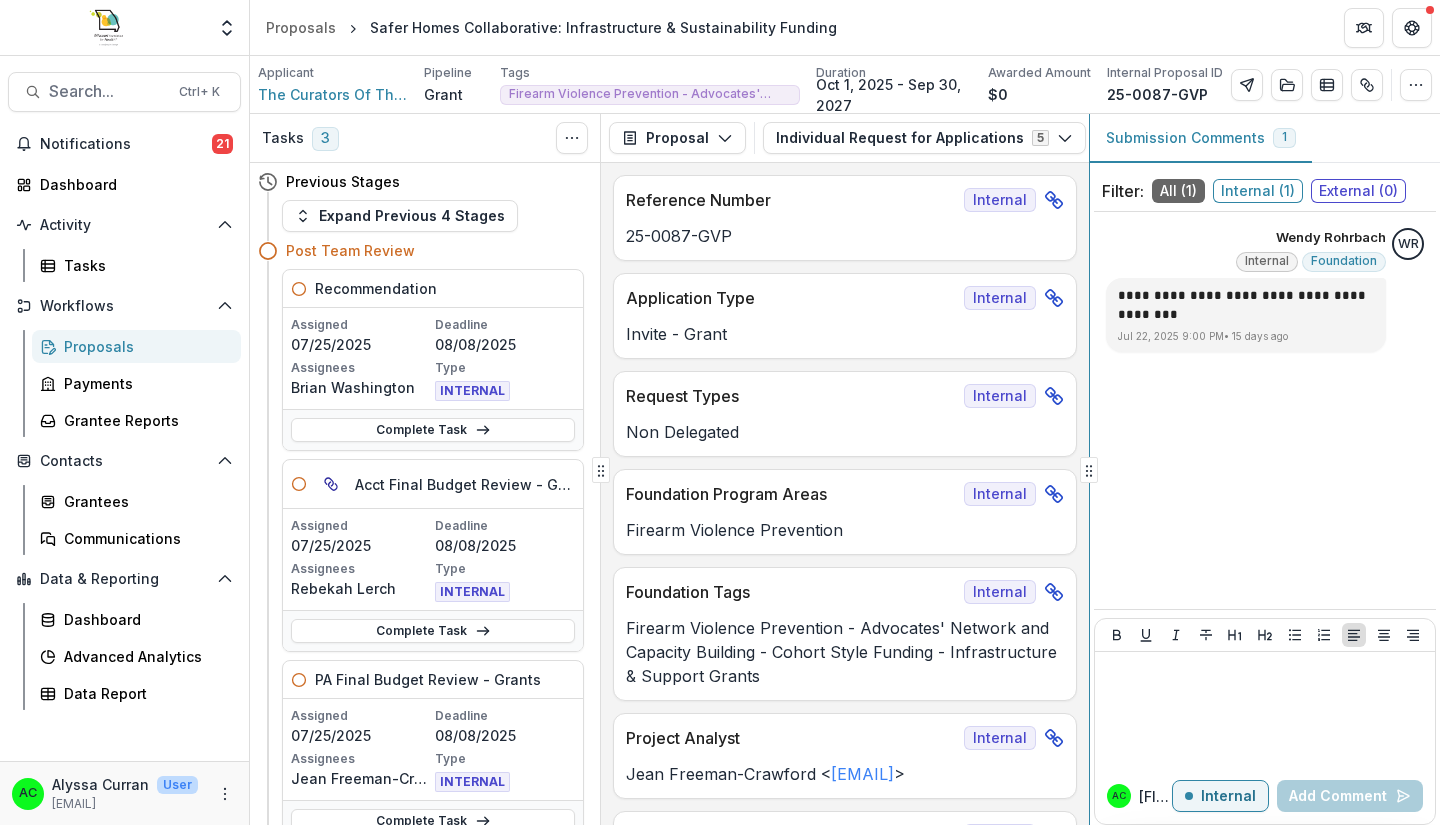 click on "Tasks 3 Show Cancelled Tasks Previous Stages Expand Previous 4 Stages Post Team Review Recommendation Assigned 07/25/2025 Deadline 08/08/2025 Assignees [FIRST] [LAST] Type INTERNAL Complete Task Acct Final Budget Review - Grants Assigned 07/25/2025 Deadline 08/08/2025 Assignees [FIRST] [LAST] Type INTERNAL Complete Task PA Final Budget Review - Grants Assigned 07/25/2025 Deadline 08/08/2025 Assignees [FIRST] [LAST] Type INTERNAL Complete Task Add Internal Reviewer Add External Reviewers CSO & CEO Review CSO Review Incomplete Board of Directors Review Approval Process Dynamic Reporting Schedule Incomplete Dynamic Payment Schedule Incomplete Approval Communication - Grant Incomplete Declination Process Declination Communication Incomplete Active Awards Disbursement Notification Incomplete Disbursement Request Grants Incomplete Closed Awards Declined Declination Communication Incomplete Proposal Proposal Payments Reports Grant Agreements Board Summaries Bank Details Individual Request for Applications 5" at bounding box center (845, 469) 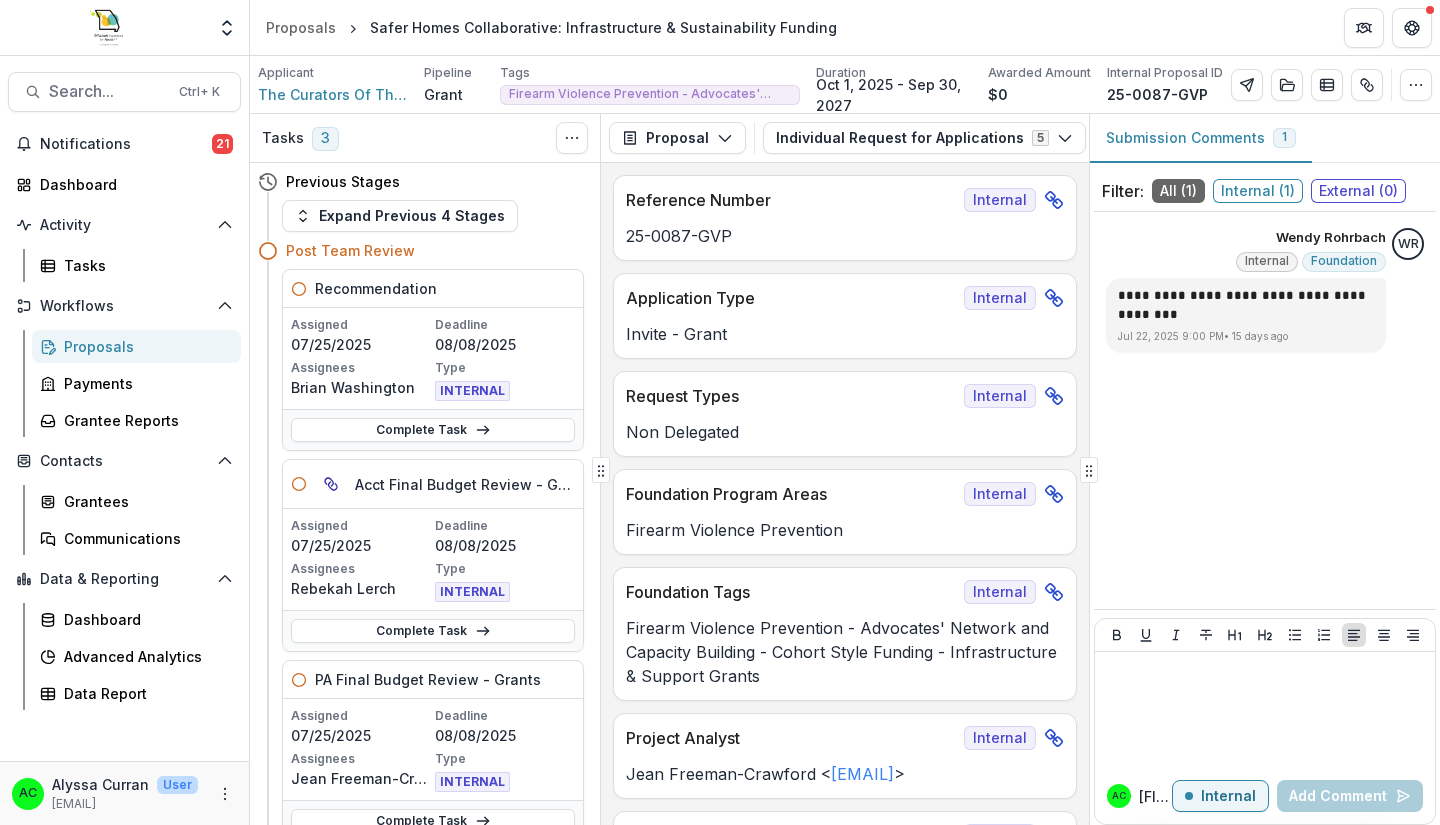 click 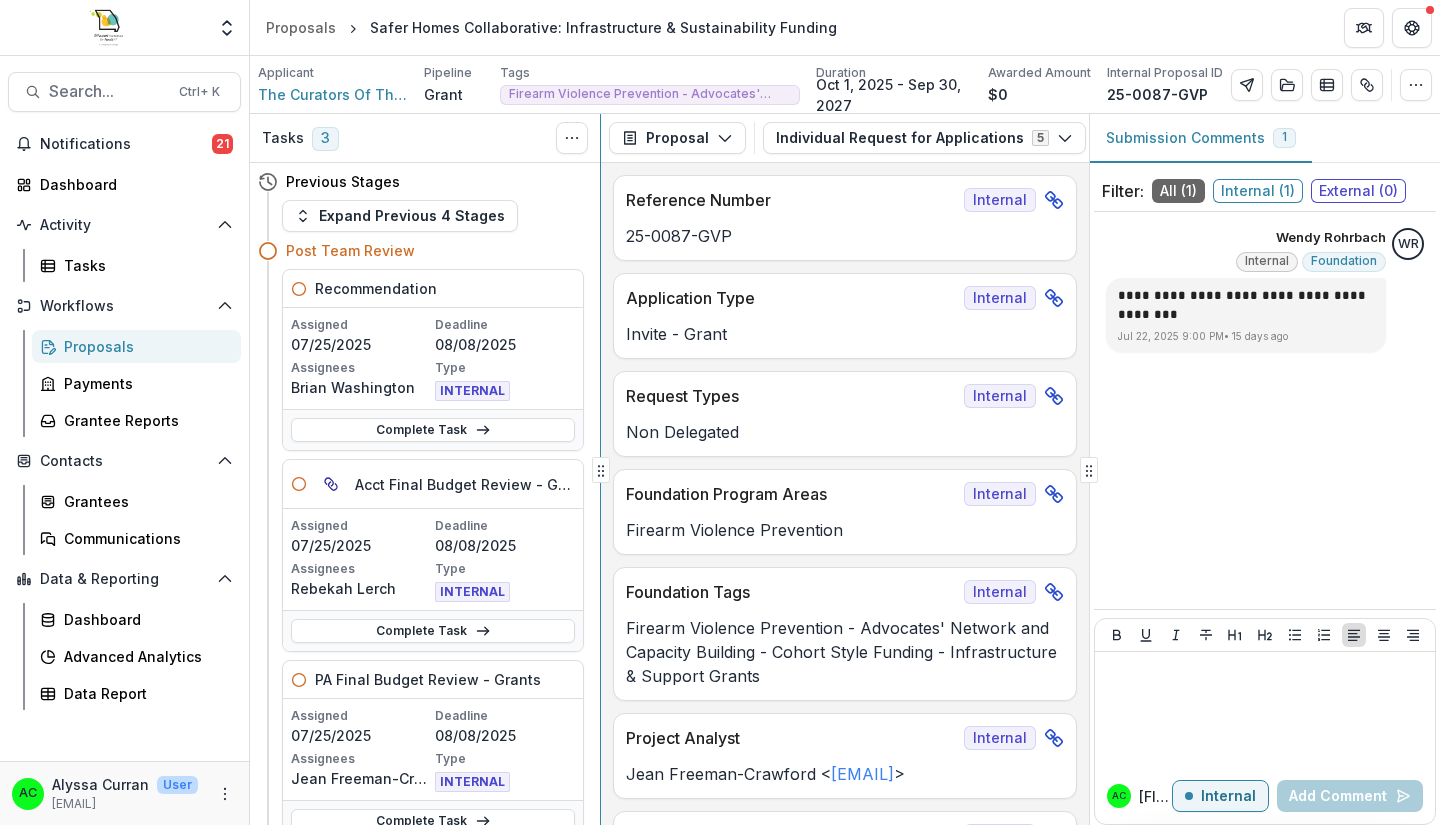 click 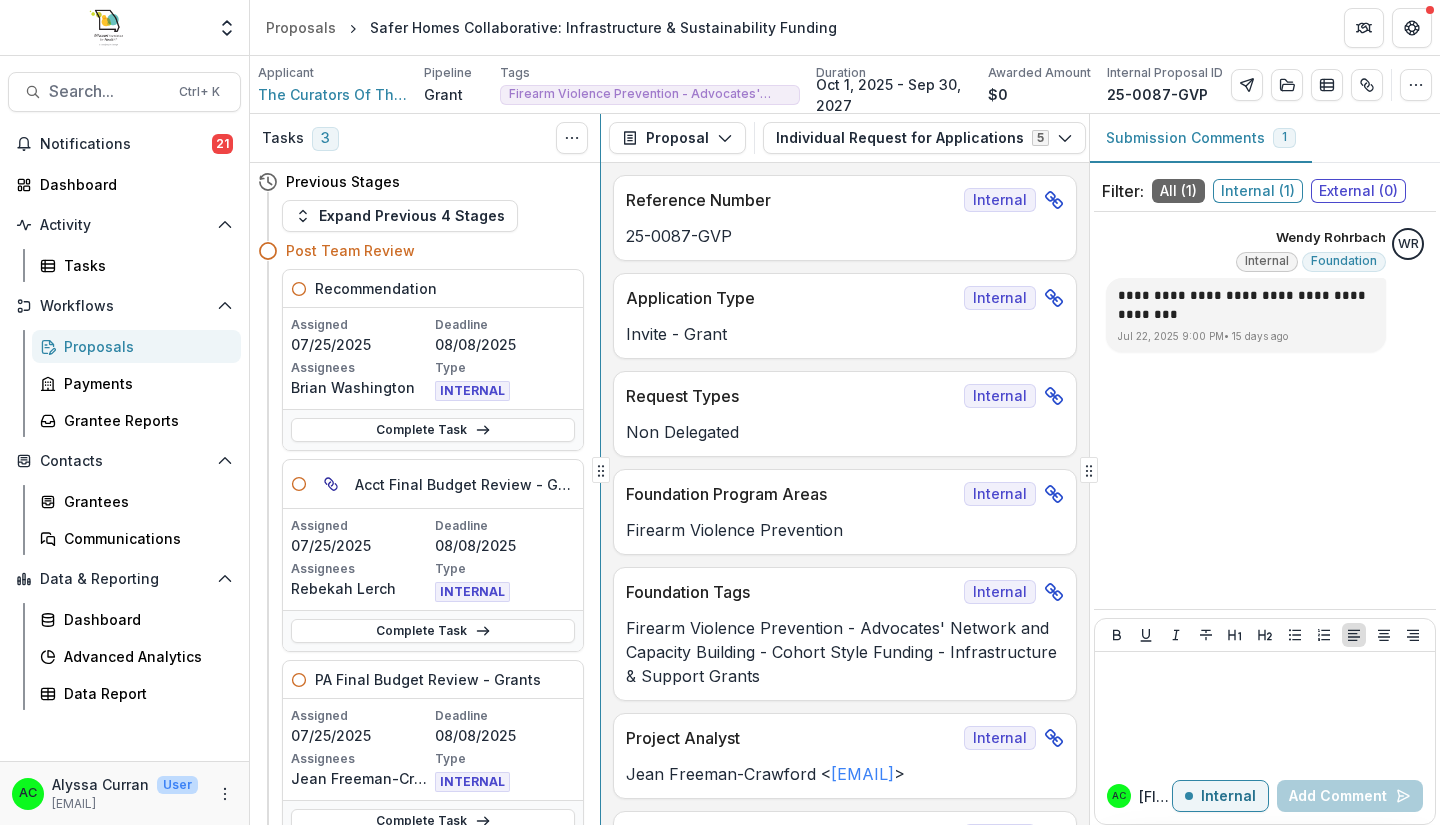 click on "Tasks 3 Show Cancelled Tasks Previous Stages Expand Previous 4 Stages Post Team Review Recommendation Assigned 07/25/2025 Deadline 08/08/2025 Assignees [FIRST] [LAST] Type INTERNAL Complete Task Acct Final Budget Review - Grants Assigned 07/25/2025 Deadline 08/08/2025 Assignees [FIRST] [LAST] Type INTERNAL Complete Task PA Final Budget Review - Grants Assigned 07/25/2025 Deadline 08/08/2025 Assignees [FIRST] [LAST] Type INTERNAL Complete Task Add Internal Reviewer Add External Reviewers CSO & CEO Review CSO Review Incomplete Board of Directors Review Approval Process Dynamic Reporting Schedule Incomplete Dynamic Payment Schedule Incomplete Approval Communication - Grant Incomplete Declination Process Declination Communication Incomplete Active Awards Disbursement Notification Incomplete Disbursement Request Grants Incomplete Closed Awards Declined Declination Communication Incomplete Proposal Proposal Payments Reports Grant Agreements Board Summaries Bank Details Individual Request for Applications 5" at bounding box center (845, 469) 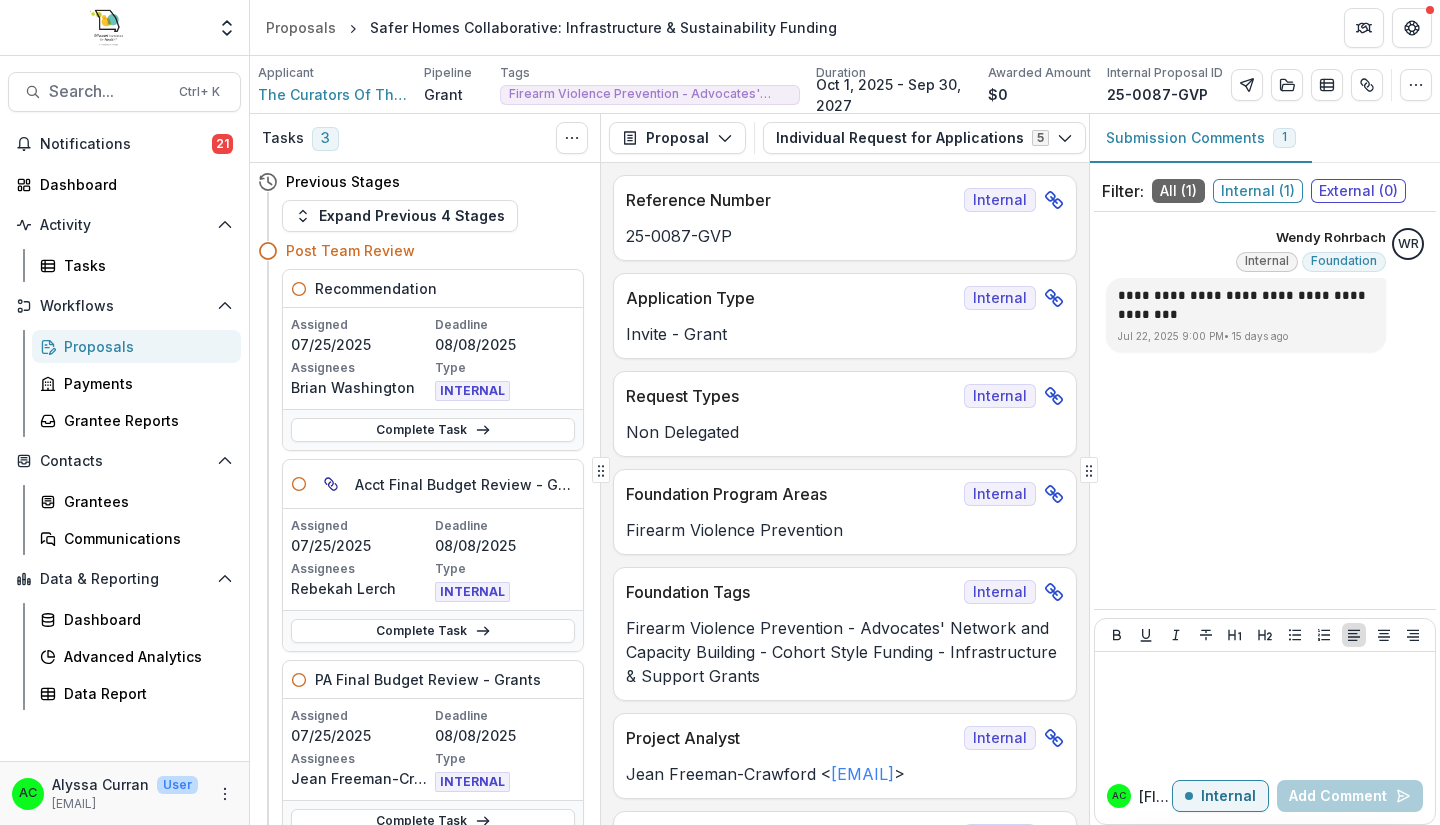 click 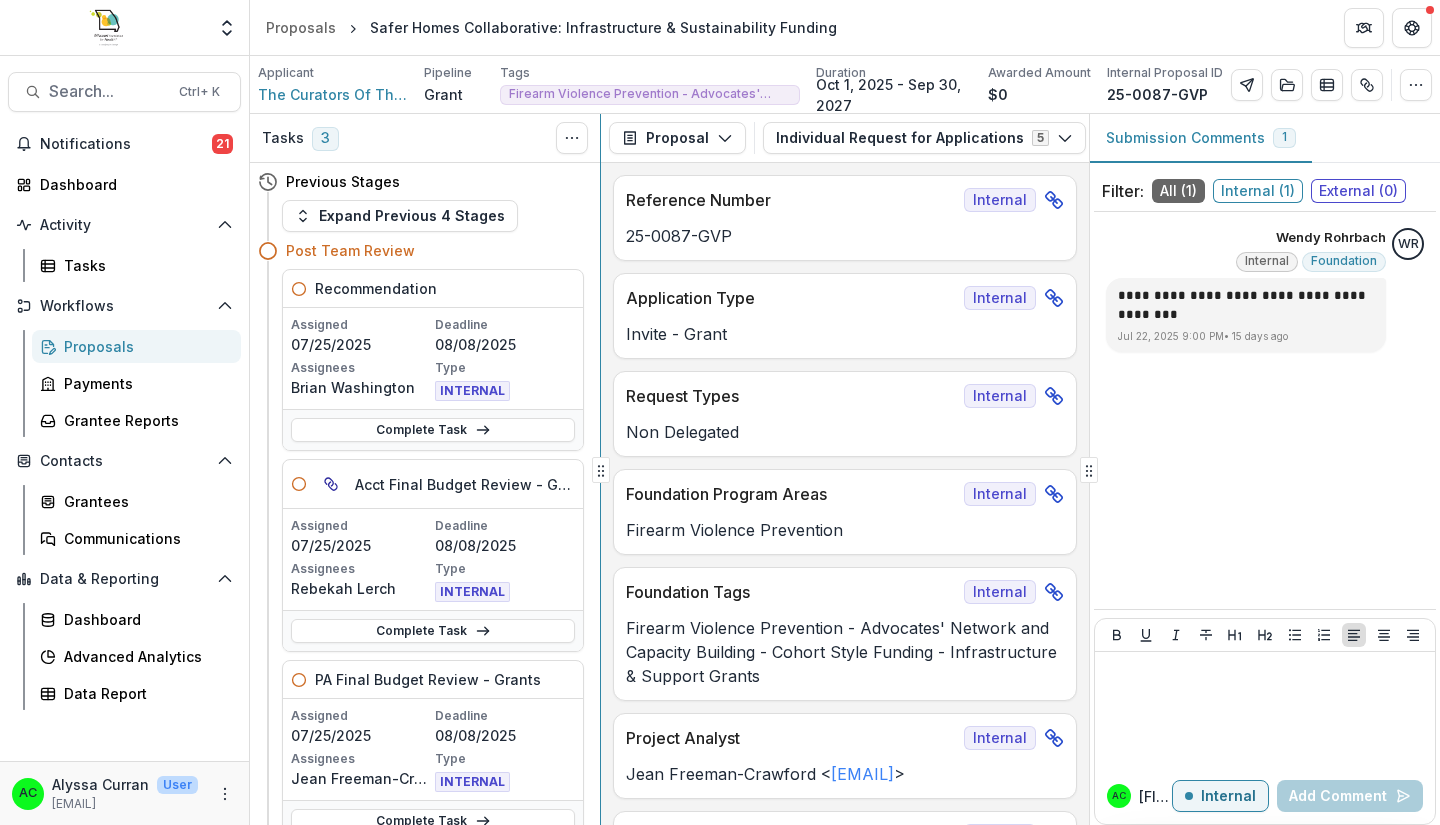 click 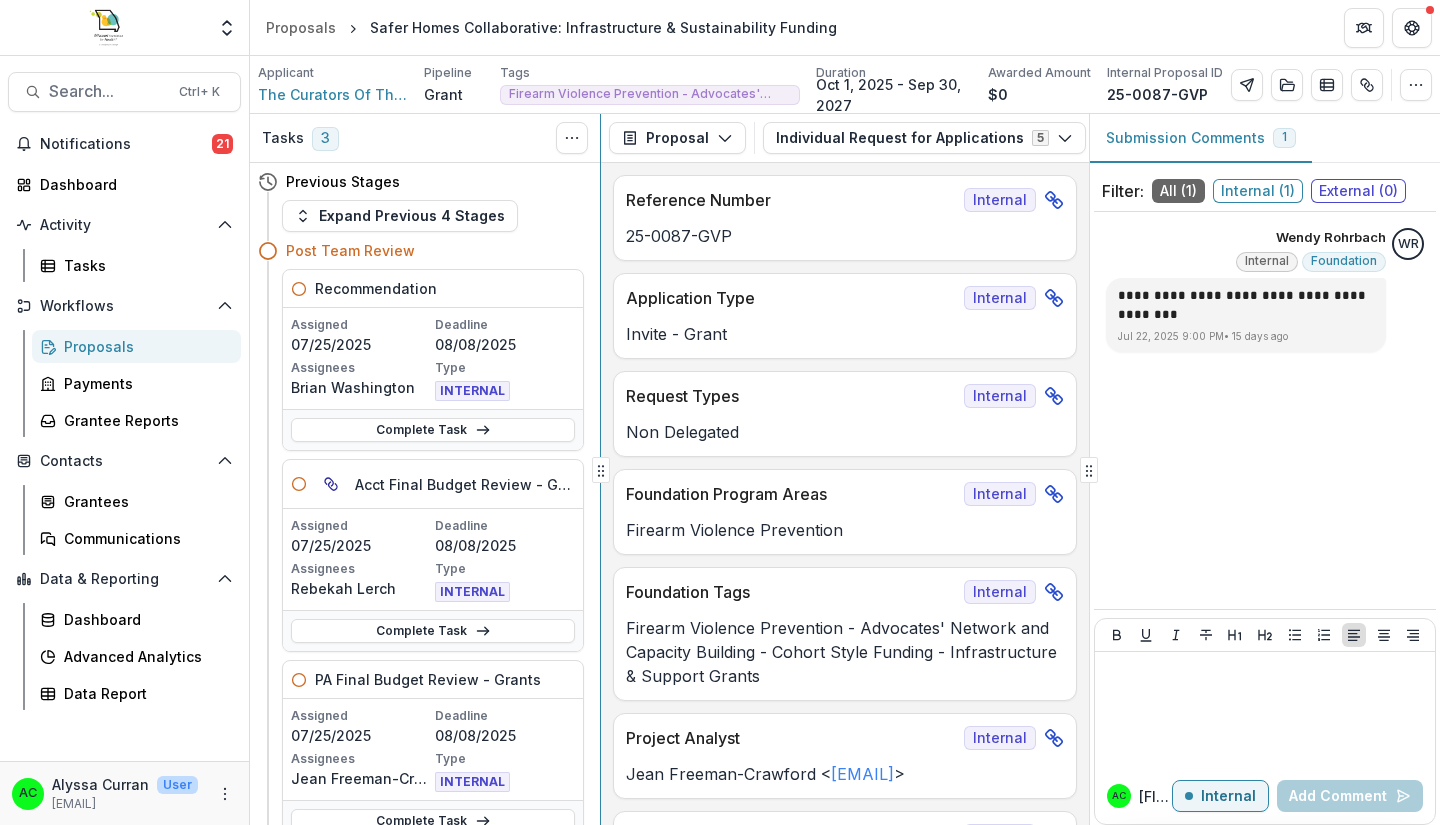 click on "Tasks 3 Show Cancelled Tasks Previous Stages Expand Previous 4 Stages Post Team Review Recommendation Assigned 07/25/2025 Deadline 08/08/2025 Assignees [FIRST] [LAST] Type INTERNAL Complete Task Acct Final Budget Review - Grants Assigned 07/25/2025 Deadline 08/08/2025 Assignees [FIRST] [LAST] Type INTERNAL Complete Task PA Final Budget Review - Grants Assigned 07/25/2025 Deadline 08/08/2025 Assignees [FIRST] [LAST] Type INTERNAL Complete Task Add Internal Reviewer Add External Reviewers CSO & CEO Review CSO Review Incomplete Board of Directors Review Approval Process Dynamic Reporting Schedule Incomplete Dynamic Payment Schedule Incomplete Approval Communication - Grant Incomplete Declination Process Declination Communication Incomplete Active Awards Disbursement Notification Incomplete Disbursement Request Grants Incomplete Closed Awards Declined Declination Communication Incomplete Proposal Proposal Payments Reports Grant Agreements Board Summaries Bank Details Individual Request for Applications 5" at bounding box center [845, 469] 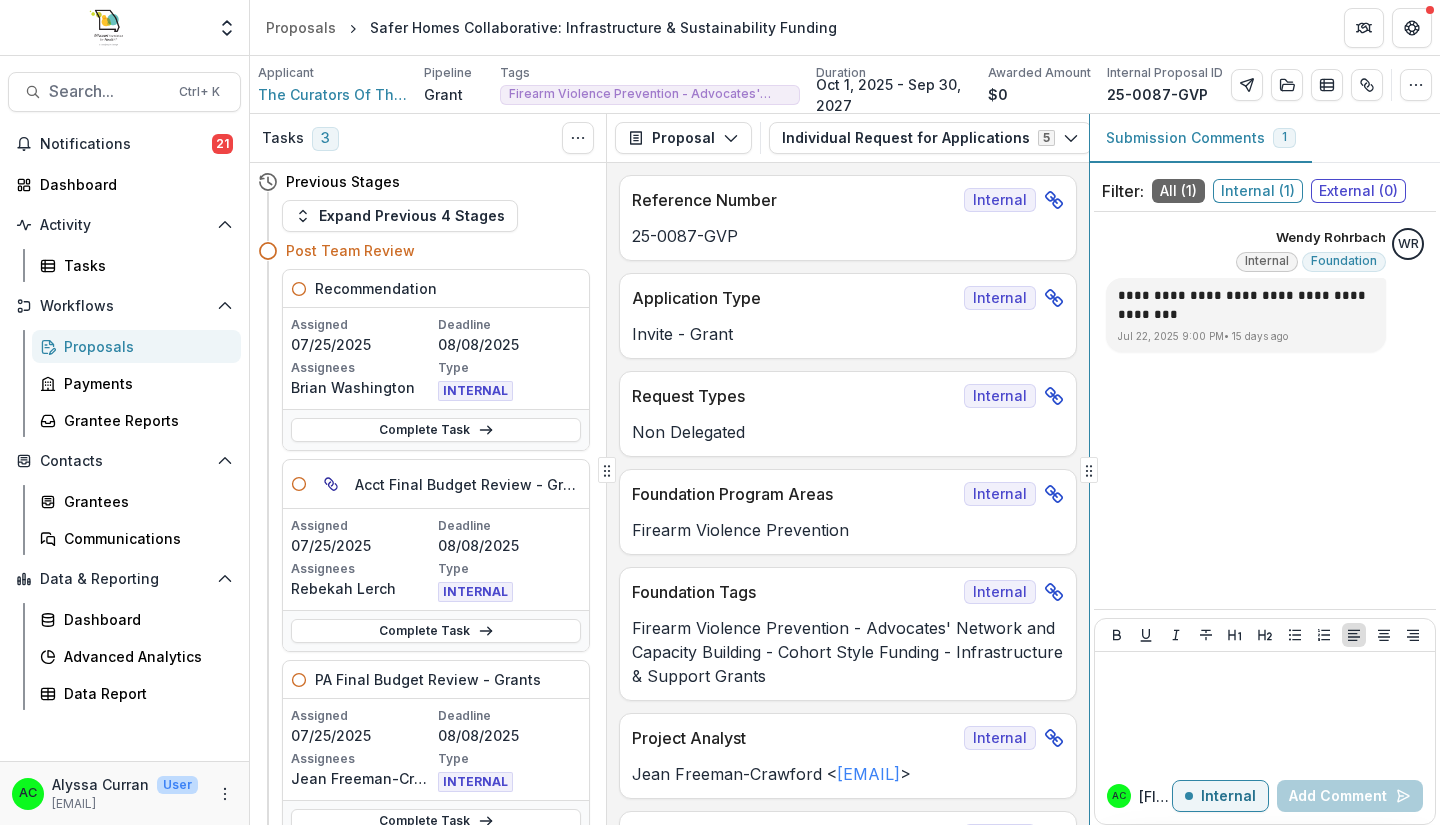 click on "Tasks 3 Show Cancelled Tasks Previous Stages Expand Previous 4 Stages Post Team Review Recommendation Assigned 07/25/2025 Deadline 08/08/2025 Assignees [FIRST] [LAST] Type INTERNAL Complete Task Acct Final Budget Review - Grants Assigned 07/25/2025 Deadline 08/08/2025 Assignees [FIRST] [LAST] Type INTERNAL Complete Task PA Final Budget Review - Grants Assigned 07/25/2025 Deadline 08/08/2025 Assignees [FIRST] [LAST] Type INTERNAL Complete Task Add Internal Reviewer Add External Reviewers CSO & CEO Review CSO Review Incomplete Board of Directors Review Approval Process Dynamic Reporting Schedule Incomplete Dynamic Payment Schedule Incomplete Approval Communication - Grant Incomplete Declination Process Declination Communication Incomplete Active Awards Disbursement Notification Incomplete Disbursement Request Grants Incomplete Closed Awards Declined Declination Communication Incomplete Proposal Proposal Payments Reports Grant Agreements Board Summaries Bank Details Individual Request for Applications 5" at bounding box center [845, 469] 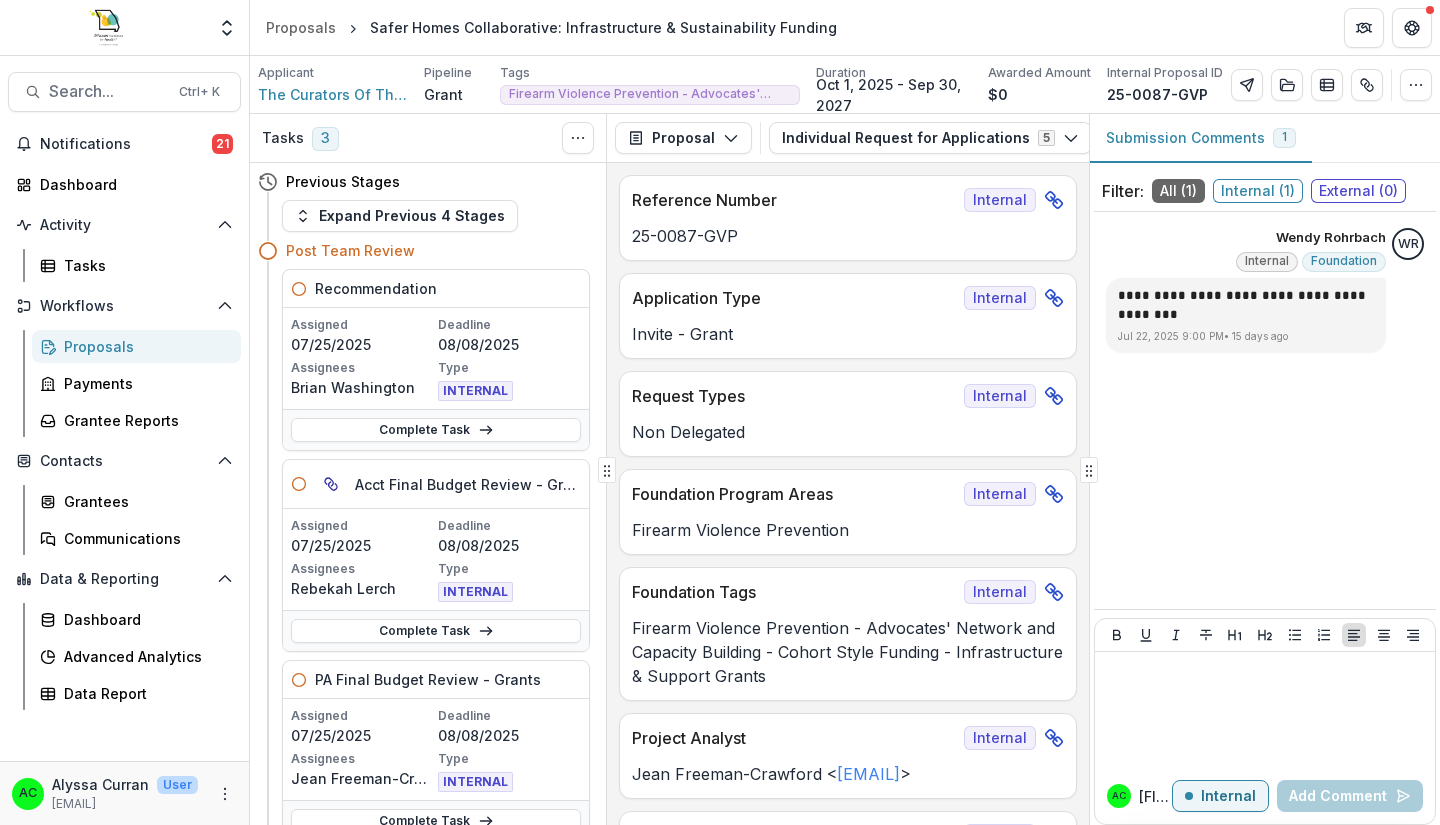 click 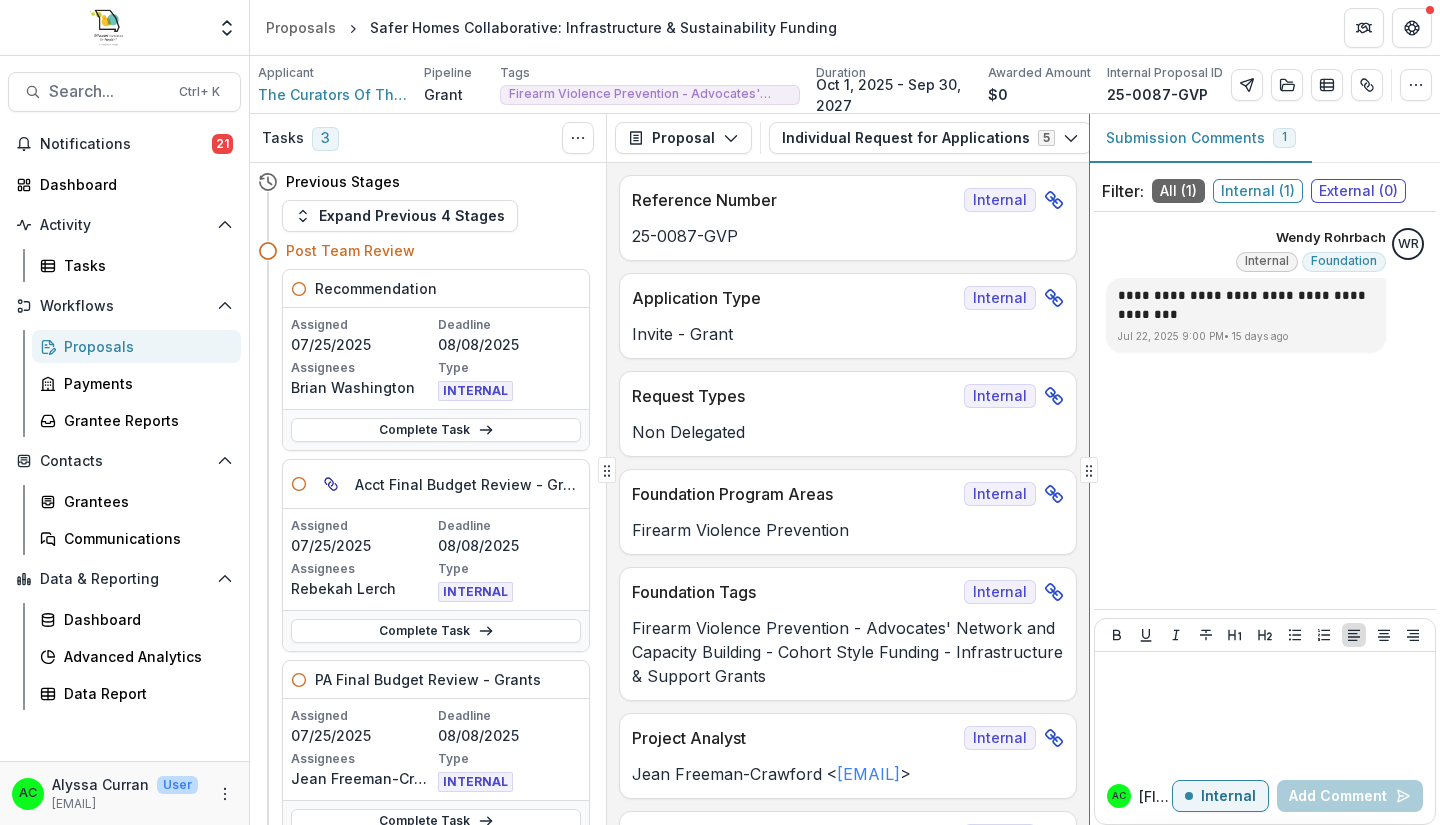 click 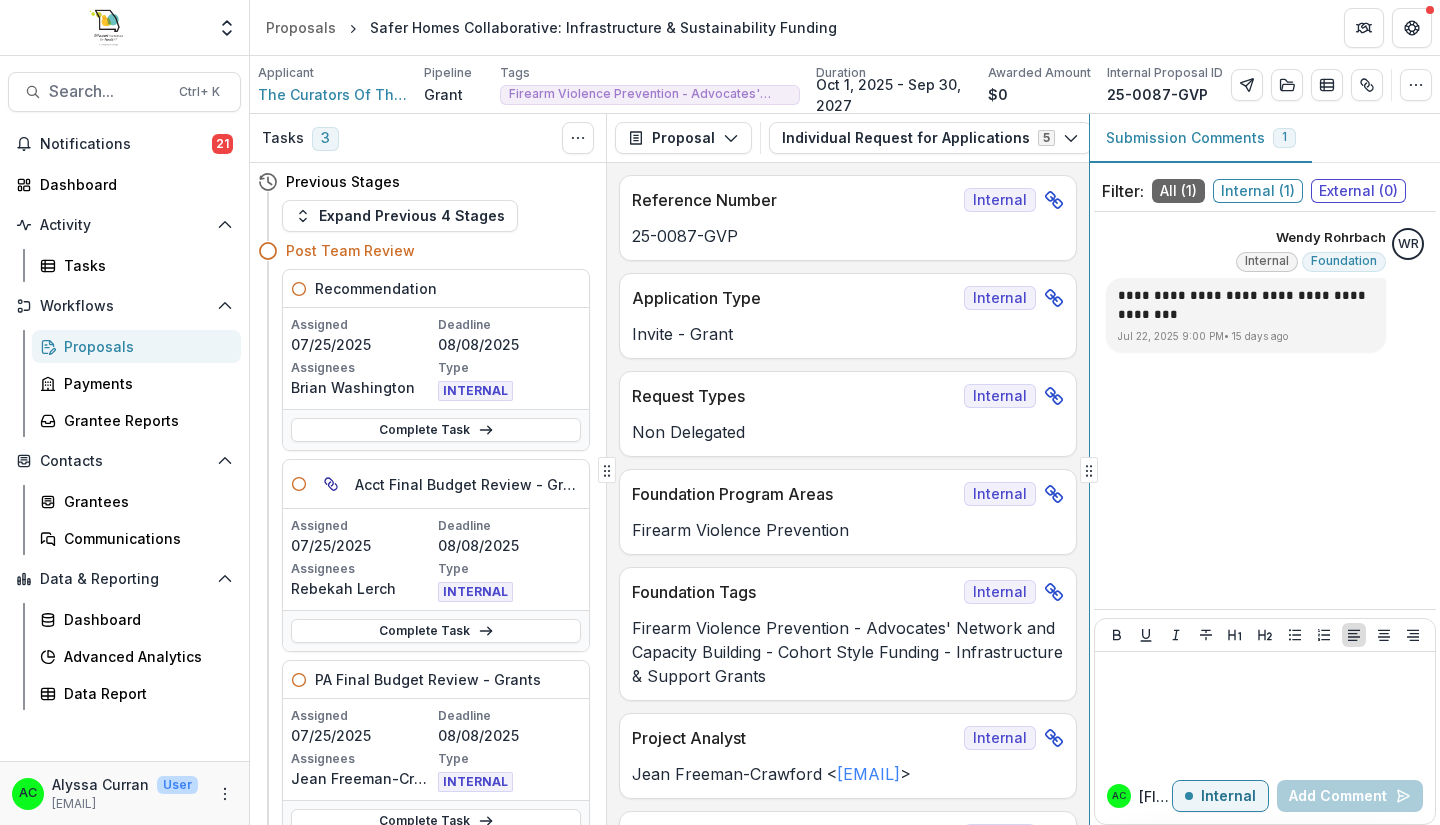 click on "Tasks 3 Show Cancelled Tasks Previous Stages Expand Previous 4 Stages Post Team Review Recommendation Assigned 07/25/2025 Deadline 08/08/2025 Assignees [FIRST] [LAST] Type INTERNAL Complete Task Acct Final Budget Review - Grants Assigned 07/25/2025 Deadline 08/08/2025 Assignees [FIRST] [LAST] Type INTERNAL Complete Task PA Final Budget Review - Grants Assigned 07/25/2025 Deadline 08/08/2025 Assignees [FIRST] [LAST] Type INTERNAL Complete Task Add Internal Reviewer Add External Reviewers CSO & CEO Review CSO Review Incomplete Board of Directors Review Approval Process Dynamic Reporting Schedule Incomplete Dynamic Payment Schedule Incomplete Approval Communication - Grant Incomplete Declination Process Declination Communication Incomplete Active Awards Disbursement Notification Incomplete Disbursement Request Grants Incomplete Closed Awards Declined Declination Communication Incomplete Proposal Proposal Payments Reports Grant Agreements Board Summaries Bank Details Individual Request for Applications 5" at bounding box center [845, 469] 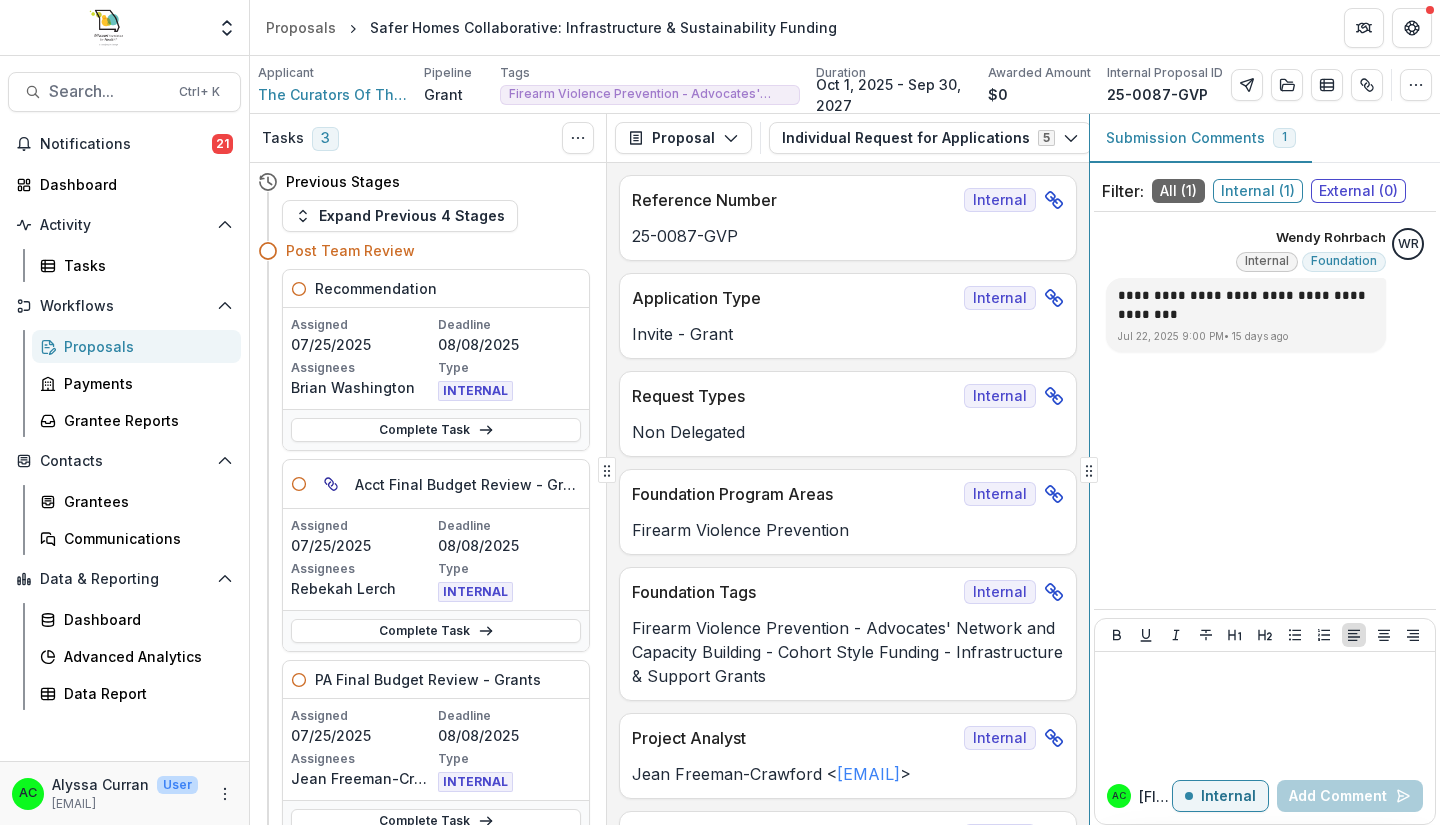 click on "Tasks 3 Show Cancelled Tasks Previous Stages Expand Previous 4 Stages Post Team Review Recommendation Assigned 07/25/2025 Deadline 08/08/2025 Assignees [FIRST] [LAST] Type INTERNAL Complete Task Acct Final Budget Review - Grants Assigned 07/25/2025 Deadline 08/08/2025 Assignees [FIRST] [LAST] Type INTERNAL Complete Task PA Final Budget Review - Grants Assigned 07/25/2025 Deadline 08/08/2025 Assignees [FIRST] [LAST] Type INTERNAL Complete Task Add Internal Reviewer Add External Reviewers CSO & CEO Review CSO Review Incomplete Board of Directors Review Approval Process Dynamic Reporting Schedule Incomplete Dynamic Payment Schedule Incomplete Approval Communication - Grant Incomplete Declination Process Declination Communication Incomplete Active Awards Disbursement Notification Incomplete Disbursement Request Grants Incomplete Closed Awards Declined Declination Communication Incomplete Proposal Proposal Payments Reports Grant Agreements Board Summaries Bank Details Individual Request for Applications 5" at bounding box center (845, 469) 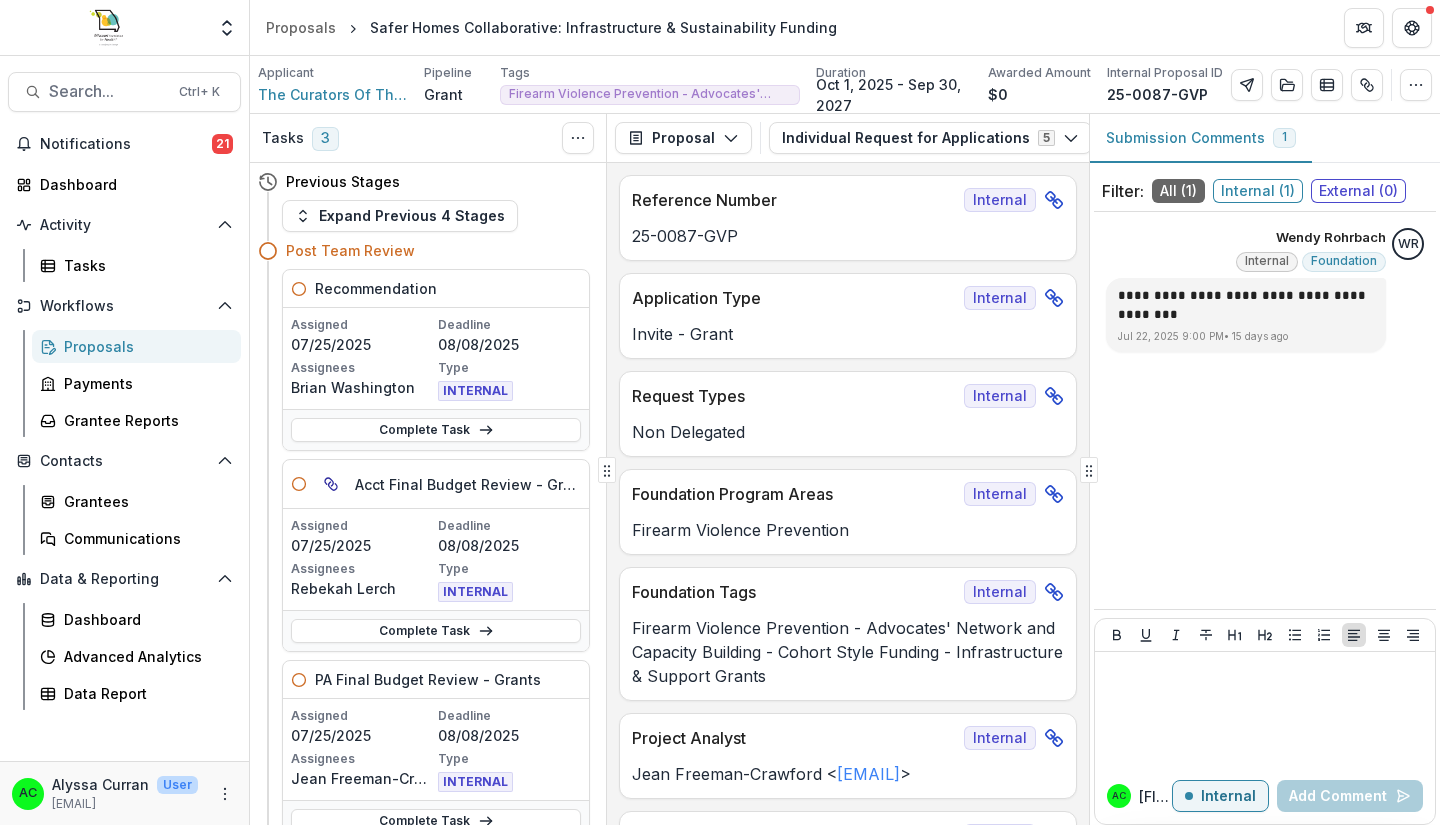 click 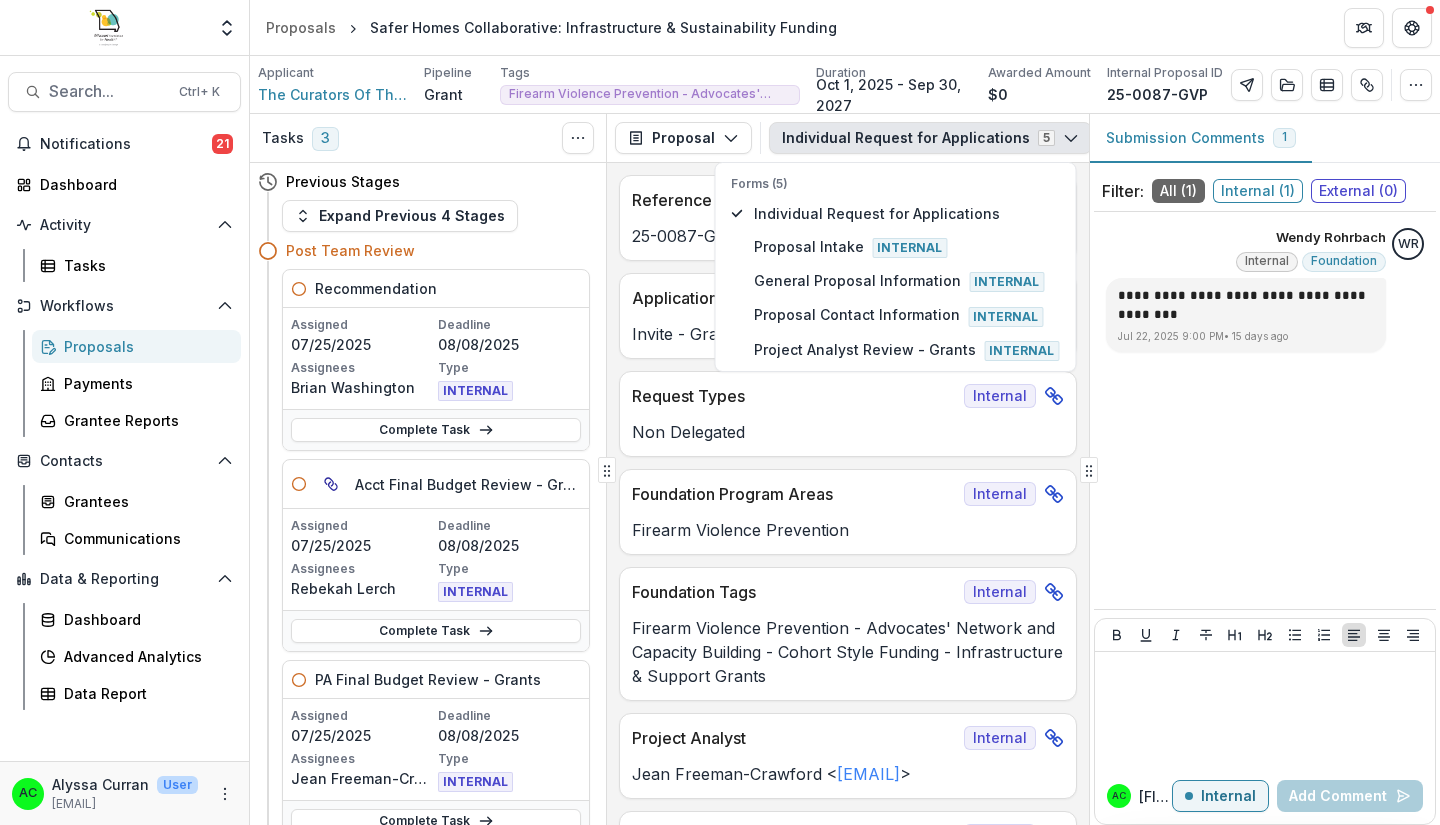 click 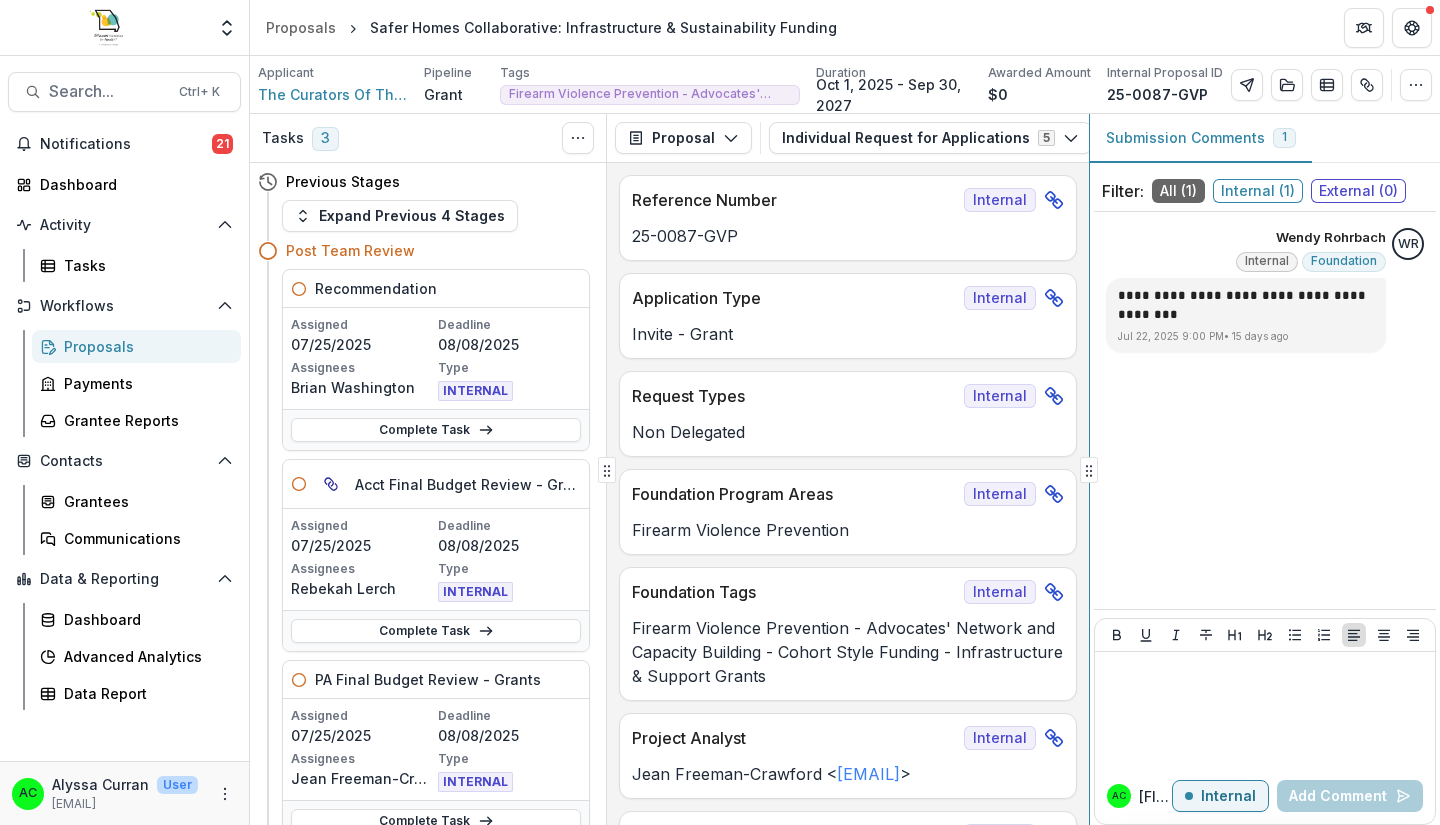 click at bounding box center (1089, 469) 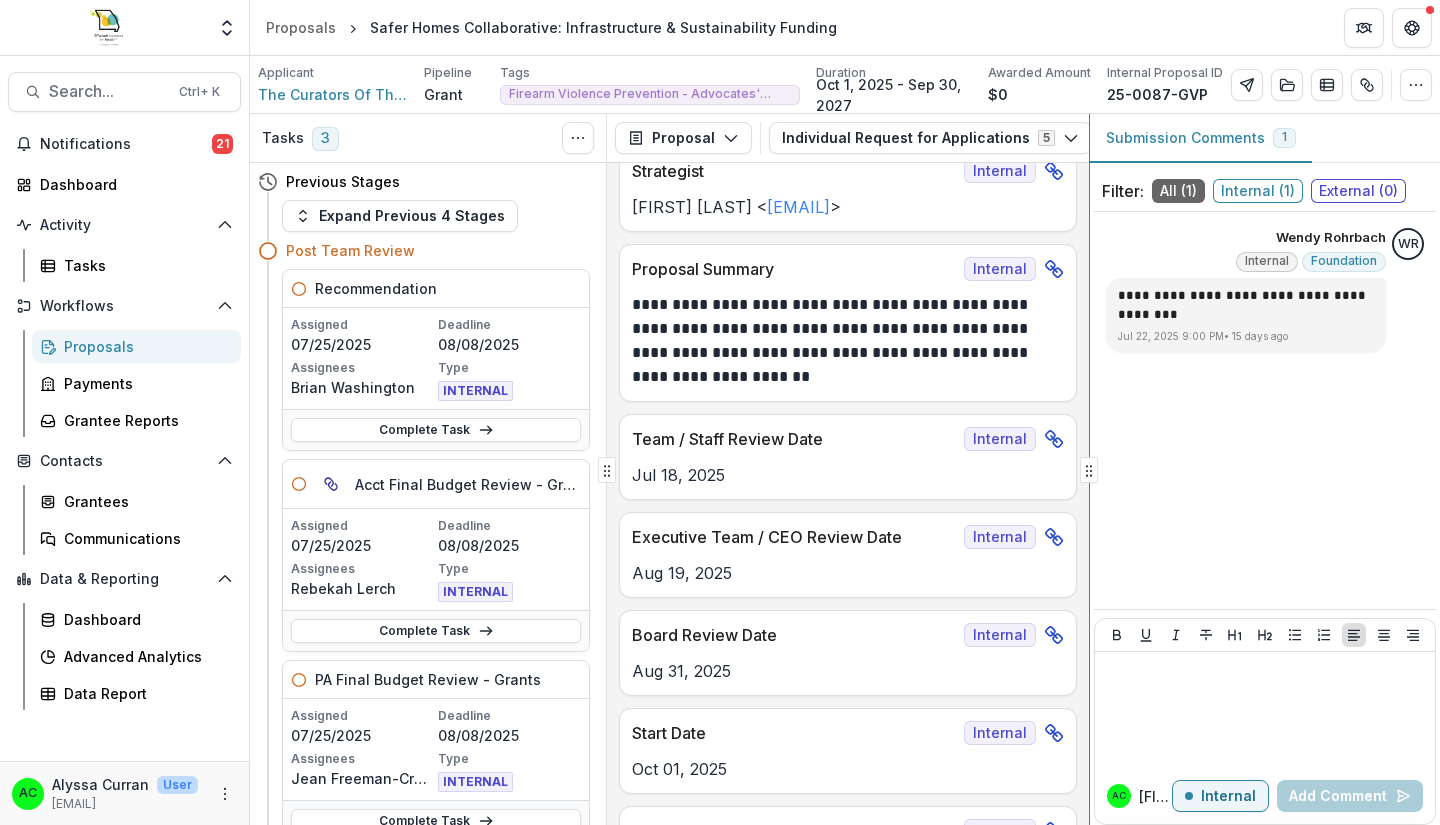 type 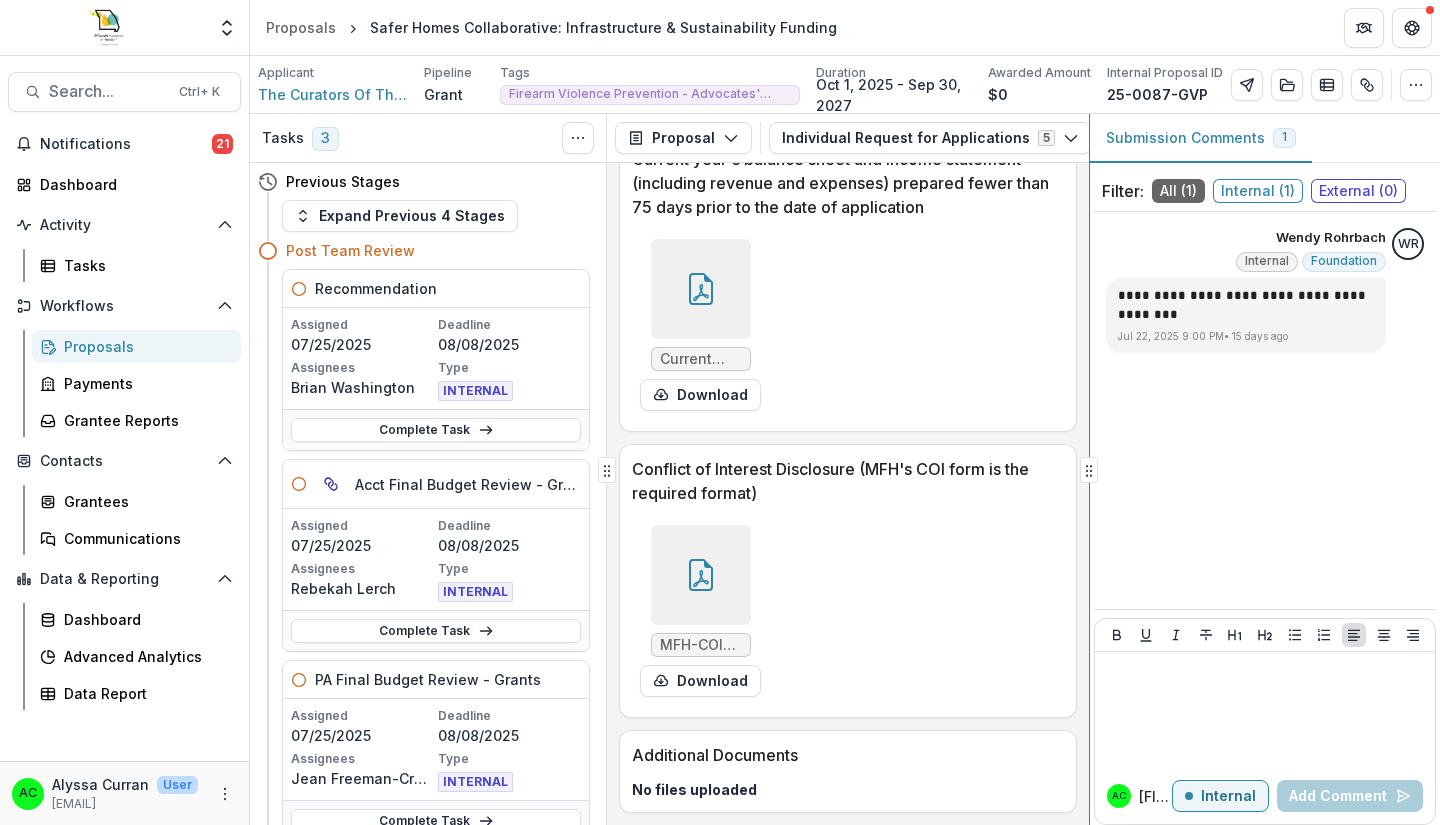 scroll, scrollTop: 0, scrollLeft: 0, axis: both 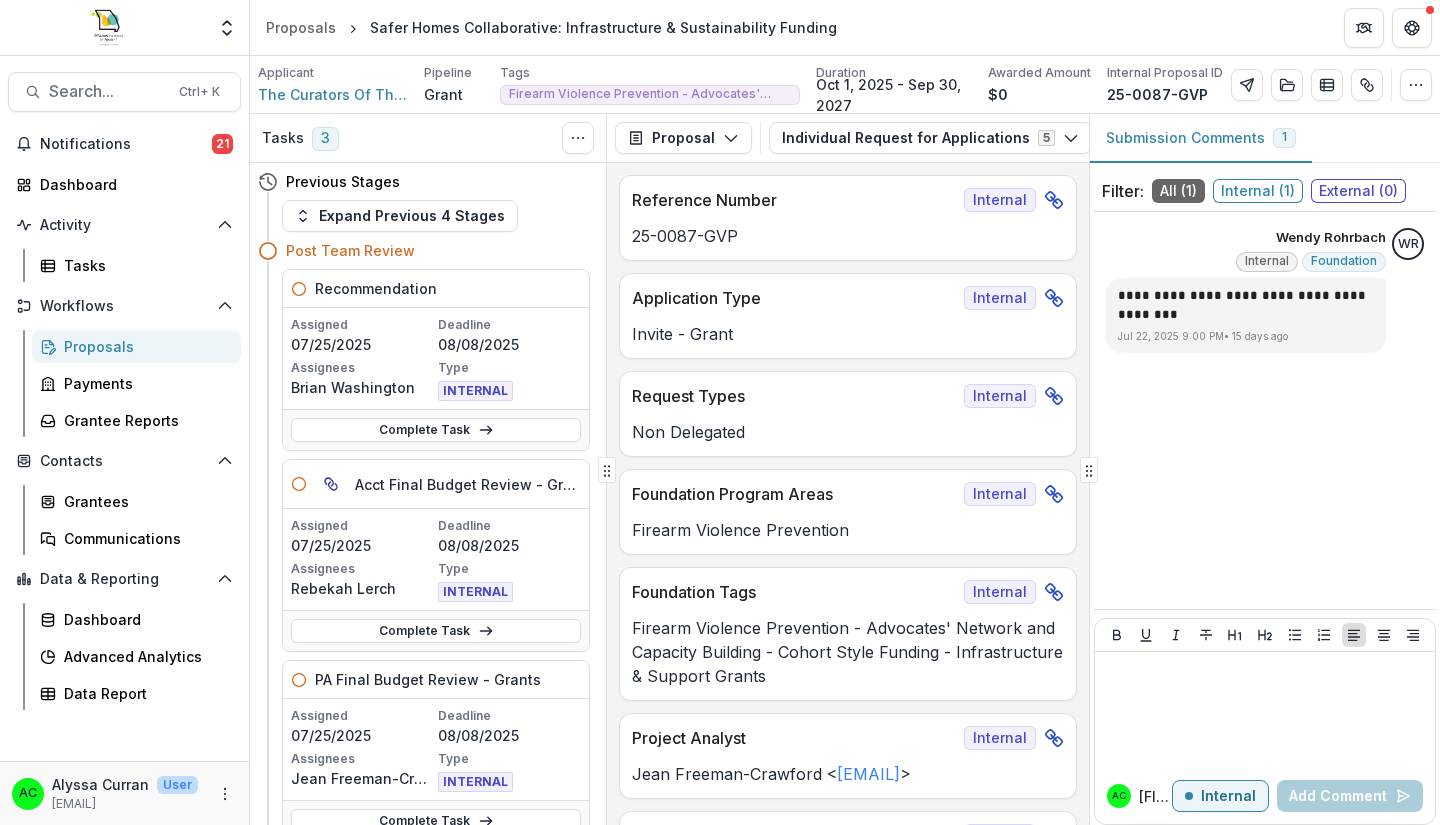 click on "Submission Comments  1" at bounding box center [1201, 138] 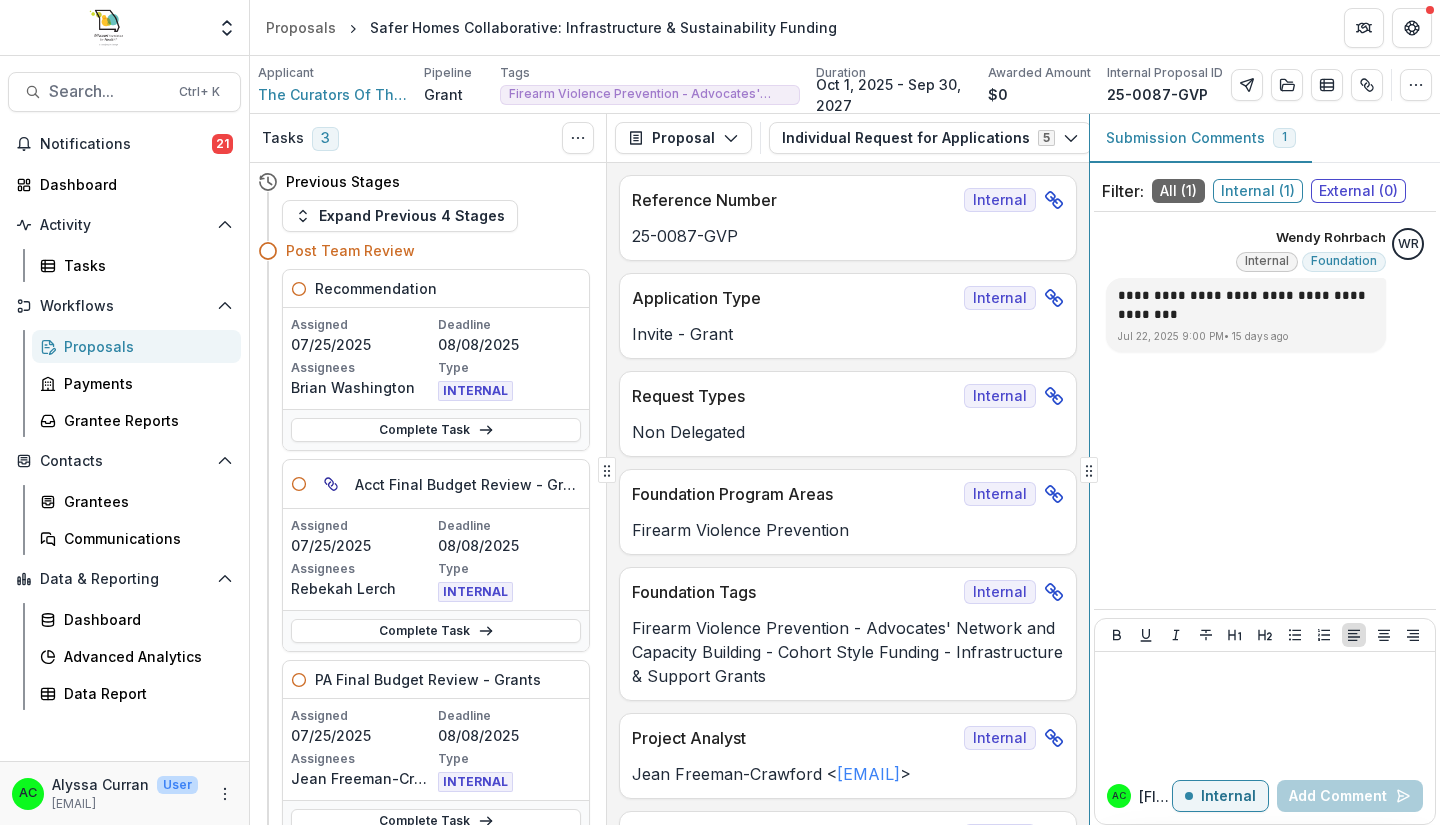 click 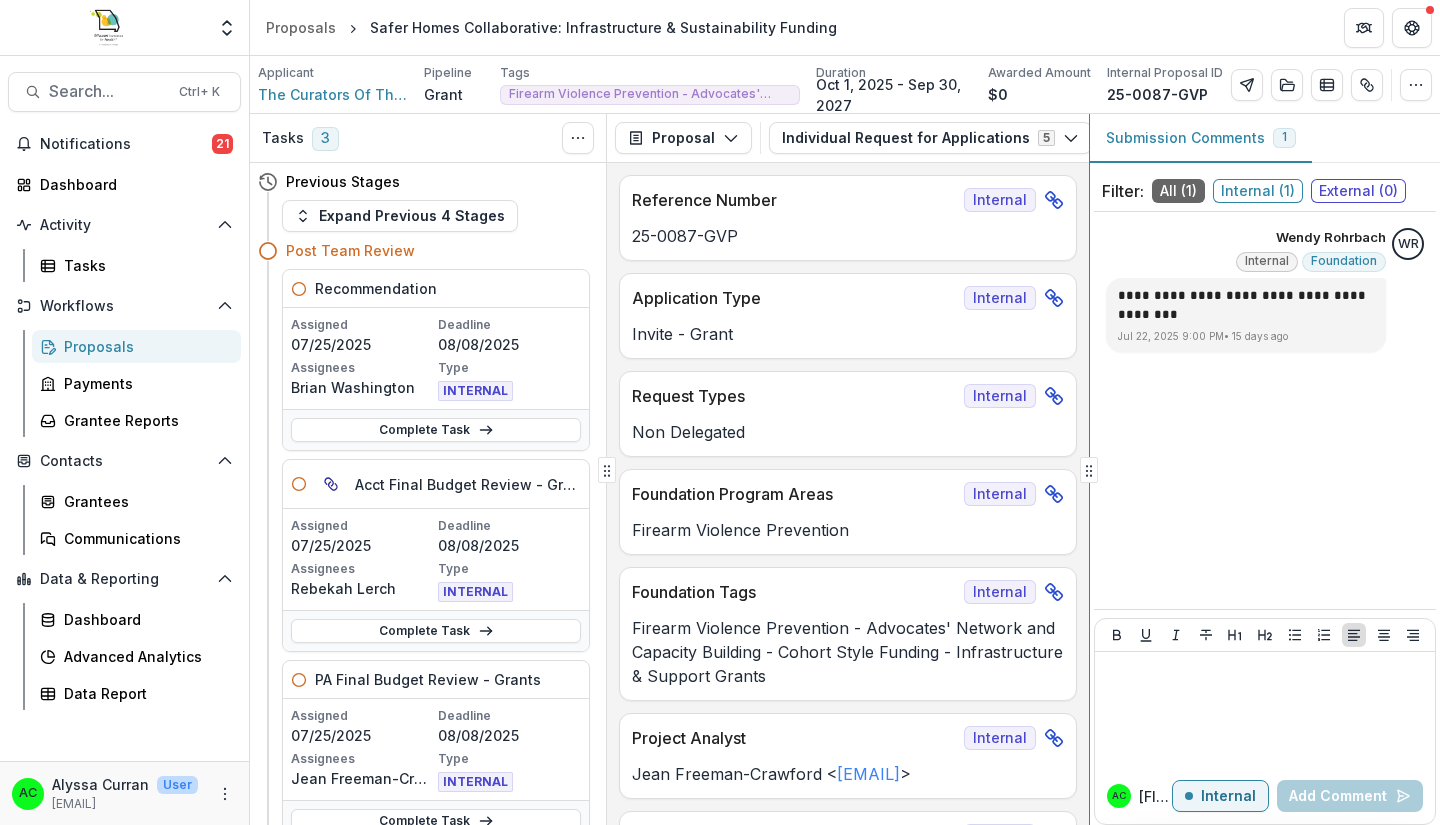 click on "Tasks 3 Show Cancelled Tasks Previous Stages Expand Previous 4 Stages Post Team Review Recommendation Assigned 07/25/2025 Deadline 08/08/2025 Assignees [FIRST] [LAST] Type INTERNAL Complete Task Acct Final Budget Review - Grants Assigned 07/25/2025 Deadline 08/08/2025 Assignees [FIRST] [LAST] Type INTERNAL Complete Task PA Final Budget Review - Grants Assigned 07/25/2025 Deadline 08/08/2025 Assignees [FIRST] [LAST] Type INTERNAL Complete Task Add Internal Reviewer Add External Reviewers CSO & CEO Review CSO Review Incomplete Board of Directors Review Approval Process Dynamic Reporting Schedule Incomplete Dynamic Payment Schedule Incomplete Approval Communication - Grant Incomplete Declination Process Declination Communication Incomplete Active Awards Disbursement Notification Incomplete Disbursement Request Grants Incomplete Closed Awards Declined Declination Communication Incomplete Proposal Proposal Payments Reports Grant Agreements Board Summaries Bank Details Individual Request for Applications 5" at bounding box center [845, 469] 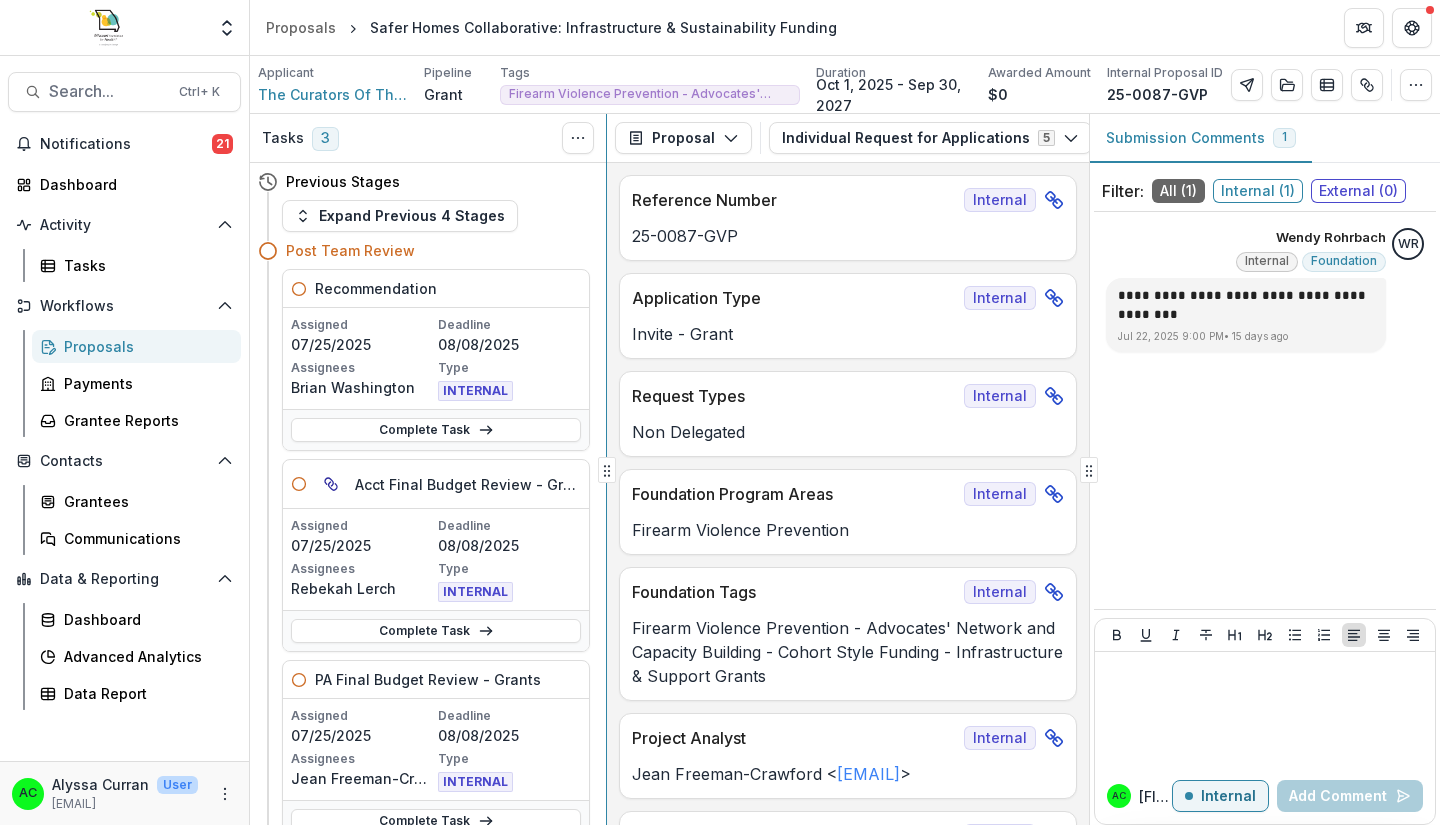 click 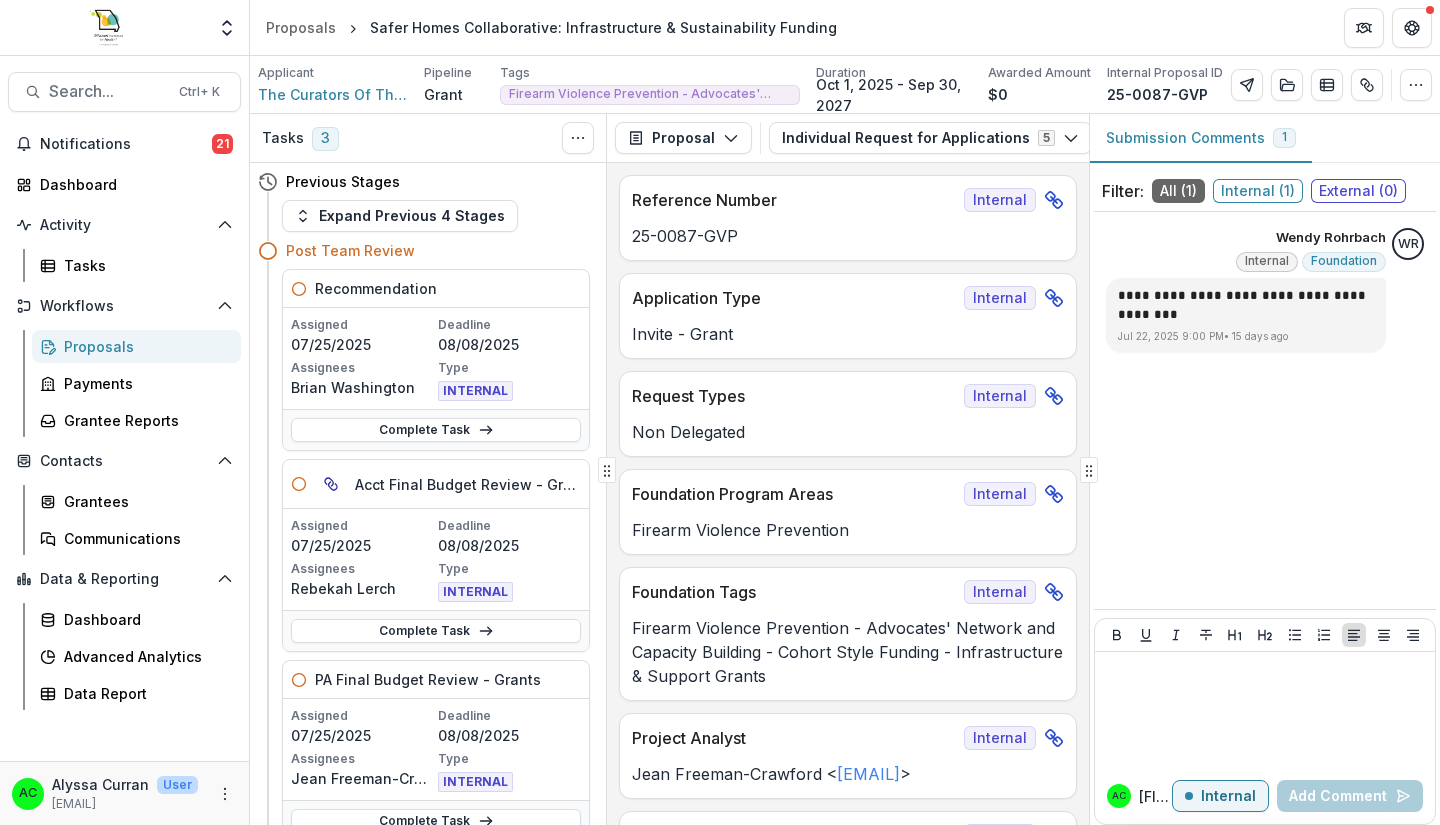 click 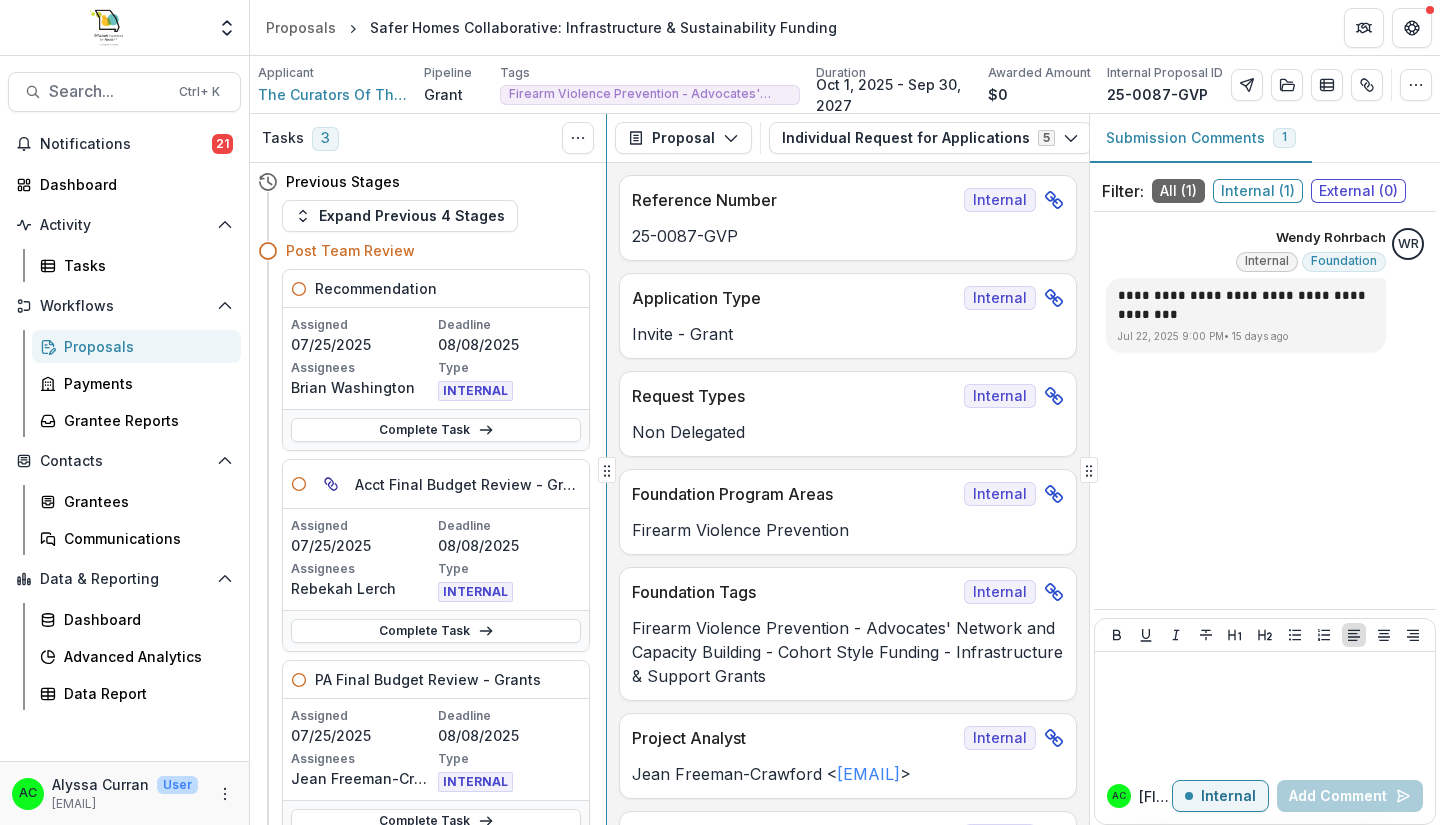click 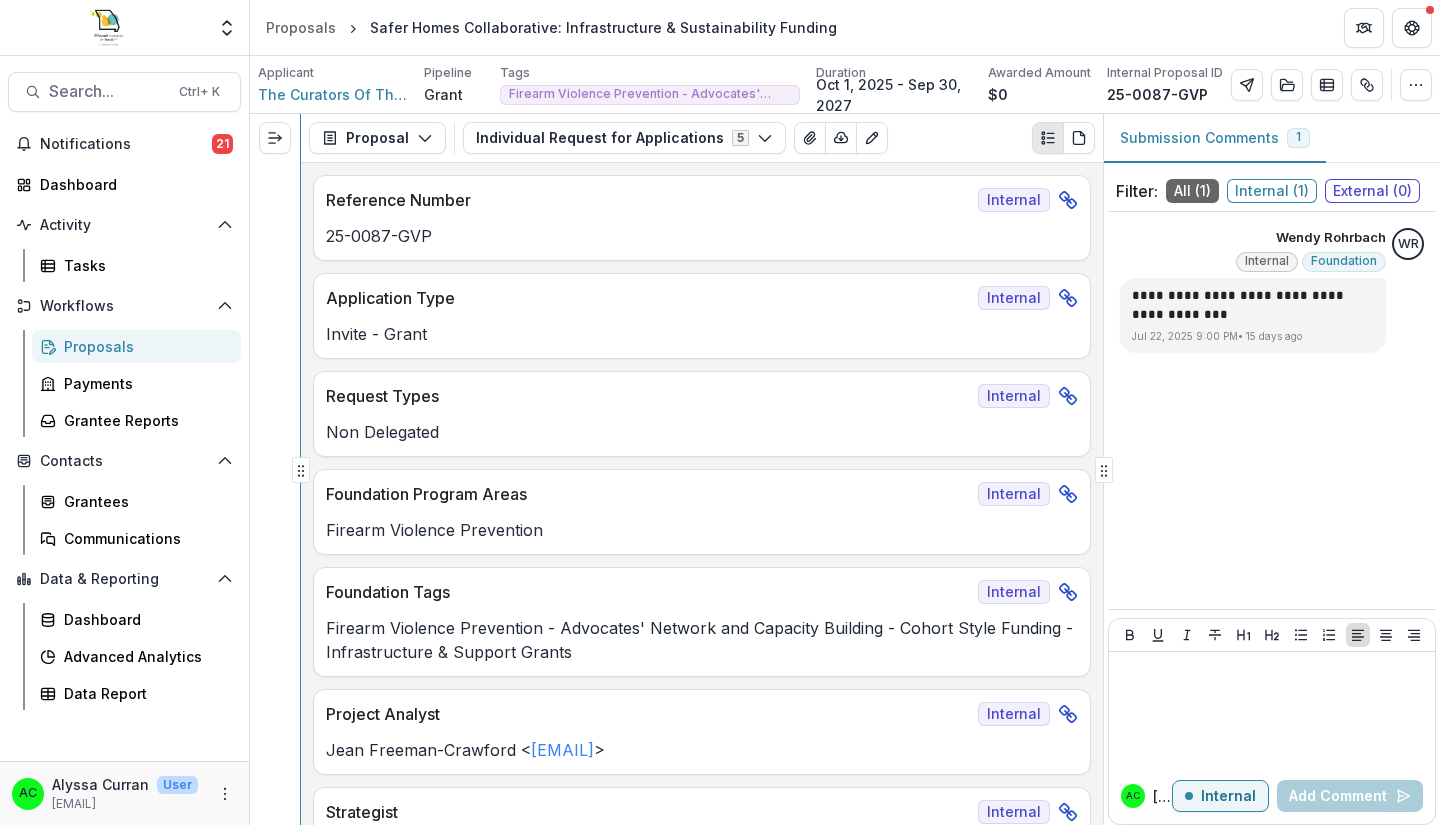 click at bounding box center (301, 470) 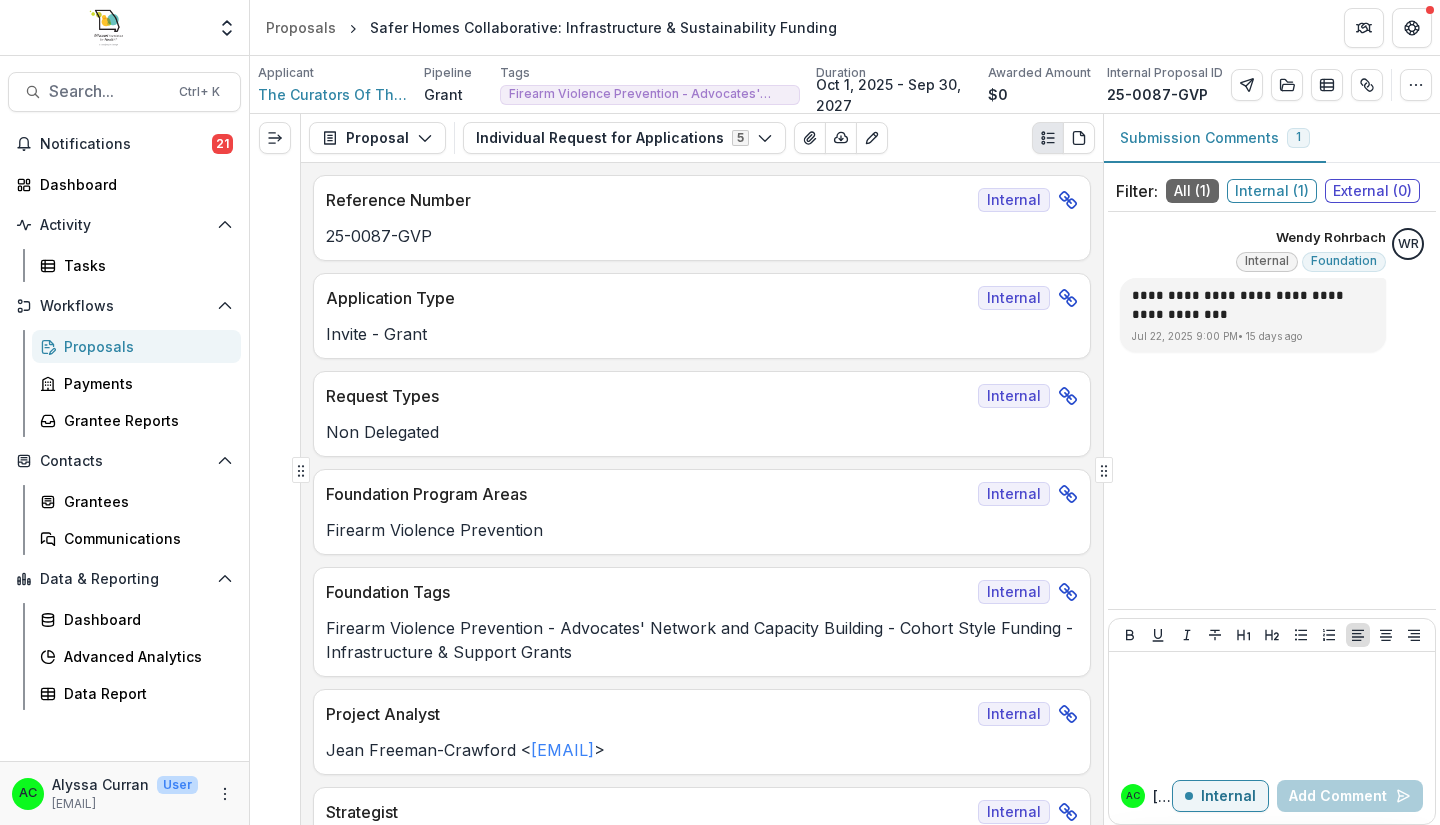 click 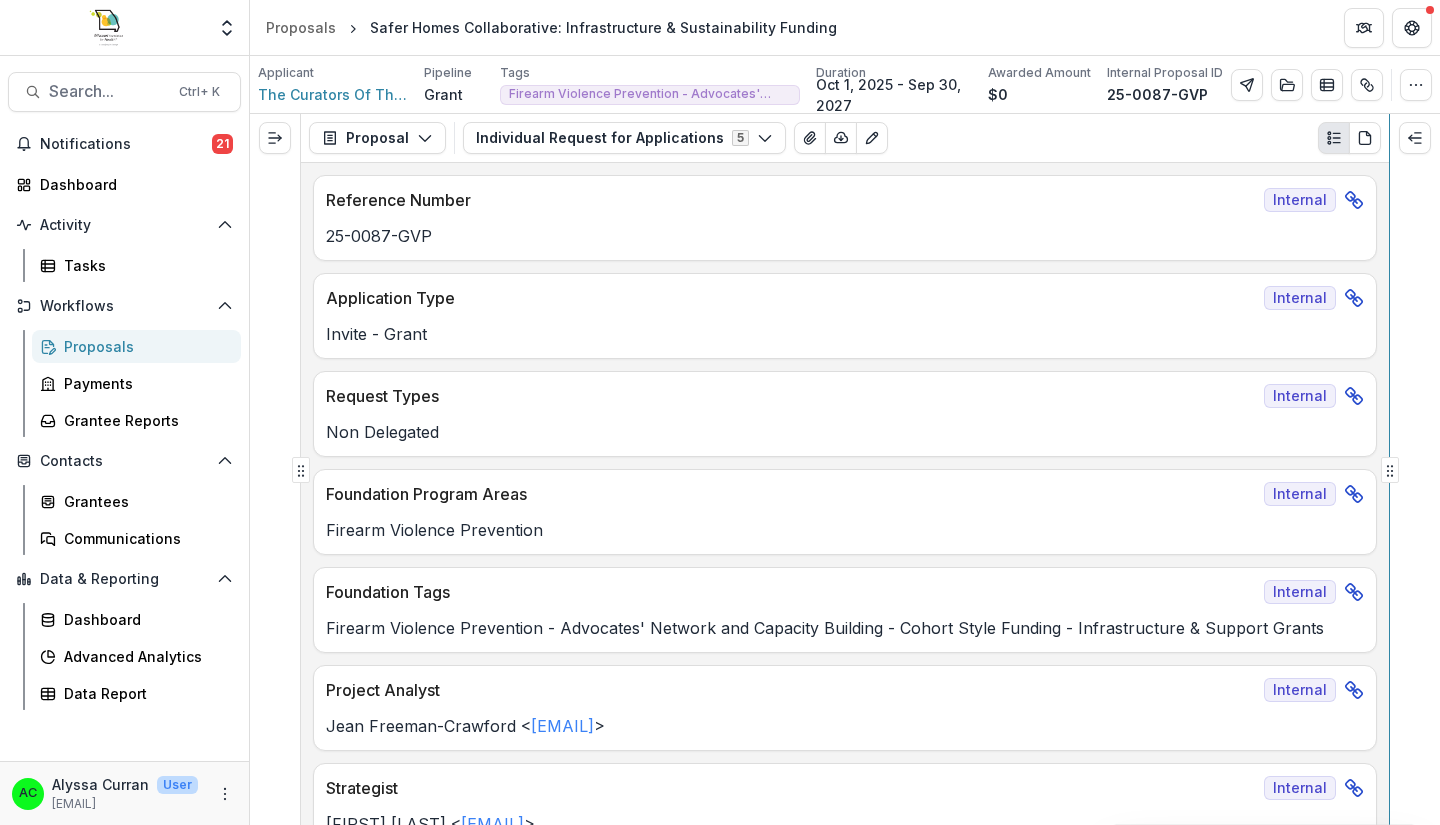 click on "Proposal Proposal Payments Reports Grant Agreements Board Summaries Bank Details Individual Request for Applications 5 Forms (5) Individual Request for Applications Proposal Intake Internal General Proposal Information Internal Proposal Contact Information Internal Project Analyst Review - Grants Internal Word Download Word Download (with field descriptions) Zip Download Preview Merged PDF Preview Merged PDF (Inline Images & PDFs) Preview Merged PDF (with field descriptions) Custom Download Reference Number Internal 25-0087-GVP Application Type Internal Invite - Grant Request Types Internal Non Delegated Foundation Program Areas Internal Firearm Violence Prevention Foundation Tags Internal Firearm Violence Prevention - Advocates' Network and Capacity Building - Cohort Style Funding - Infrastructure & Support Grants Project Analyst Internal [FIRST] [LAST] <[EMAIL]> Strategist Internal [FIRST] [LAST] <[EMAIL]> Proposal Summary Internal Team / Staff Review Date Internal MO No" at bounding box center (845, 469) 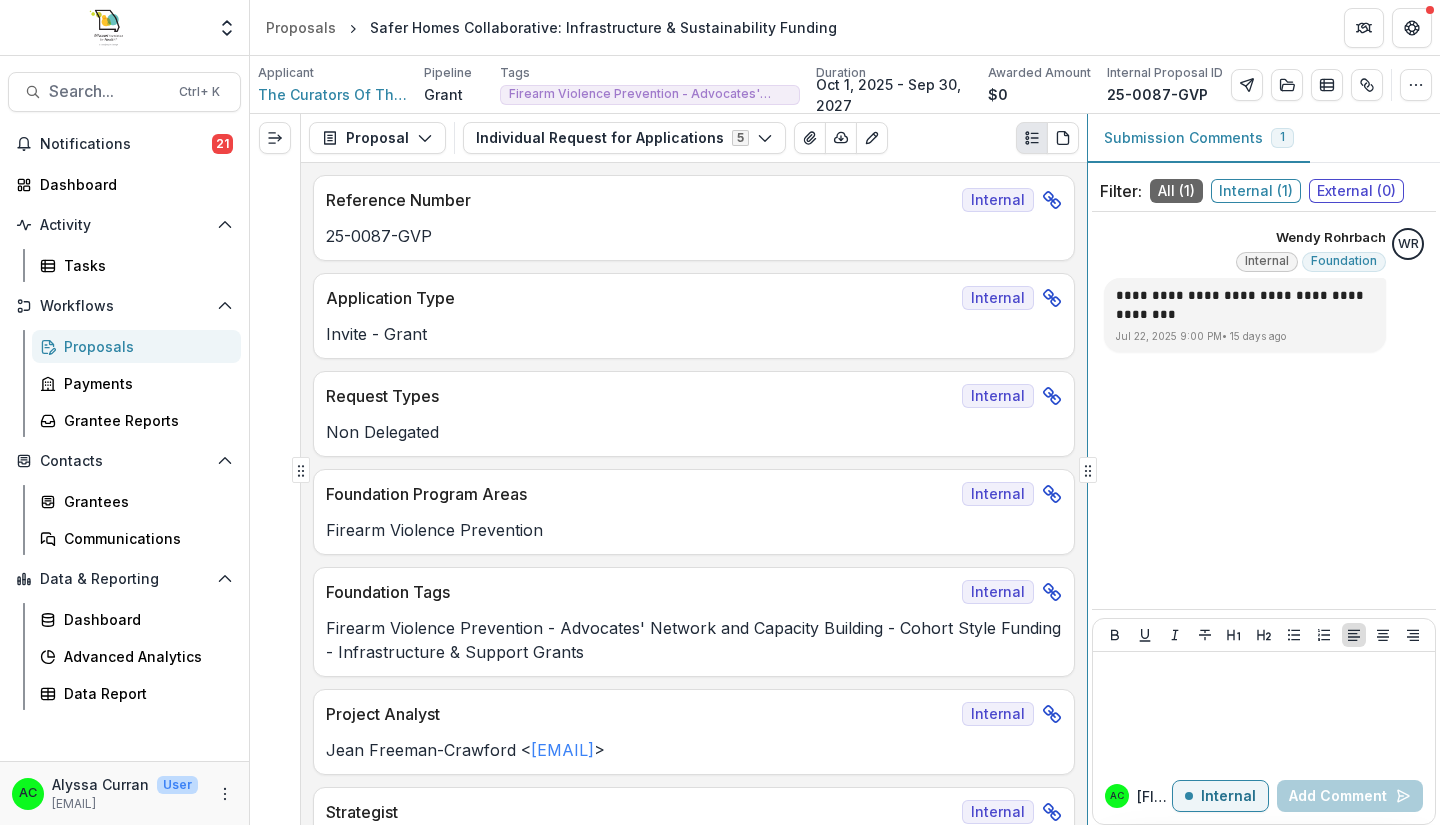 click on "Proposal Proposal Payments Reports Grant Agreements Board Summaries Bank Details Individual Request for Applications 5 Forms (5) Individual Request for Applications Proposal Intake Internal General Proposal Information Internal Proposal Contact Information Internal Project Analyst Review - Grants Internal Word Download Word Download (with field descriptions) Zip Download Preview Merged PDF Preview Merged PDF (Inline Images & PDFs) Preview Merged PDF (with field descriptions) Custom Download Reference Number Internal 25-0087-GVP Application Type Internal Invite - Grant Request Types Internal Non Delegated Foundation Program Areas Internal Firearm Violence Prevention Foundation Tags Internal Firearm Violence Prevention - Advocates' Network and Capacity Building - Cohort Style Funding - Infrastructure & Support Grants Project Analyst Internal [FIRST] [LAST] <[EMAIL]> Strategist Internal [FIRST] [LAST] <[EMAIL]> Proposal Summary Internal Team / Staff Review Date Internal MO No" at bounding box center (845, 469) 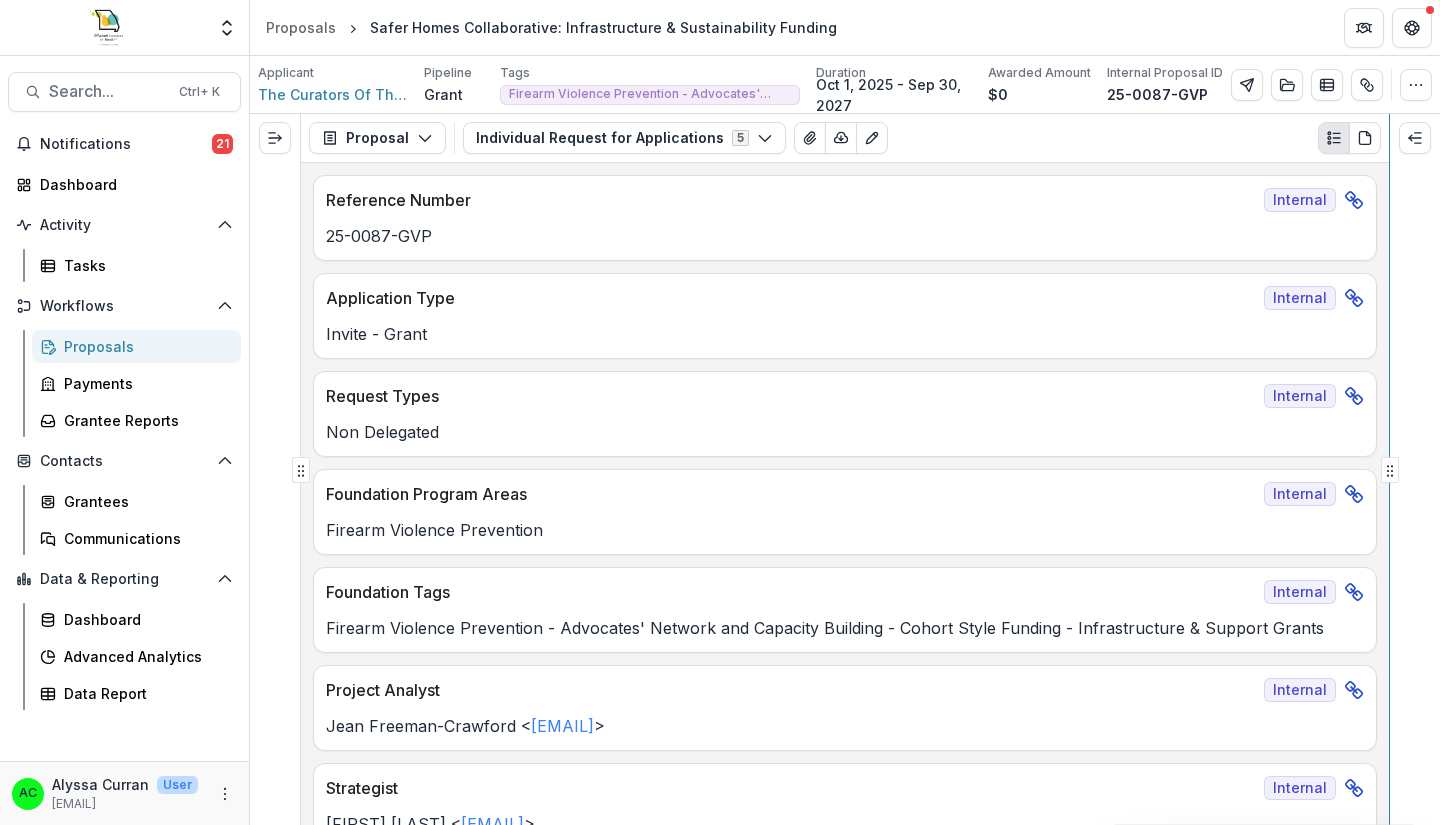 click on "Proposal Proposal Payments Reports Grant Agreements Board Summaries Bank Details Individual Request for Applications 5 Forms (5) Individual Request for Applications Proposal Intake Internal General Proposal Information Internal Proposal Contact Information Internal Project Analyst Review - Grants Internal Word Download Word Download (with field descriptions) Zip Download Preview Merged PDF Preview Merged PDF (Inline Images & PDFs) Preview Merged PDF (with field descriptions) Custom Download Reference Number Internal 25-0087-GVP Application Type Internal Invite - Grant Request Types Internal Non Delegated Foundation Program Areas Internal Firearm Violence Prevention Foundation Tags Internal Firearm Violence Prevention - Advocates' Network and Capacity Building - Cohort Style Funding - Infrastructure & Support Grants Project Analyst Internal [FIRST] [LAST] <[EMAIL]> Strategist Internal [FIRST] [LAST] <[EMAIL]> Proposal Summary Internal Team / Staff Review Date Internal MO No" at bounding box center (845, 469) 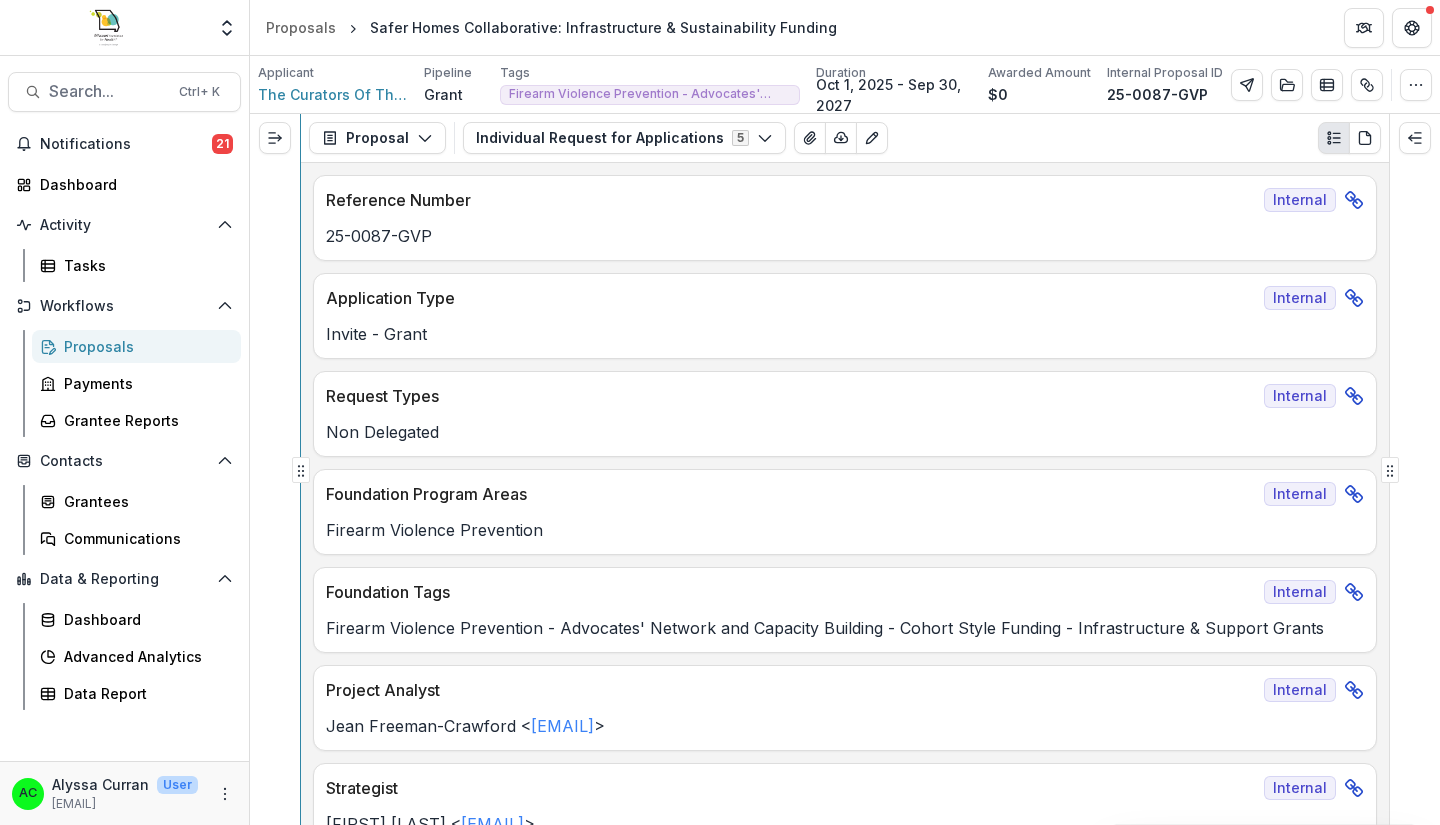 click on "Proposal Proposal Payments Reports Grant Agreements Board Summaries Bank Details Individual Request for Applications 5 Forms (5) Individual Request for Applications Proposal Intake Internal General Proposal Information Internal Proposal Contact Information Internal Project Analyst Review - Grants Internal Word Download Word Download (with field descriptions) Zip Download Preview Merged PDF Preview Merged PDF (Inline Images & PDFs) Preview Merged PDF (with field descriptions) Custom Download Reference Number Internal 25-0087-GVP Application Type Internal Invite - Grant Request Types Internal Non Delegated Foundation Program Areas Internal Firearm Violence Prevention Foundation Tags Internal Firearm Violence Prevention - Advocates' Network and Capacity Building - Cohort Style Funding - Infrastructure & Support Grants Project Analyst Internal [FIRST] [LAST] <[EMAIL]> Strategist Internal [FIRST] [LAST] <[EMAIL]> Proposal Summary Internal Team / Staff Review Date Internal MO No" at bounding box center (845, 469) 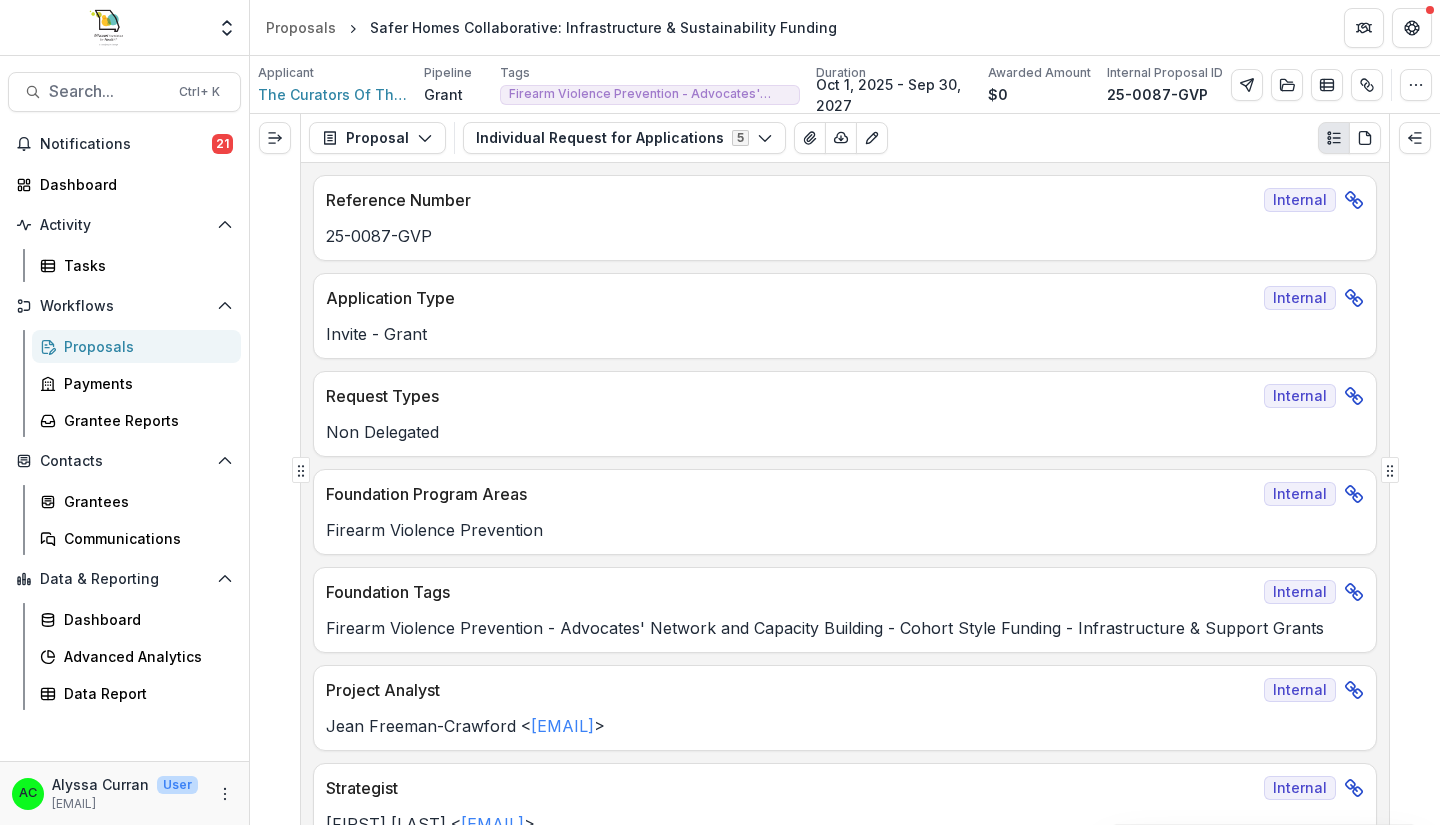 click 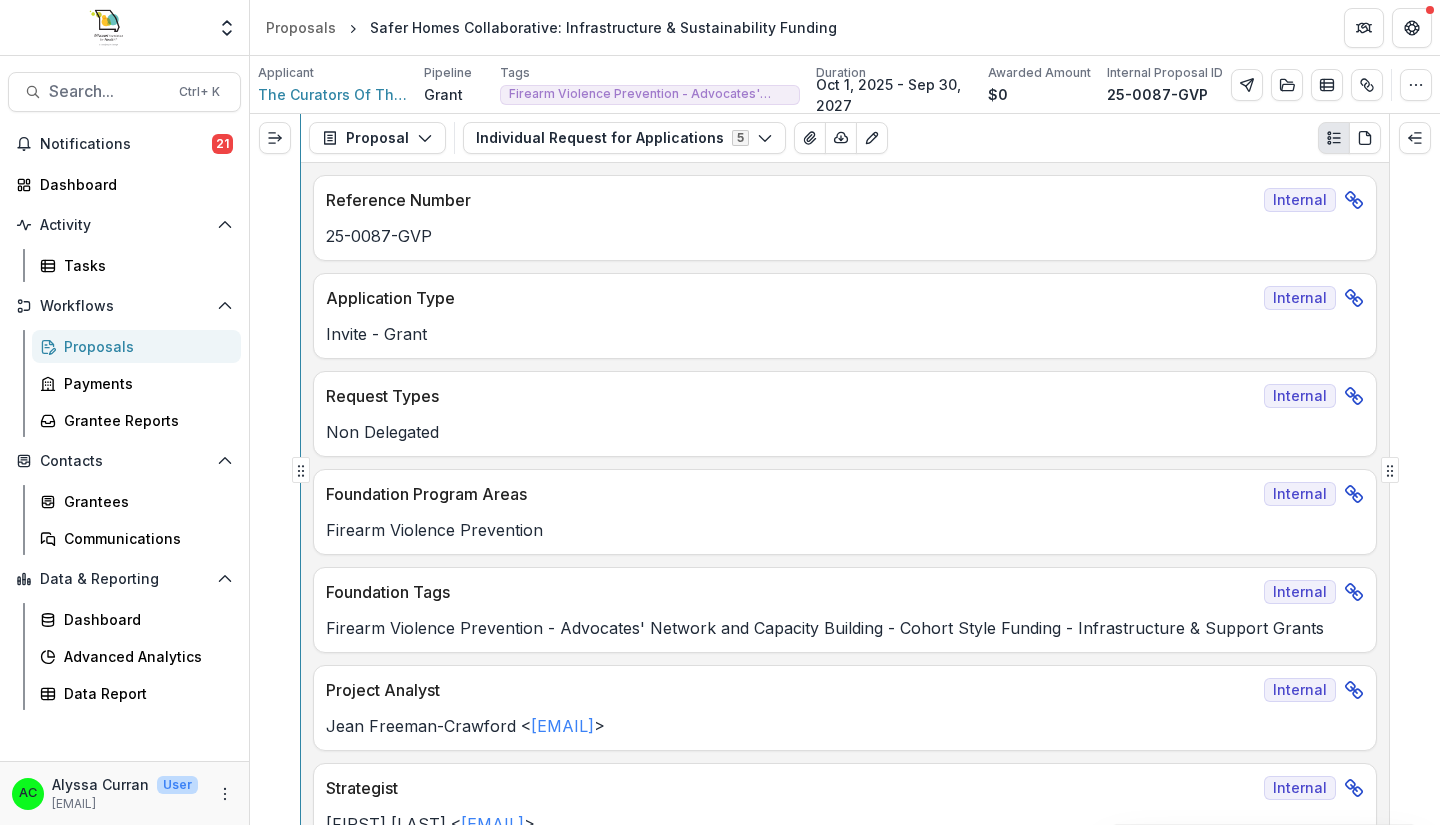 click on "Proposal Proposal Payments Reports Grant Agreements Board Summaries Bank Details Individual Request for Applications 5 Forms (5) Individual Request for Applications Proposal Intake Internal General Proposal Information Internal Proposal Contact Information Internal Project Analyst Review - Grants Internal Word Download Word Download (with field descriptions) Zip Download Preview Merged PDF Preview Merged PDF (Inline Images & PDFs) Preview Merged PDF (with field descriptions) Custom Download Reference Number Internal 25-0087-GVP Application Type Internal Invite - Grant Request Types Internal Non Delegated Foundation Program Areas Internal Firearm Violence Prevention Foundation Tags Internal Firearm Violence Prevention - Advocates' Network and Capacity Building - Cohort Style Funding - Infrastructure & Support Grants Project Analyst Internal [FIRST] [LAST] <[EMAIL]> Strategist Internal [FIRST] [LAST] <[EMAIL]> Proposal Summary Internal Team / Staff Review Date Internal MO No" at bounding box center [845, 469] 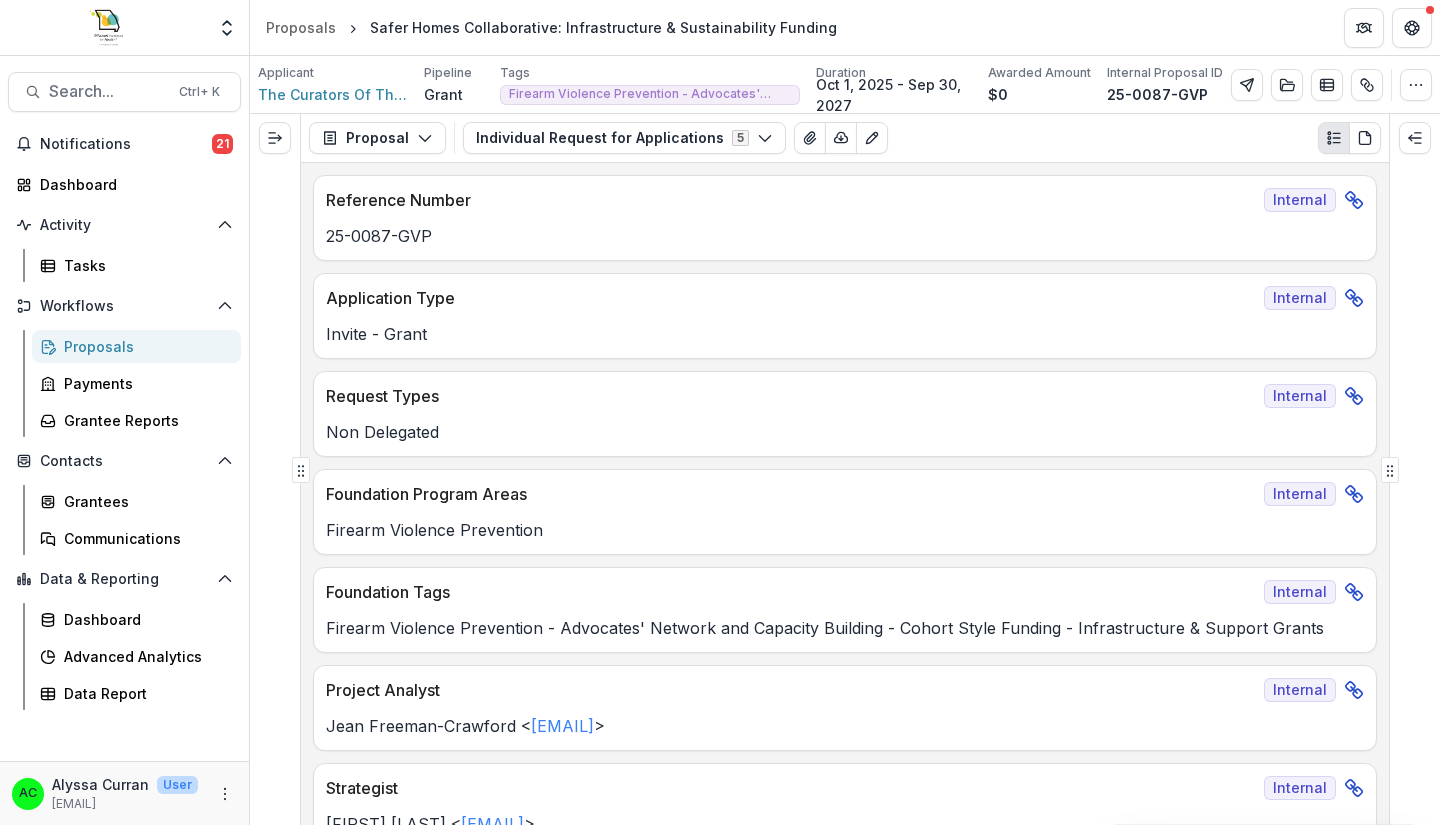 click 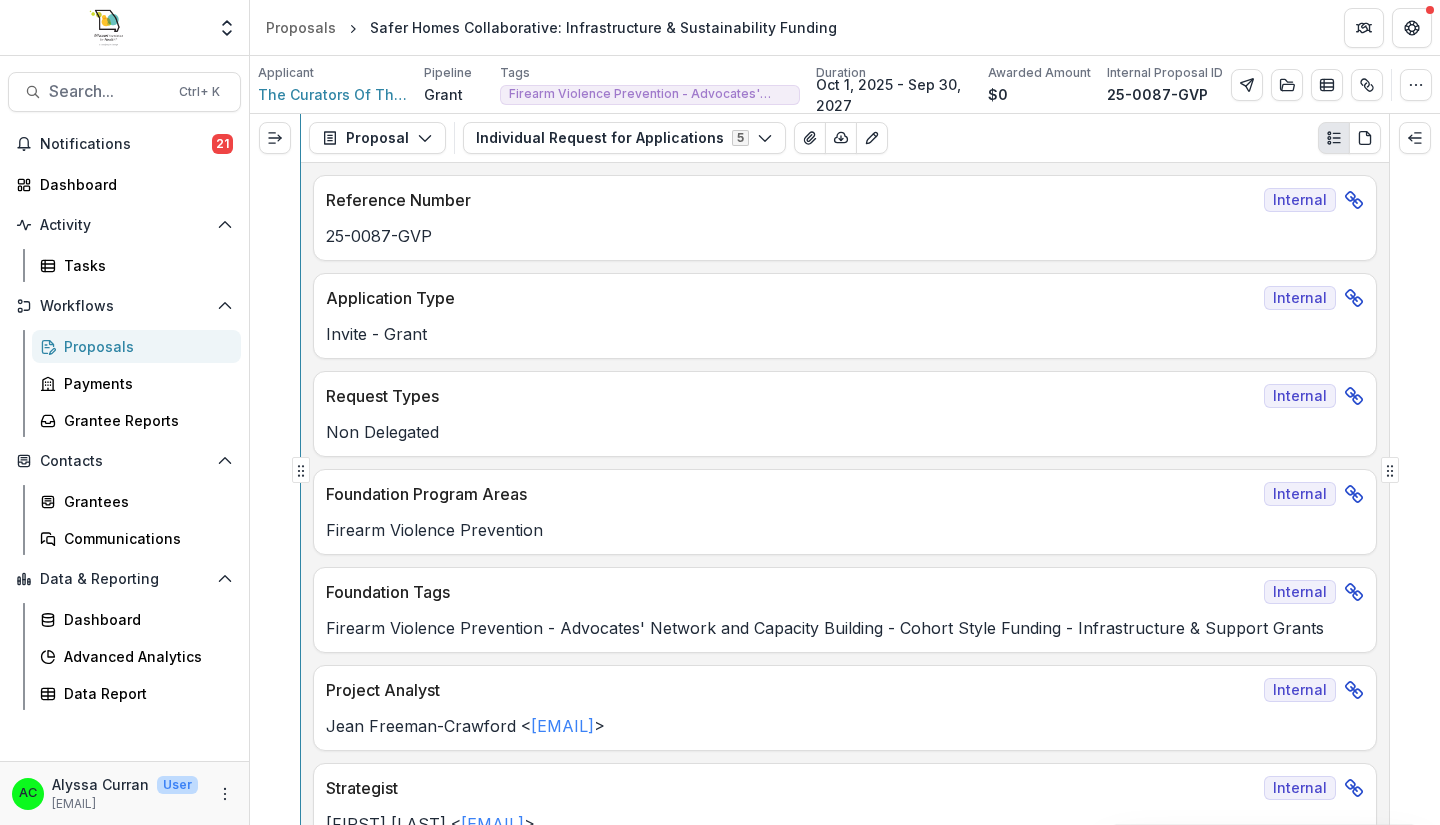 click 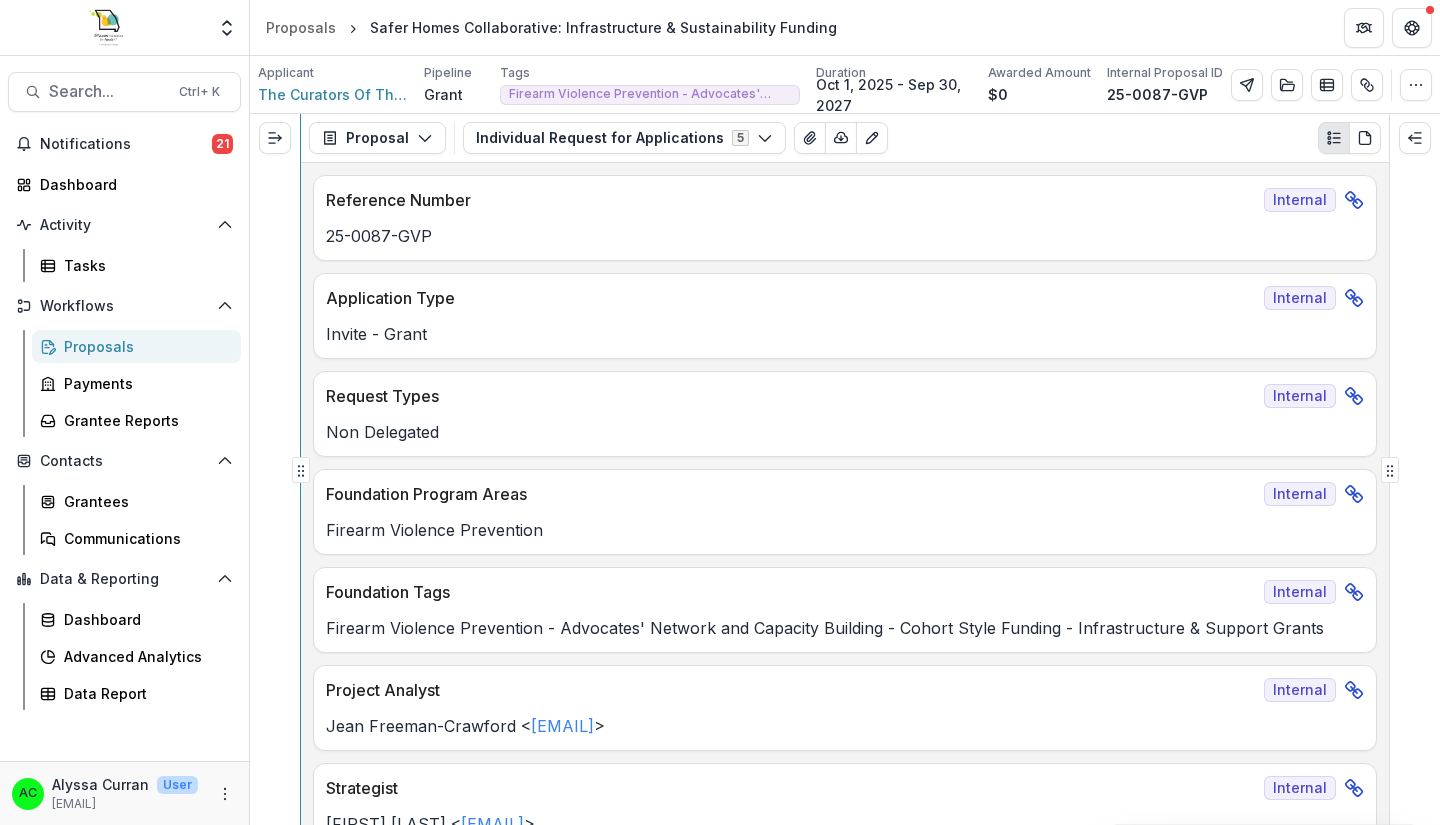 click on "Proposal Proposal Payments Reports Grant Agreements Board Summaries Bank Details Individual Request for Applications 5 Forms (5) Individual Request for Applications Proposal Intake Internal General Proposal Information Internal Proposal Contact Information Internal Project Analyst Review - Grants Internal Word Download Word Download (with field descriptions) Zip Download Preview Merged PDF Preview Merged PDF (Inline Images & PDFs) Preview Merged PDF (with field descriptions) Custom Download Reference Number Internal 25-0087-GVP Application Type Internal Invite - Grant Request Types Internal Non Delegated Foundation Program Areas Internal Firearm Violence Prevention Foundation Tags Internal Firearm Violence Prevention - Advocates' Network and Capacity Building - Cohort Style Funding - Infrastructure & Support Grants Project Analyst Internal [FIRST] [LAST] <[EMAIL]> Strategist Internal [FIRST] [LAST] <[EMAIL]> Proposal Summary Internal Team / Staff Review Date Internal MO No" at bounding box center (845, 469) 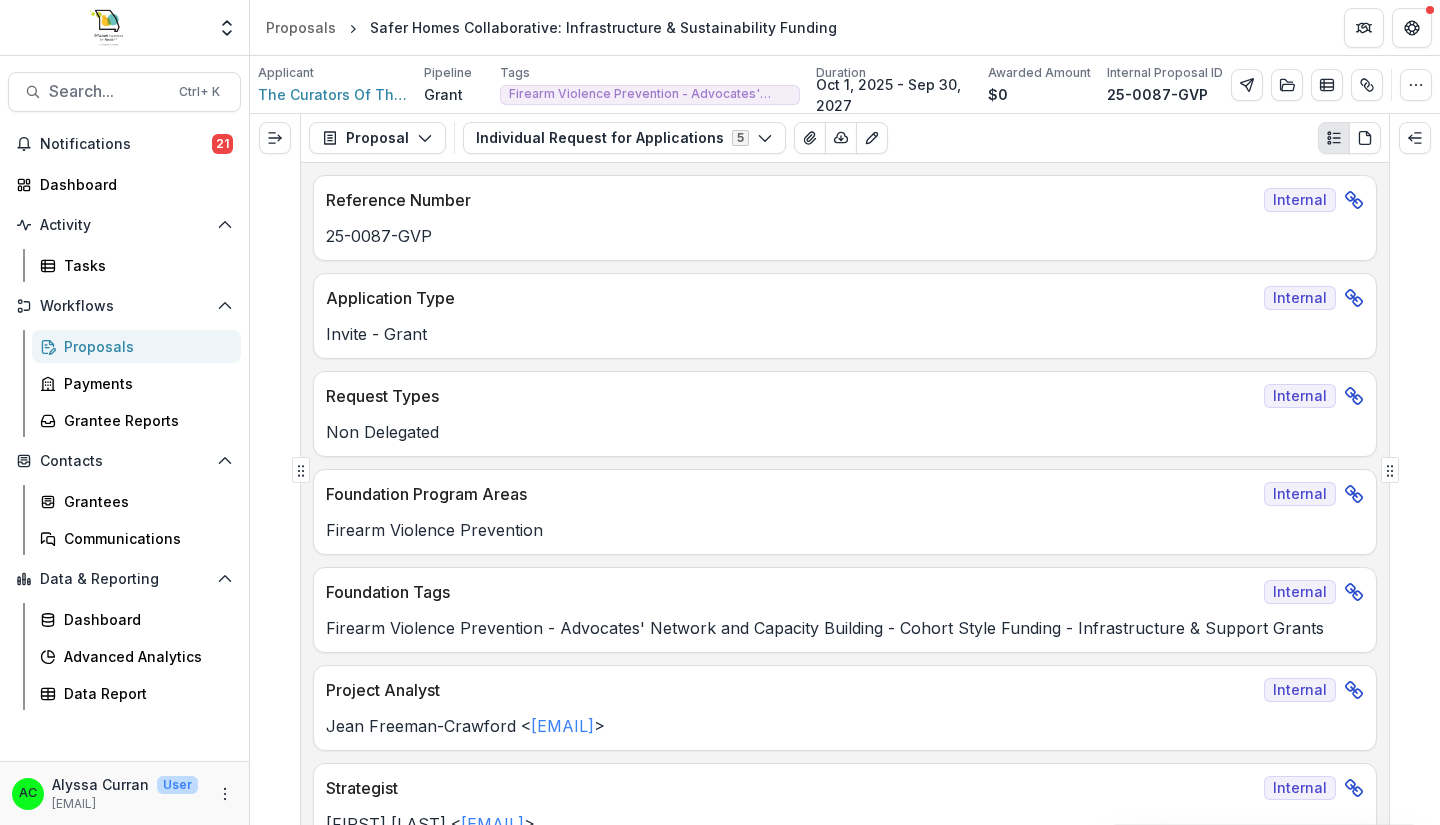 click at bounding box center [275, 138] 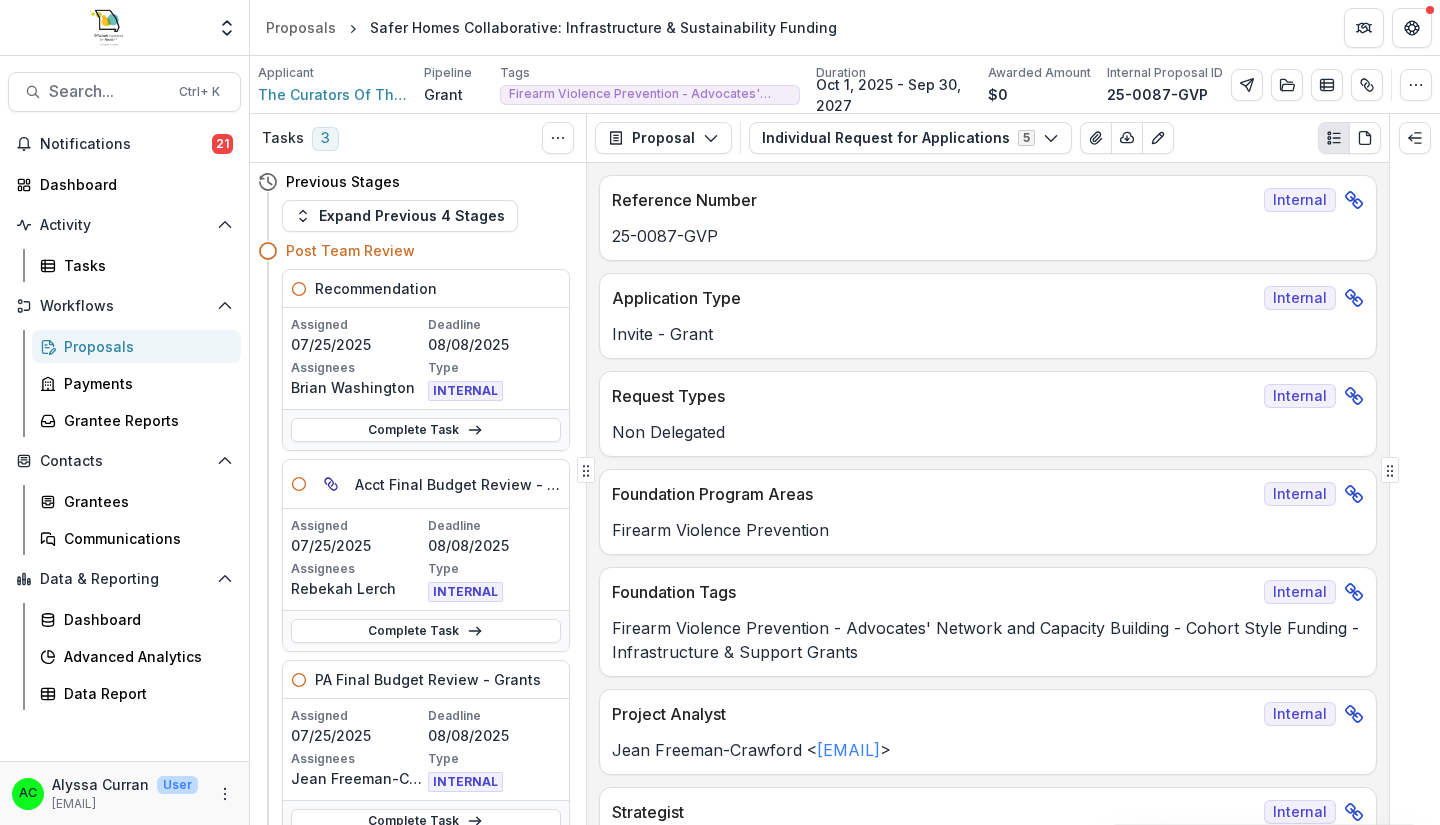 click on "Tasks 3 Show Cancelled Tasks" at bounding box center [418, 138] 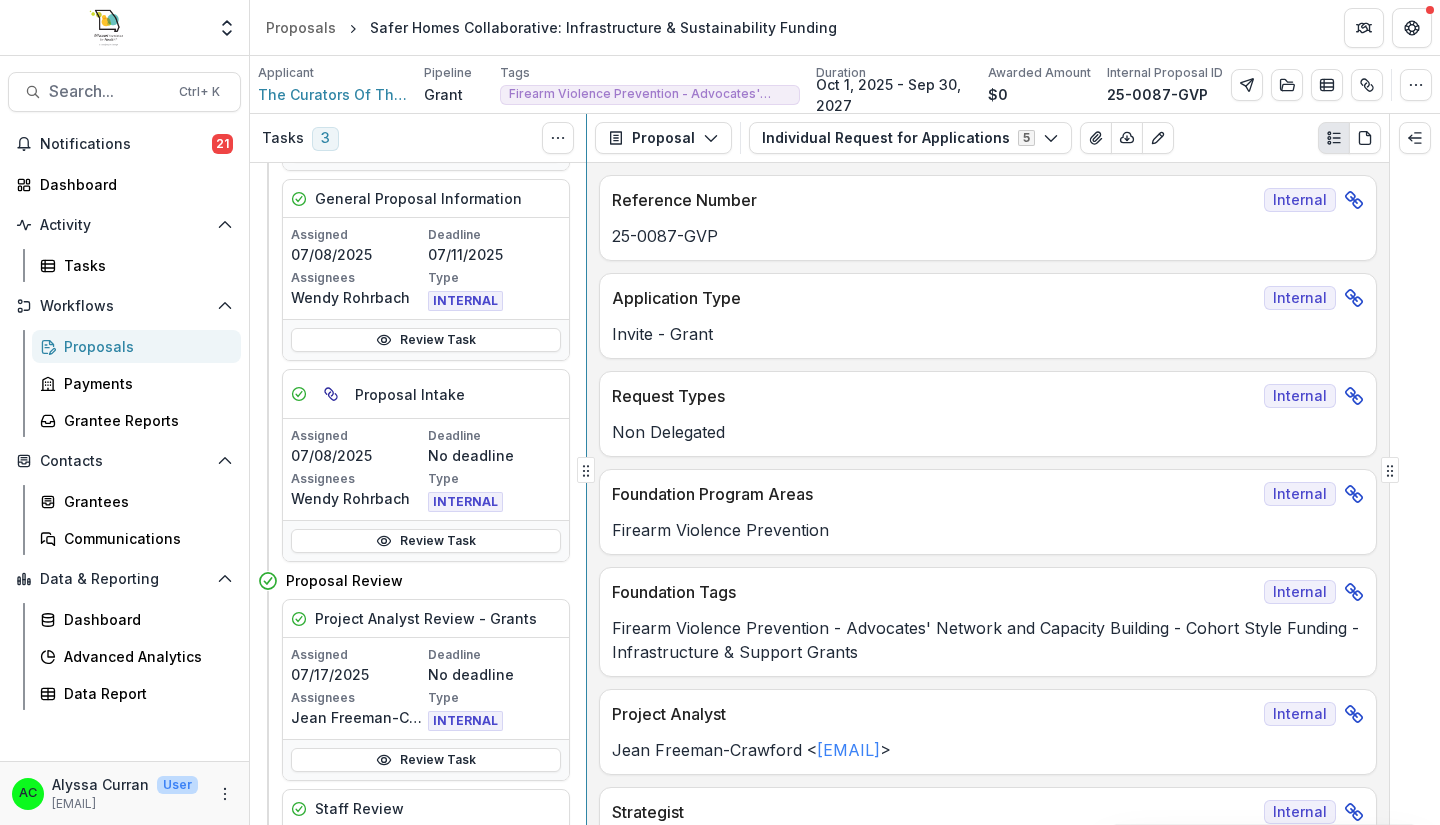 scroll, scrollTop: 296, scrollLeft: 0, axis: vertical 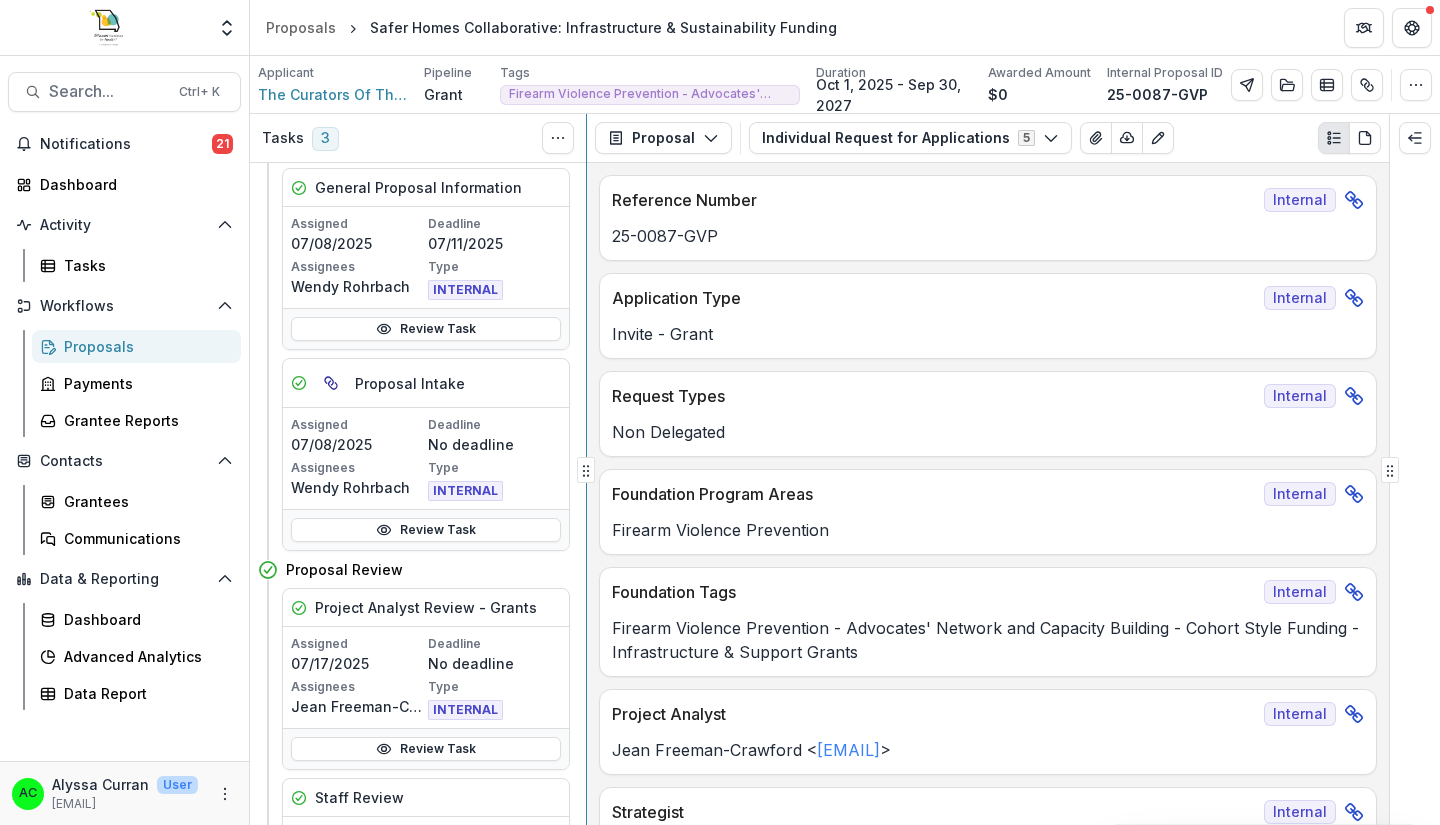 type 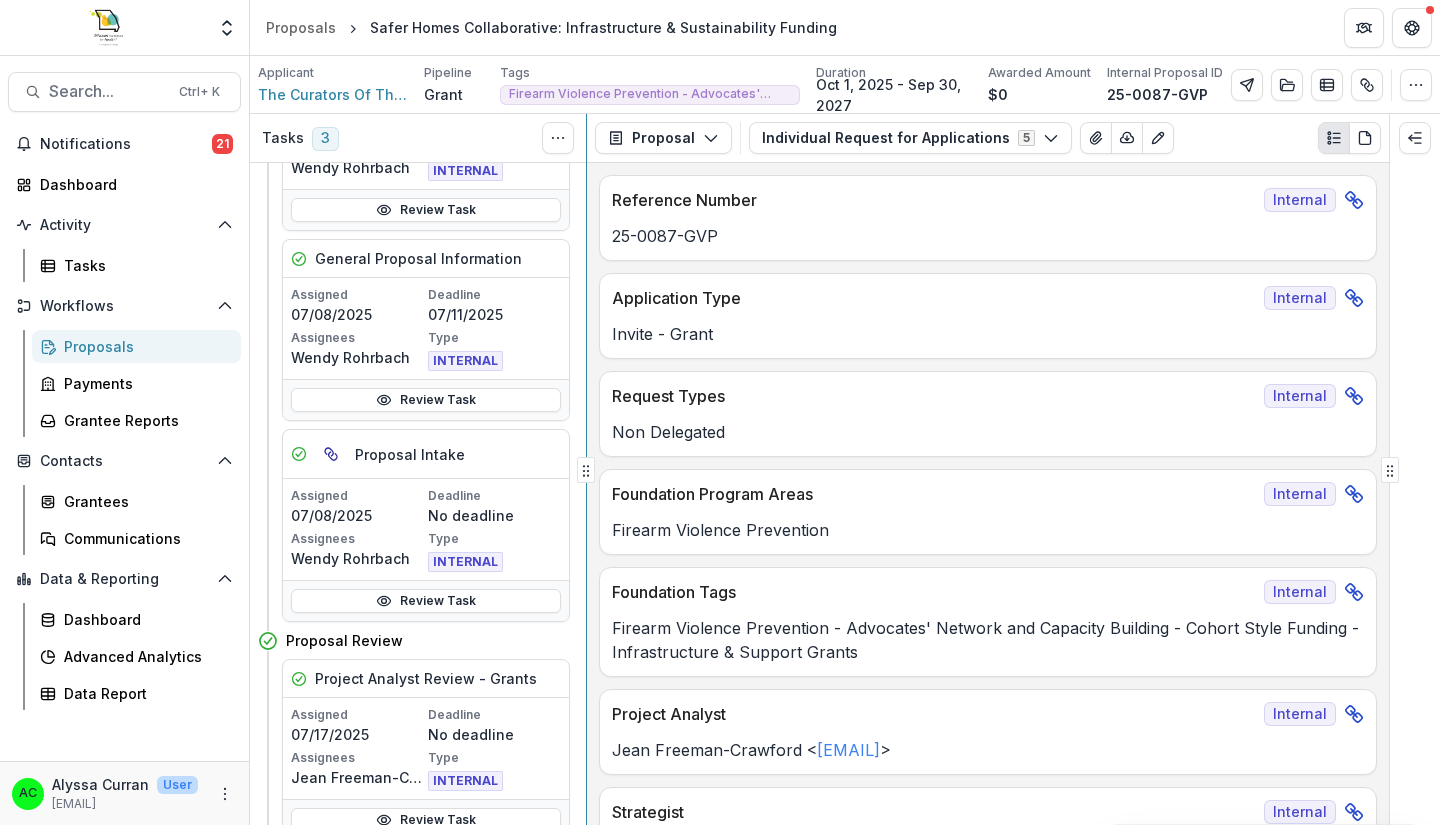 scroll, scrollTop: 0, scrollLeft: 0, axis: both 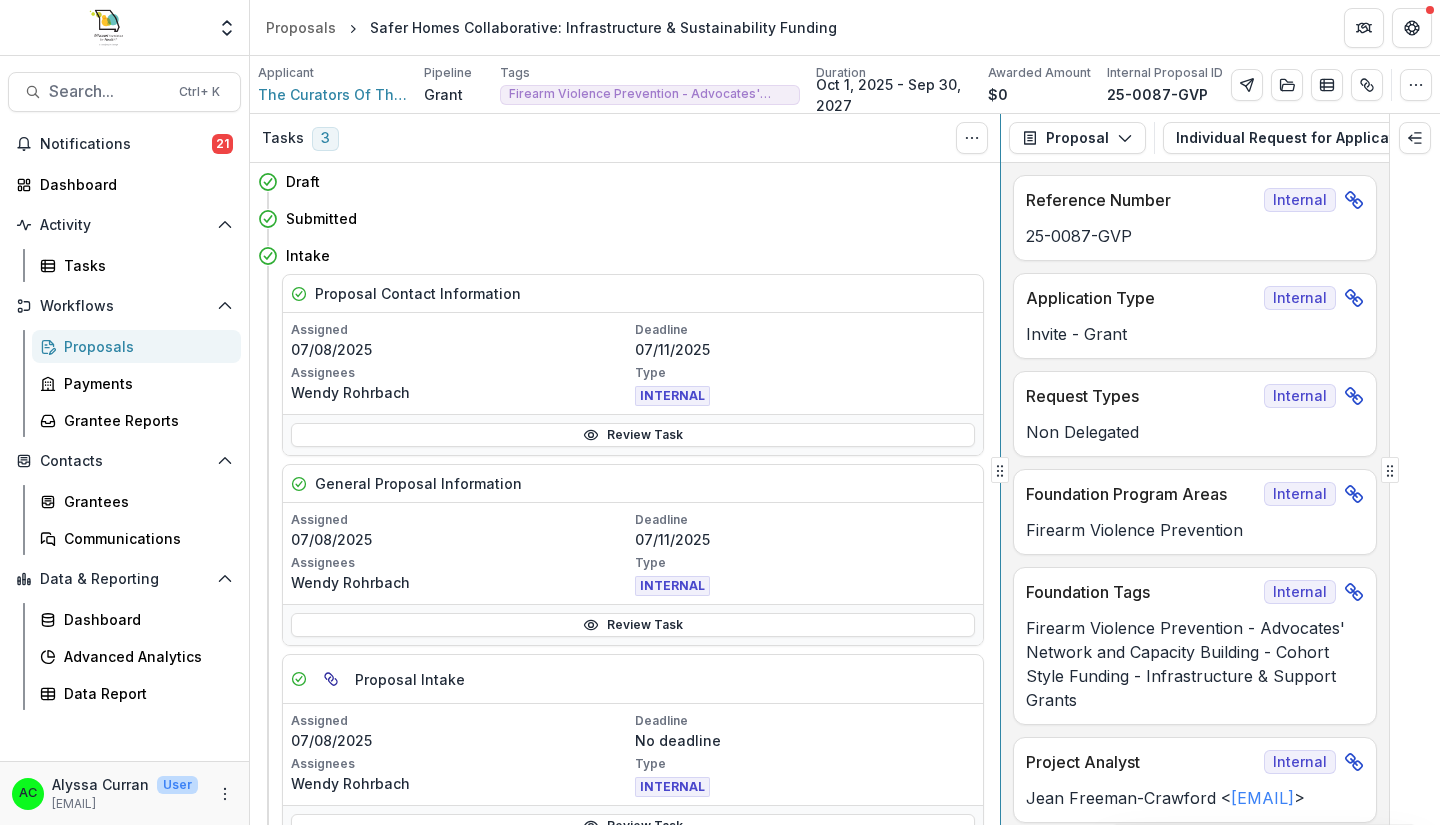 click on "Tasks 3 Show Cancelled Tasks Draft Submitted Intake Proposal Contact Information Assigned 07/08/2025 Deadline 07/11/2025 Assignees [FIRST] [LAST] Type INTERNAL Review Task General Proposal Information Assigned 07/08/2025 Deadline 07/11/2025 Assignees [FIRST] [LAST] Type INTERNAL Review Task Proposal Intake Assigned 07/08/2025 Deadline No deadline Assignees [FIRST] [LAST] Type INTERNAL Review Task Proposal Review Project Analyst Review - Grants Assigned 07/17/2025 Deadline No deadline Assignees [FIRST] [LAST] Type INTERNAL Review Task Staff Review Assigned 07/08/2025 Deadline 07/18/2025 Assignees [FIRST] [LAST] Type INTERNAL Review Task Staff Review Assigned 07/08/2025 Deadline 07/19/2025 Assignees [FIRST] [LAST] Type INTERNAL Review Task Staff Review Assigned 07/08/2025 Deadline 07/19/2025 Assignees [FIRST] [LAST] Type INTERNAL Review Task Staff Review Assigned 07/08/2025 Deadline 07/19/2025 Assignees [FIRST] [LAST] Type INTERNAL Review Task Project Analyst Review - Grants Assigned 07/08/2025 Deadline 5" at bounding box center [845, 469] 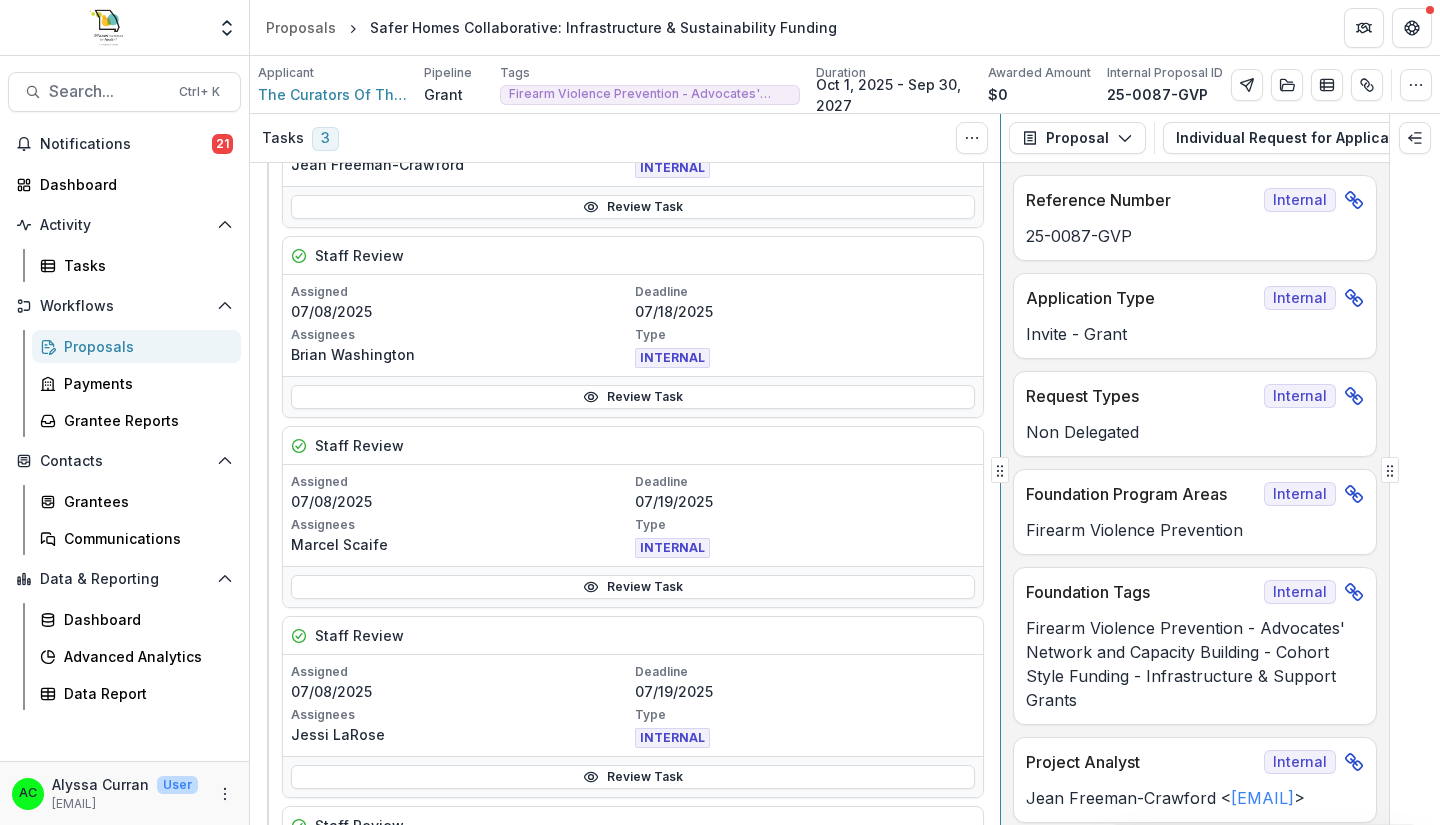 scroll, scrollTop: 846, scrollLeft: 0, axis: vertical 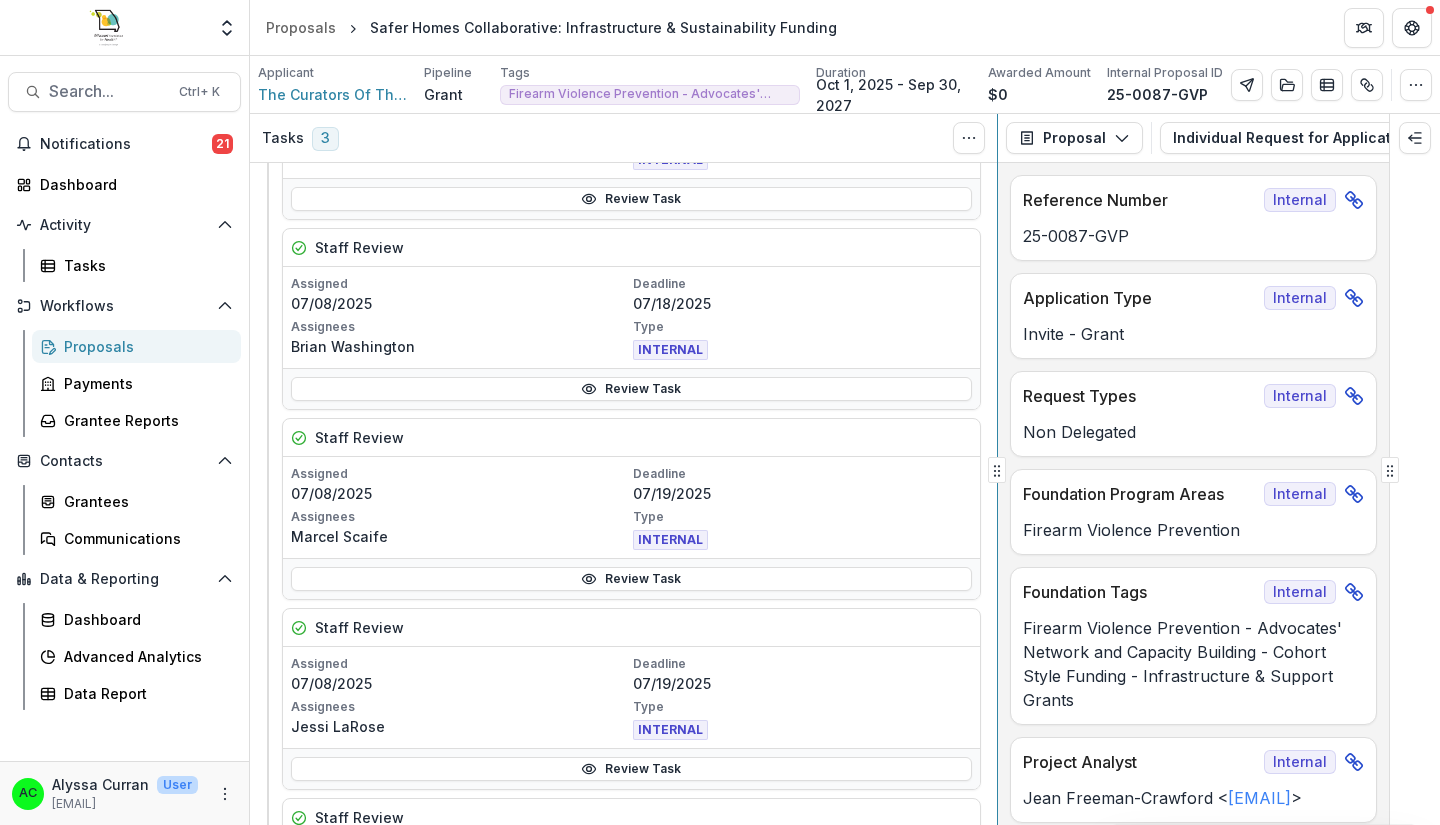 click on "Tasks 3 Show Cancelled Tasks Draft Submitted Intake Proposal Contact Information Assigned 07/08/2025 Deadline 07/11/2025 Assignees [FIRST] [LAST] Type INTERNAL Review Task General Proposal Information Assigned 07/08/2025 Deadline 07/11/2025 Assignees [FIRST] [LAST] Type INTERNAL Review Task Proposal Intake Assigned 07/08/2025 Deadline No deadline Assignees [FIRST] [LAST] Type INTERNAL Review Task Proposal Review Project Analyst Review - Grants Assigned 07/17/2025 Deadline No deadline Assignees [FIRST] [LAST] Type INTERNAL Review Task Staff Review Assigned 07/08/2025 Deadline 07/18/2025 Assignees [FIRST] [LAST] Type INTERNAL Review Task Staff Review Assigned 07/08/2025 Deadline 07/19/2025 Assignees [FIRST] [LAST] Type INTERNAL Review Task Staff Review Assigned 07/08/2025 Deadline 07/19/2025 Assignees [FIRST] [LAST] Type INTERNAL Review Task Staff Review Assigned 07/08/2025 Deadline 07/19/2025 Assignees [FIRST] [LAST] Type INTERNAL Review Task Project Analyst Review - Grants Assigned 07/08/2025 Deadline 5" at bounding box center [845, 469] 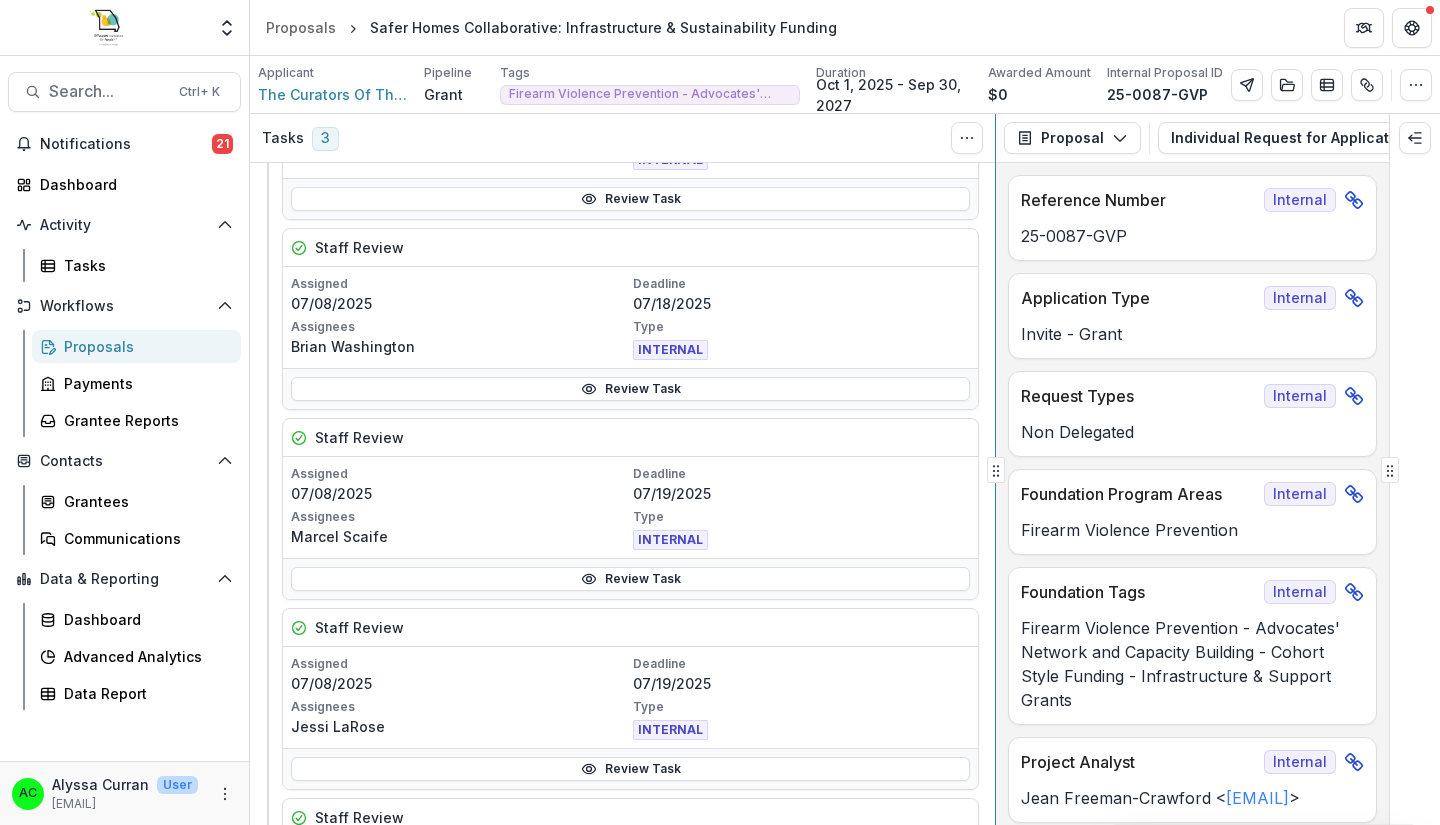 click on "Tasks 3 Show Cancelled Tasks Draft Submitted Intake Proposal Contact Information Assigned 07/08/2025 Deadline 07/11/2025 Assignees [FIRST] [LAST] Type INTERNAL Review Task General Proposal Information Assigned 07/08/2025 Deadline 07/11/2025 Assignees [FIRST] [LAST] Type INTERNAL Review Task Proposal Intake Assigned 07/08/2025 Deadline No deadline Assignees [FIRST] [LAST] Type INTERNAL Review Task Proposal Review Project Analyst Review - Grants Assigned 07/17/2025 Deadline No deadline Assignees [FIRST] [LAST] Type INTERNAL Review Task Staff Review Assigned 07/08/2025 Deadline 07/18/2025 Assignees [FIRST] [LAST] Type INTERNAL Review Task Staff Review Assigned 07/08/2025 Deadline 07/19/2025 Assignees [FIRST] [LAST] Type INTERNAL Review Task Staff Review Assigned 07/08/2025 Deadline 07/19/2025 Assignees [FIRST] [LAST] Type INTERNAL Review Task Staff Review Assigned 07/08/2025 Deadline 07/19/2025 Assignees [FIRST] [LAST] Type INTERNAL Review Task Project Analyst Review - Grants Assigned 07/08/2025 Deadline 5" at bounding box center (845, 469) 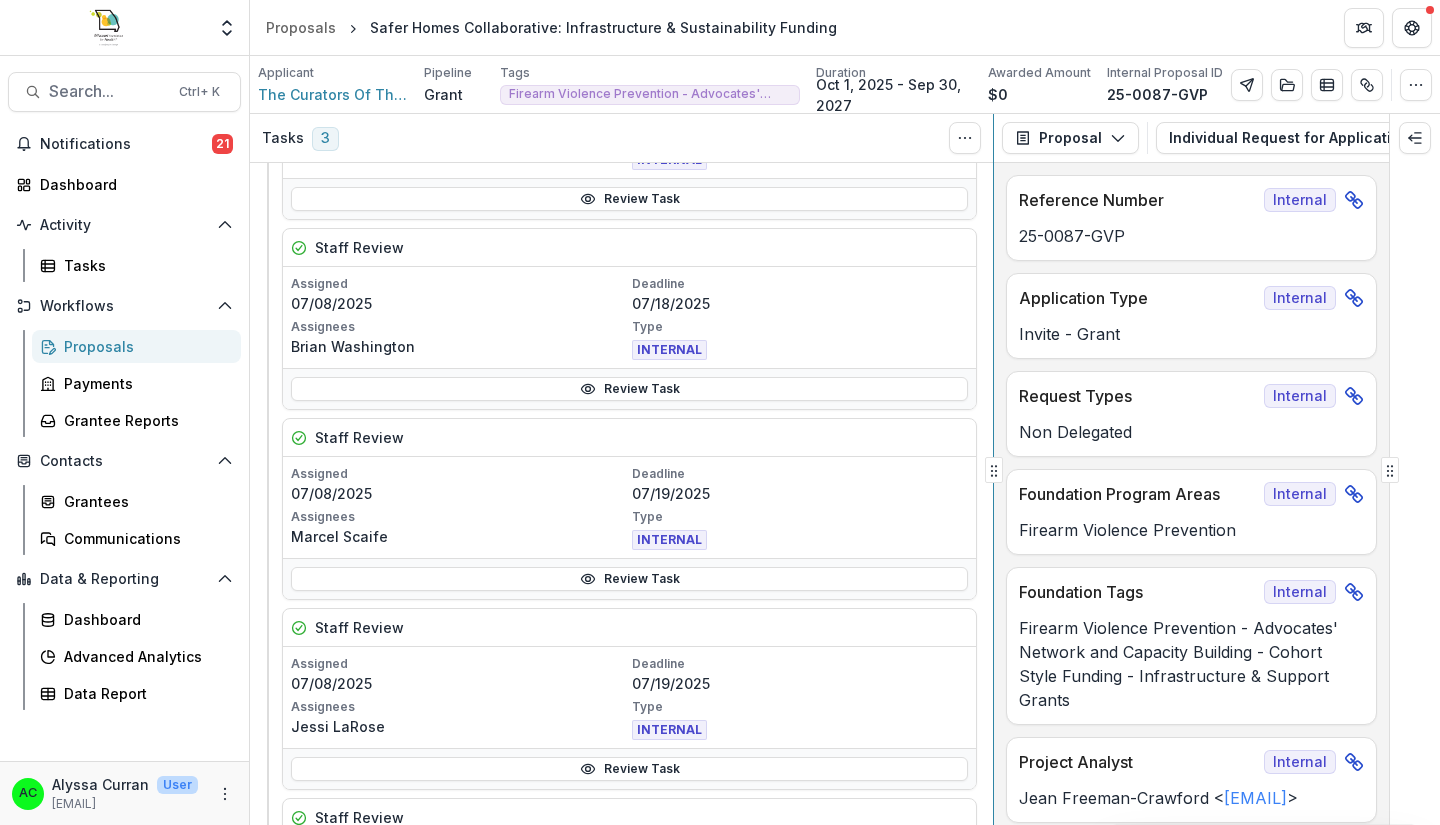 click at bounding box center (993, 469) 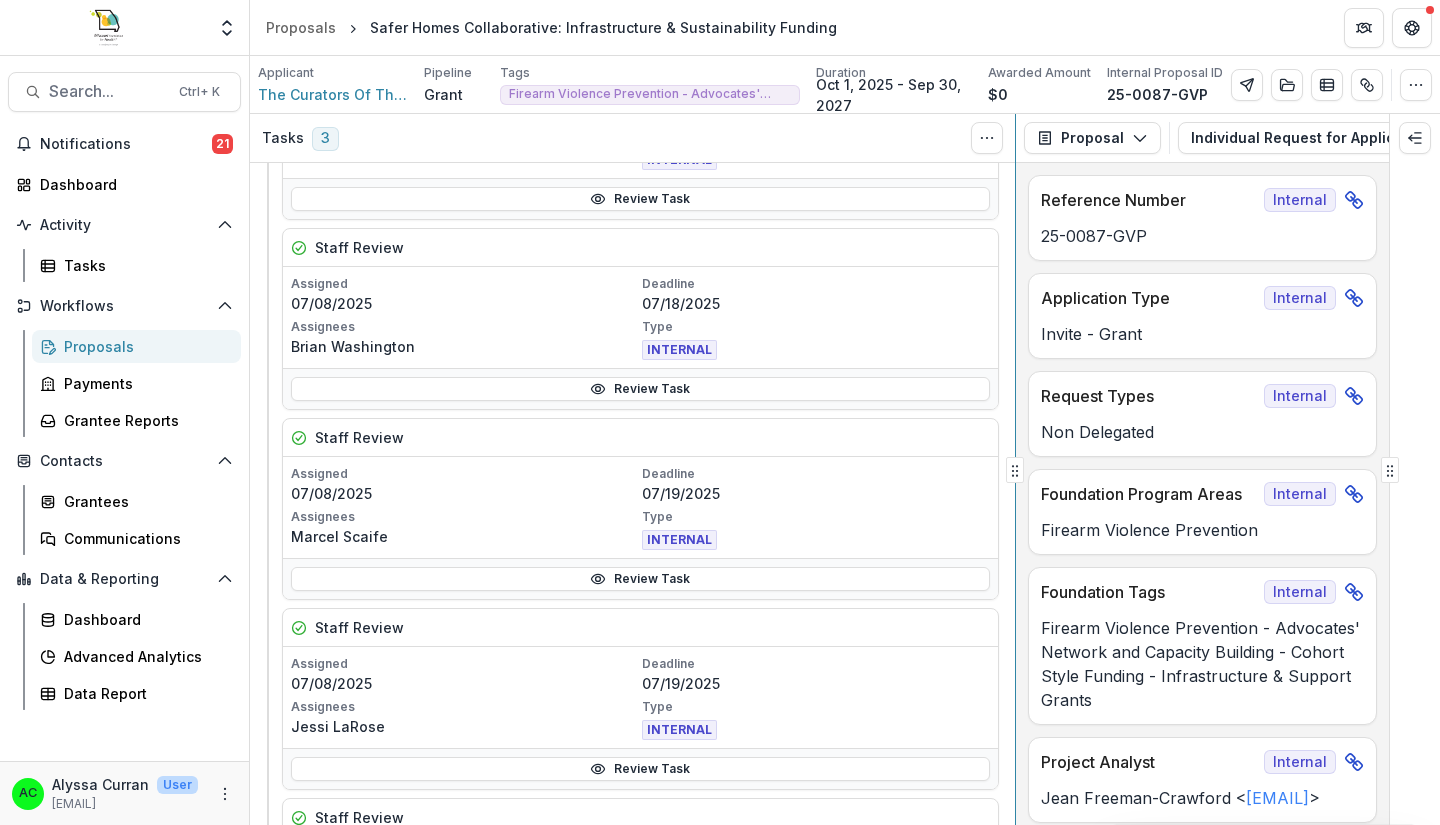 click on "Tasks 3 Show Cancelled Tasks Draft Submitted Intake Proposal Contact Information Assigned 07/08/2025 Deadline 07/11/2025 Assignees [FIRST] [LAST] Type INTERNAL Review Task General Proposal Information Assigned 07/08/2025 Deadline 07/11/2025 Assignees [FIRST] [LAST] Type INTERNAL Review Task Proposal Intake Assigned 07/08/2025 Deadline No deadline Assignees [FIRST] [LAST] Type INTERNAL Review Task Proposal Review Project Analyst Review - Grants Assigned 07/17/2025 Deadline No deadline Assignees [FIRST] [LAST] Type INTERNAL Review Task Staff Review Assigned 07/08/2025 Deadline 07/18/2025 Assignees [FIRST] [LAST] Type INTERNAL Review Task Staff Review Assigned 07/08/2025 Deadline 07/19/2025 Assignees [FIRST] [LAST] Type INTERNAL Review Task Staff Review Assigned 07/08/2025 Deadline 07/19/2025 Assignees [FIRST] [LAST] Type INTERNAL Review Task Staff Review Assigned 07/08/2025 Deadline 07/19/2025 Assignees [FIRST] [LAST] Type INTERNAL Review Task Project Analyst Review - Grants Assigned 07/08/2025 Deadline 5" at bounding box center [845, 469] 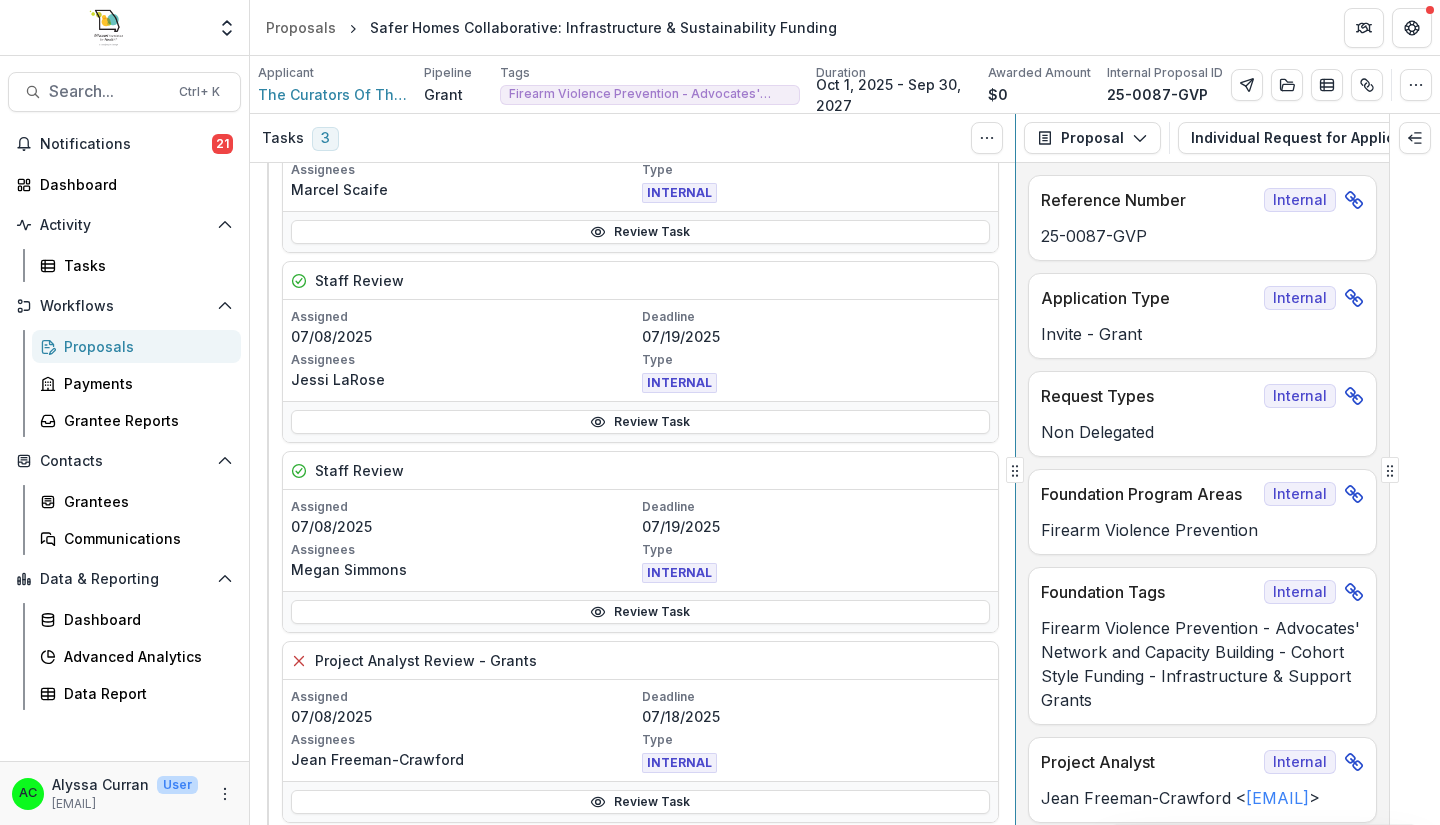 scroll, scrollTop: 1172, scrollLeft: 0, axis: vertical 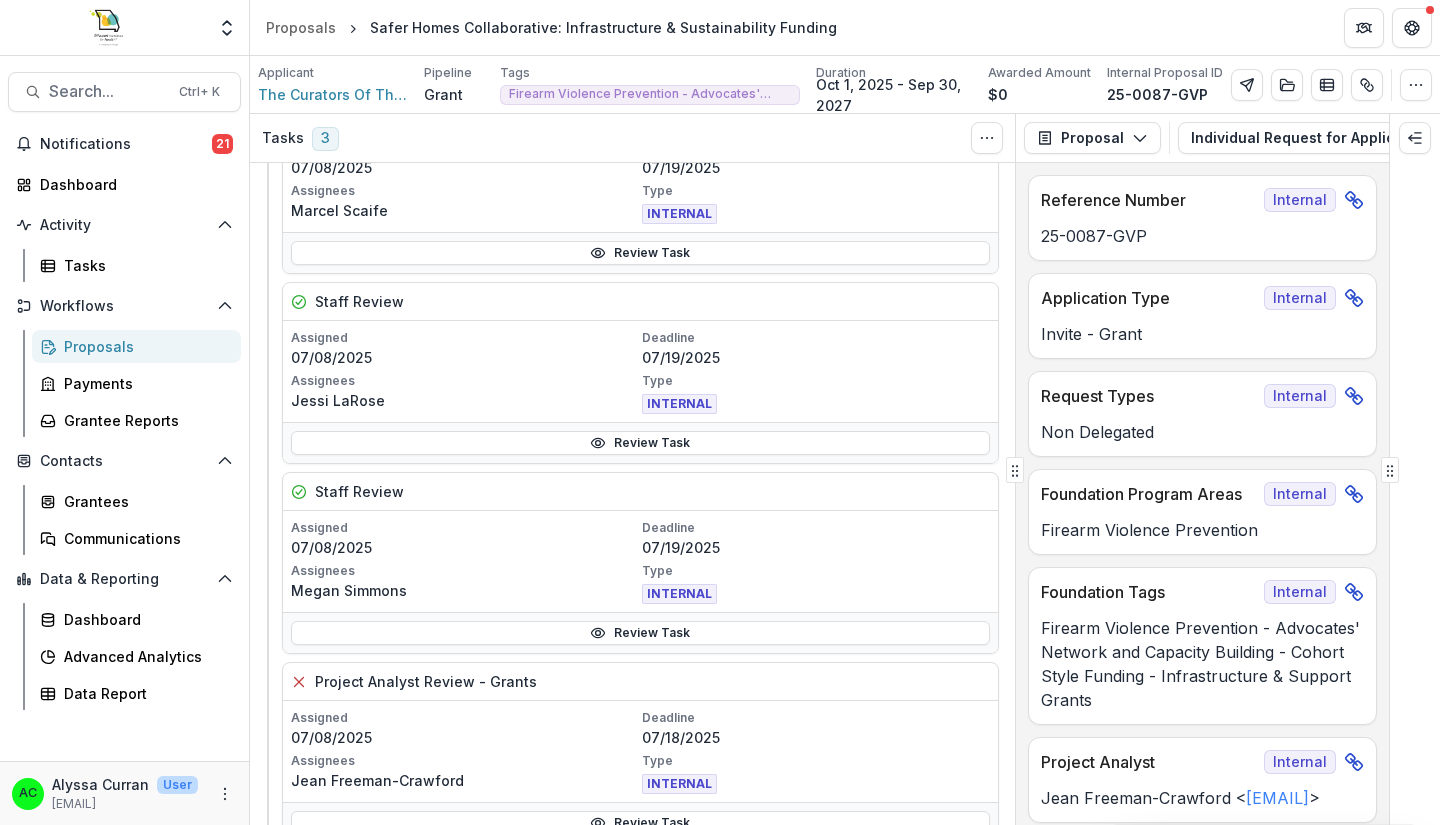 click on "Review Task" at bounding box center (640, 633) 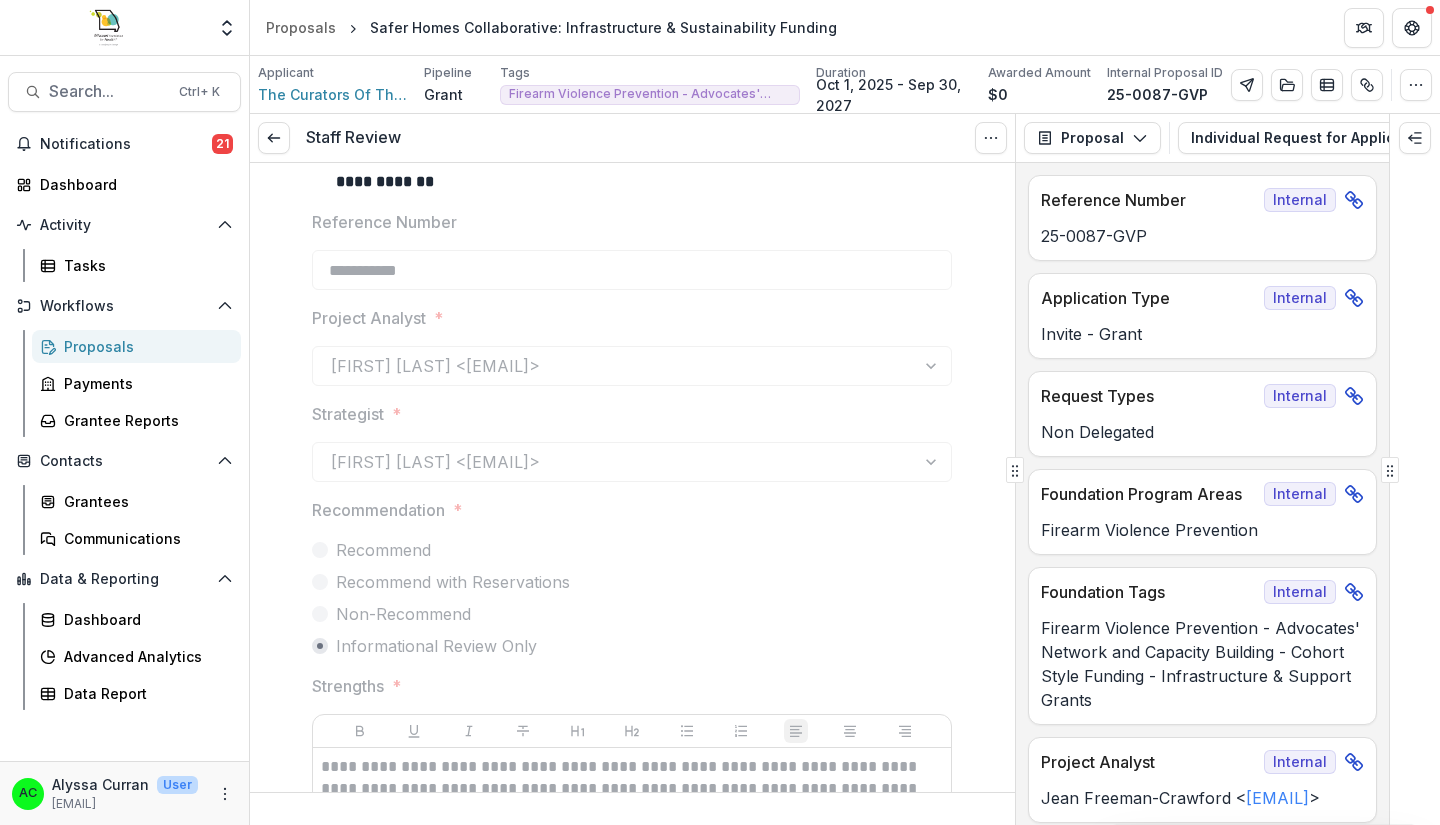scroll, scrollTop: 0, scrollLeft: 0, axis: both 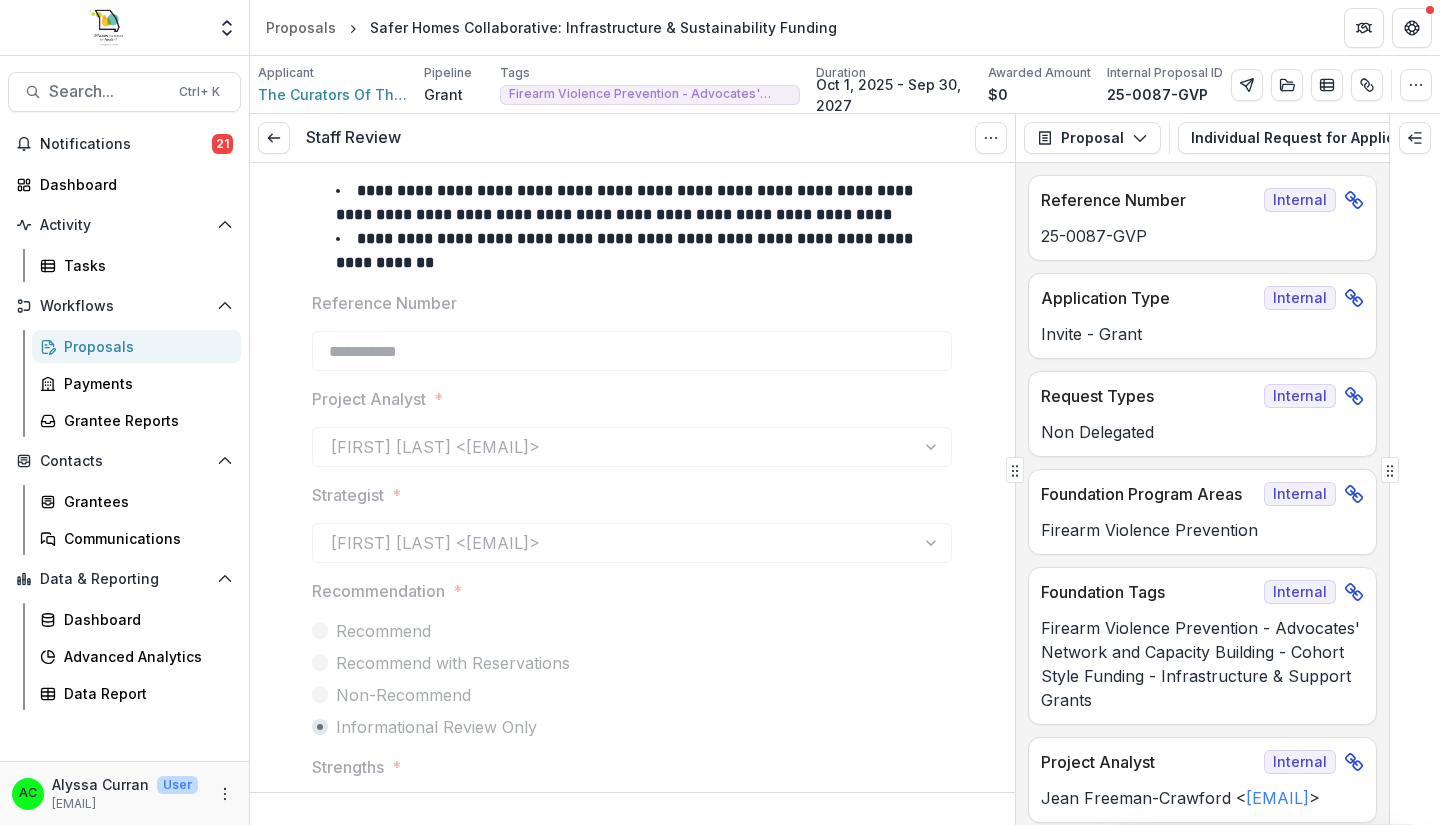 click on "**********" at bounding box center [632, 1089] 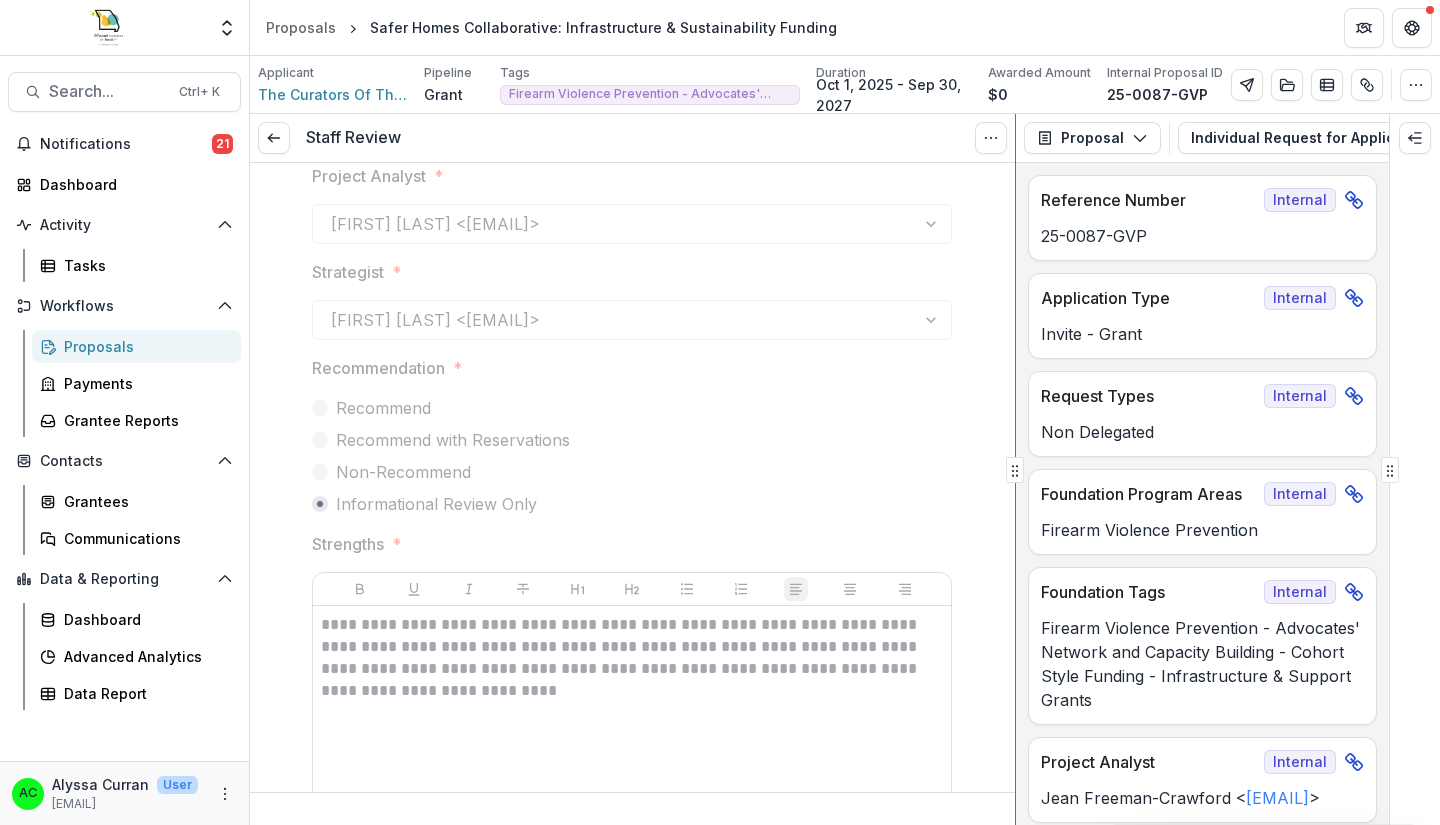 scroll, scrollTop: 0, scrollLeft: 0, axis: both 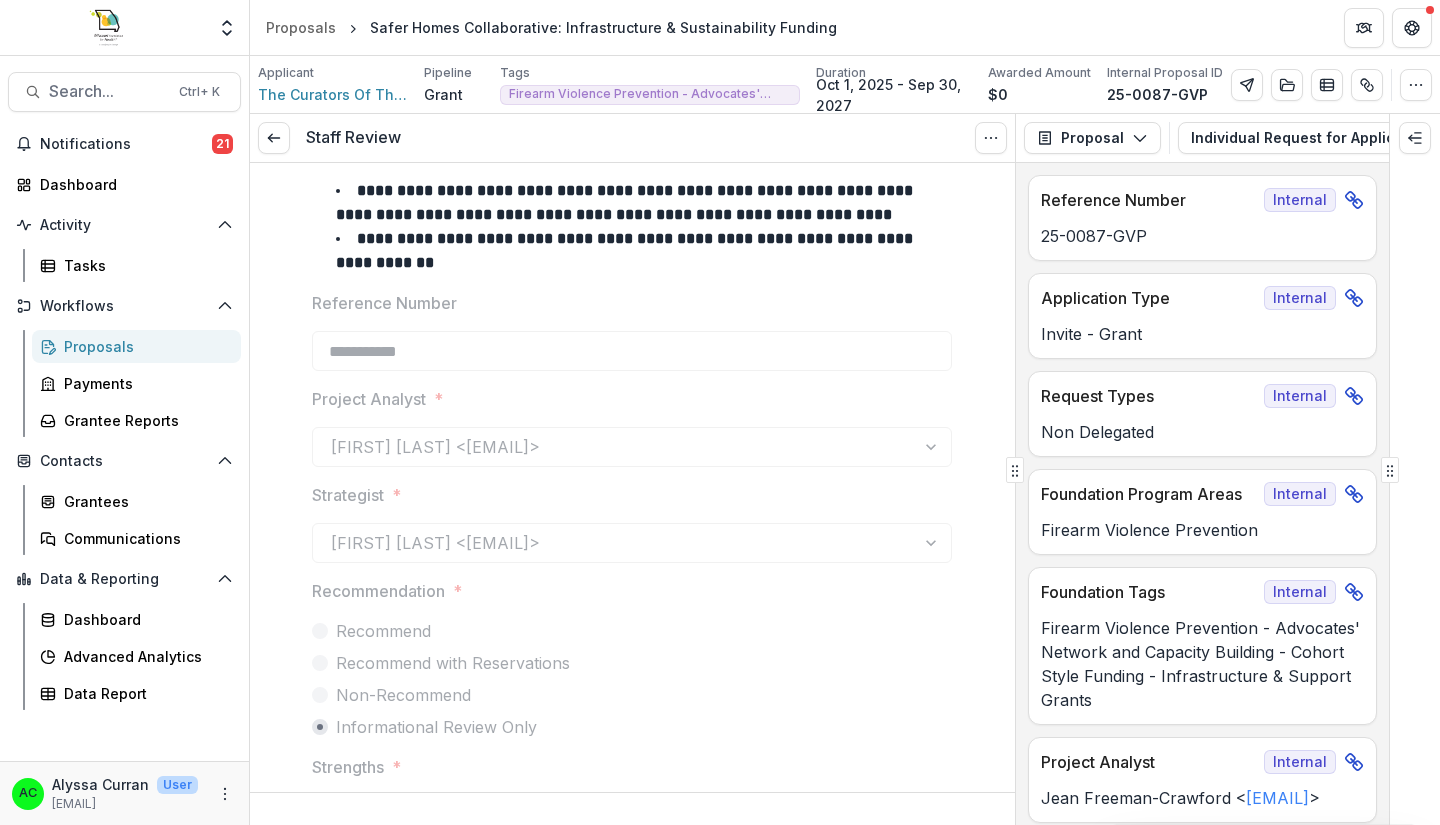 click 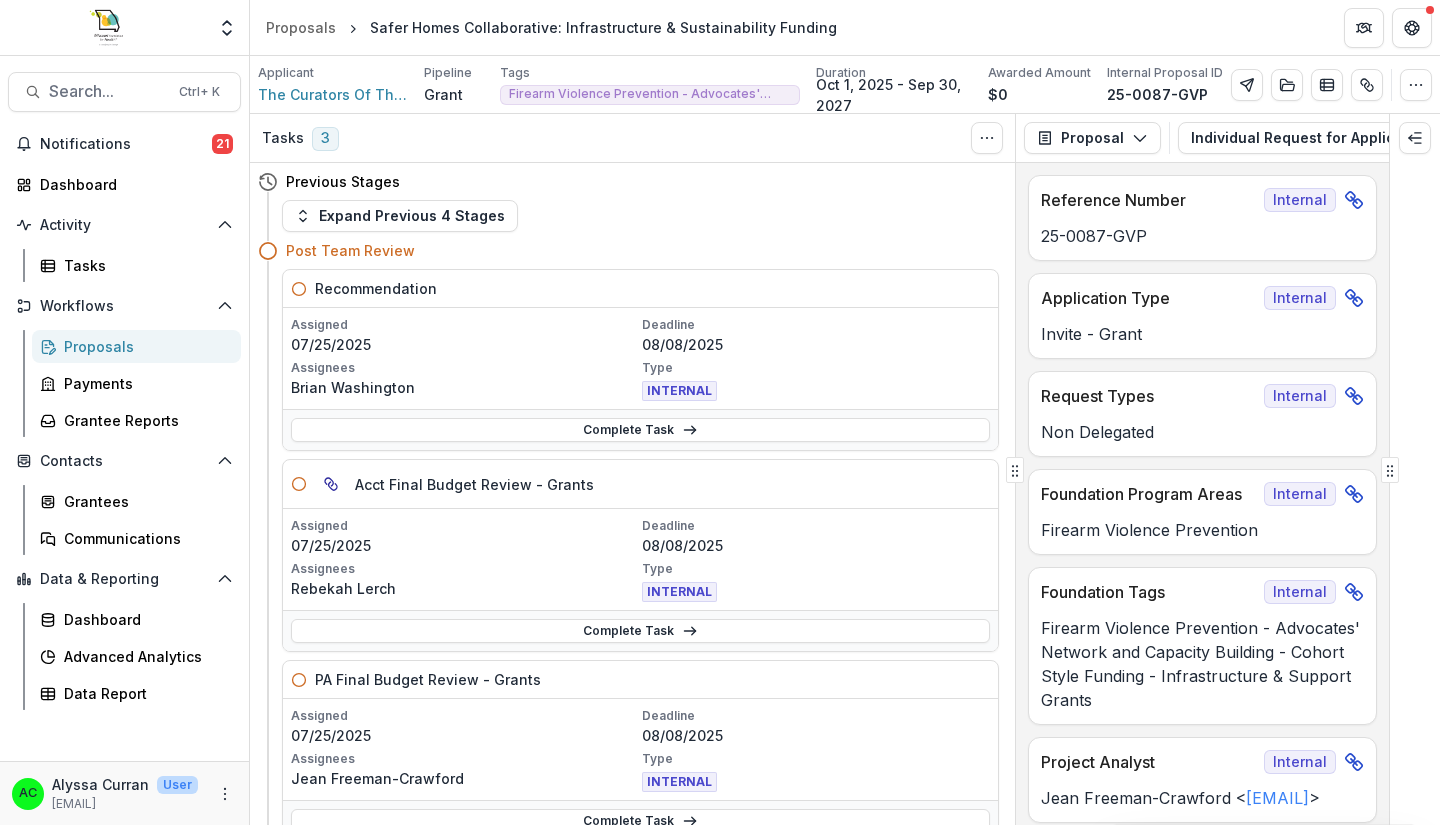 click 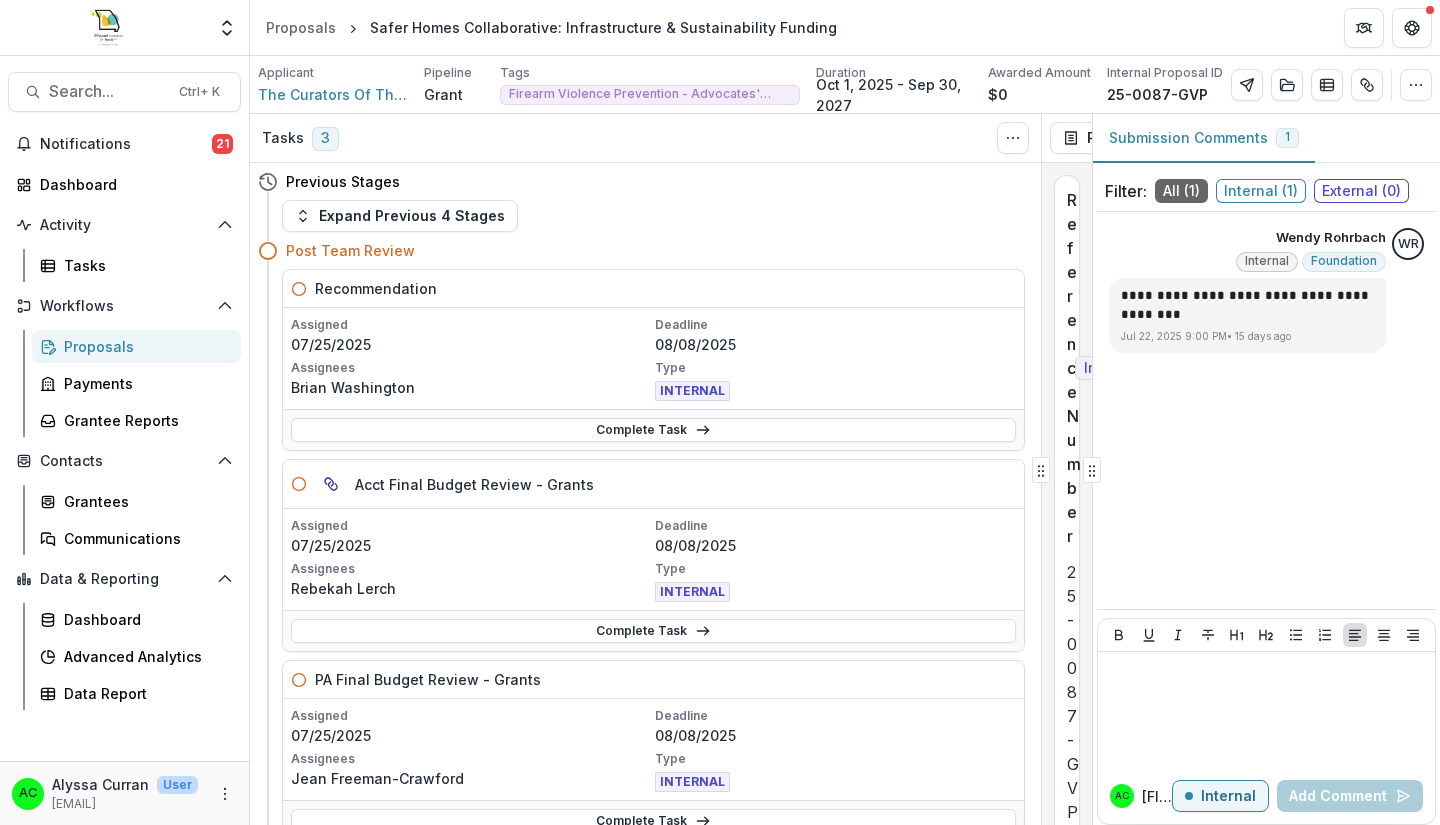 click on "Internal ( 1 )" at bounding box center (1261, 191) 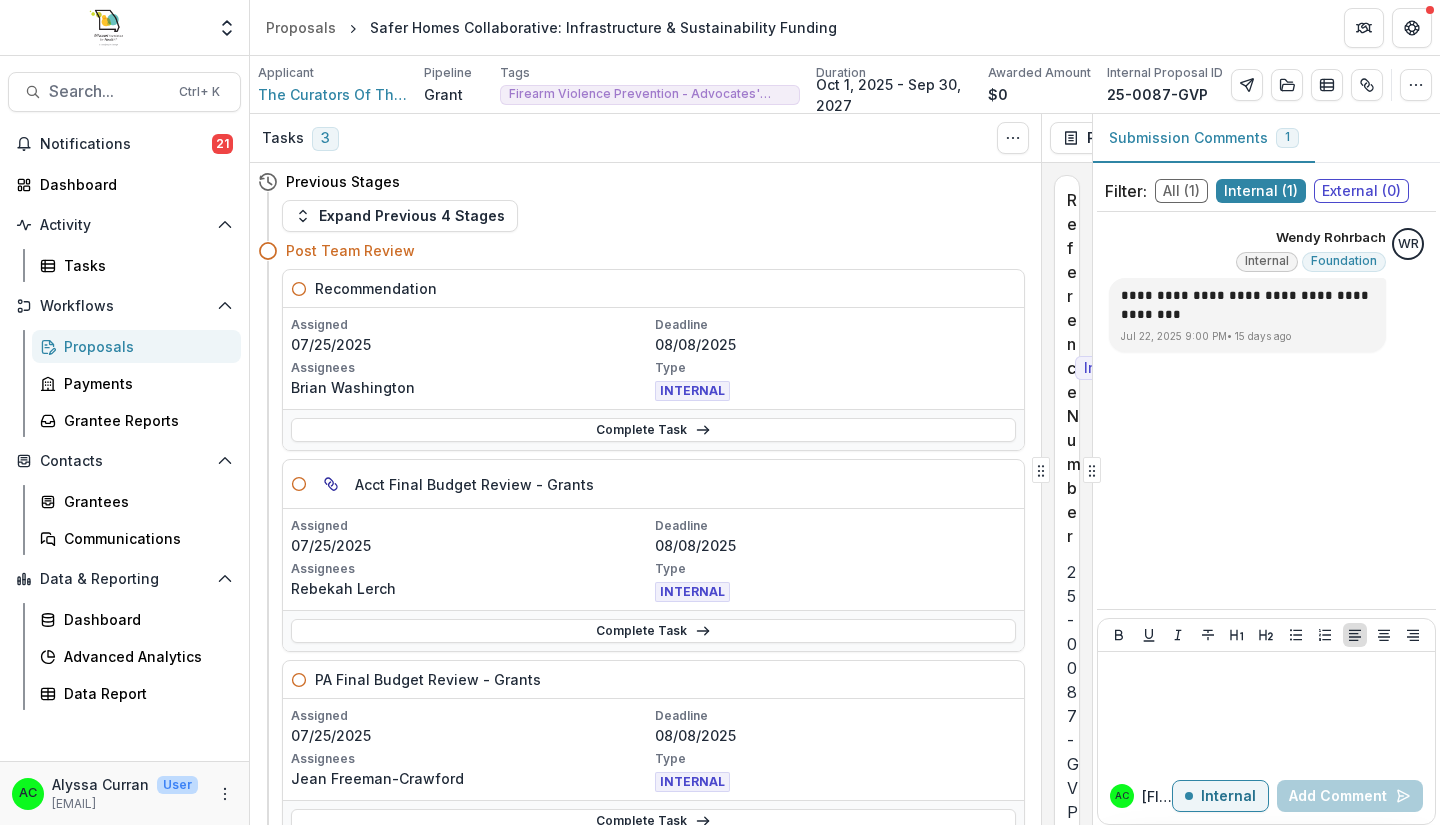 click on "External ( 0 )" at bounding box center (1361, 191) 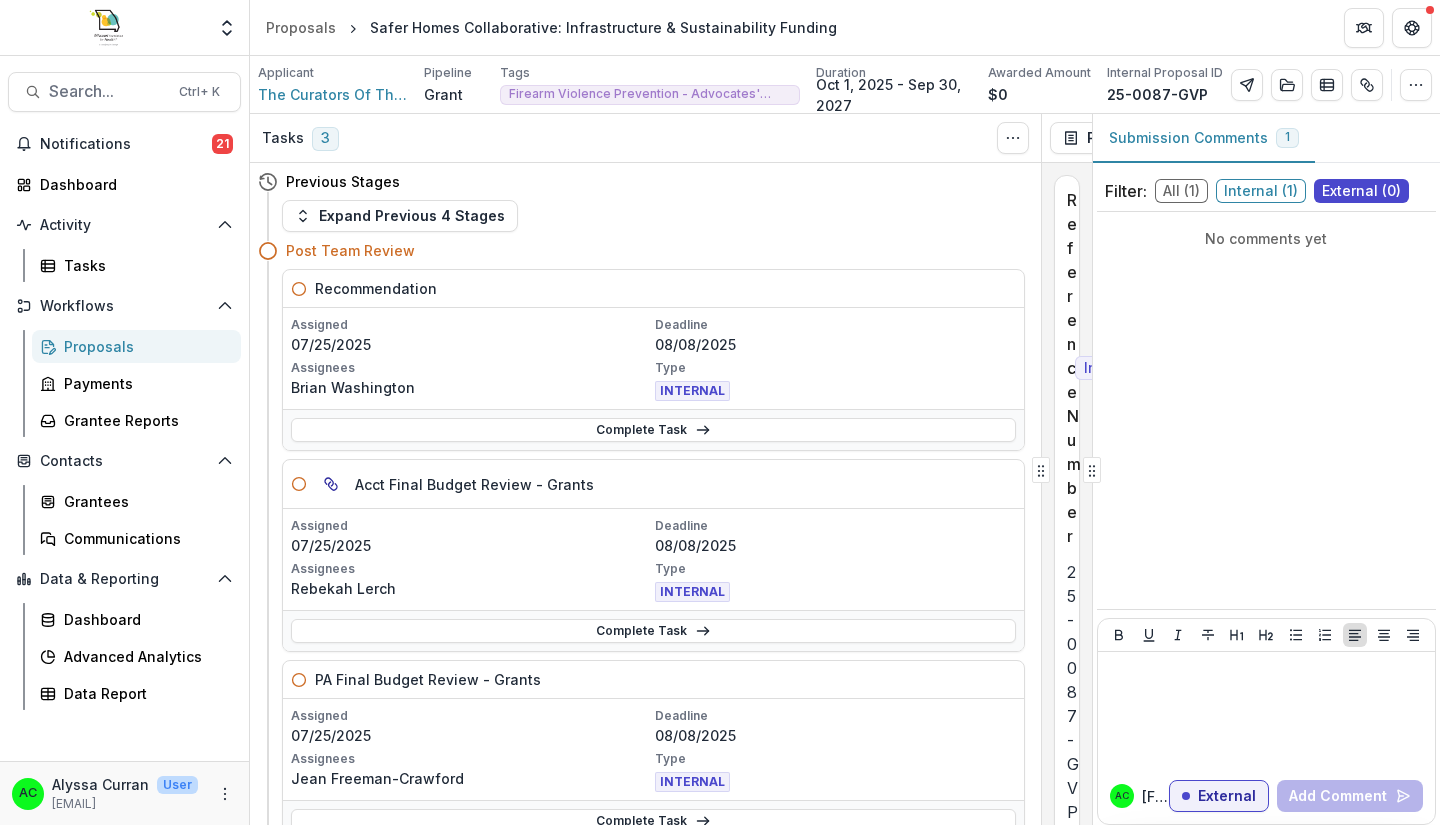 click on "Internal ( 1 )" at bounding box center [1261, 191] 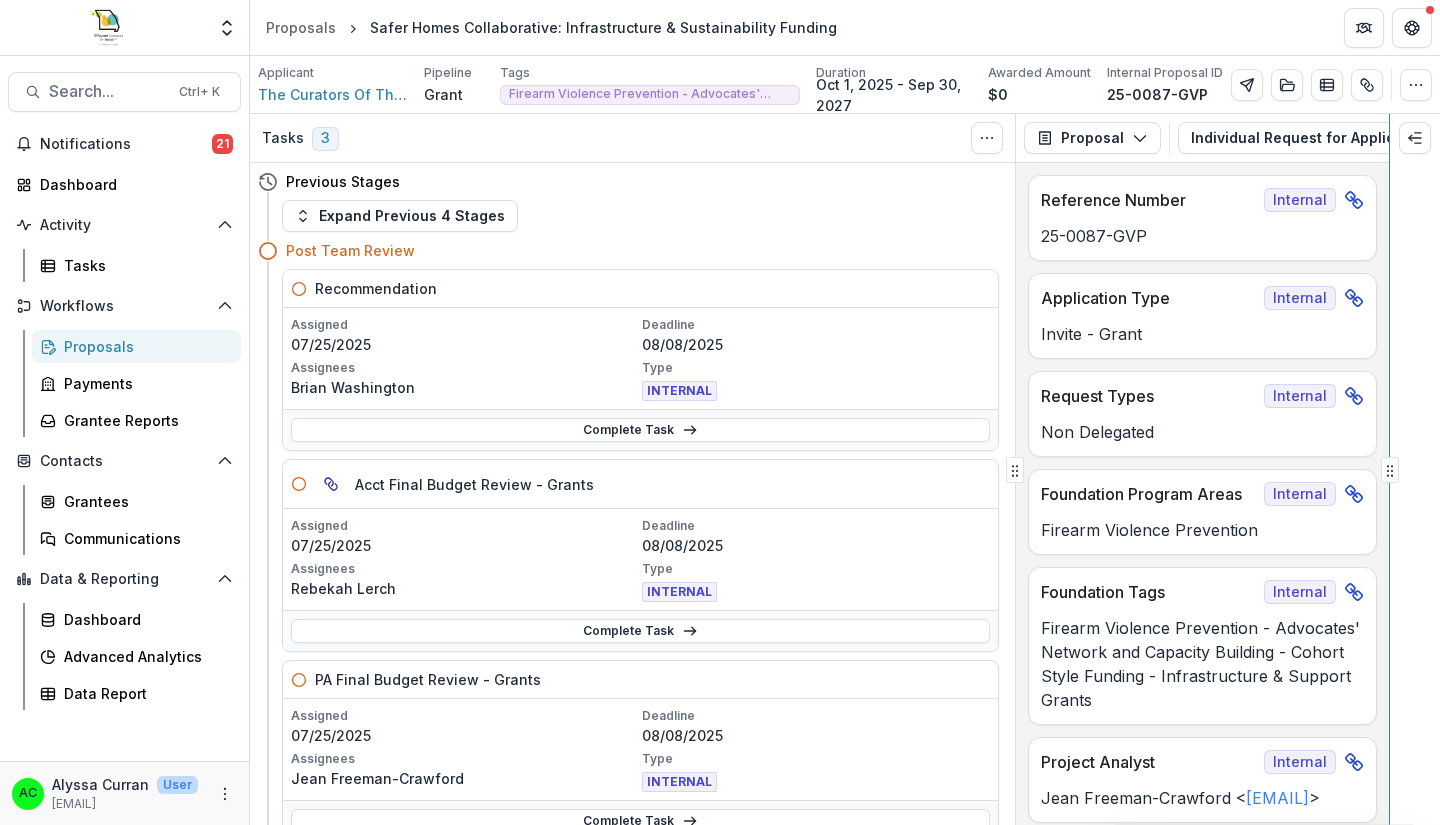 click on "Tasks 3 Show Cancelled Tasks Previous Stages Expand Previous 4 Stages Post Team Review Recommendation Assigned 07/25/2025 Deadline 08/08/2025 Assignees [FIRST] [LAST] Type INTERNAL Complete Task Acct Final Budget Review - Grants Assigned 07/25/2025 Deadline 08/08/2025 Assignees [FIRST] [LAST] Type INTERNAL Complete Task PA Final Budget Review - Grants Assigned 07/25/2025 Deadline 08/08/2025 Assignees [FIRST] [LAST] Type INTERNAL Complete Task Add Internal Reviewer Add External Reviewers CSO & CEO Review CSO Review Incomplete Board of Directors Review Approval Process Dynamic Reporting Schedule Incomplete Dynamic Payment Schedule Incomplete Approval Communication - Grant Incomplete Declination Process Declination Communication Incomplete Active Awards Disbursement Notification Incomplete Disbursement Request Grants Incomplete Closed Awards Declined Declination Communication Incomplete Proposal Proposal Payments Reports Grant Agreements Board Summaries Bank Details Individual Request for Applications 5" at bounding box center [845, 469] 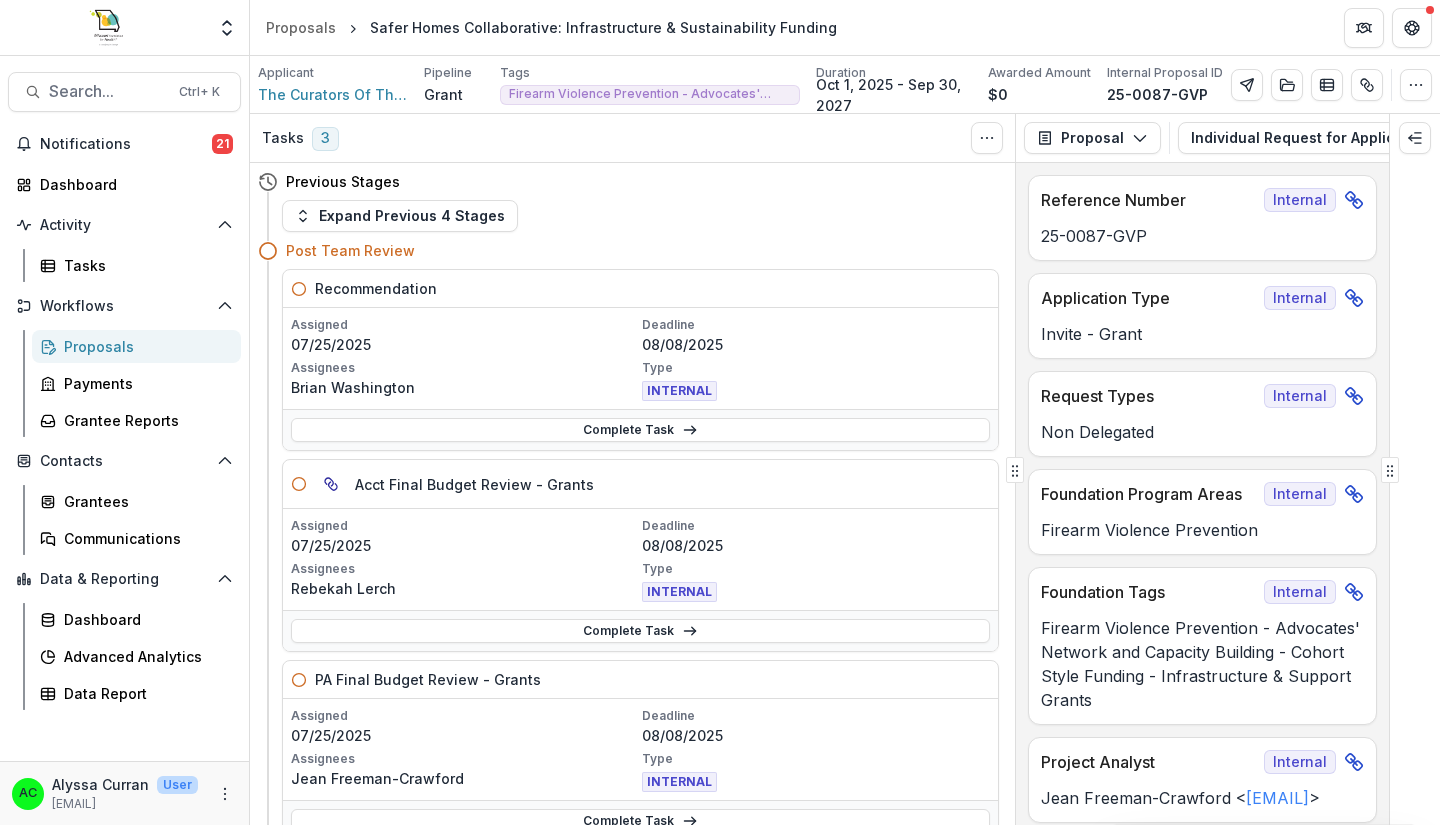 click 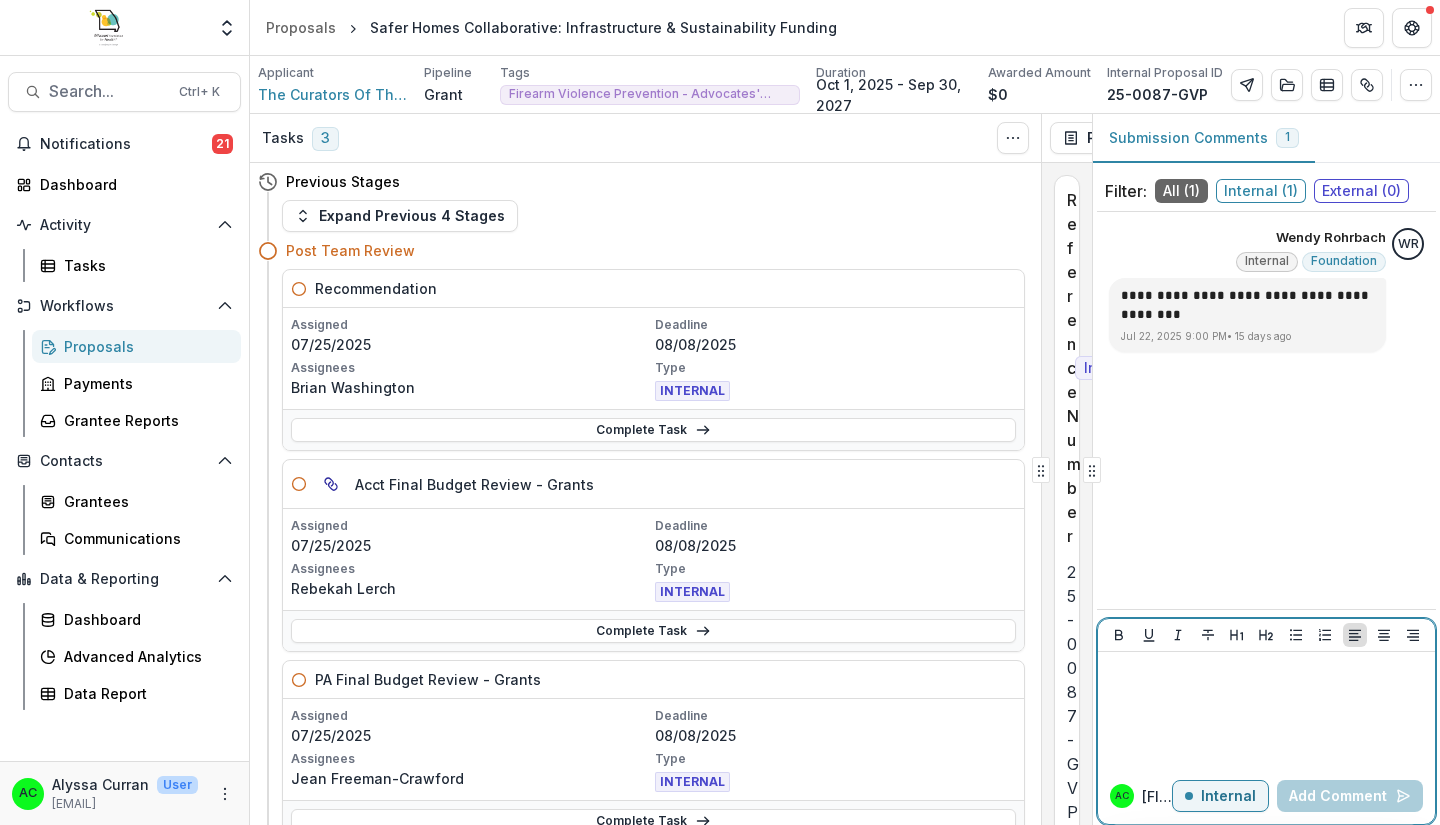 click on "Internal" at bounding box center [1228, 796] 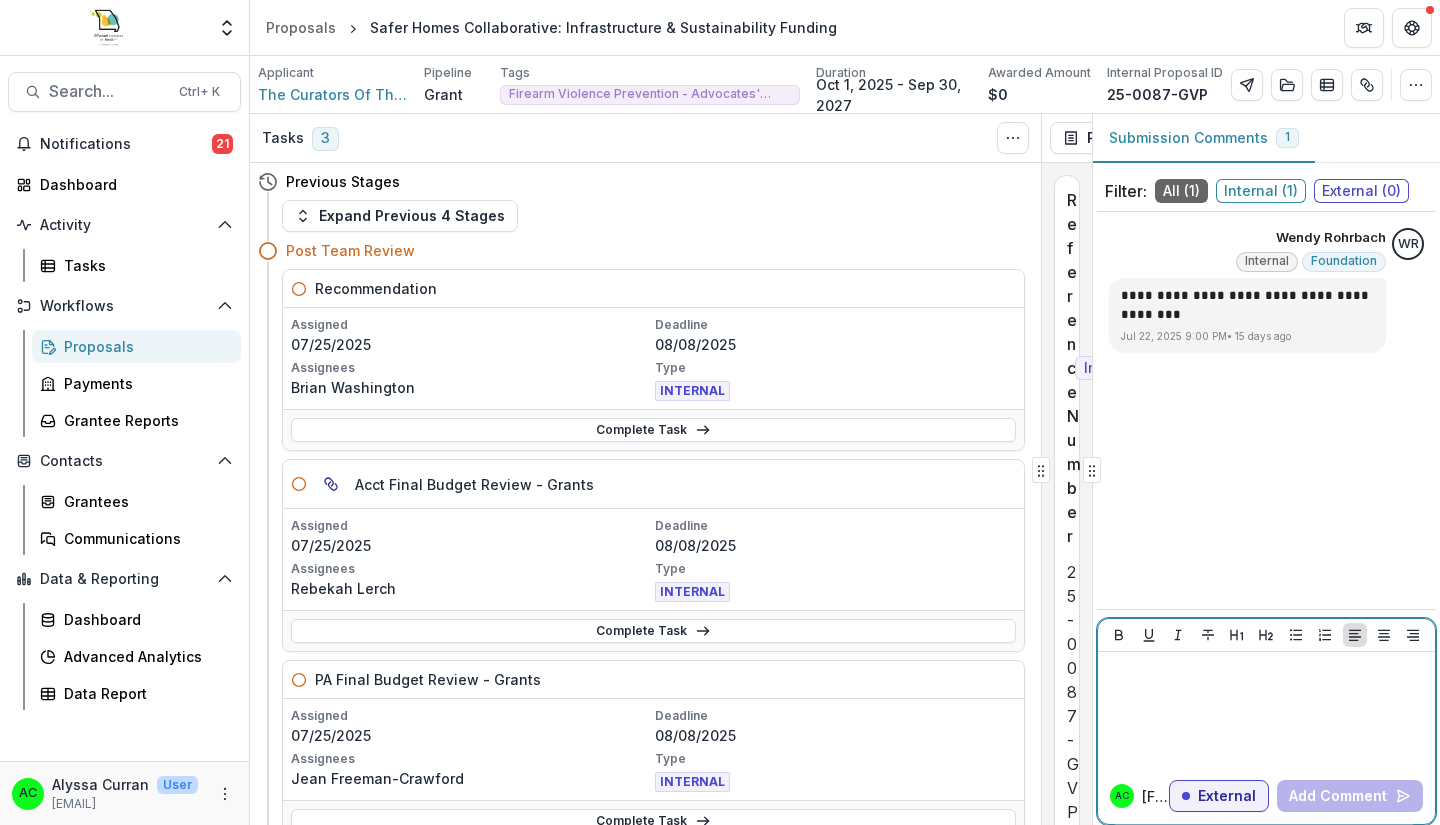 click on "External" at bounding box center [1227, 796] 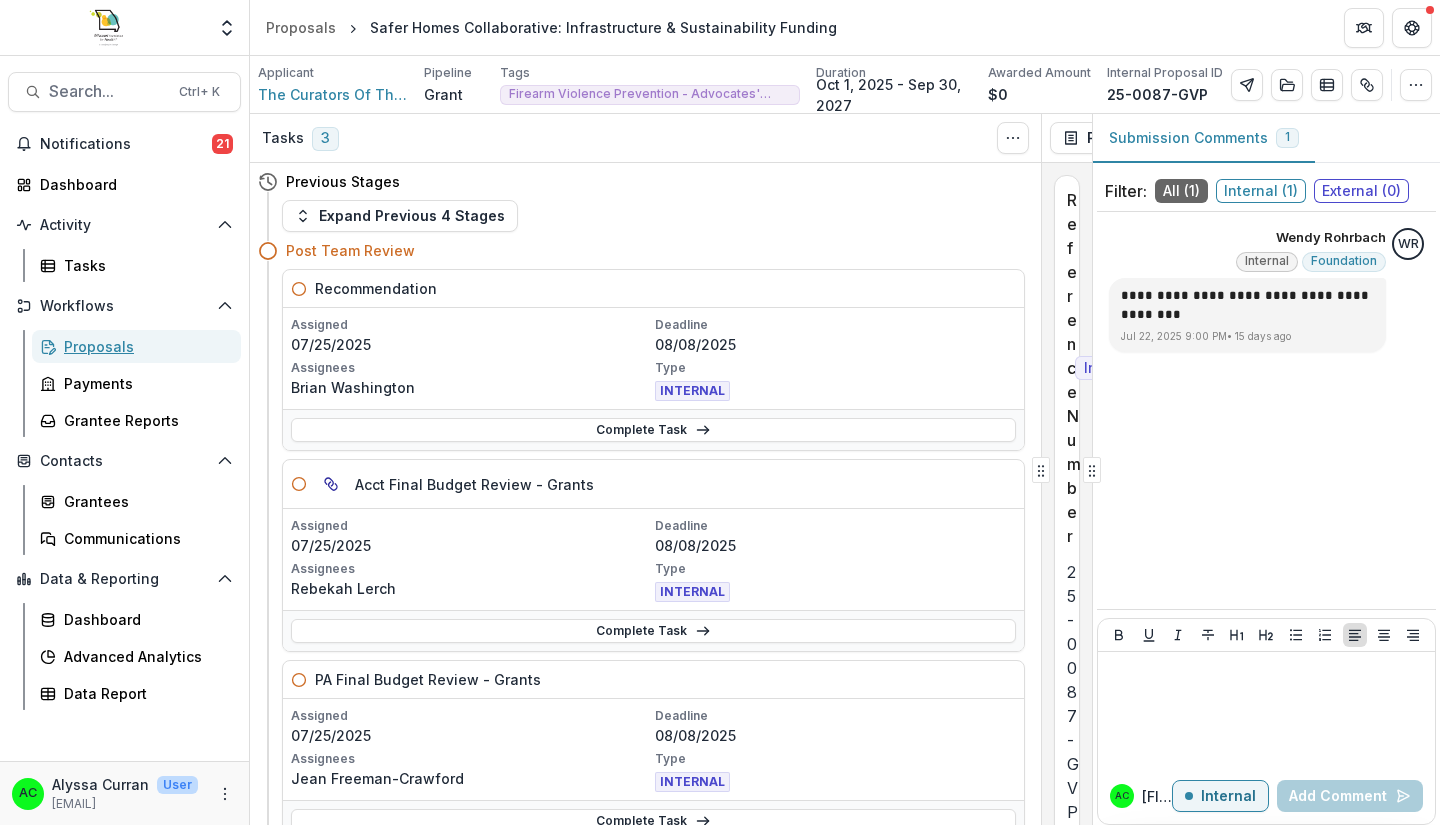 click on "Proposals" at bounding box center [144, 346] 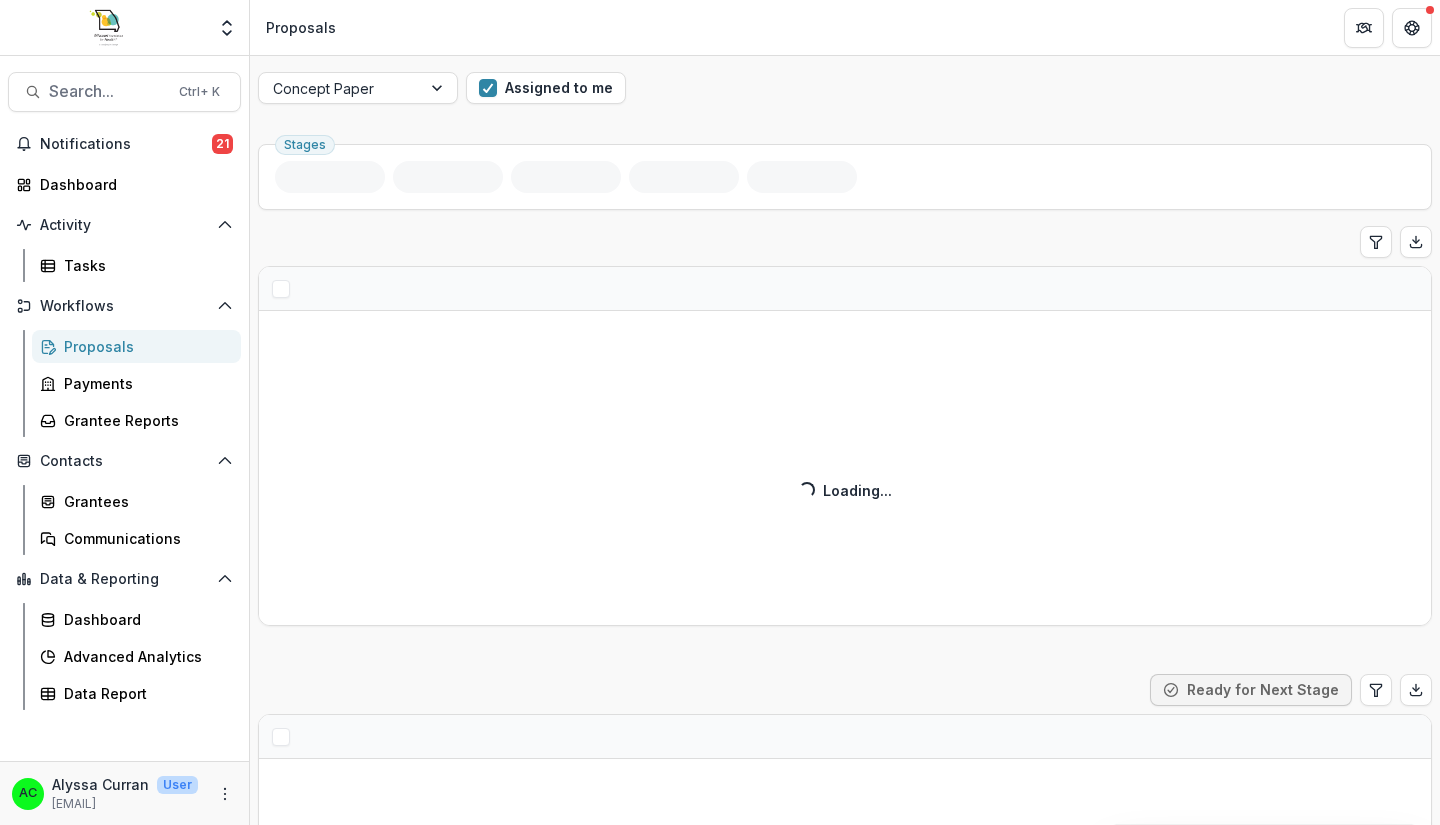 click on "Assigned to me" at bounding box center (546, 88) 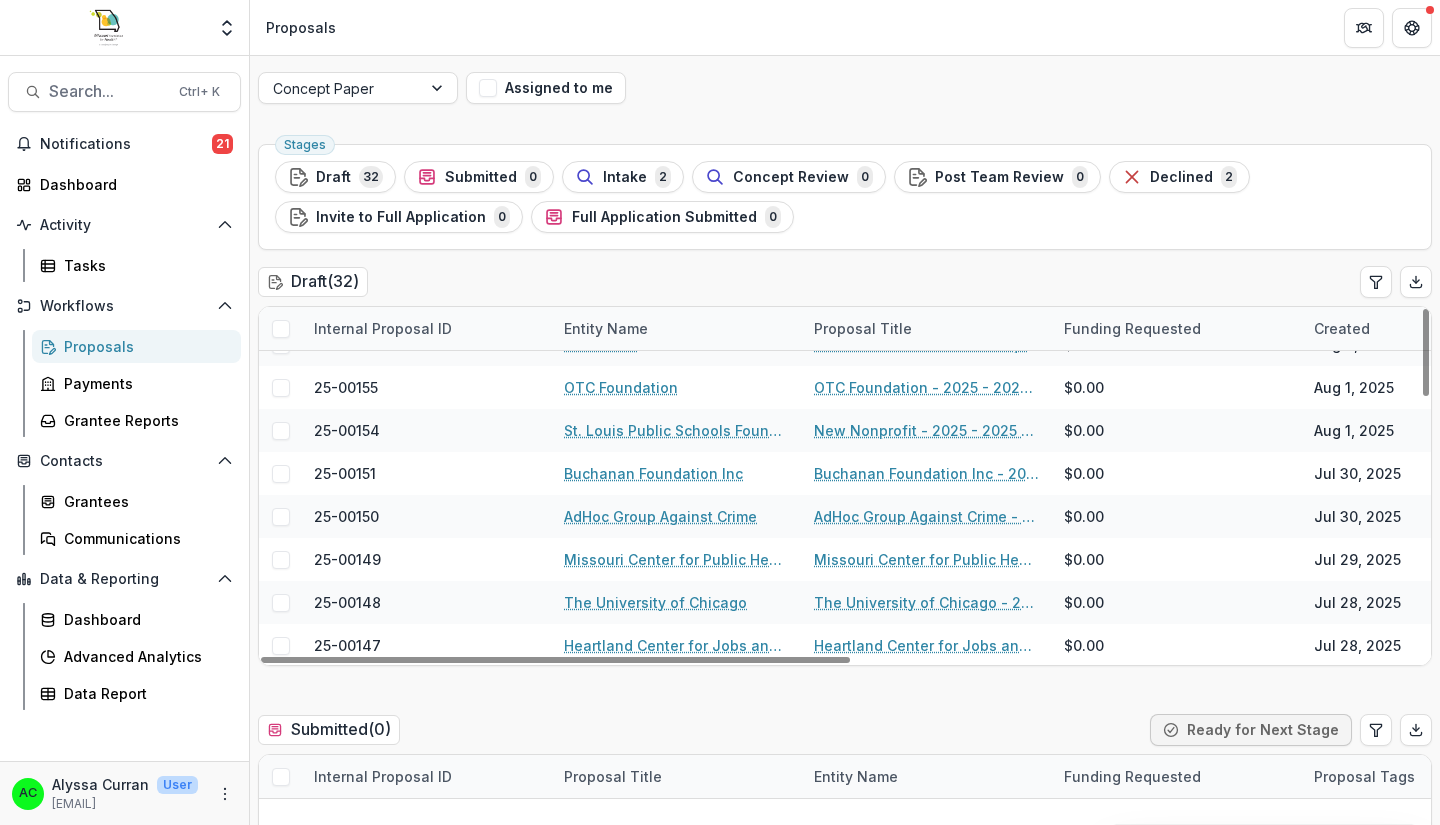 scroll, scrollTop: 557, scrollLeft: 0, axis: vertical 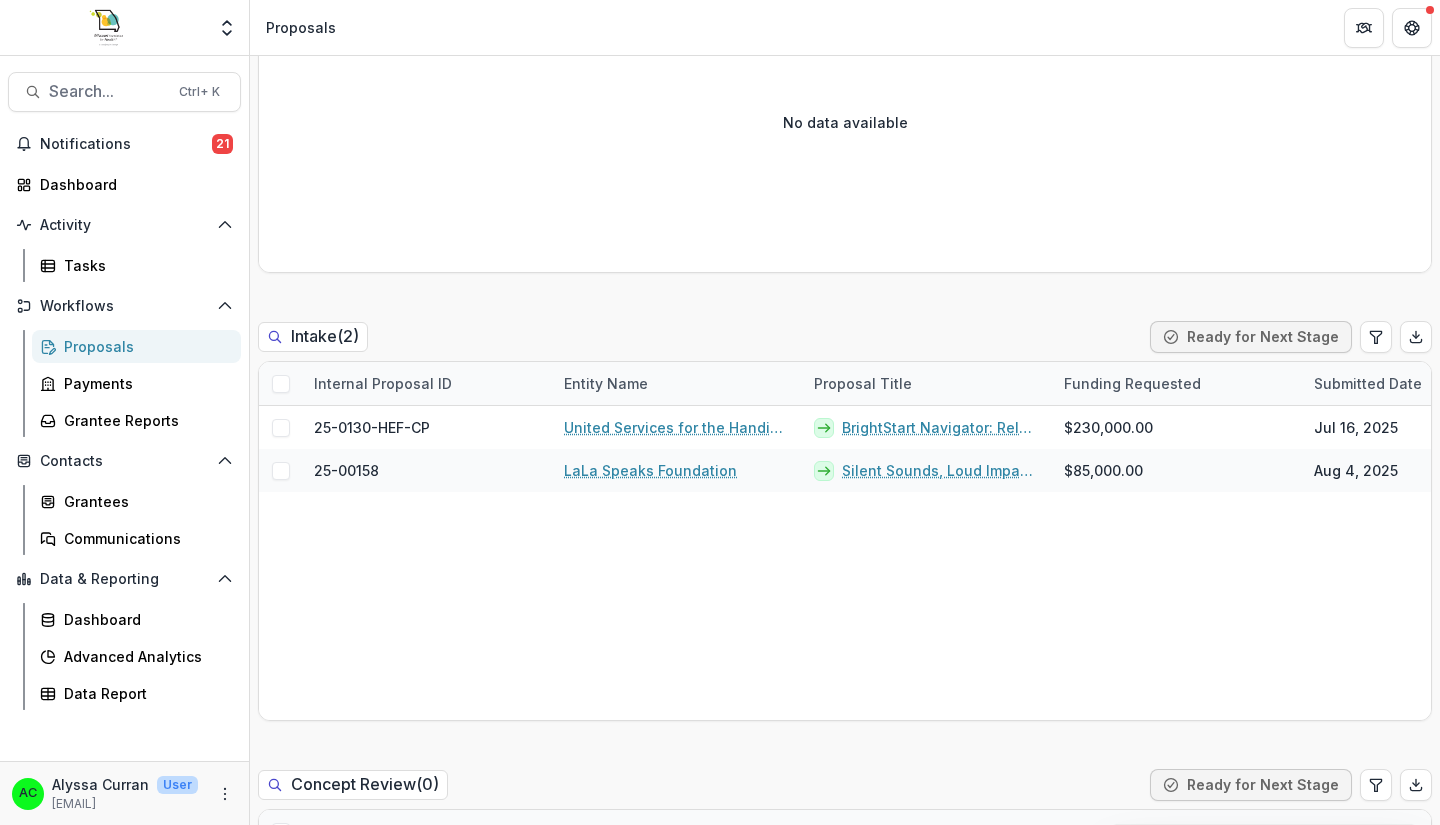 type 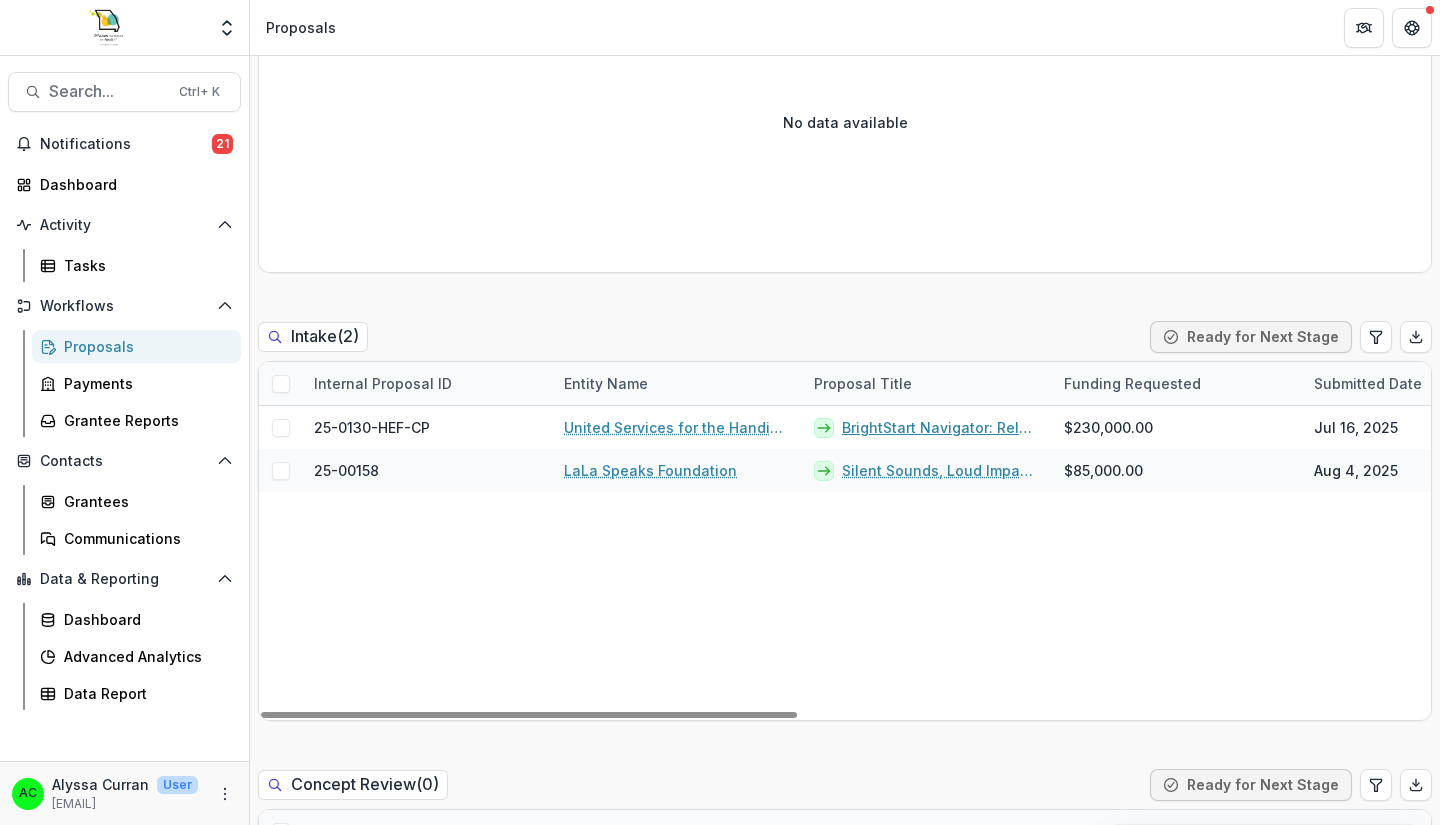 click on "BrightStart Navigator: Relational Navigation for Developmental Equity in Eastern Missouri" at bounding box center (941, 427) 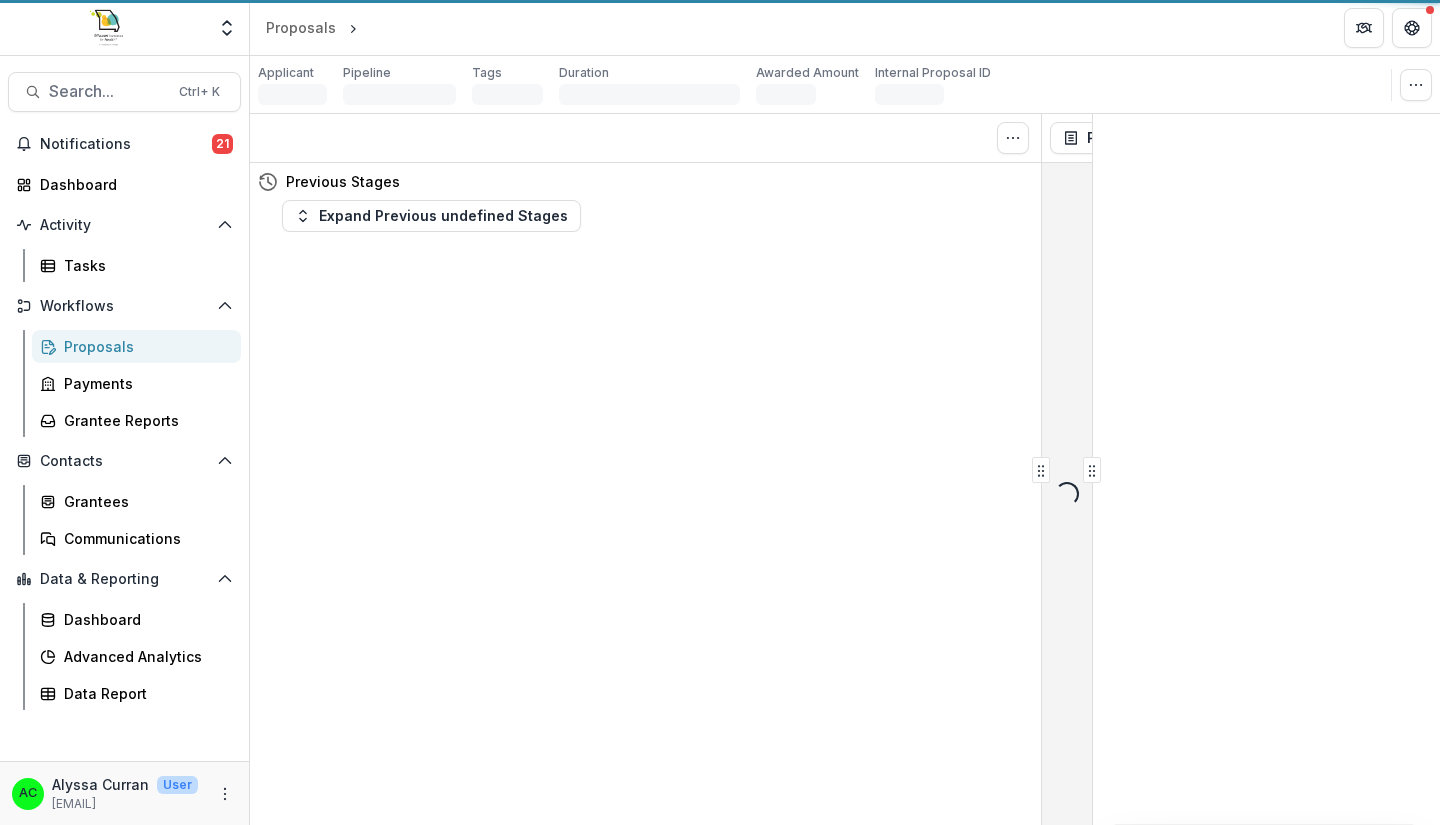 scroll, scrollTop: 0, scrollLeft: 0, axis: both 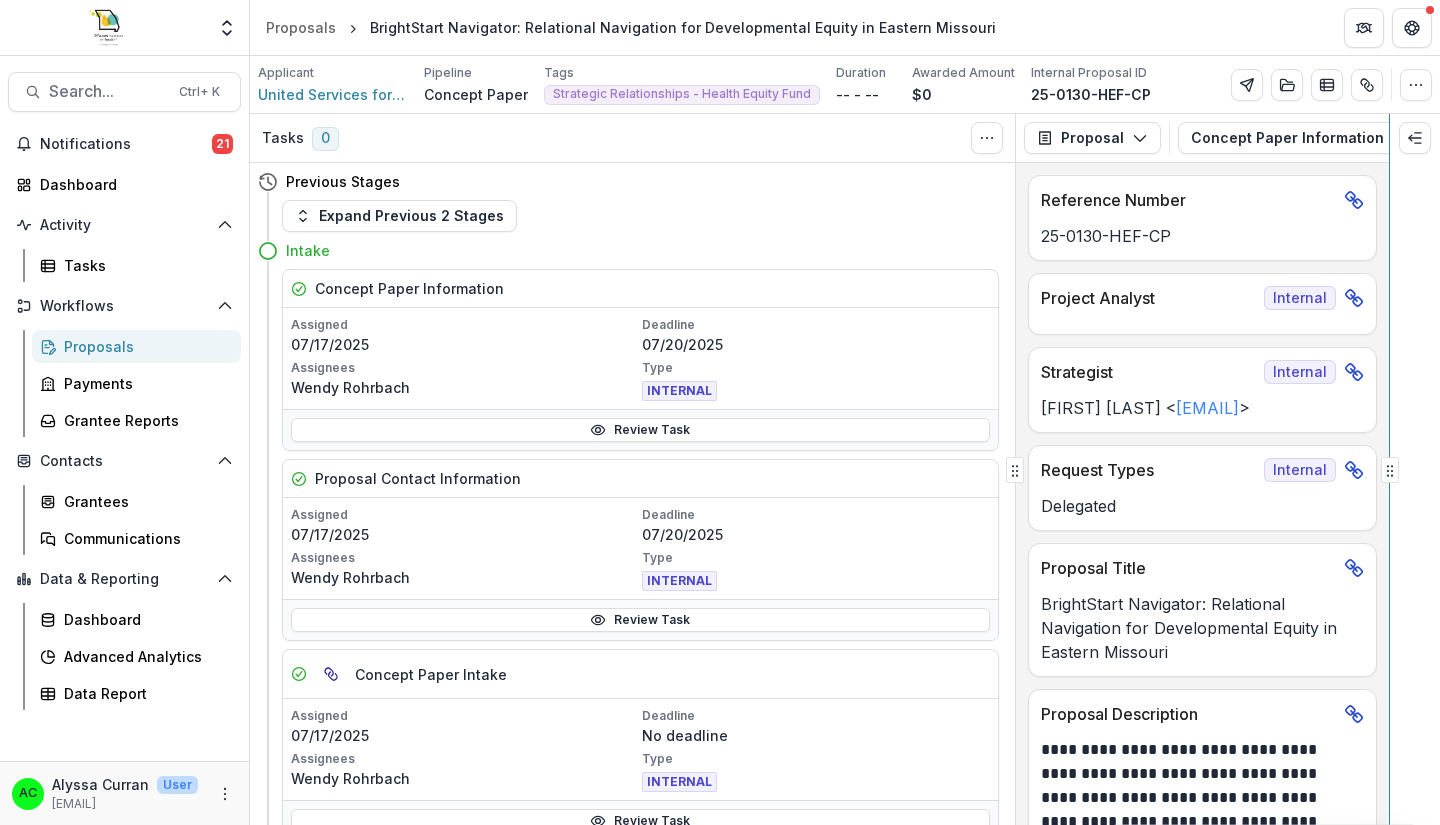 click on "Tasks 0 Show Cancelled Tasks Previous Stages Expand Previous 2 Stages Intake Concept Paper Information Assigned 07/17/2025 Deadline 07/20/2025 Assignees [FIRST] [LAST] Type INTERNAL Review Task Proposal Contact Information Assigned 07/17/2025 Deadline 07/20/2025 Assignees [FIRST] [LAST] Type INTERNAL Review Task Concept Paper Intake Assigned 07/17/2025 Deadline No deadline Assignees [FIRST] [LAST] Type INTERNAL Review Task Add Internal Reviewer Add External Reviewers Concept Review Concept Paper Review Incomplete Staff Review Assignment Incomplete Concept Paper Recommendation Incomplete Invite Project Analyst Review - Grants Incomplete Non Invite Declined Concept Paper Screening Declination Incomplete Invite to Full Application Full Application Submitted Proposal Proposal Payments Reports Grant Agreements Board Summaries Bank Details Concept Paper Information 4 Forms (4) United Services for Children - 2025 - 2025 Request for Concept Papers Concept Paper Intake Internal Proposal Contact Information Internal Proposal Contact Information Internal Project Analyst Review - Grants Internal" at bounding box center [845, 469] 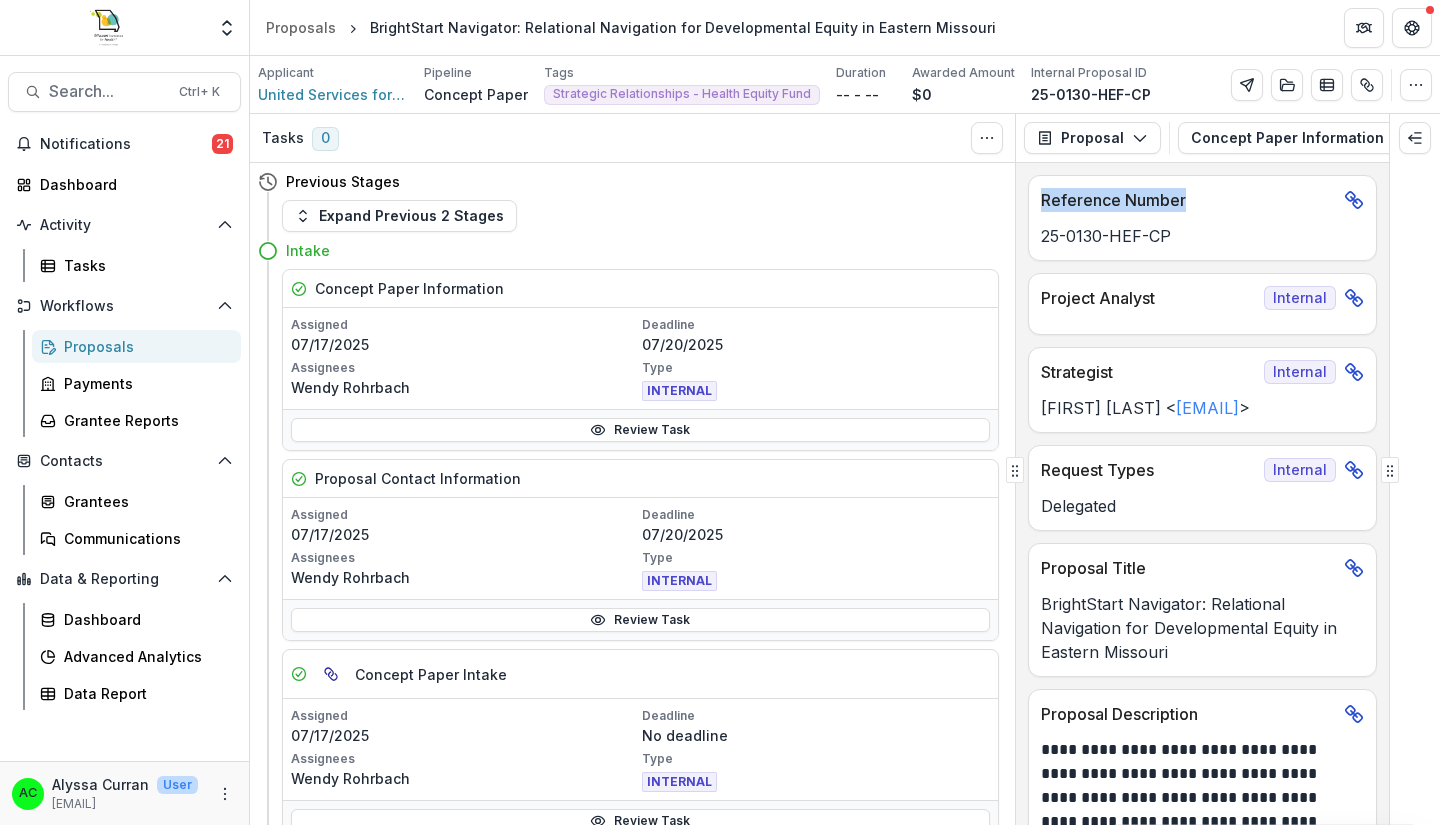 drag, startPoint x: 1191, startPoint y: 166, endPoint x: 1293, endPoint y: 159, distance: 102.239914 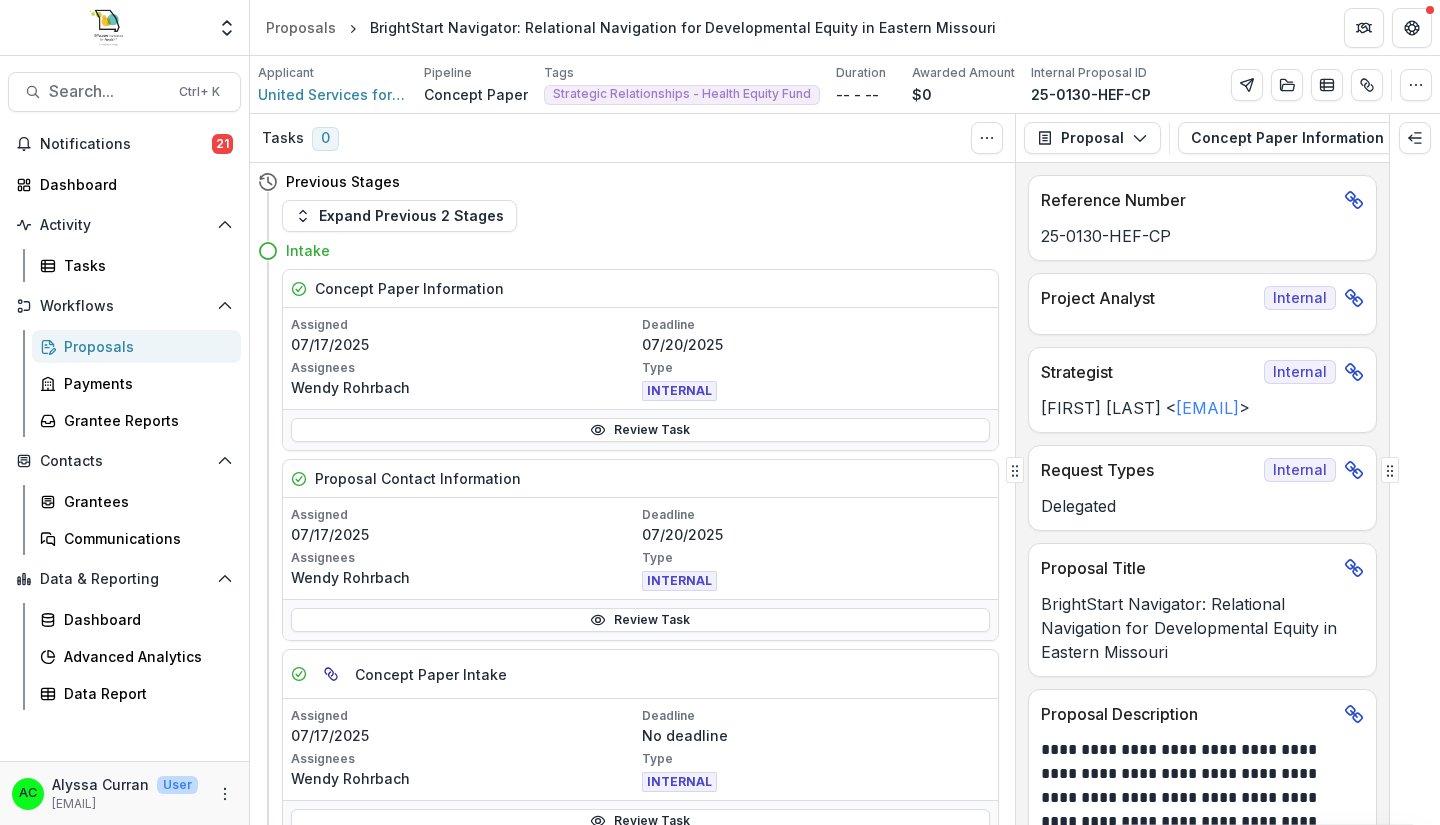 drag, startPoint x: 1234, startPoint y: 160, endPoint x: 1311, endPoint y: 160, distance: 77 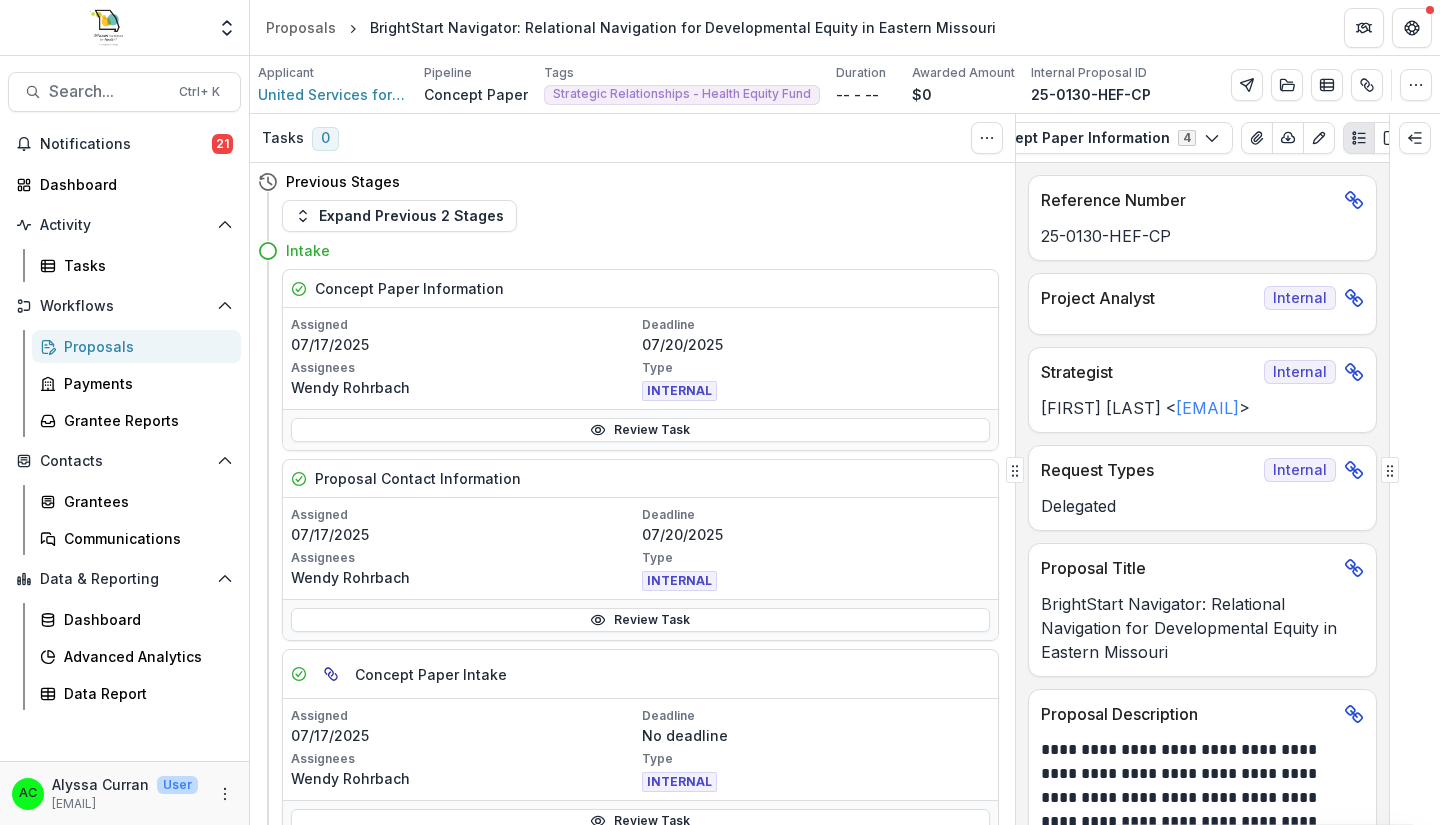 scroll, scrollTop: 0, scrollLeft: 224, axis: horizontal 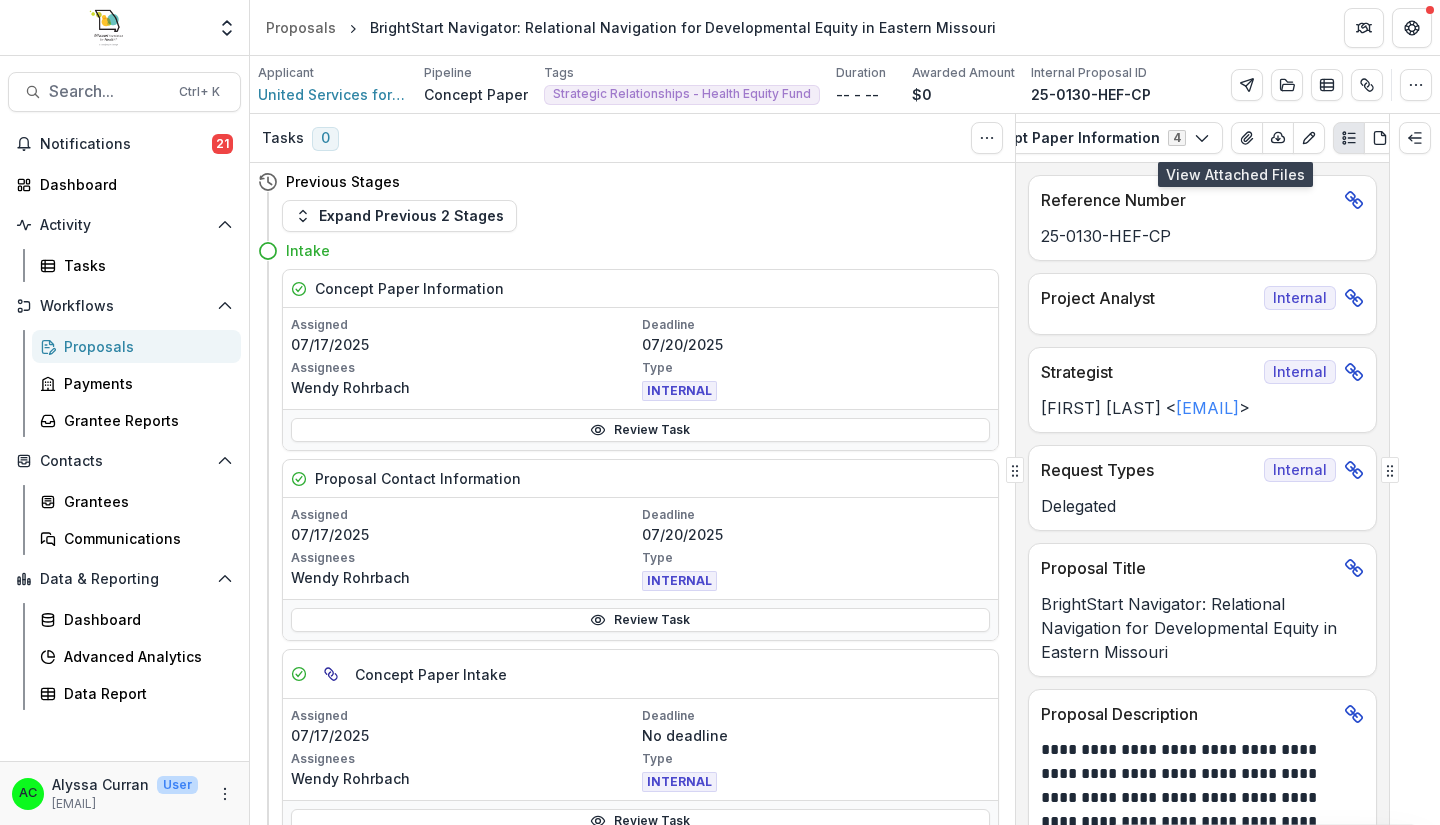click at bounding box center [1247, 138] 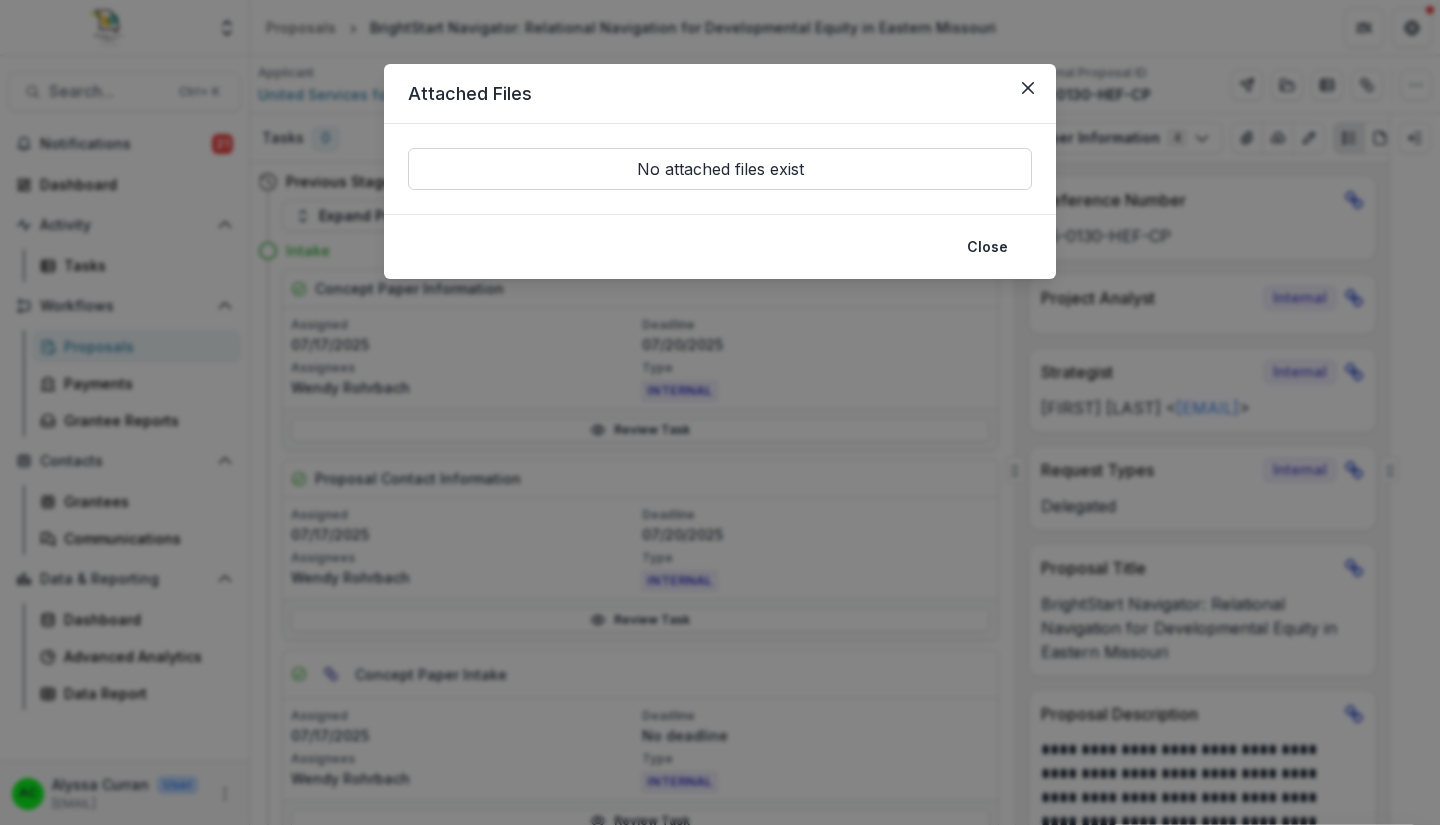 click at bounding box center (1028, 88) 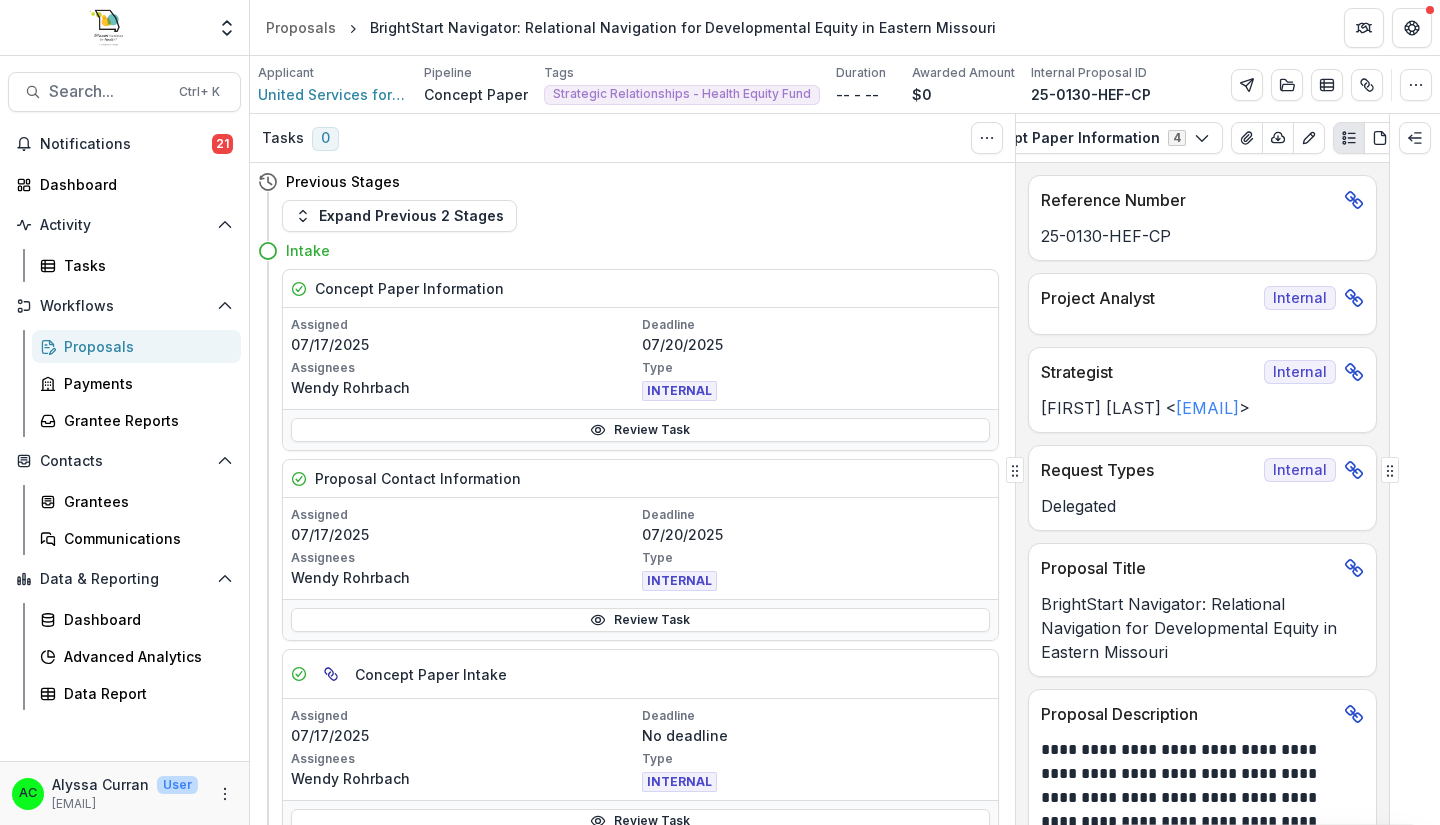 click on "Concept Paper Information 4" at bounding box center [1088, 138] 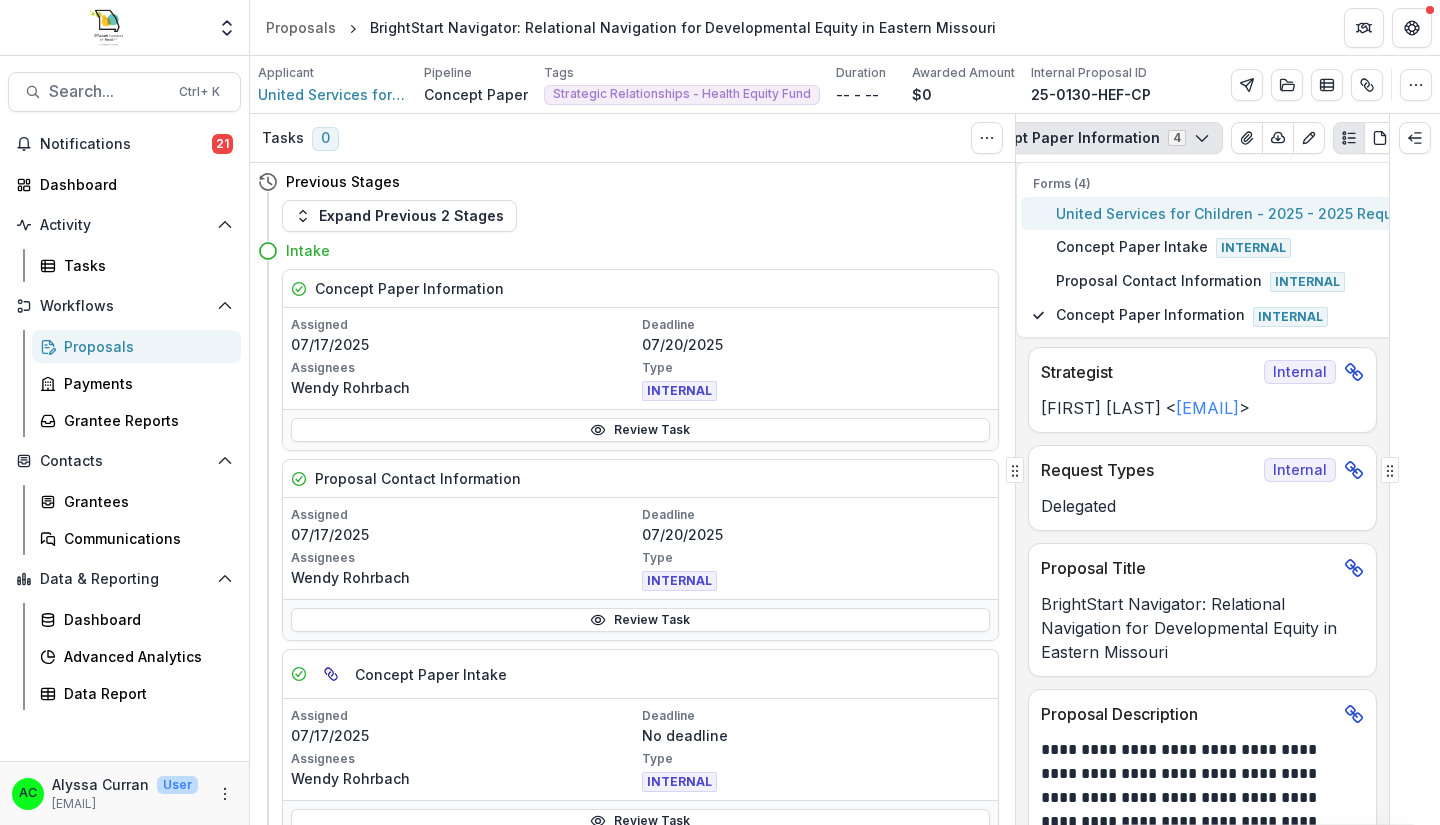 click on "United Services for Children - 2025 - 2025 Request for Concept Papers" at bounding box center (1305, 213) 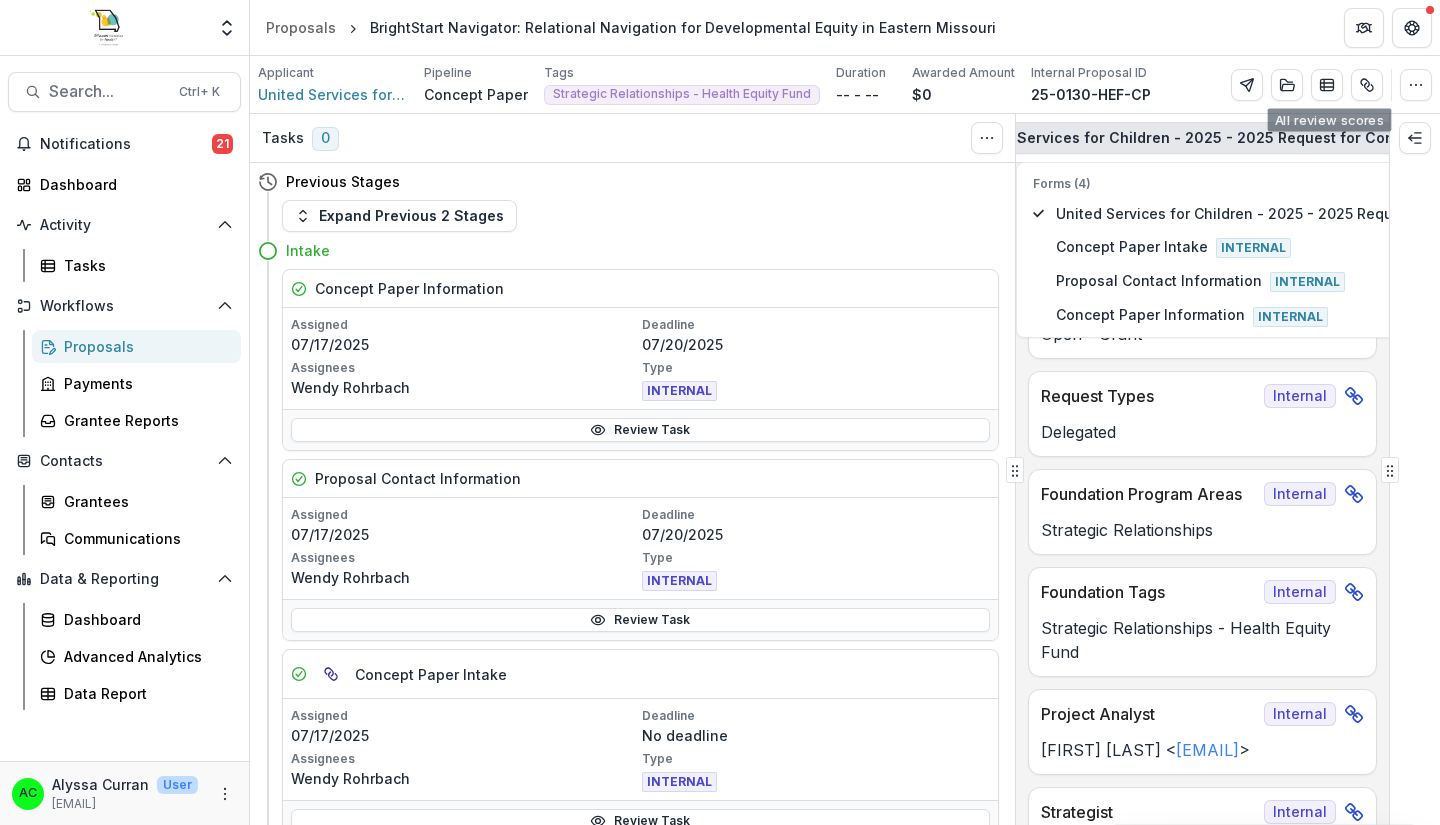 click 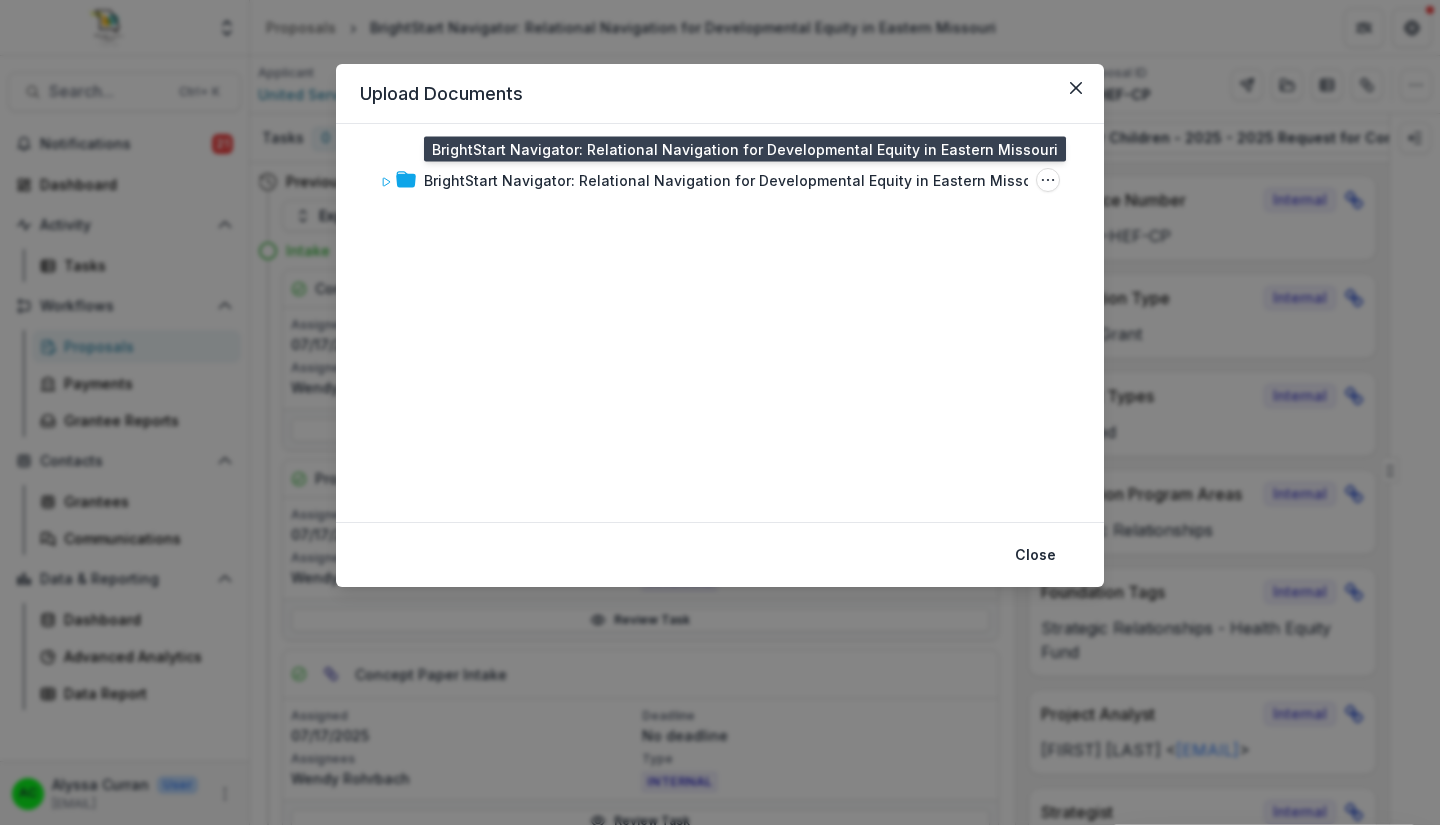 click on "BrightStart Navigator: Relational Navigation for Developmental Equity in Eastern Missouri" at bounding box center [737, 180] 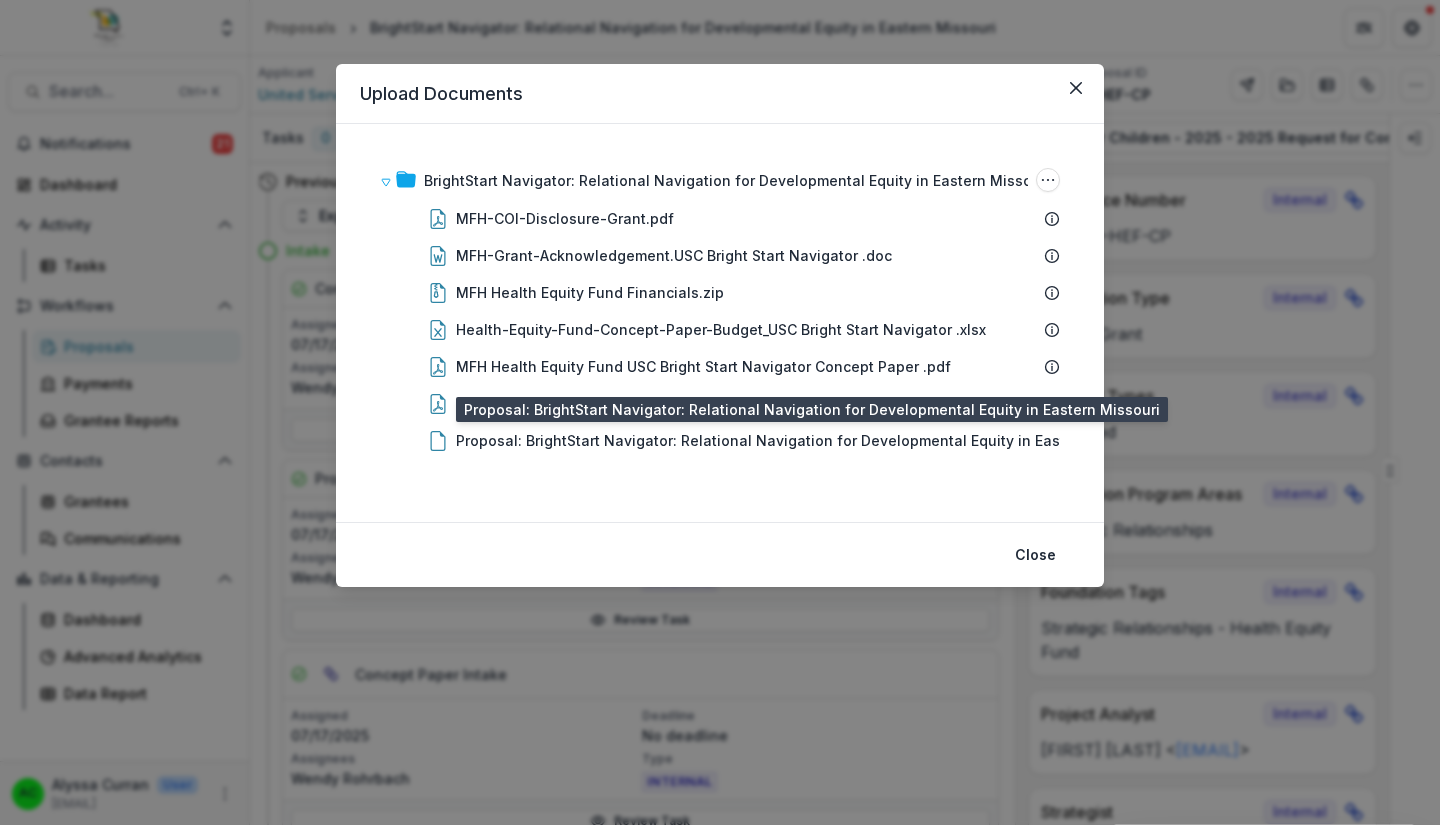 click on "Proposal: BrightStart Navigator: Relational Navigation for Developmental Equity in Eastern Missouri" at bounding box center (786, 440) 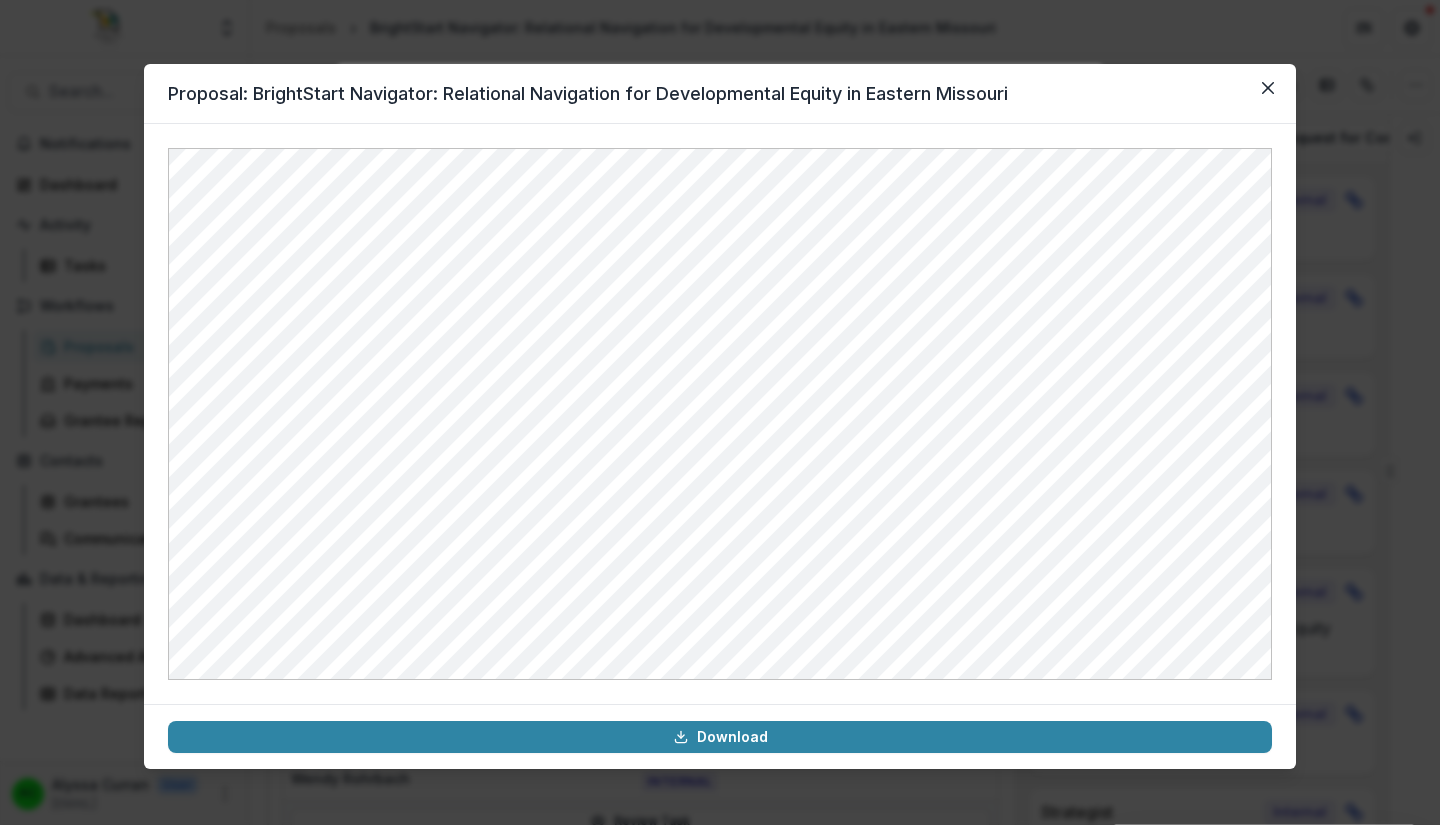 click 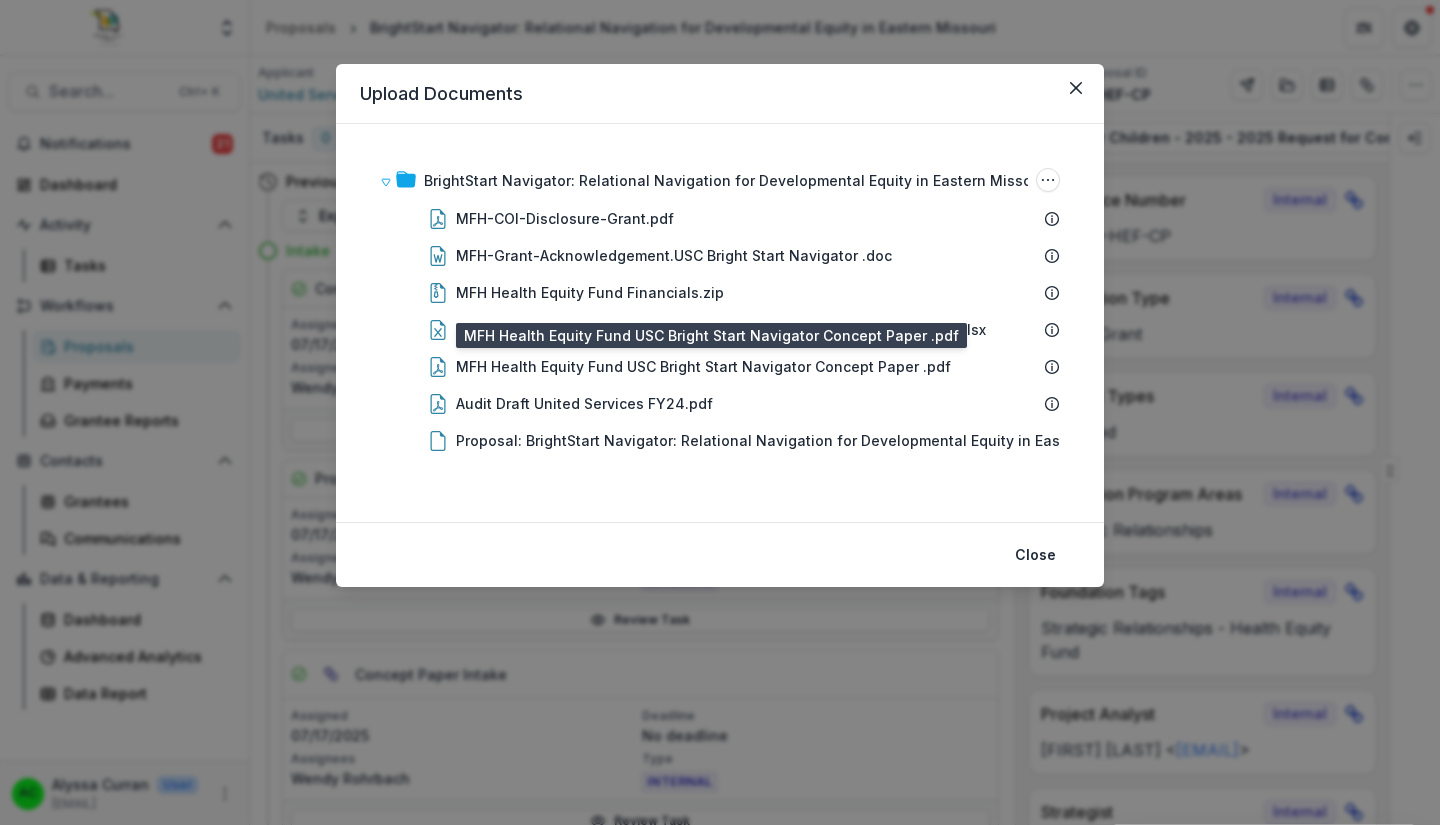 click on "MFH Health Equity Fund USC Bright Start Navigator Concept Paper .pdf" at bounding box center (703, 366) 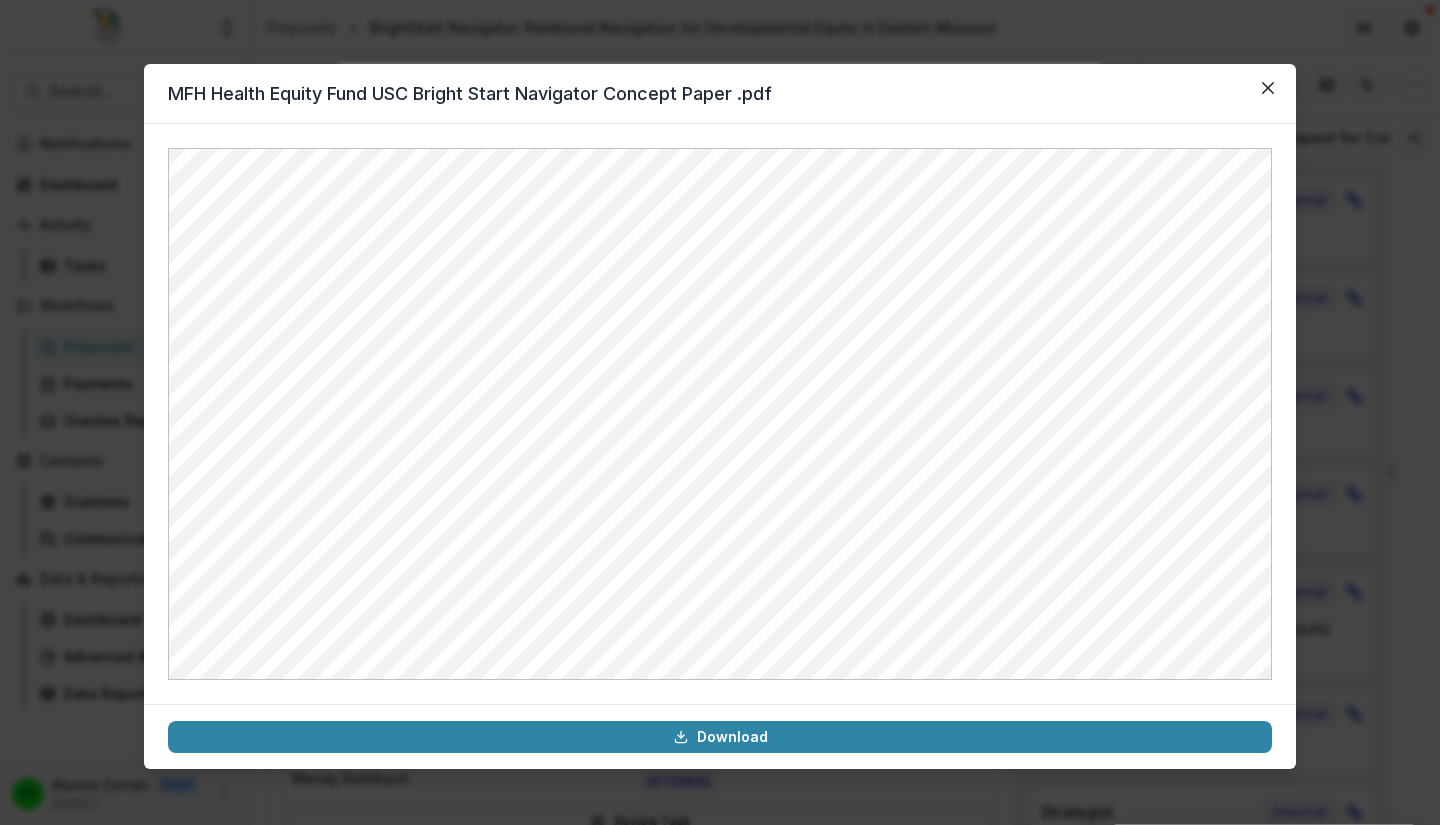 click 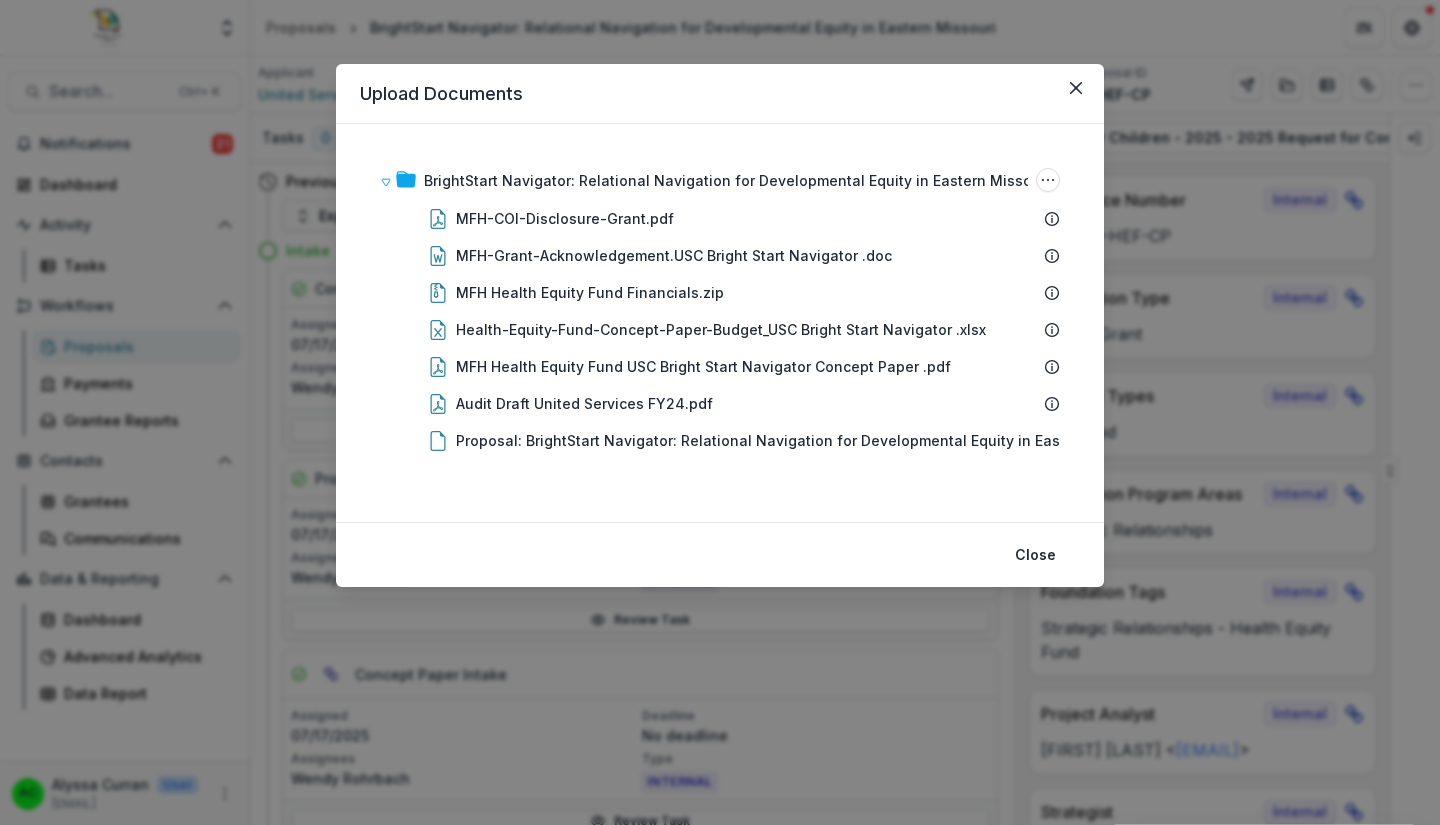 click 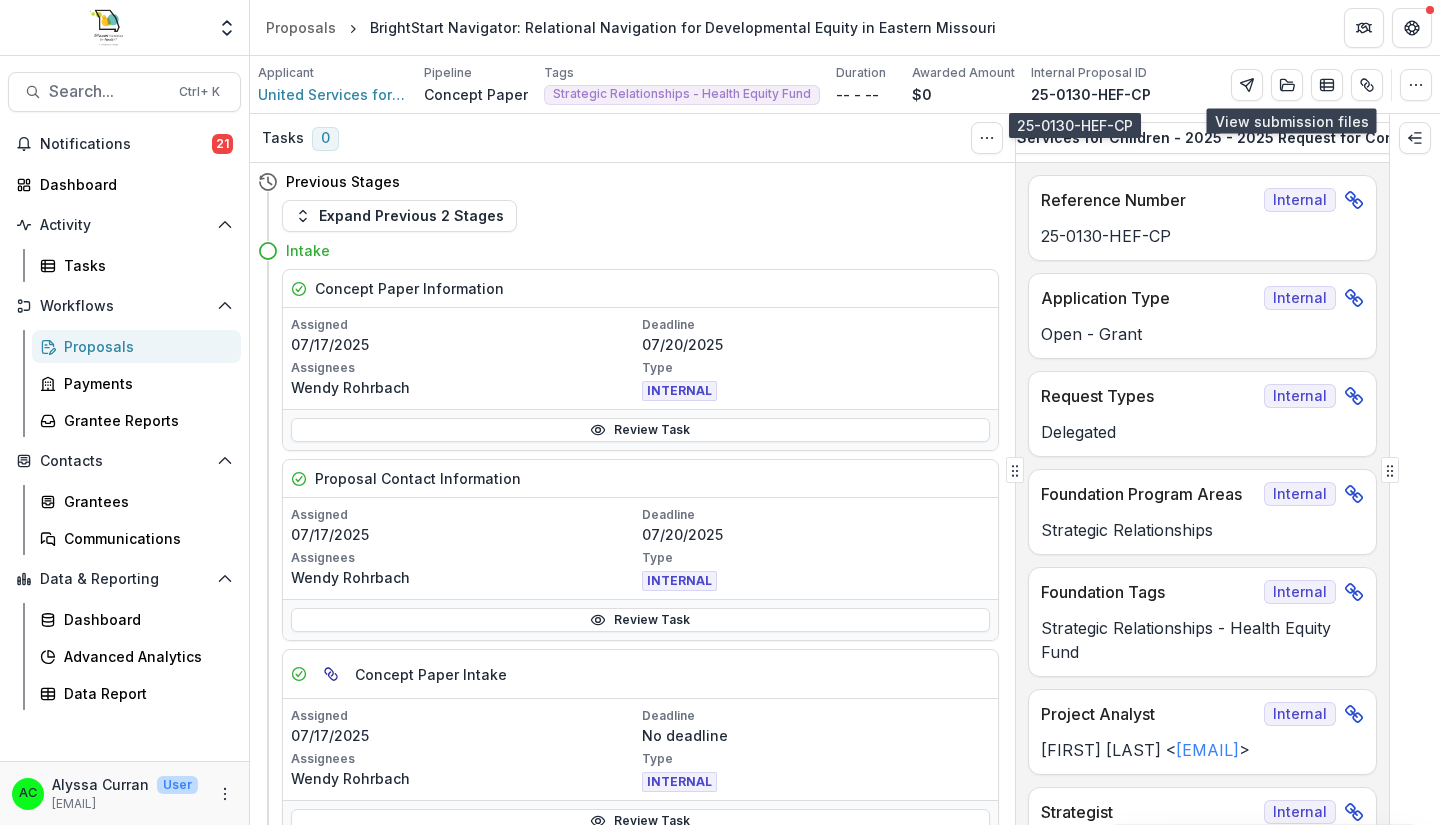 type 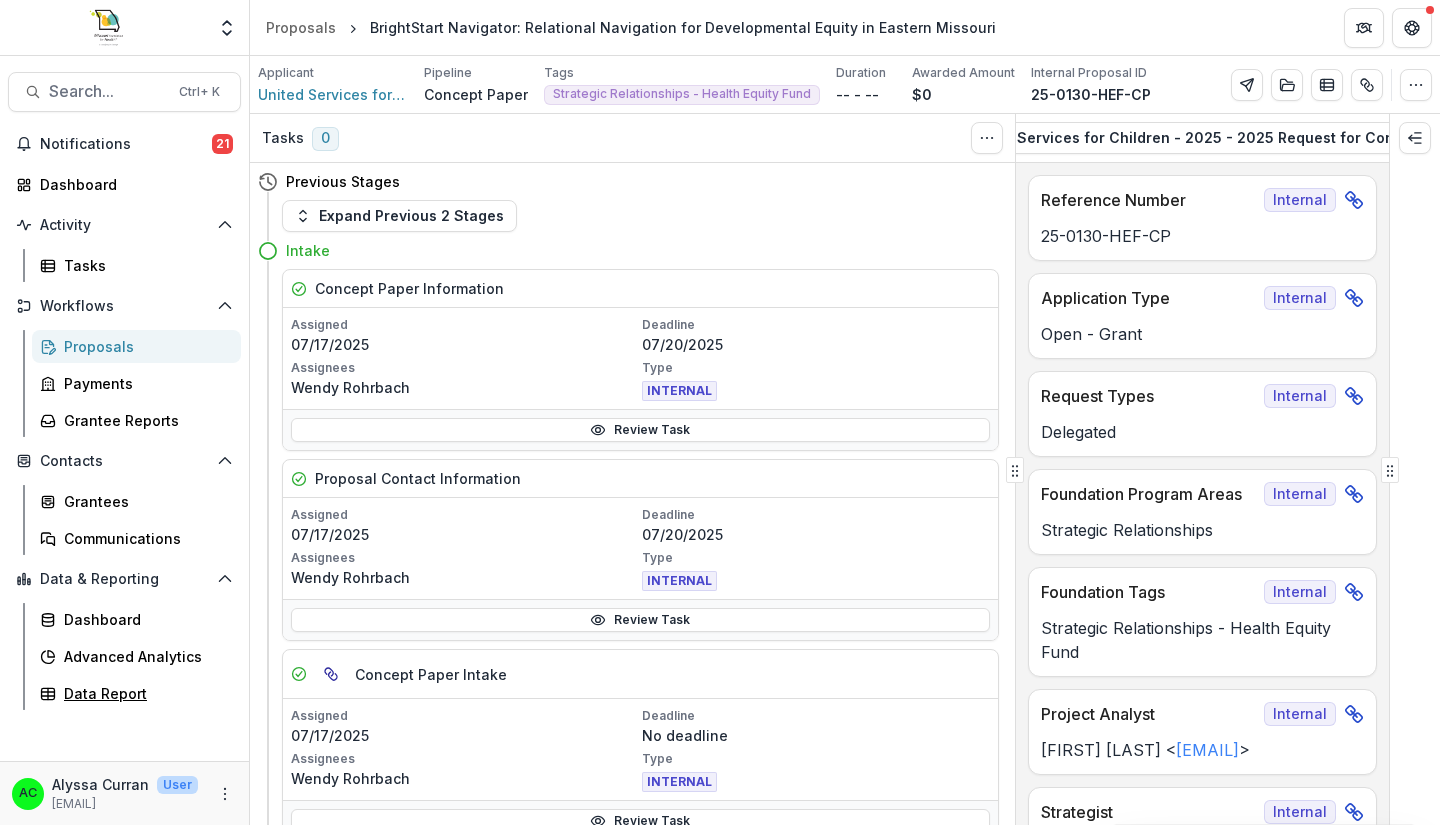 click on "Data Report" at bounding box center (144, 693) 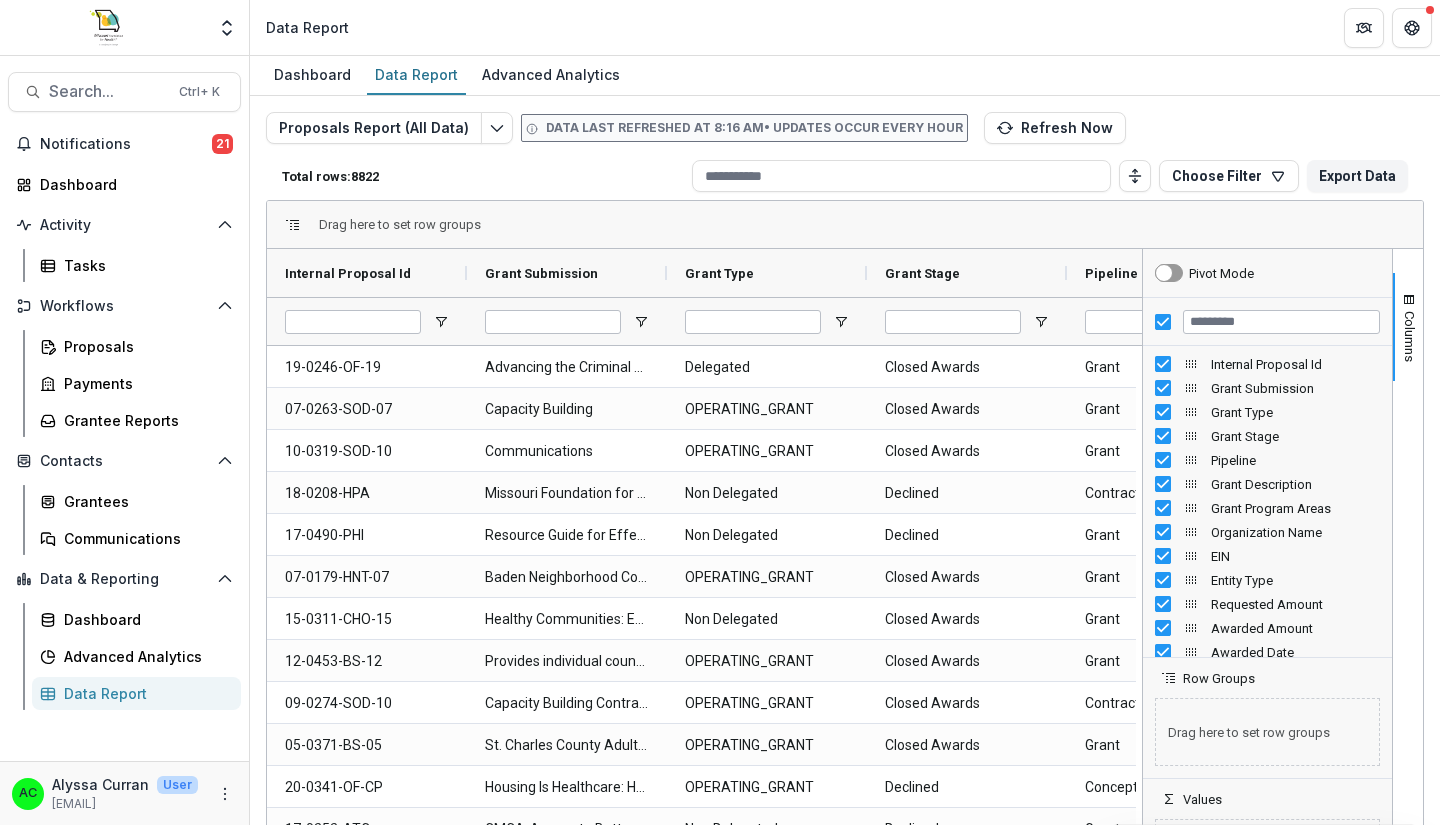 click on "Proposals Report (All Data) Data last refreshed at 8:16 AM • Updates occur every hour Refresh Now Total rows: 8822 Choose Filter Personal Filters Team Filters Temelio Filters No personal filters found. Add Personal Filter Organizations with COIs (CRM Profile Report) Outstanding Invoices (Payments Report) Active Awards (Proposals Report (All Data)) Approved Requests 2025 (Proposals Report (All Data)) Approved Requests 2025 by Qtr (Proposals Report (All Data)) Contract Balances (Proposals Report (All Data)) CSO Approved (Proposals Report (All Data)) Delegated Approvals (Proposals Report (All Data)) DLS Default (Proposals Report (All Data)) Executive Team Review (Proposals Report (All Data)) Filter 26 (Proposals Report (All Data)) Grant Metadata (Proposals Report (All Data)) Intake Review Pull (Proposals Report (All Data)) JFC View (Proposals Report (All Data)) Non-Recommends (Proposals Report (All Data)) Pending with Dates (Proposals Report (All Data)) Proposal Comments Recommends ( ) (" at bounding box center [845, 474] 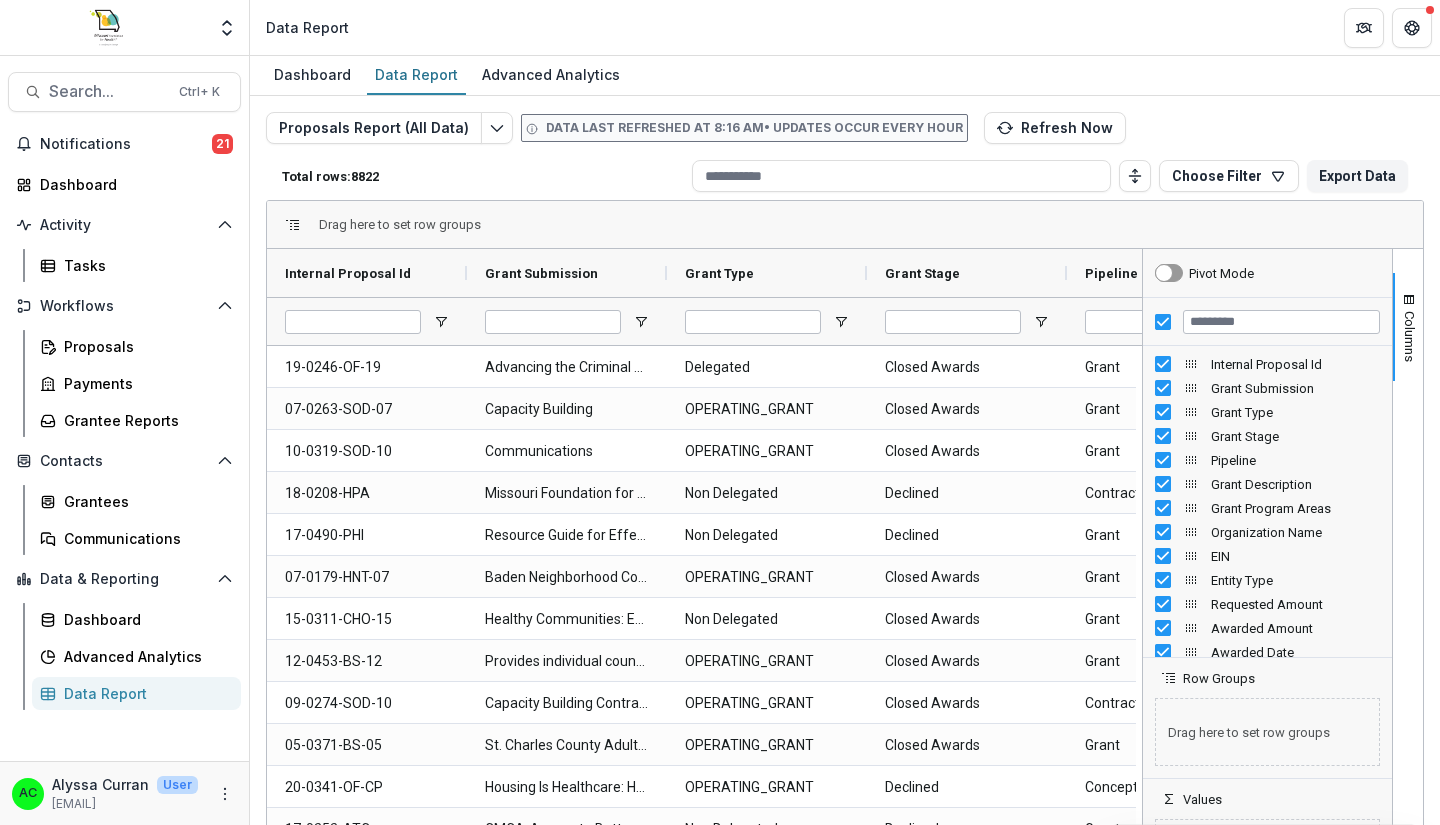 click on "Choose Filter" at bounding box center (1229, 176) 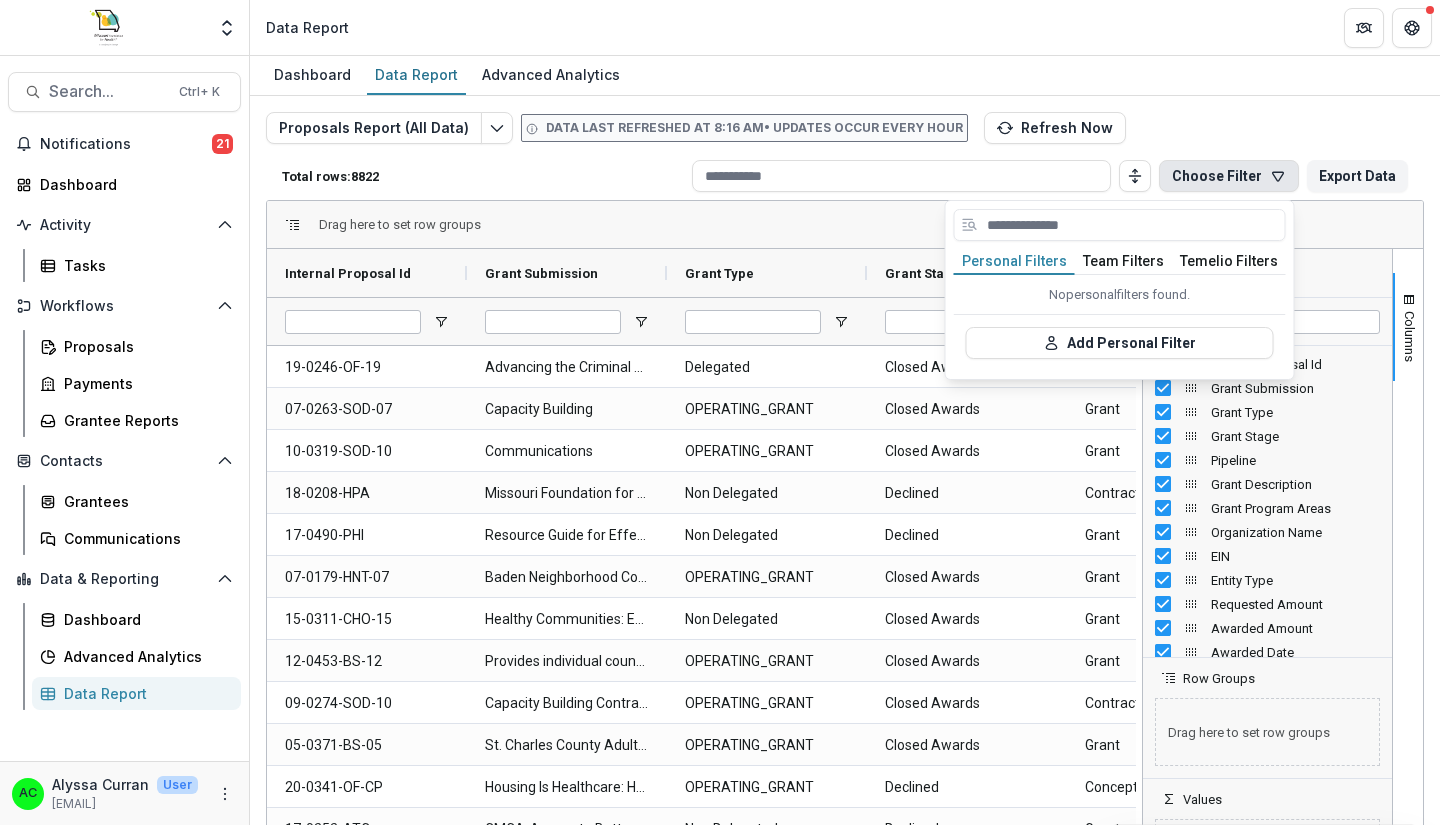 click on "Team Filters" at bounding box center (1123, 262) 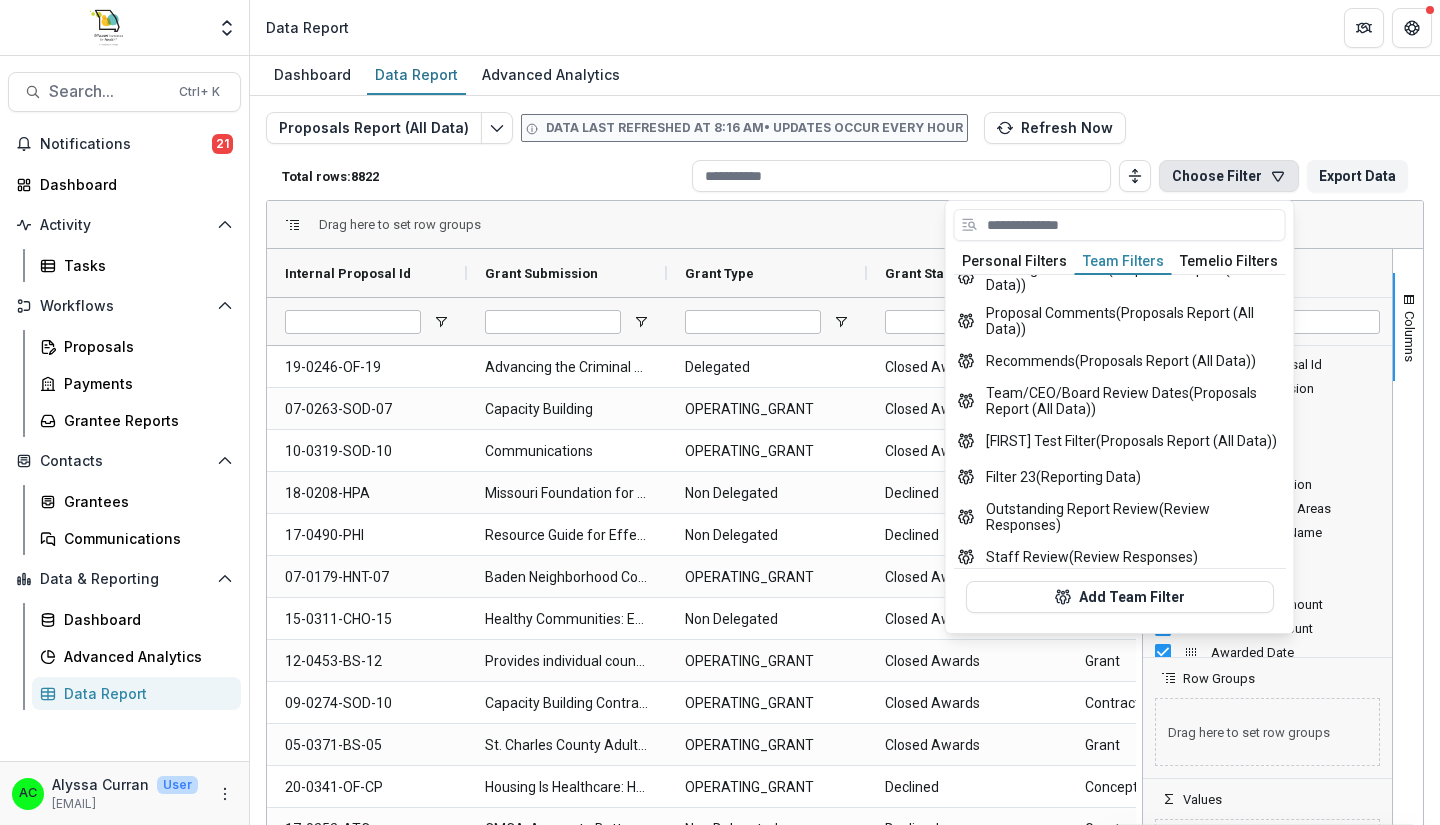 scroll, scrollTop: 626, scrollLeft: 0, axis: vertical 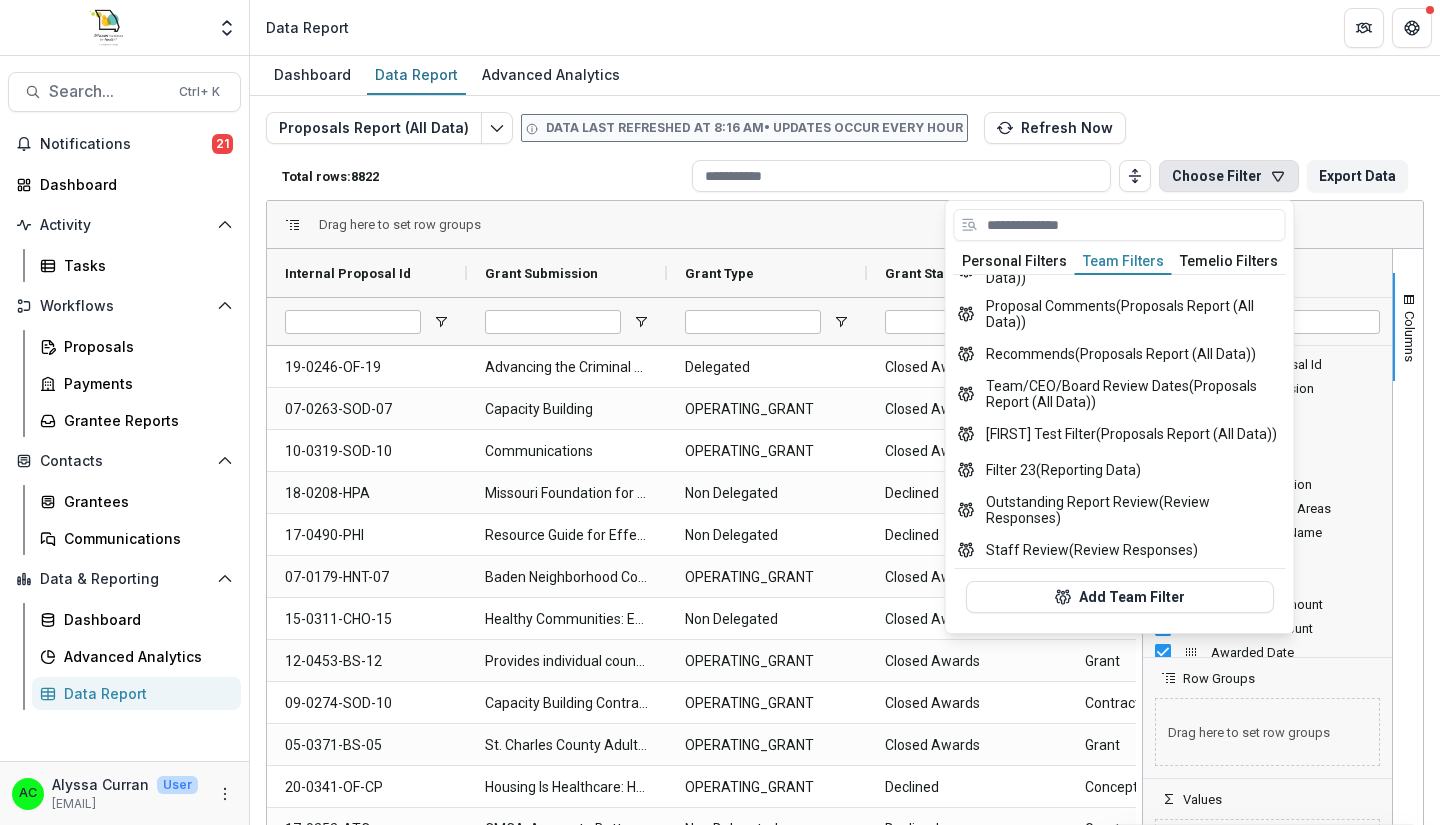click on "Temelio Filters" at bounding box center (1229, 262) 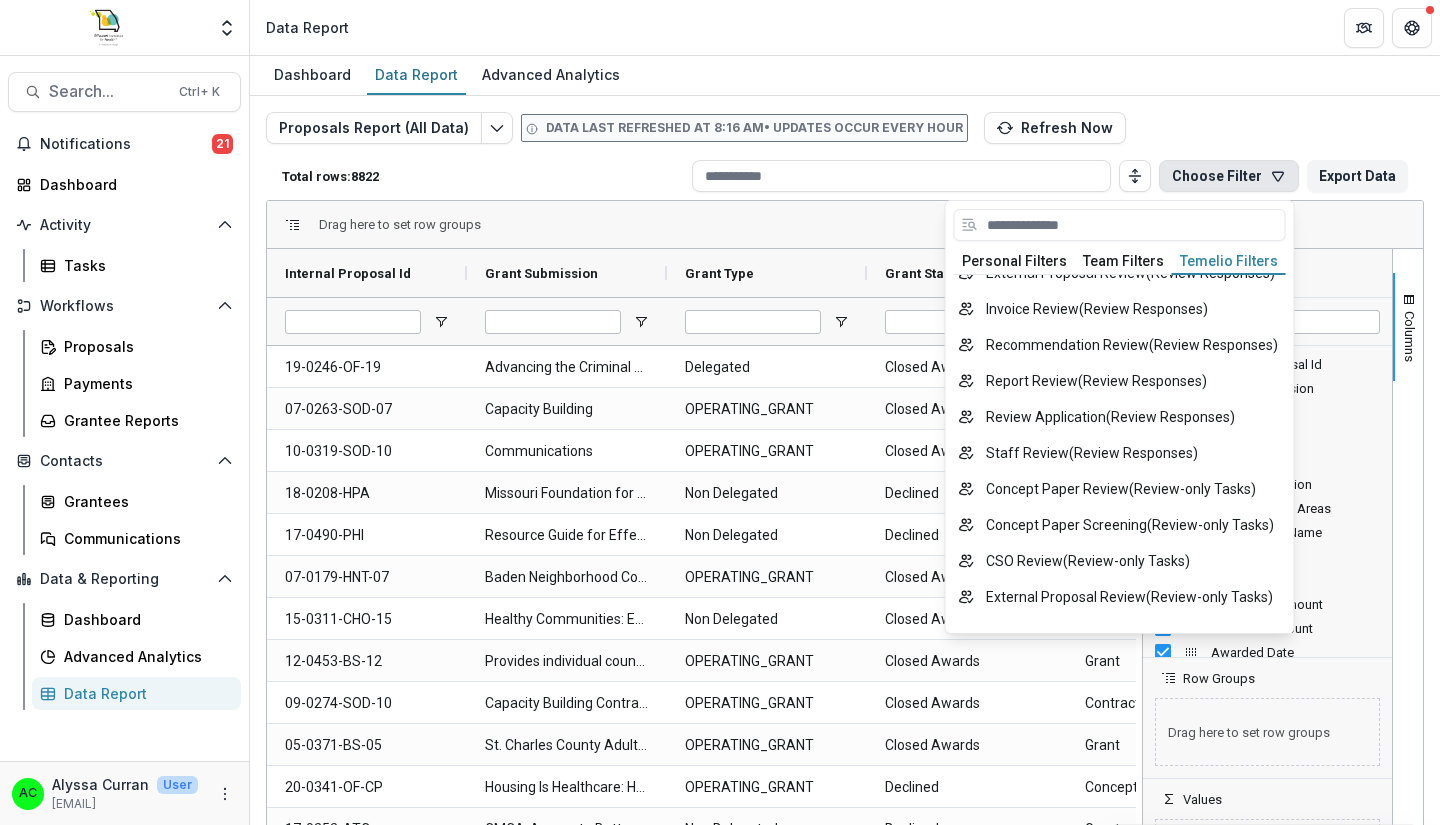 scroll, scrollTop: 1535, scrollLeft: 0, axis: vertical 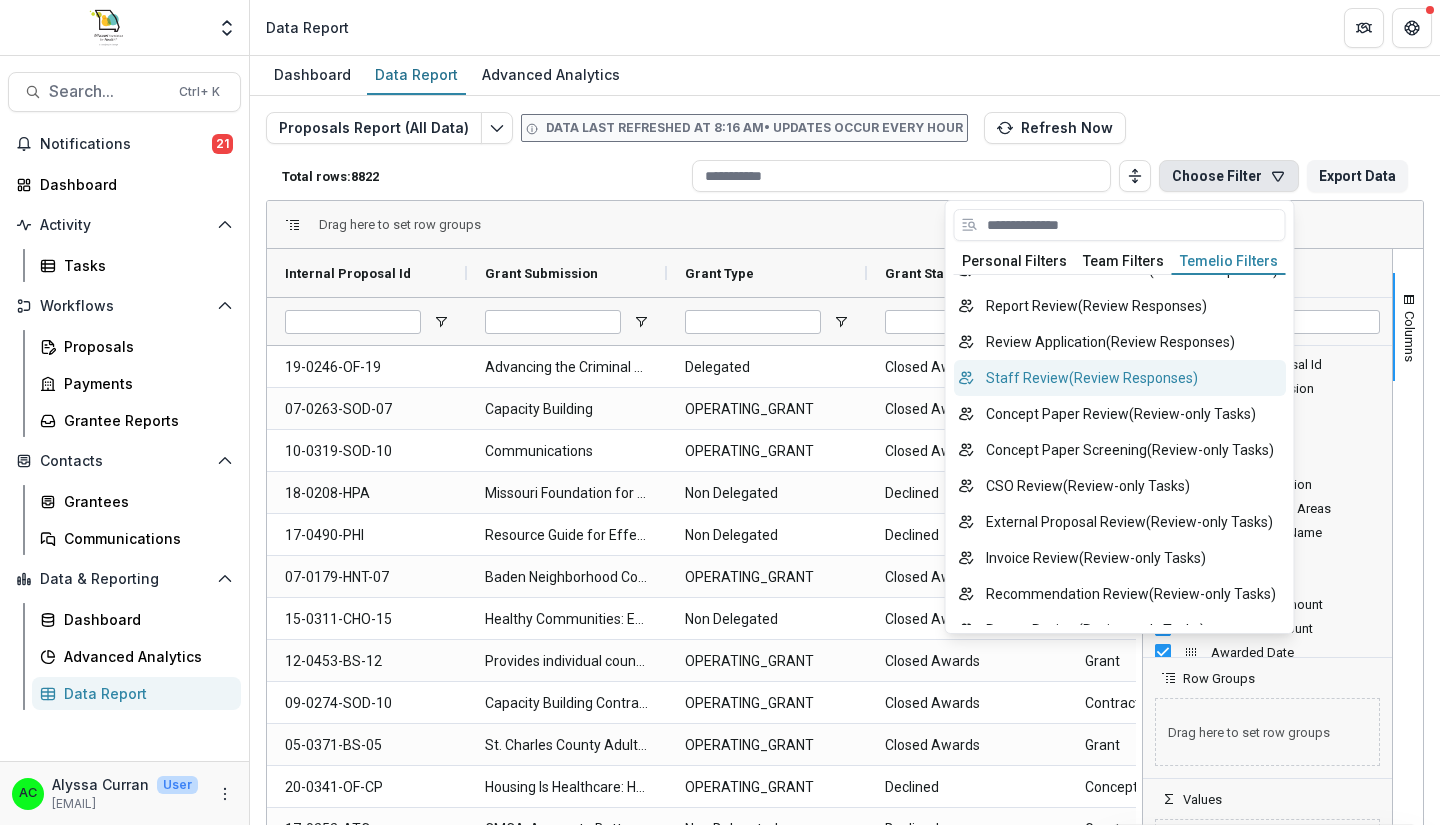 click on "Staff Review  ( Review Responses )" at bounding box center [1120, 378] 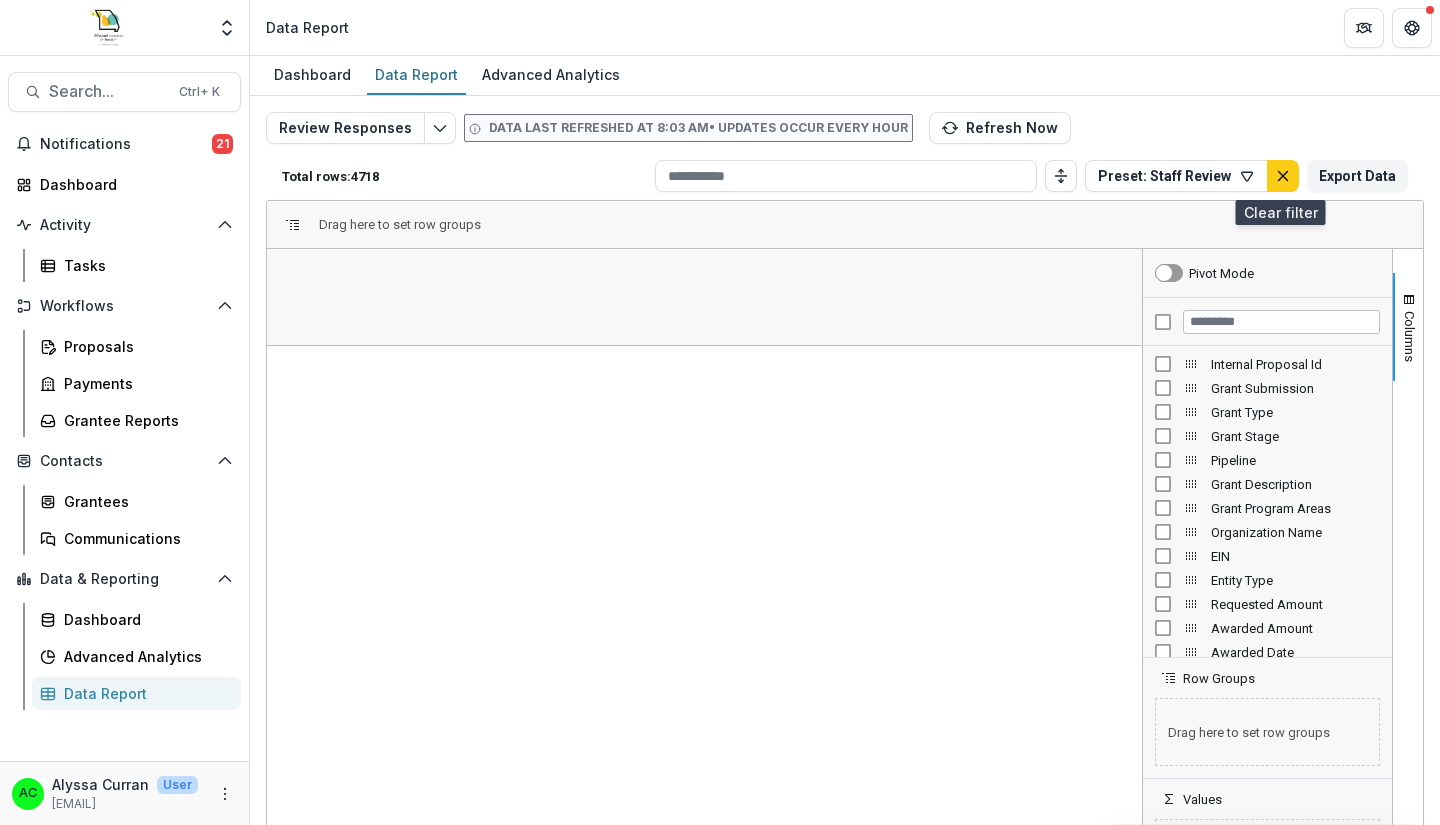 click 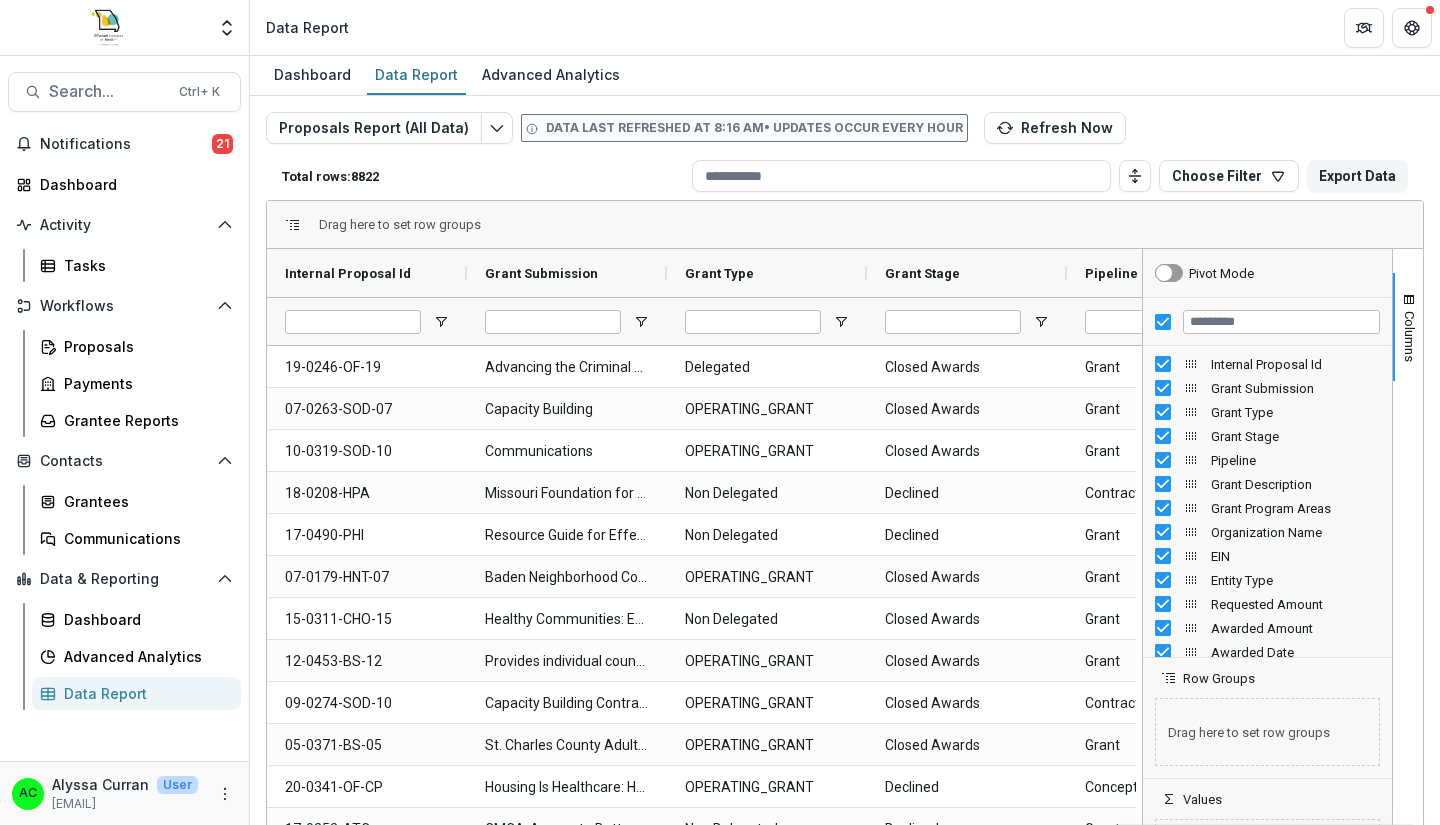 click at bounding box center (497, 128) 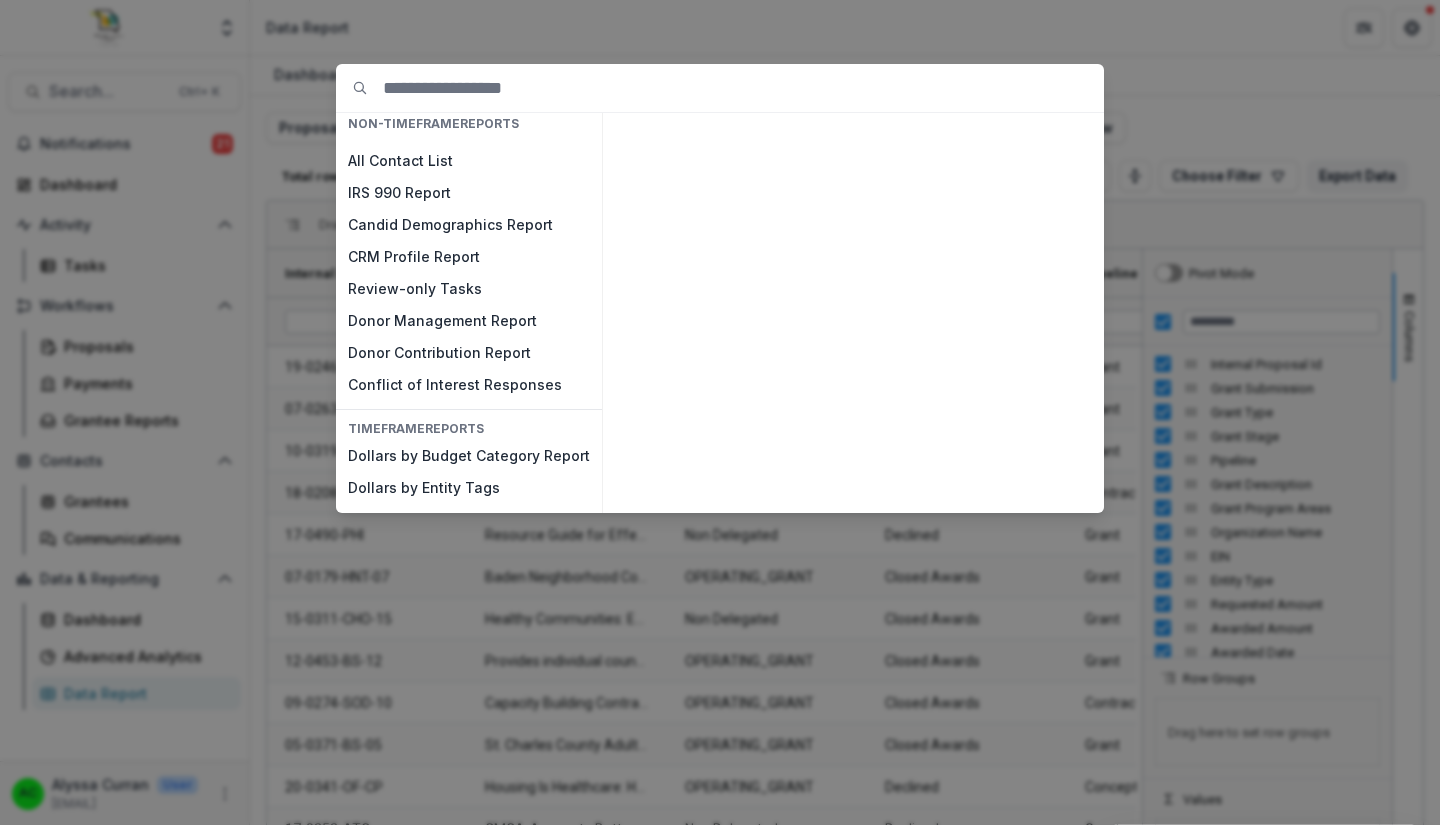 scroll, scrollTop: 0, scrollLeft: 0, axis: both 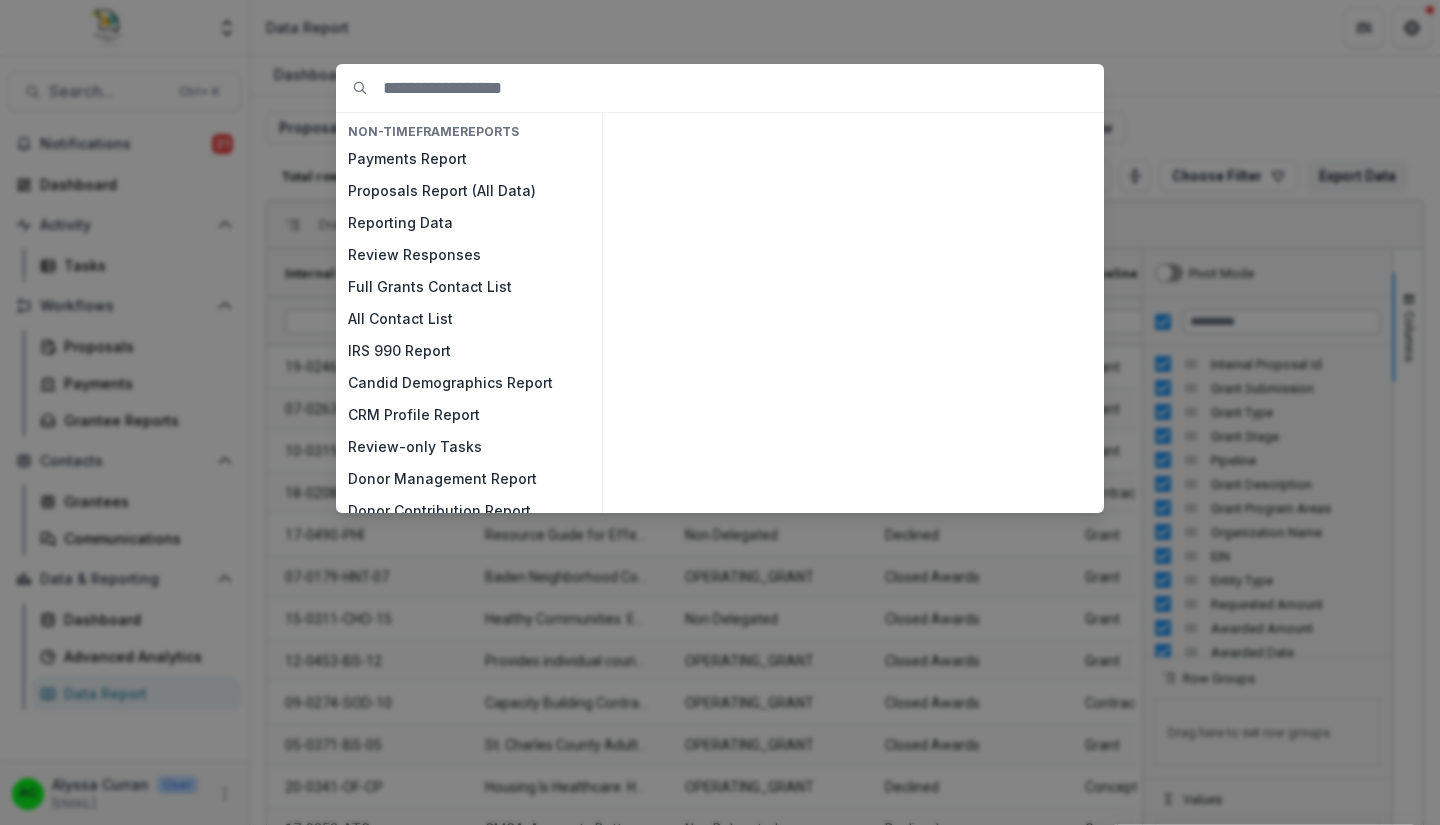click on "NON-TIMEFRAME  Reports Payments Report Proposals Report (All Data) Reporting Data Review Responses Full Grants Contact List All Contact List IRS 990 Report Candid Demographics Report CRM Profile Report Review-only Tasks Donor Management Report Donor Contribution Report Conflict of Interest Responses TIMEFRAME  Reports Dollars by Budget Category Report Dollars by Entity Tags" at bounding box center [720, 412] 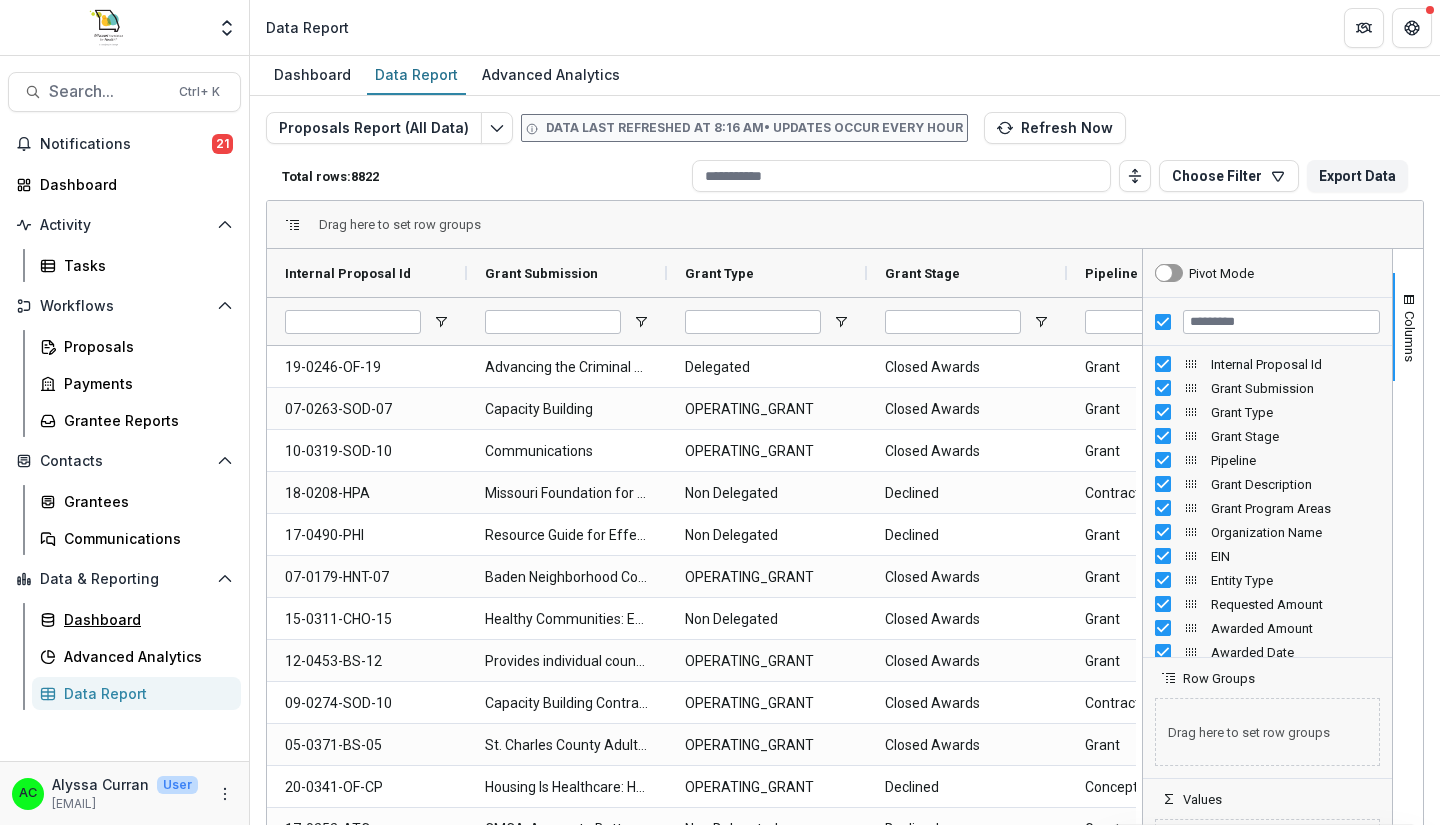 click on "Dashboard" at bounding box center (144, 619) 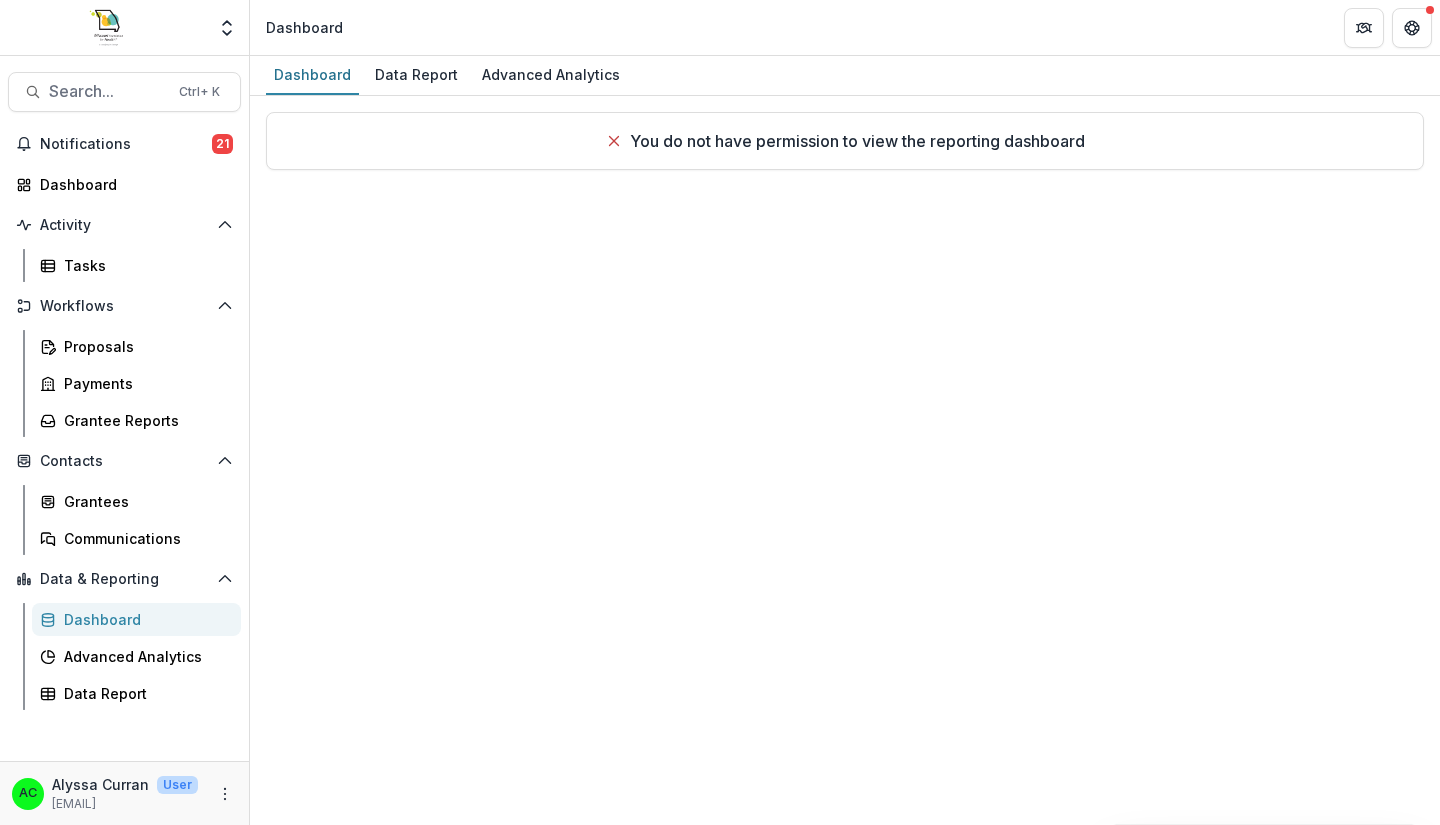 click 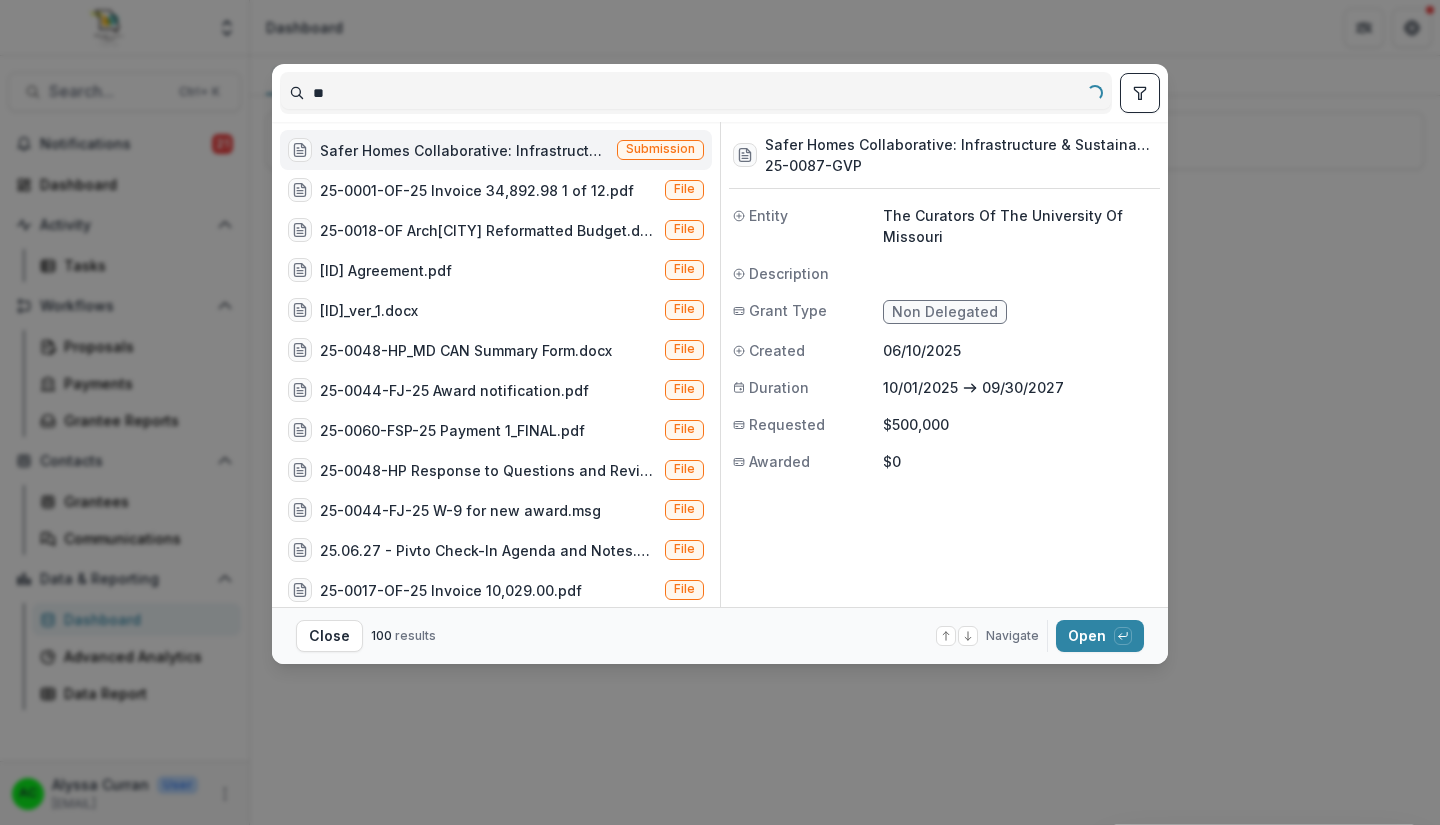 type on "*" 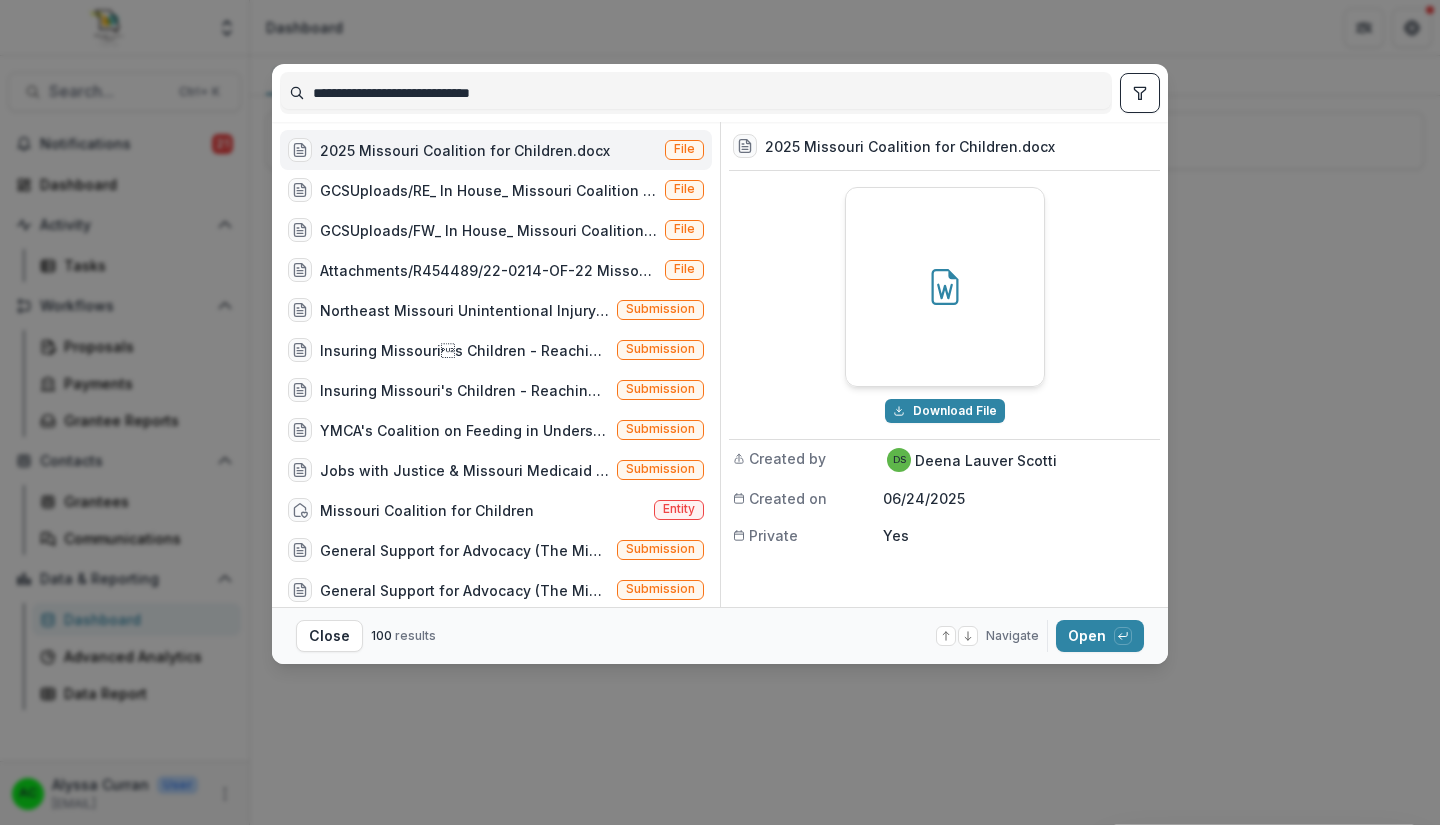 type on "**********" 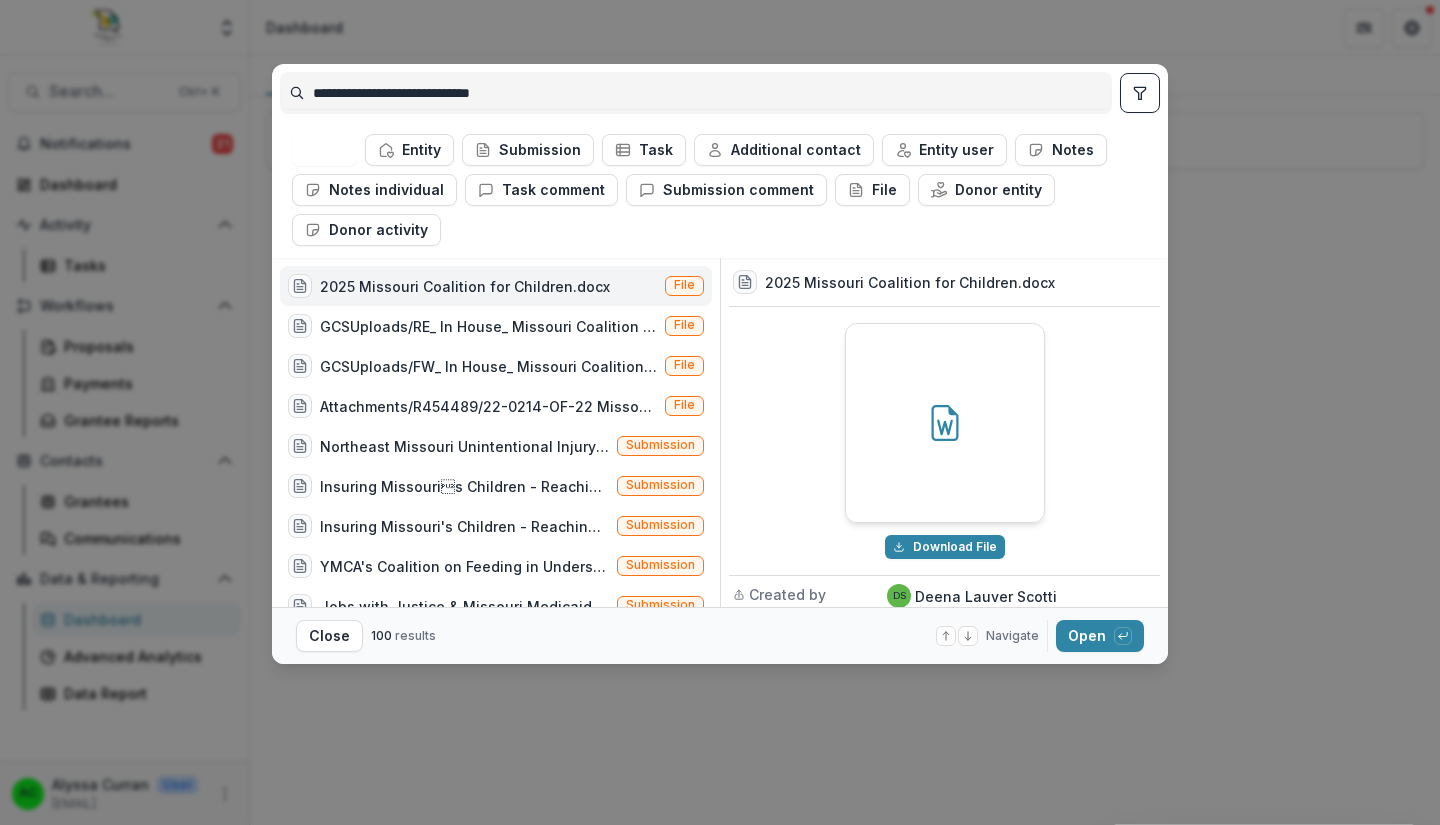 click on "Entity" at bounding box center (409, 150) 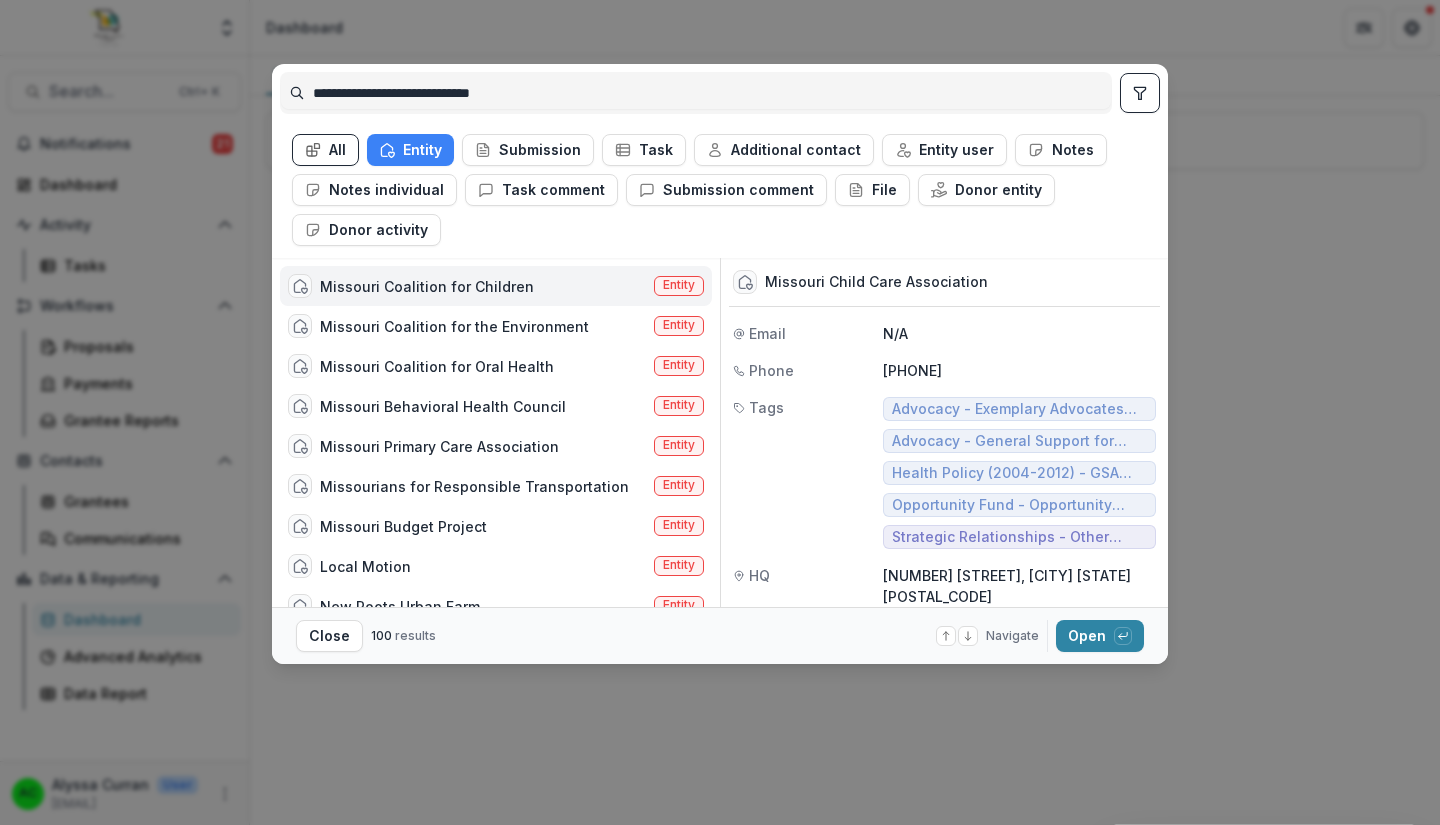 click on "Missouri Coalition for Children" at bounding box center (427, 286) 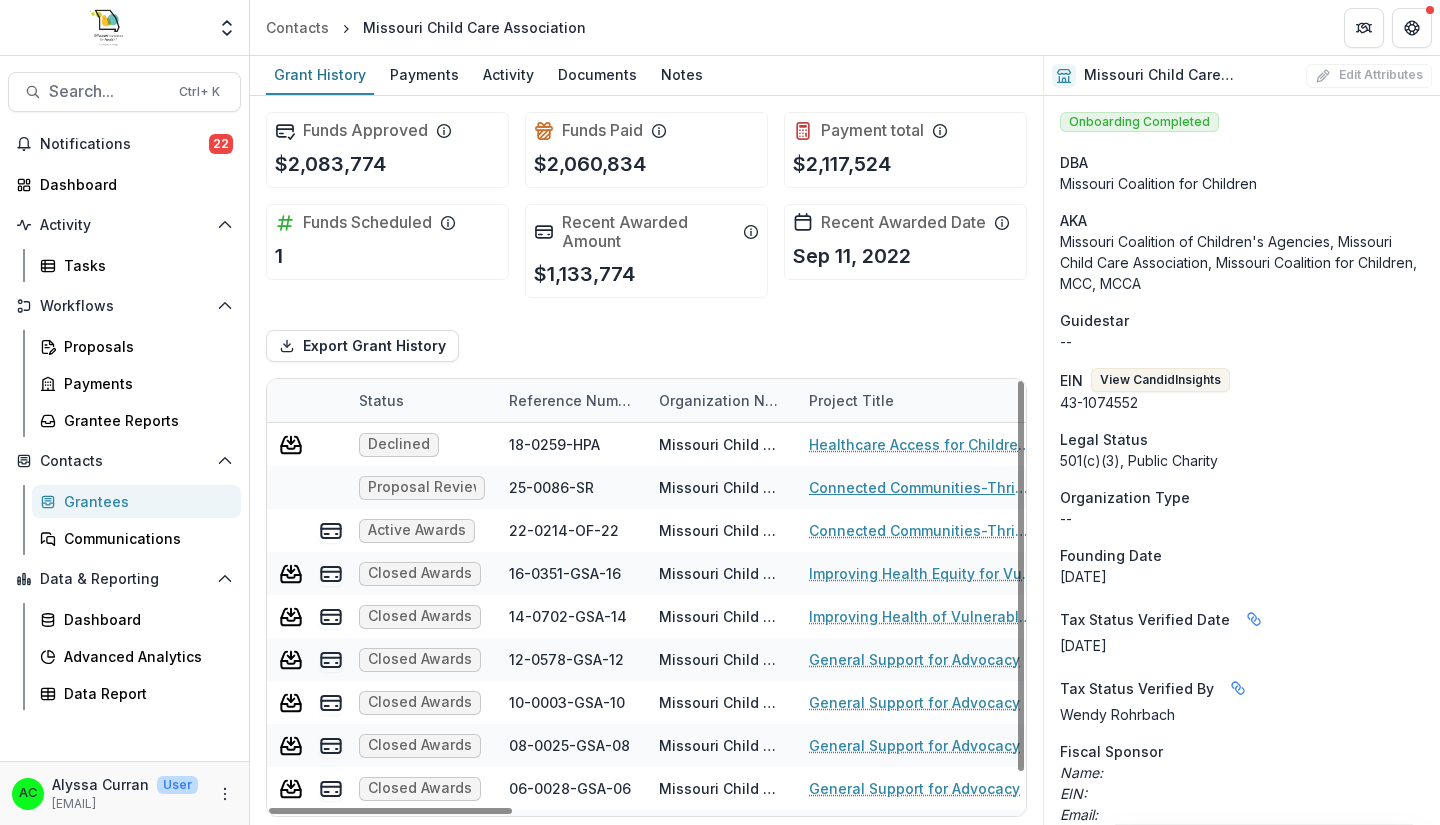click on "Connected Communities-Thriving Families" at bounding box center (922, 487) 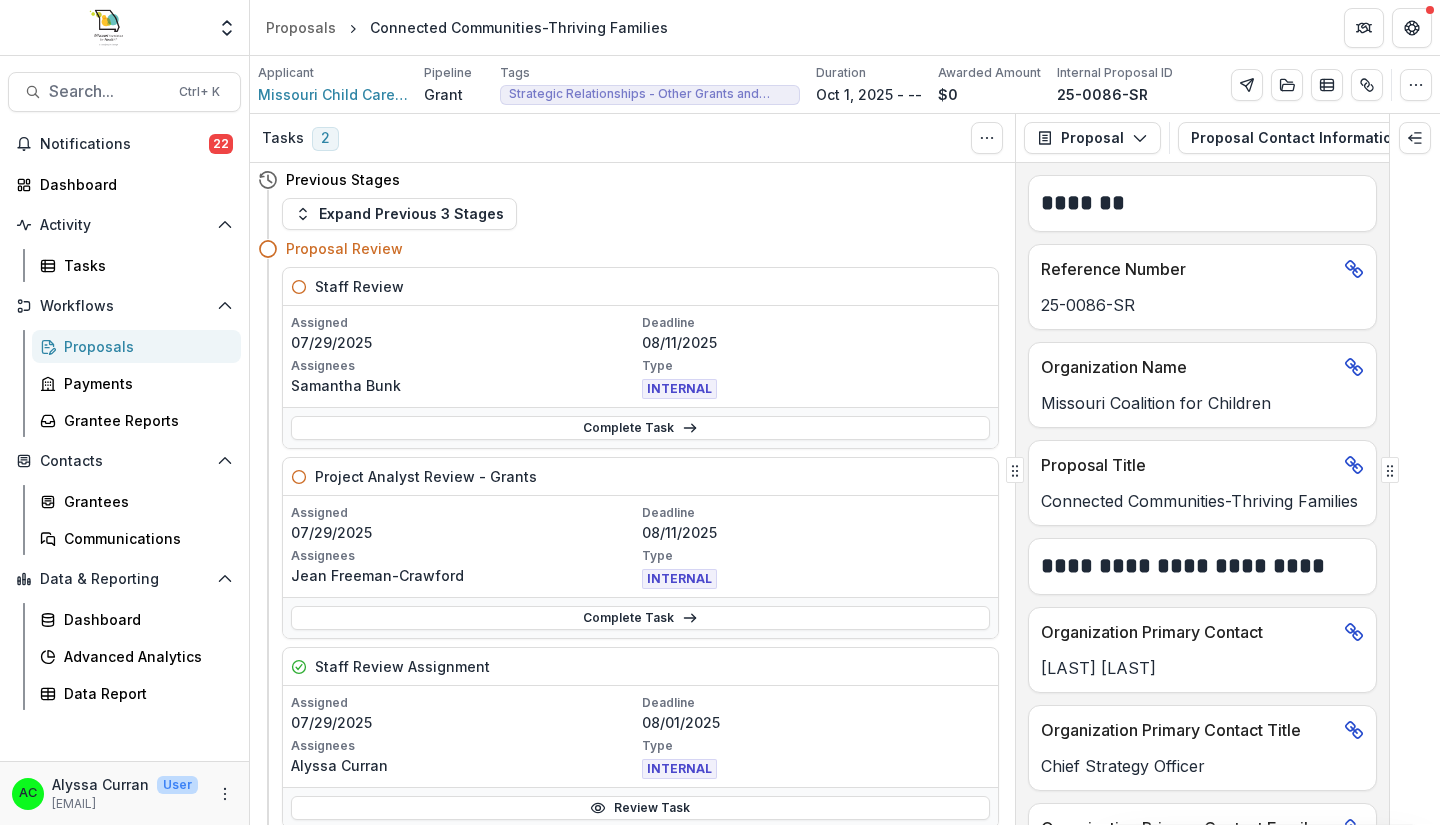 scroll, scrollTop: 0, scrollLeft: 0, axis: both 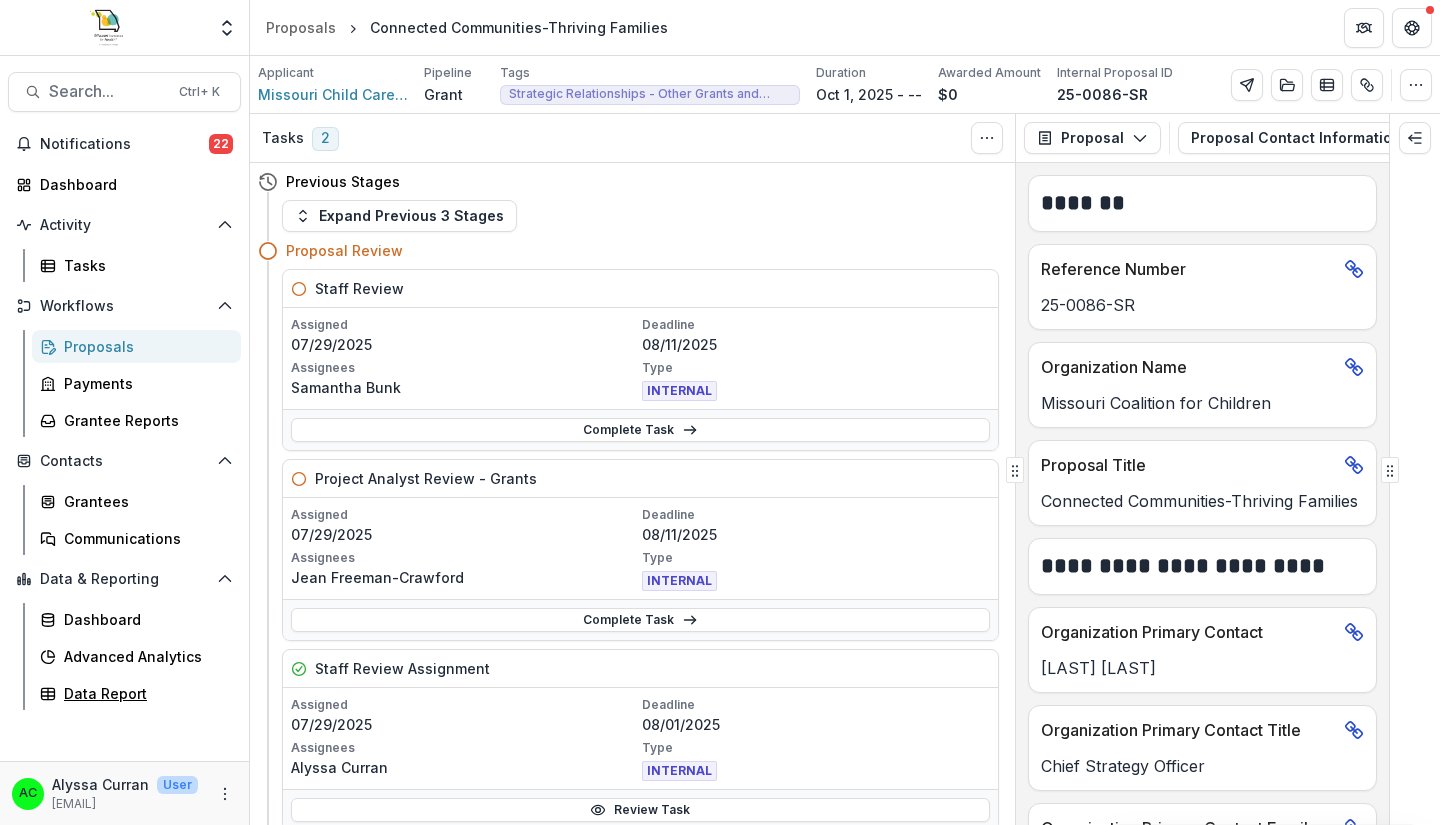 click on "Data Report" at bounding box center [144, 693] 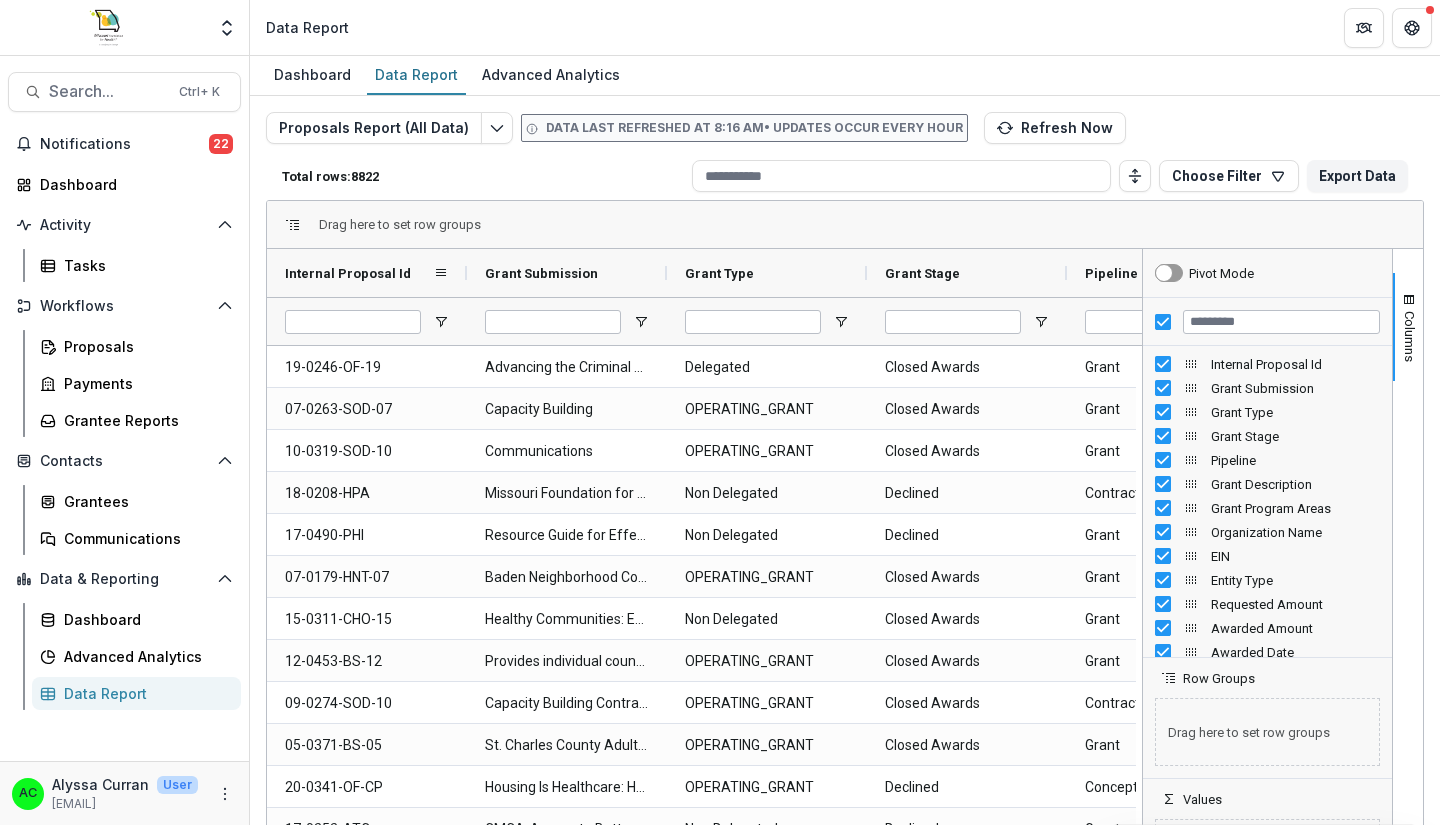 click on "Internal Proposal Id" at bounding box center (348, 273) 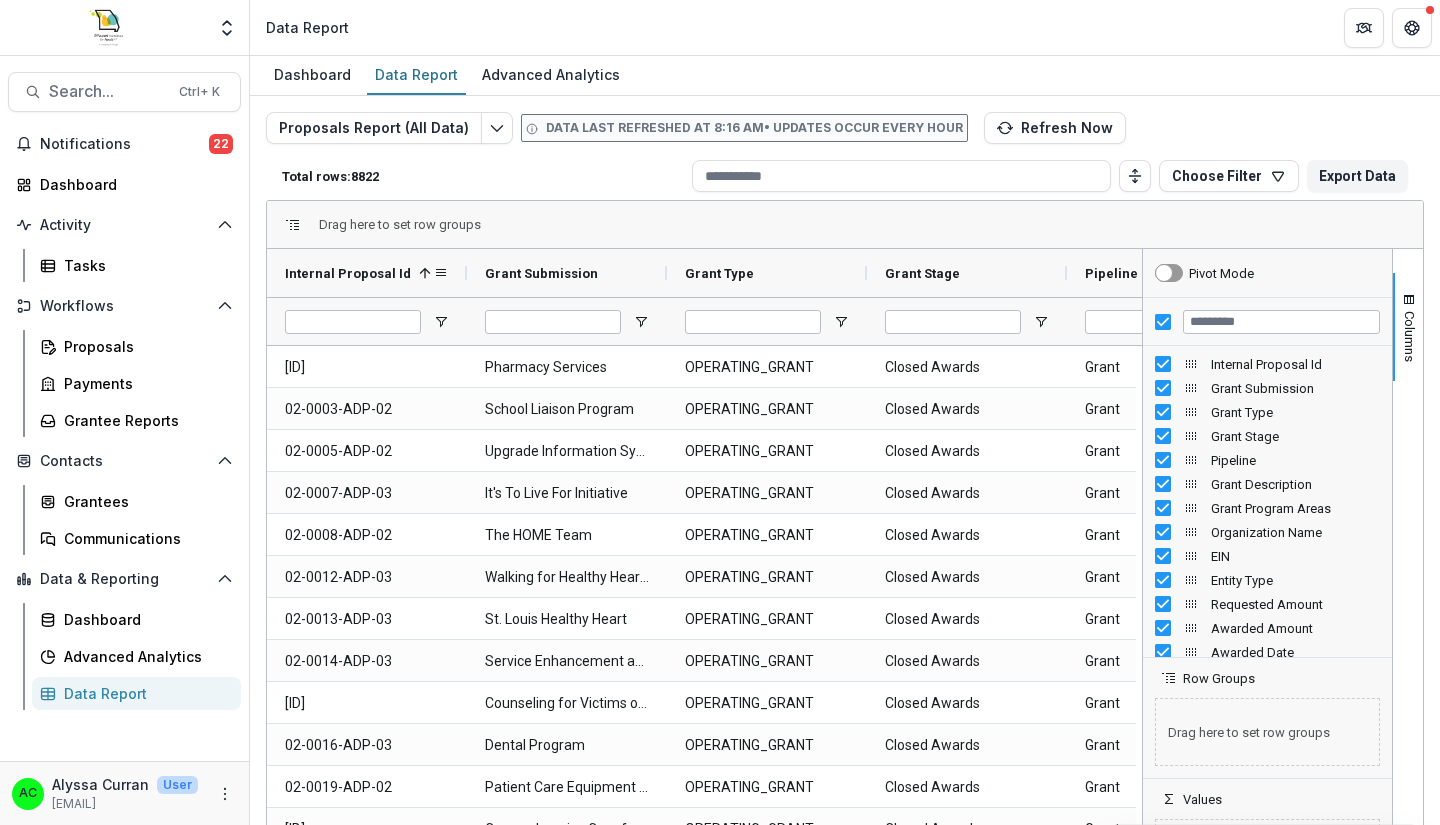click on "Internal Proposal Id" at bounding box center [348, 273] 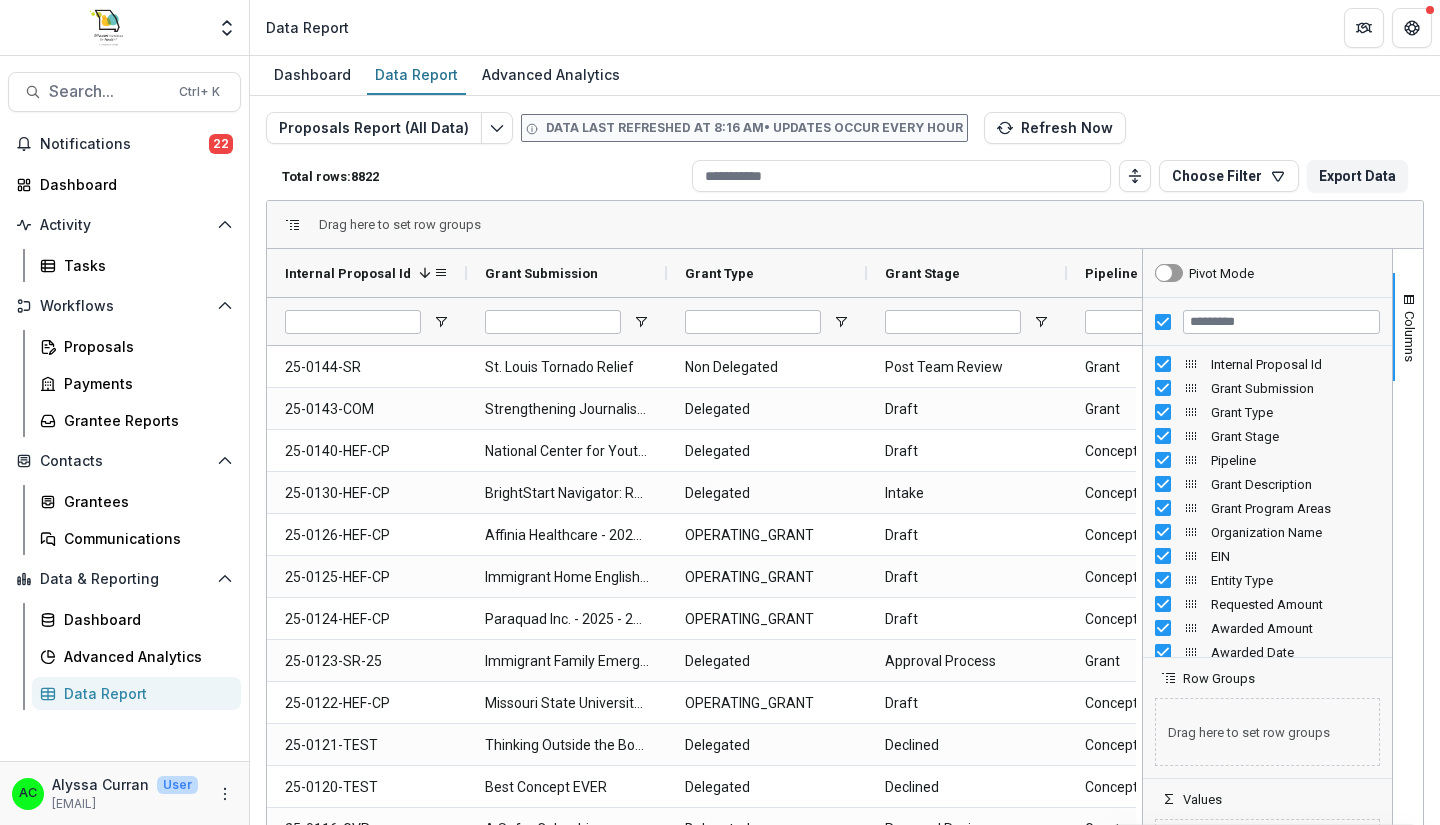 click on "Internal Proposal Id" at bounding box center [348, 273] 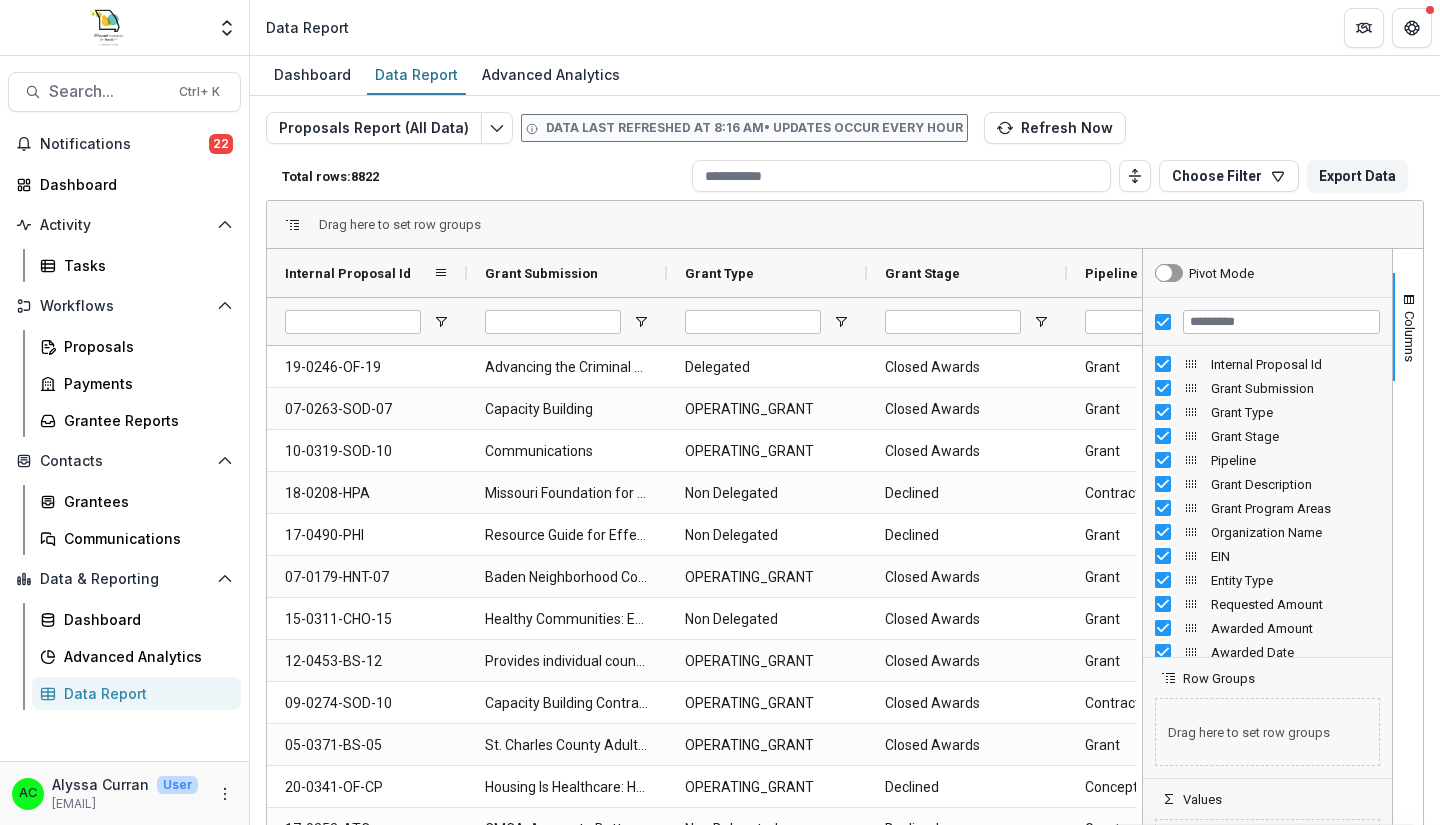 click on "Internal Proposal Id" at bounding box center [348, 273] 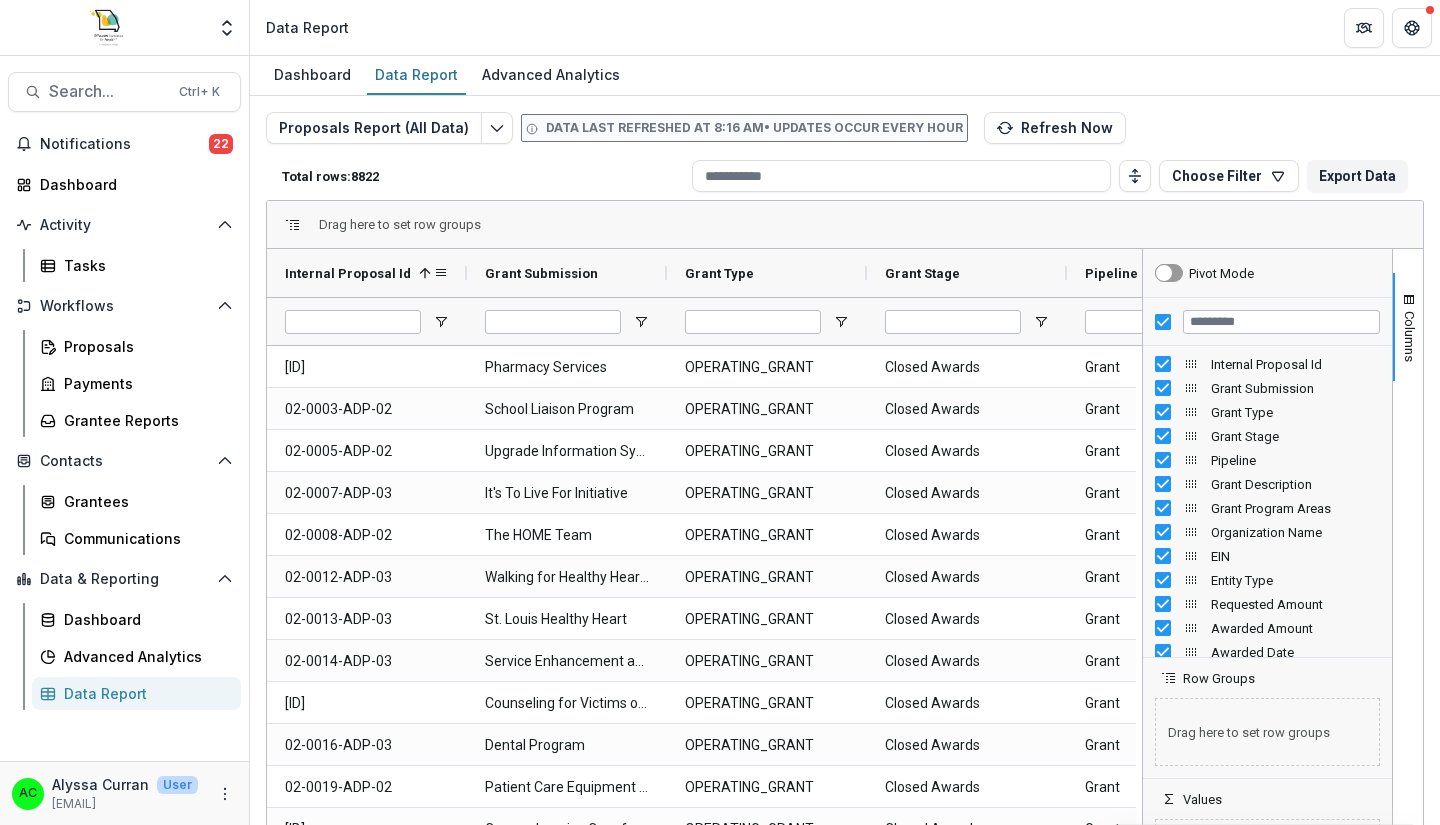 click on "Internal Proposal Id" at bounding box center (348, 273) 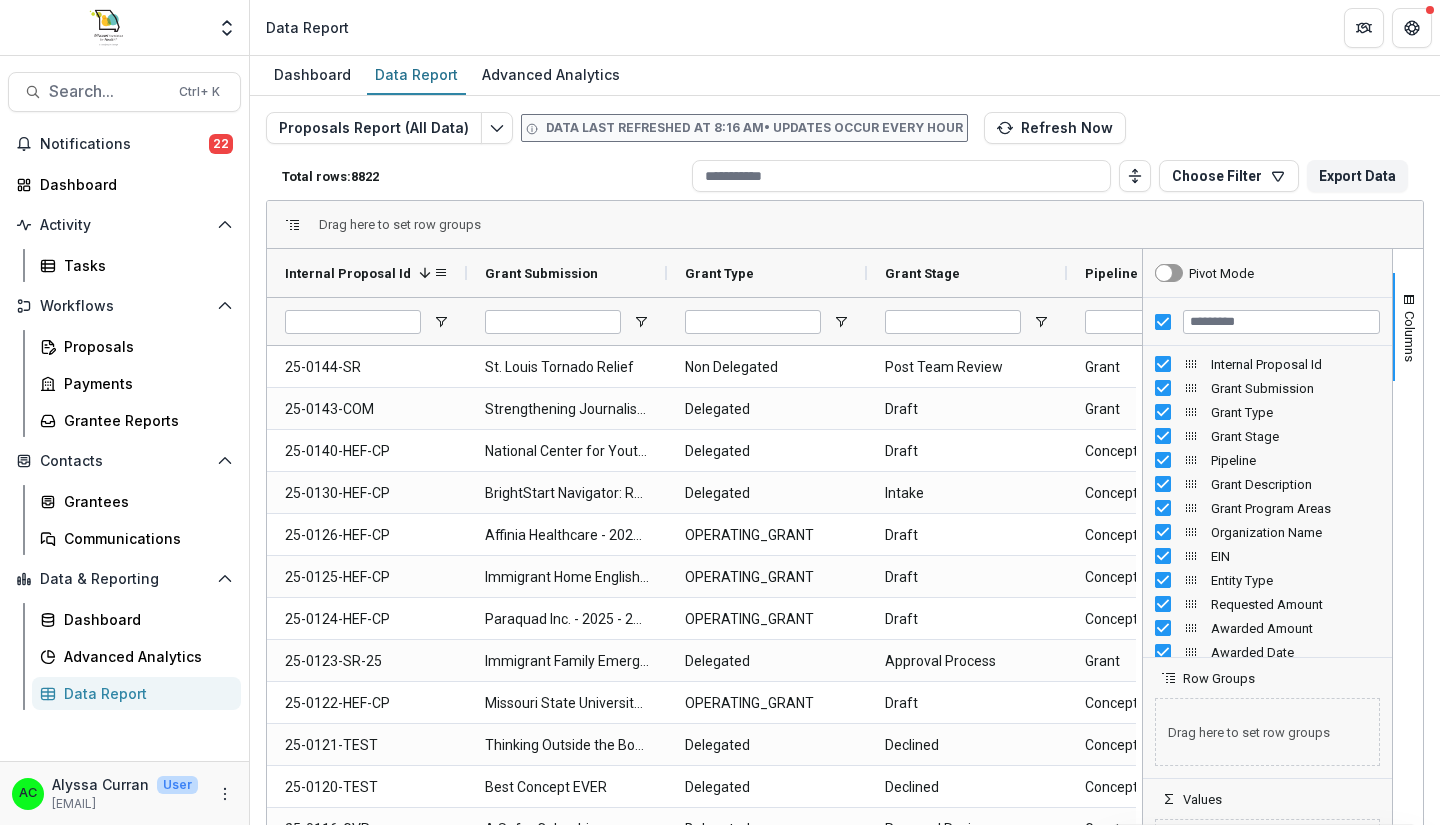 click on "Internal Proposal Id" at bounding box center (348, 273) 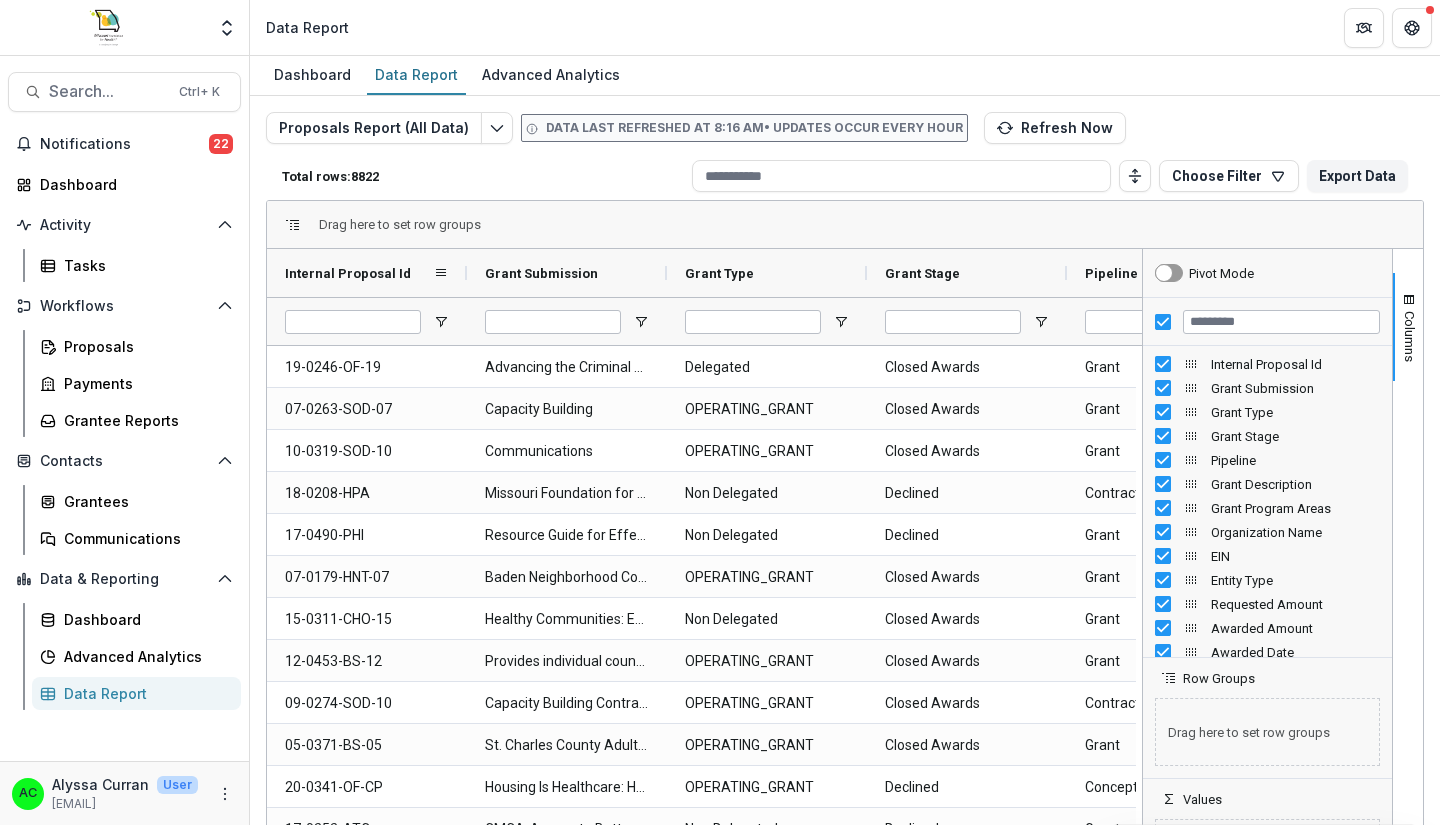 click on "Internal Proposal Id" at bounding box center [348, 273] 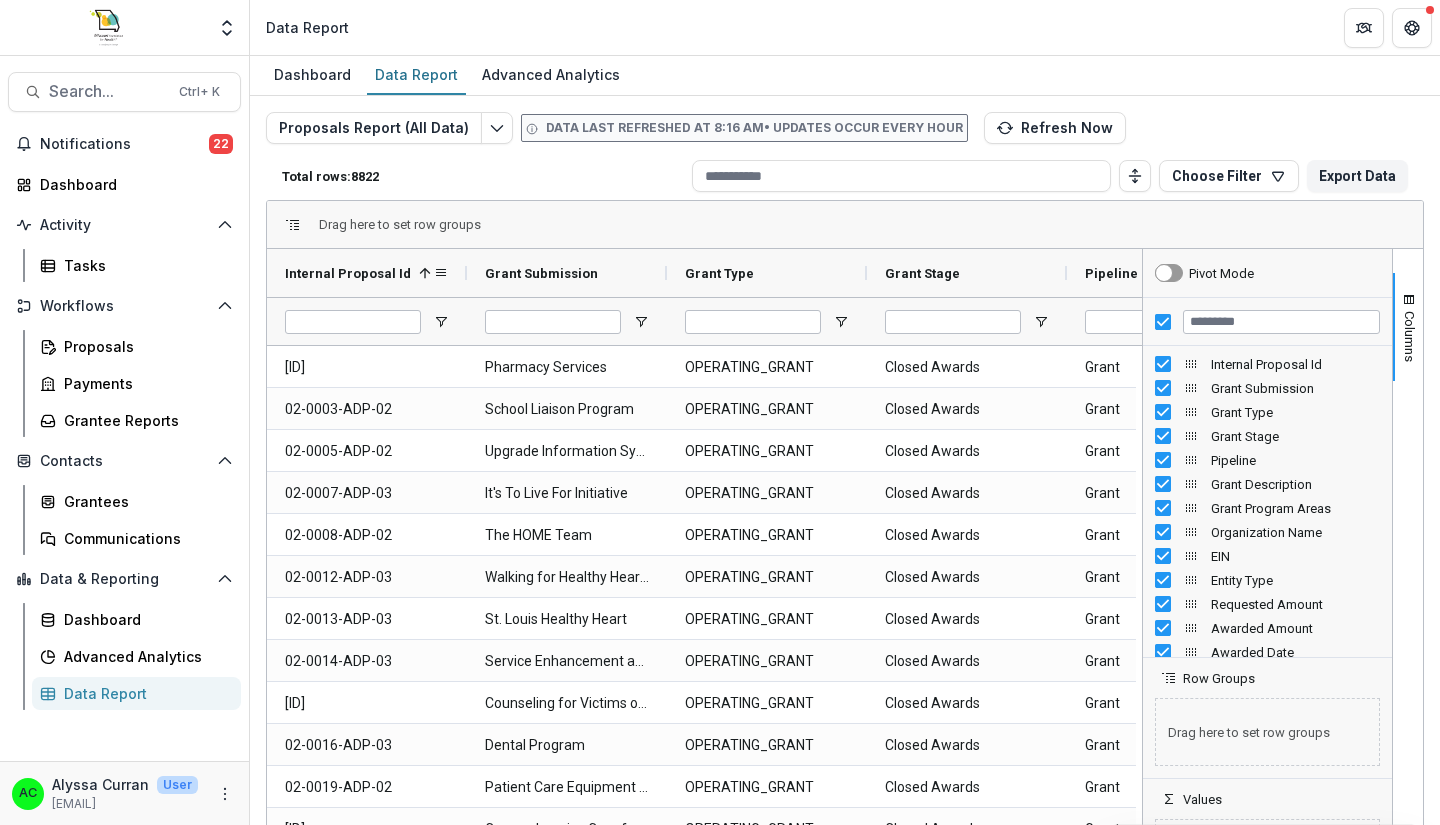 click on "Internal Proposal Id" at bounding box center (348, 273) 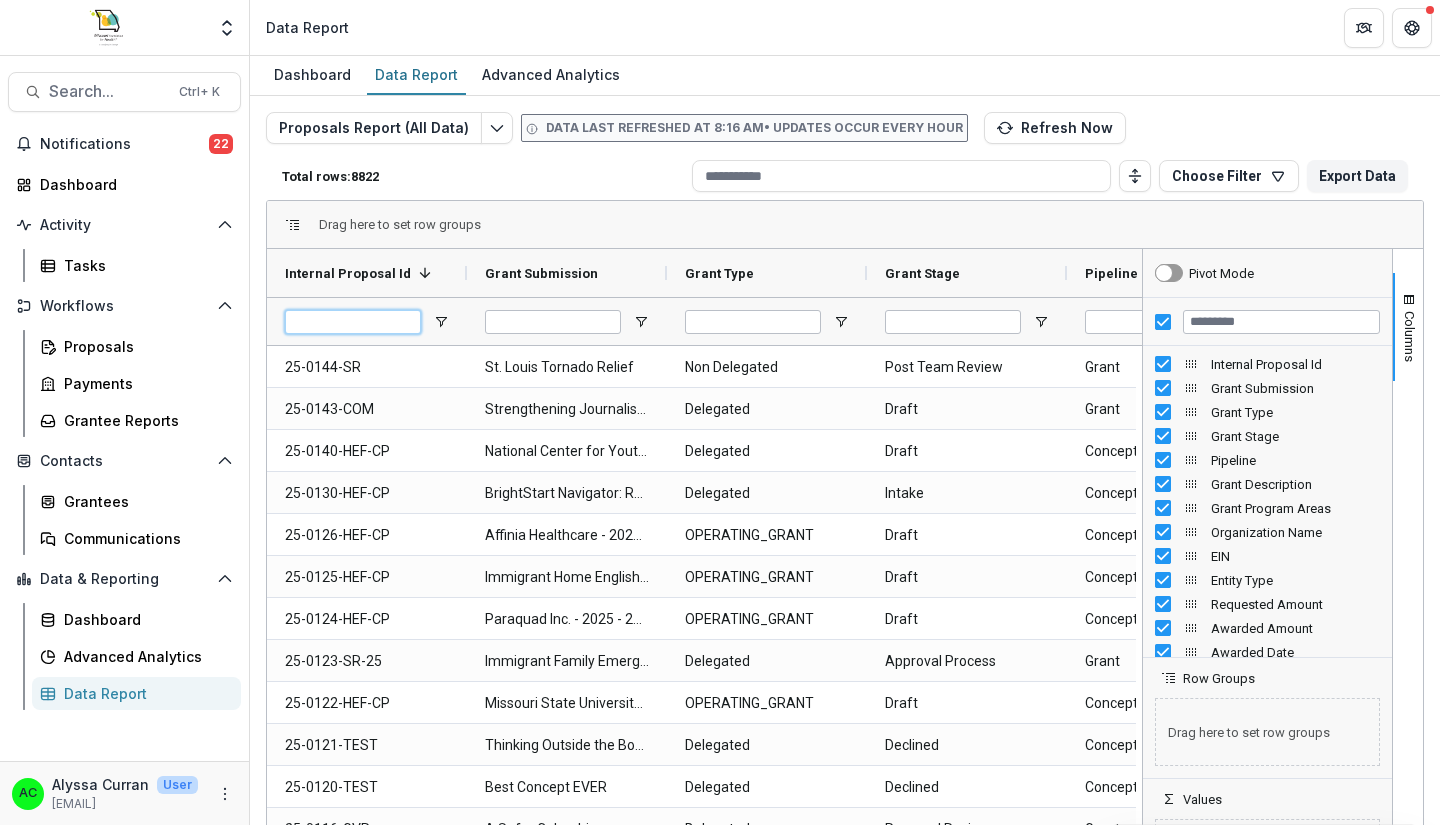 click at bounding box center (353, 322) 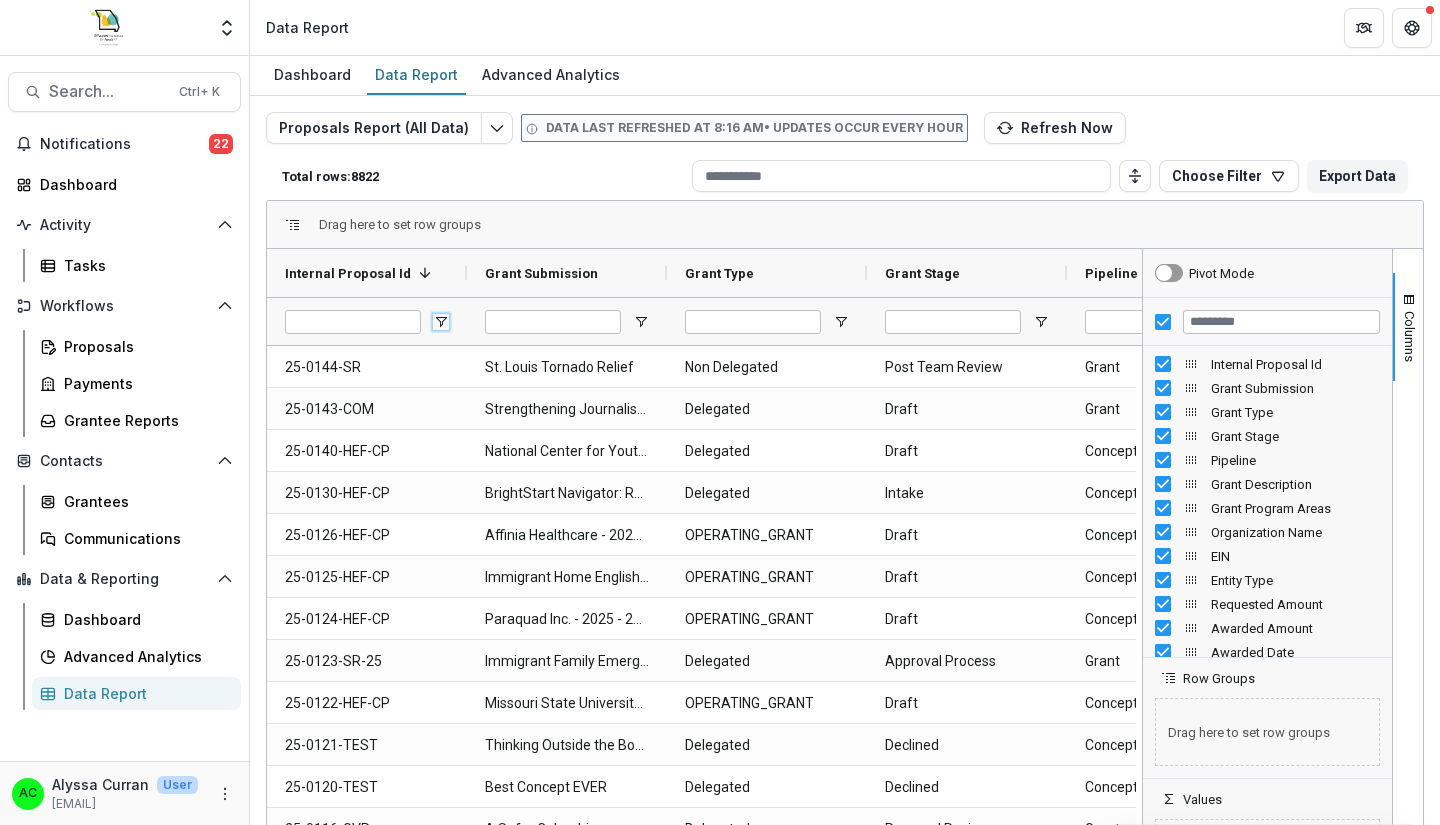 click at bounding box center (441, 322) 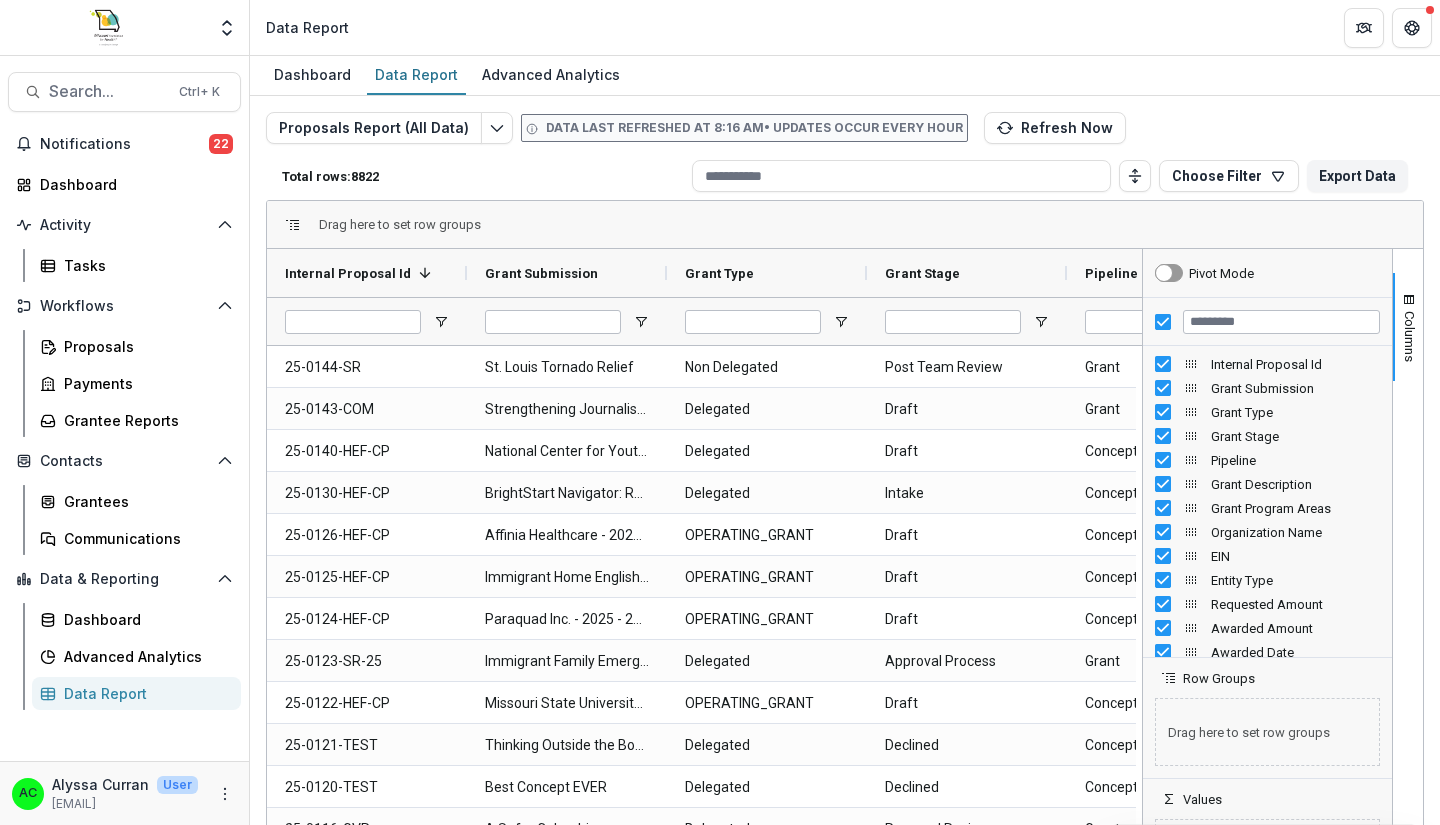 click on "Drag here to set row groups" at bounding box center [845, 225] 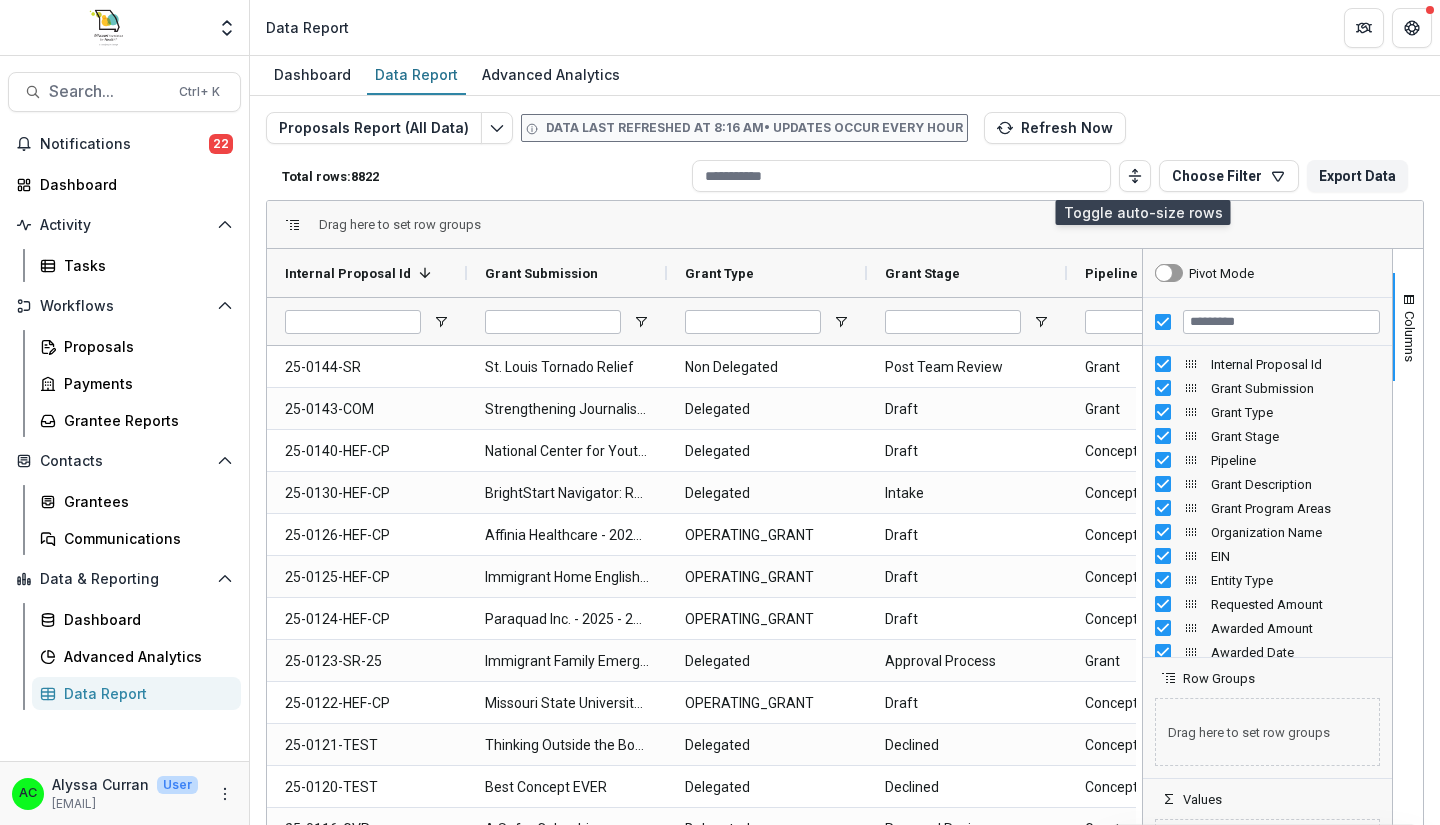 click 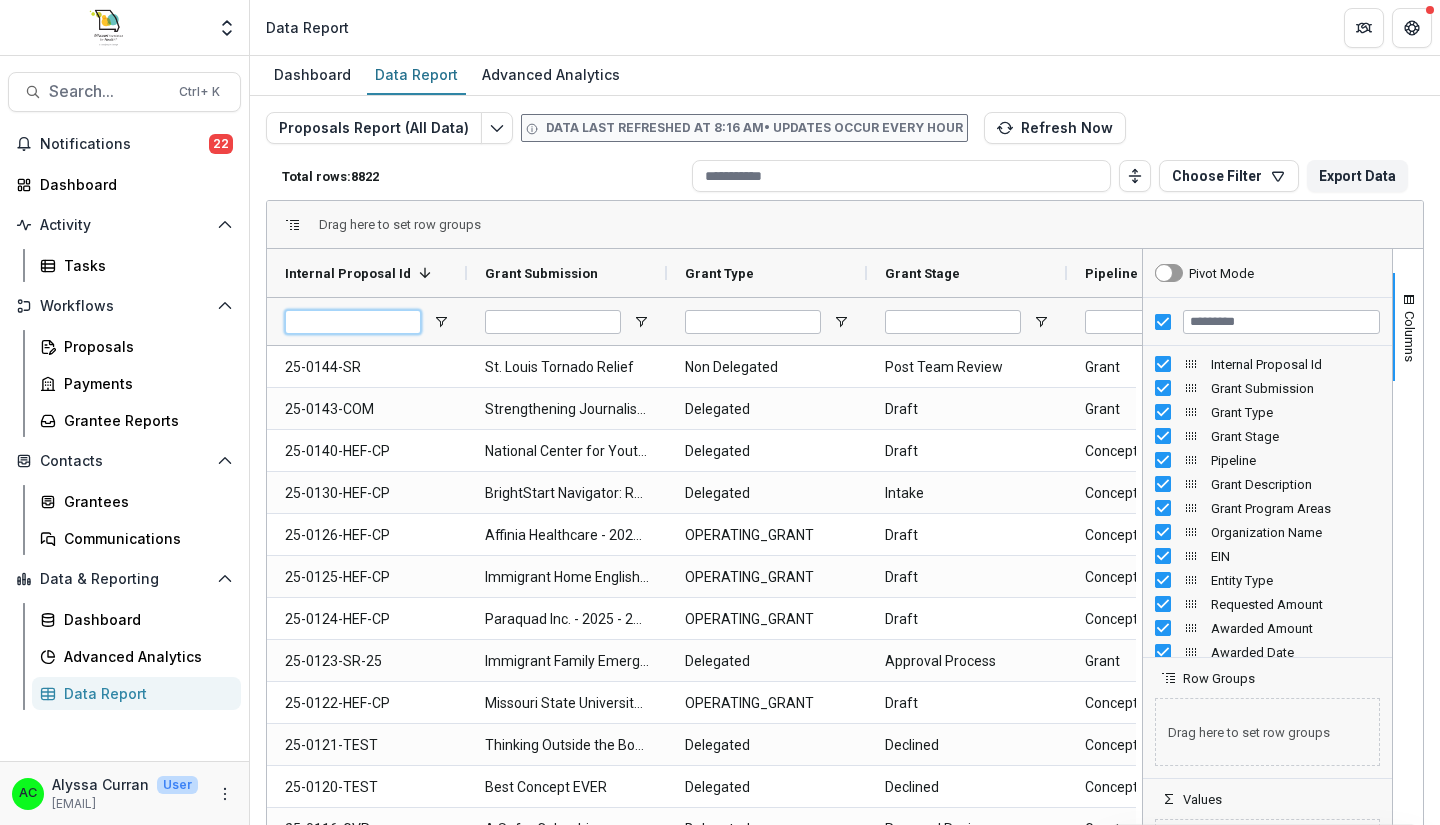 click at bounding box center (353, 322) 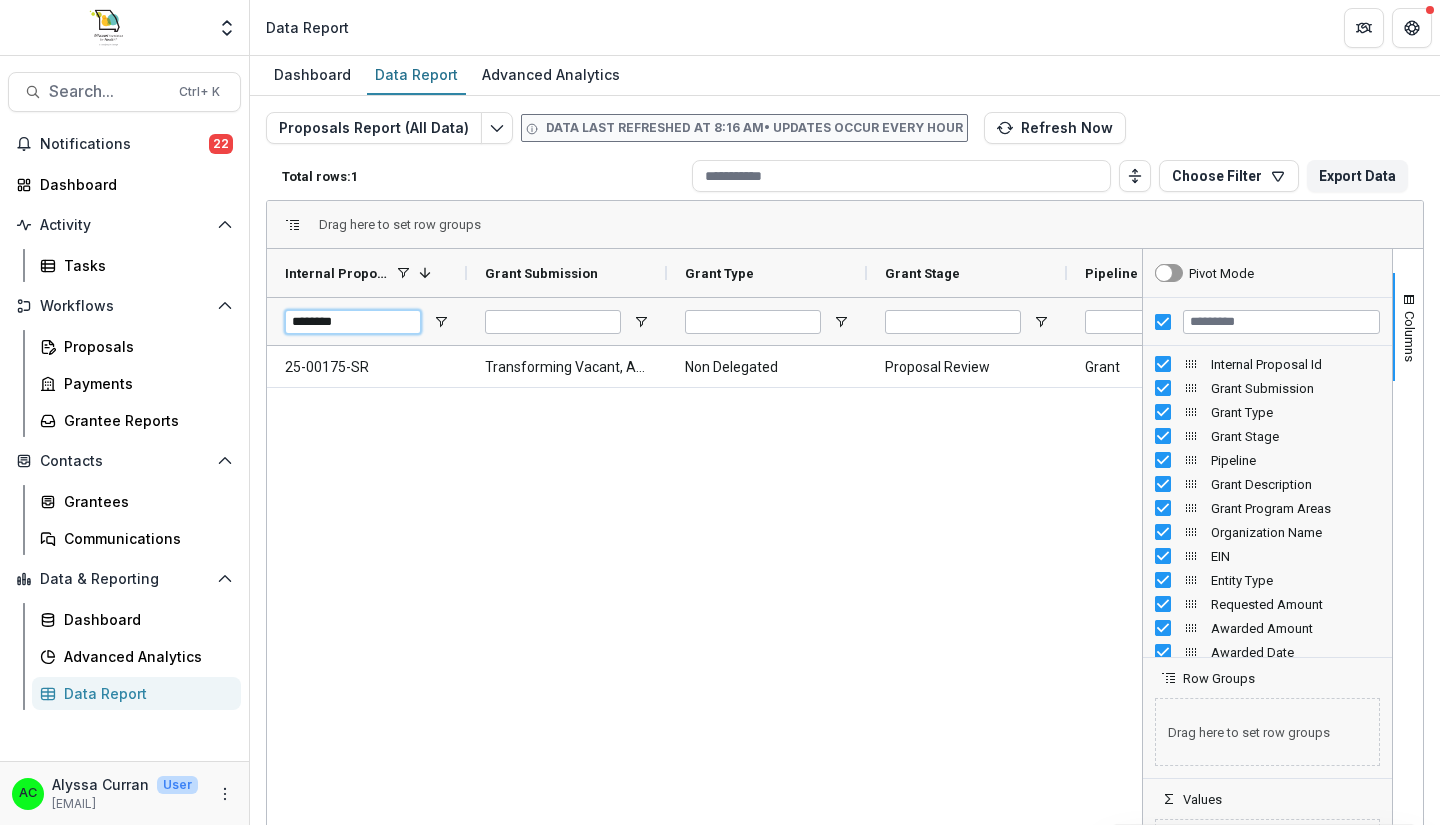 type on "********" 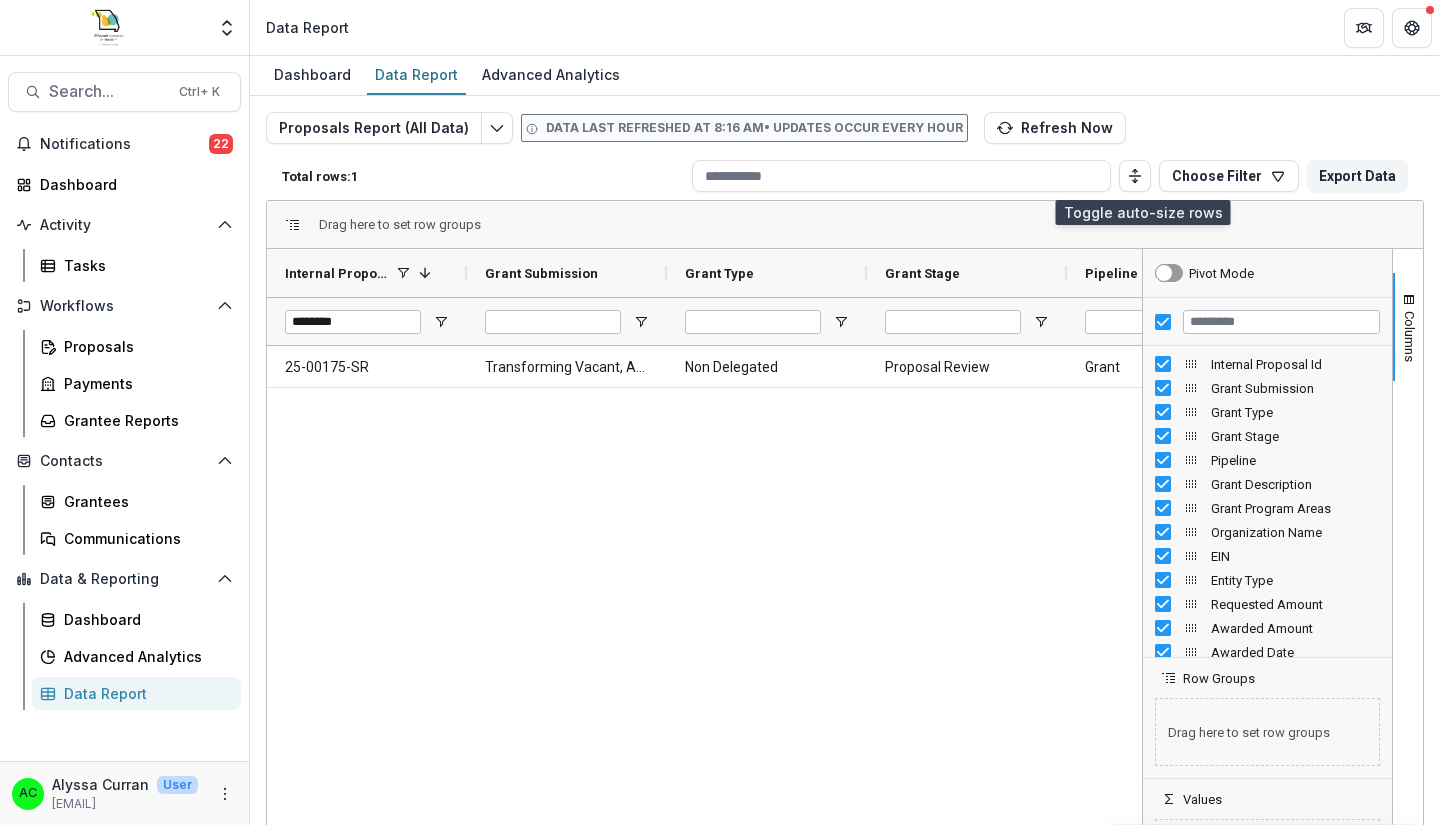 click 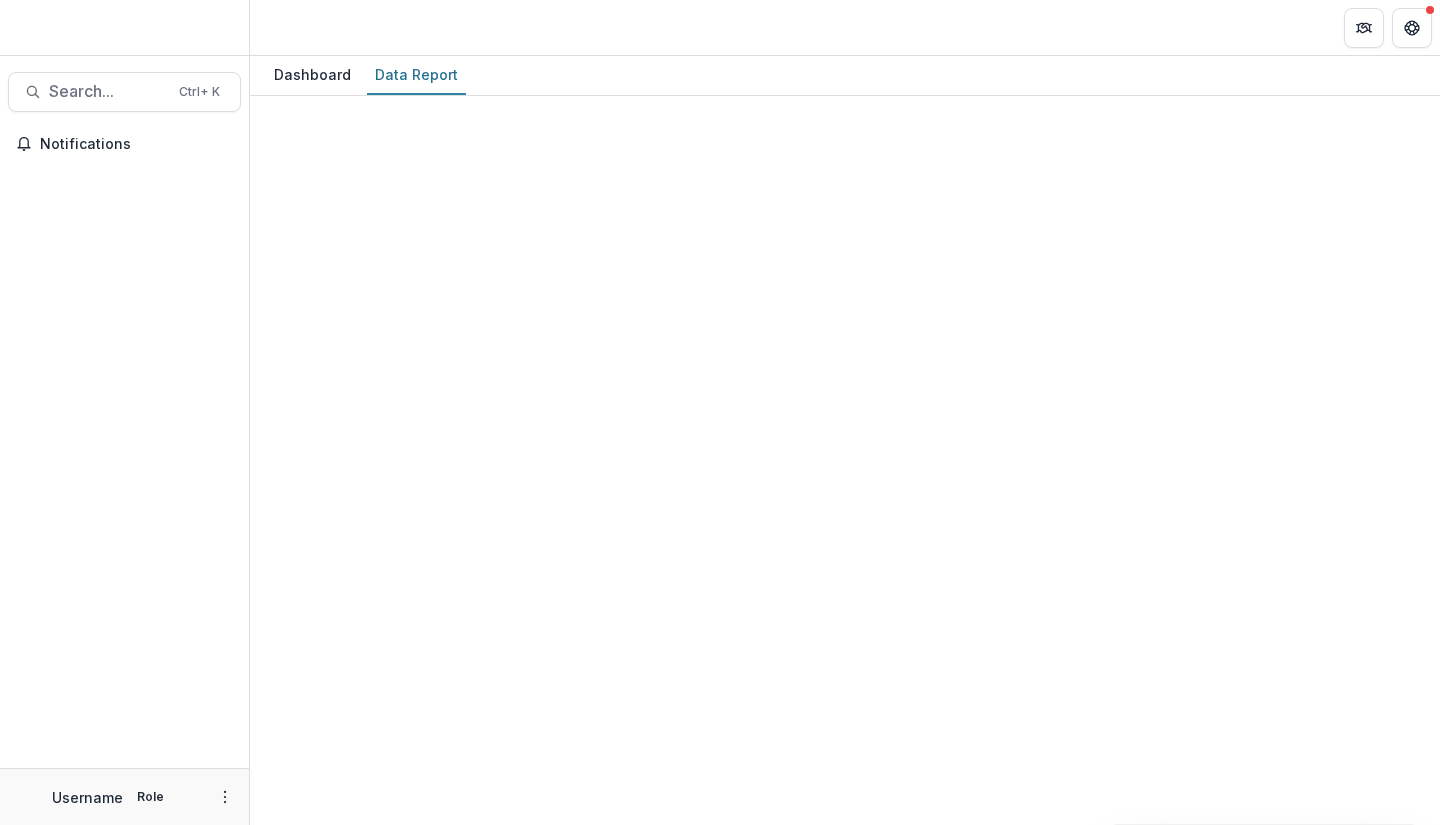 scroll, scrollTop: 0, scrollLeft: 0, axis: both 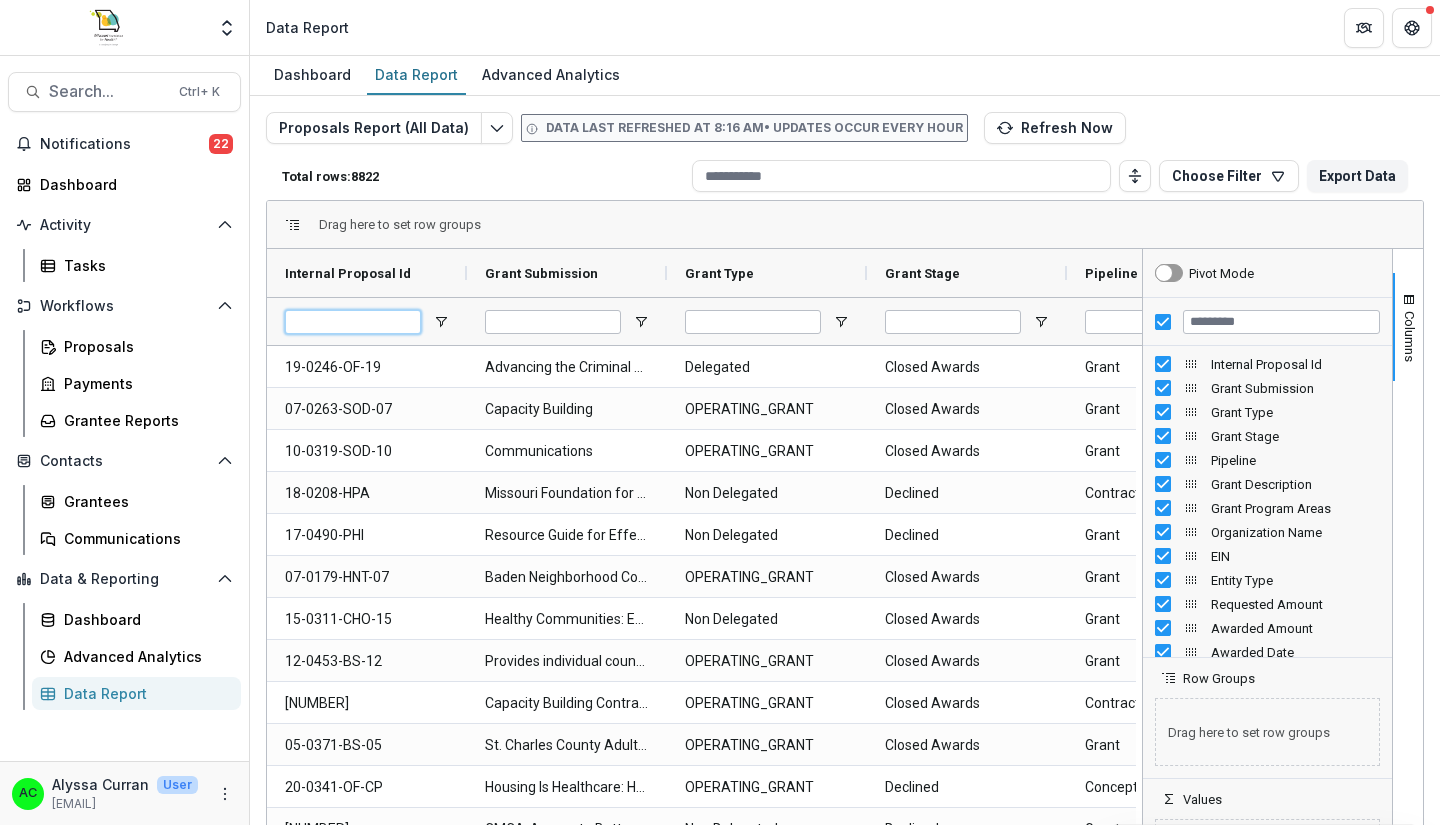 click at bounding box center (353, 322) 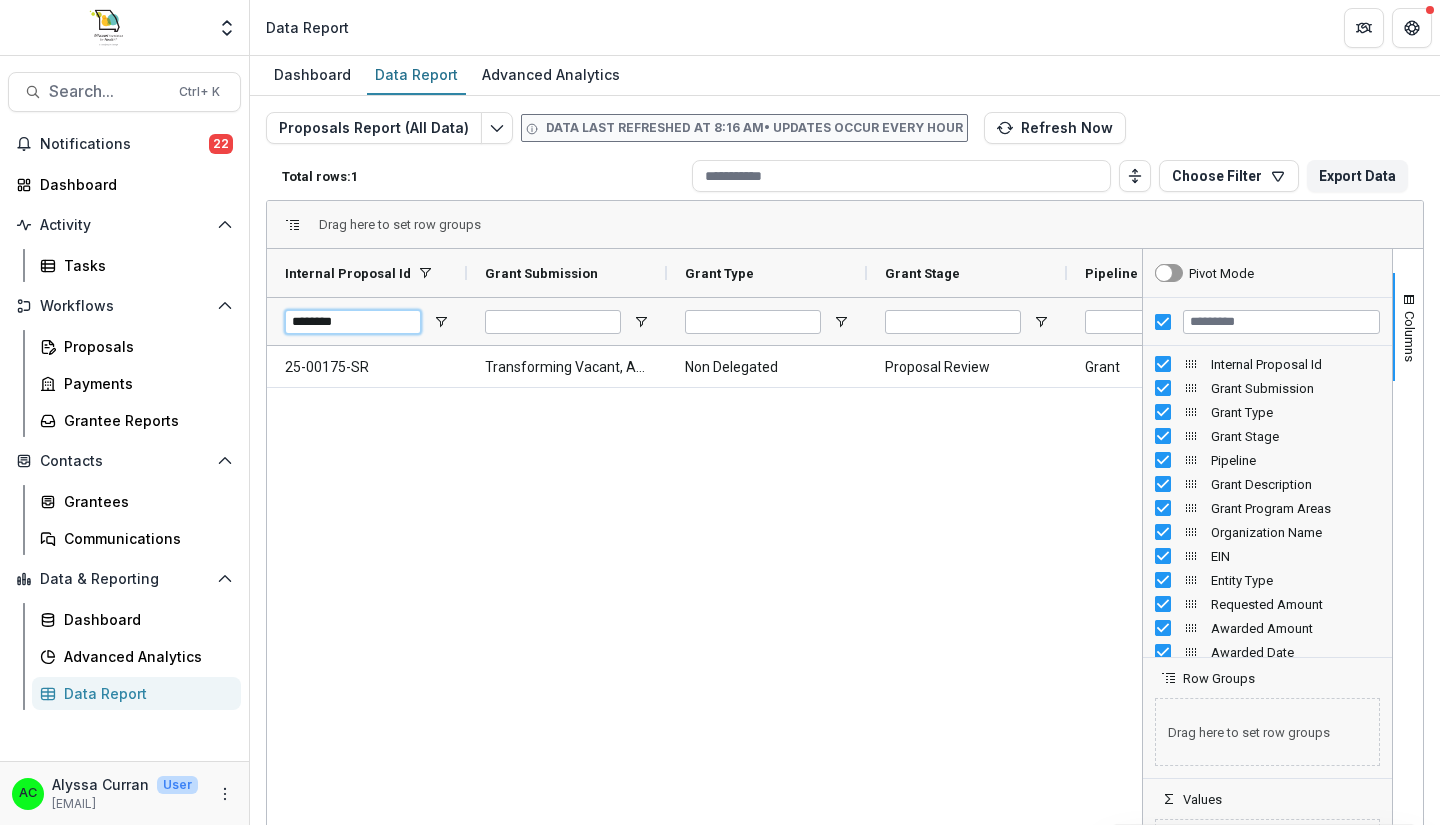 type on "********" 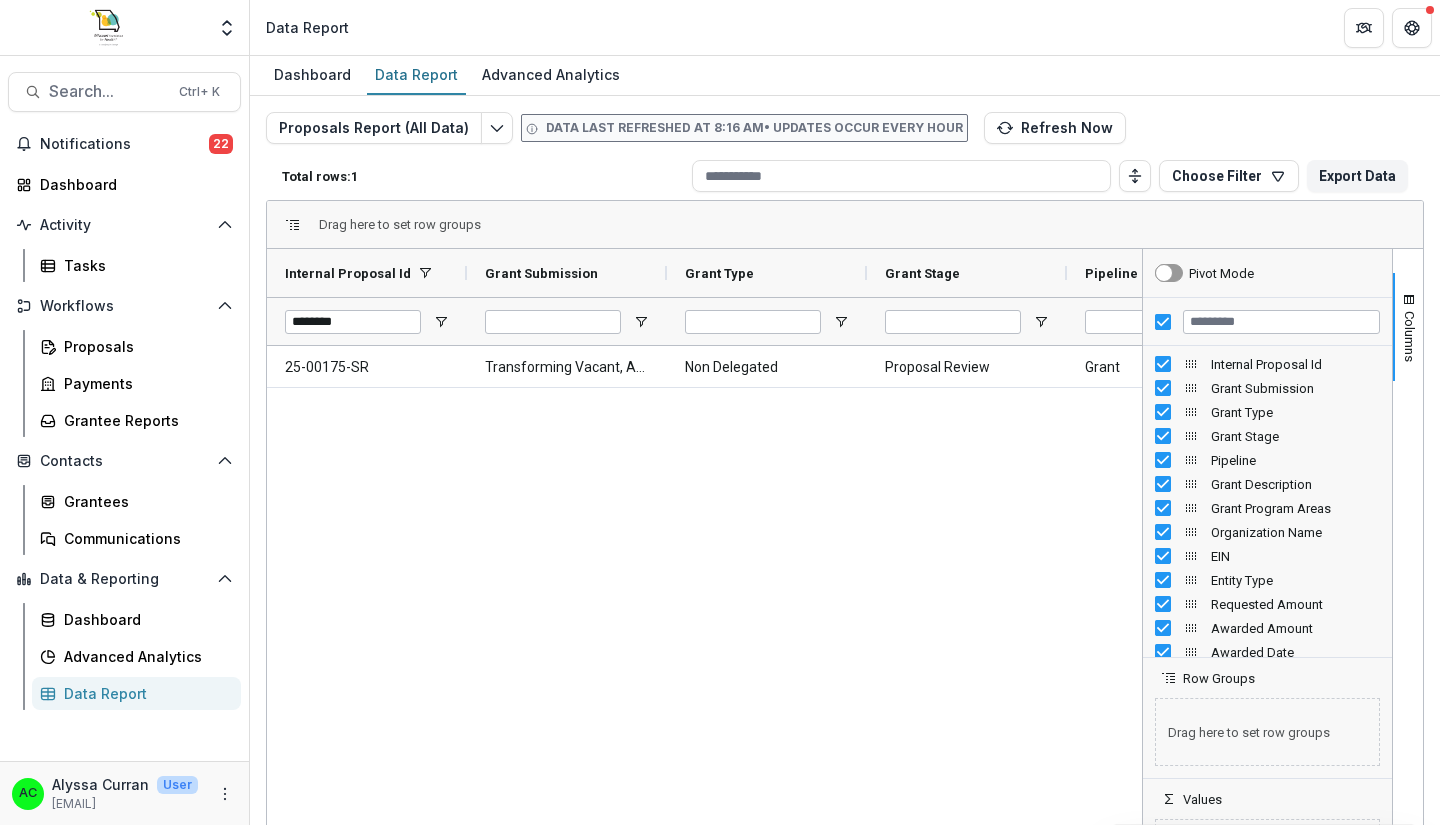 click at bounding box center (1135, 176) 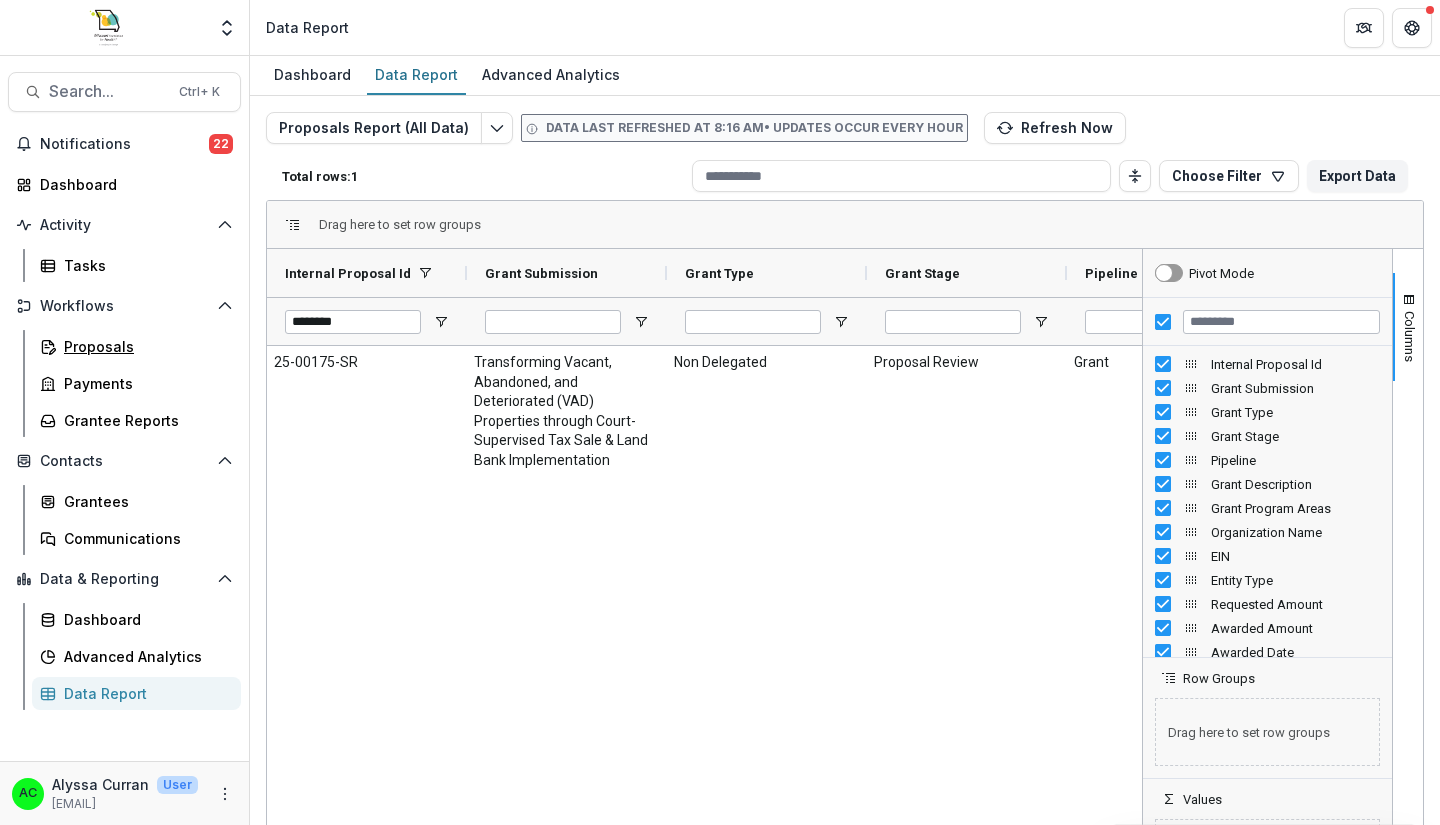 click on "Proposals" at bounding box center (144, 346) 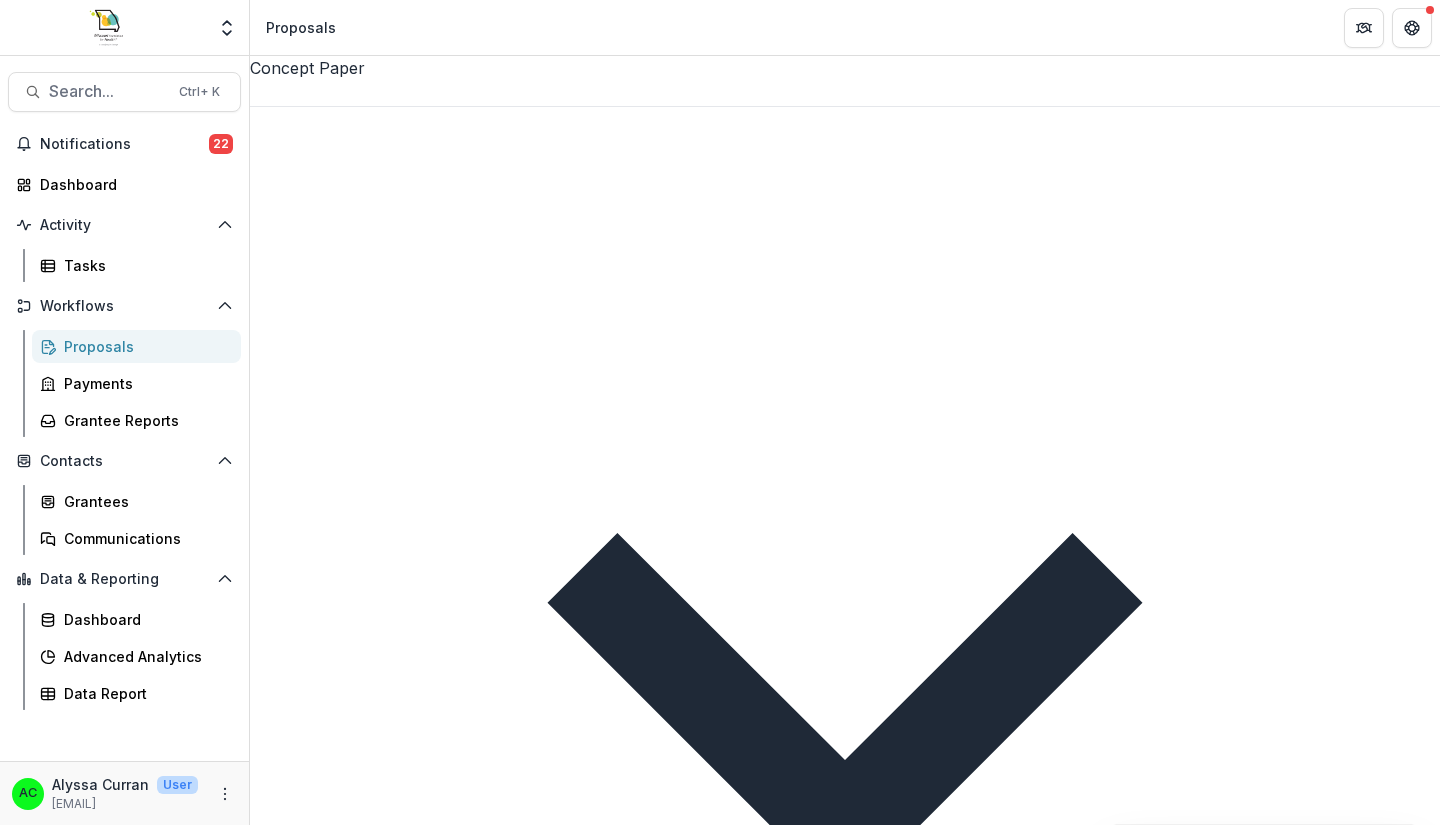 click on "Assigned to me" at bounding box center [321, 1313] 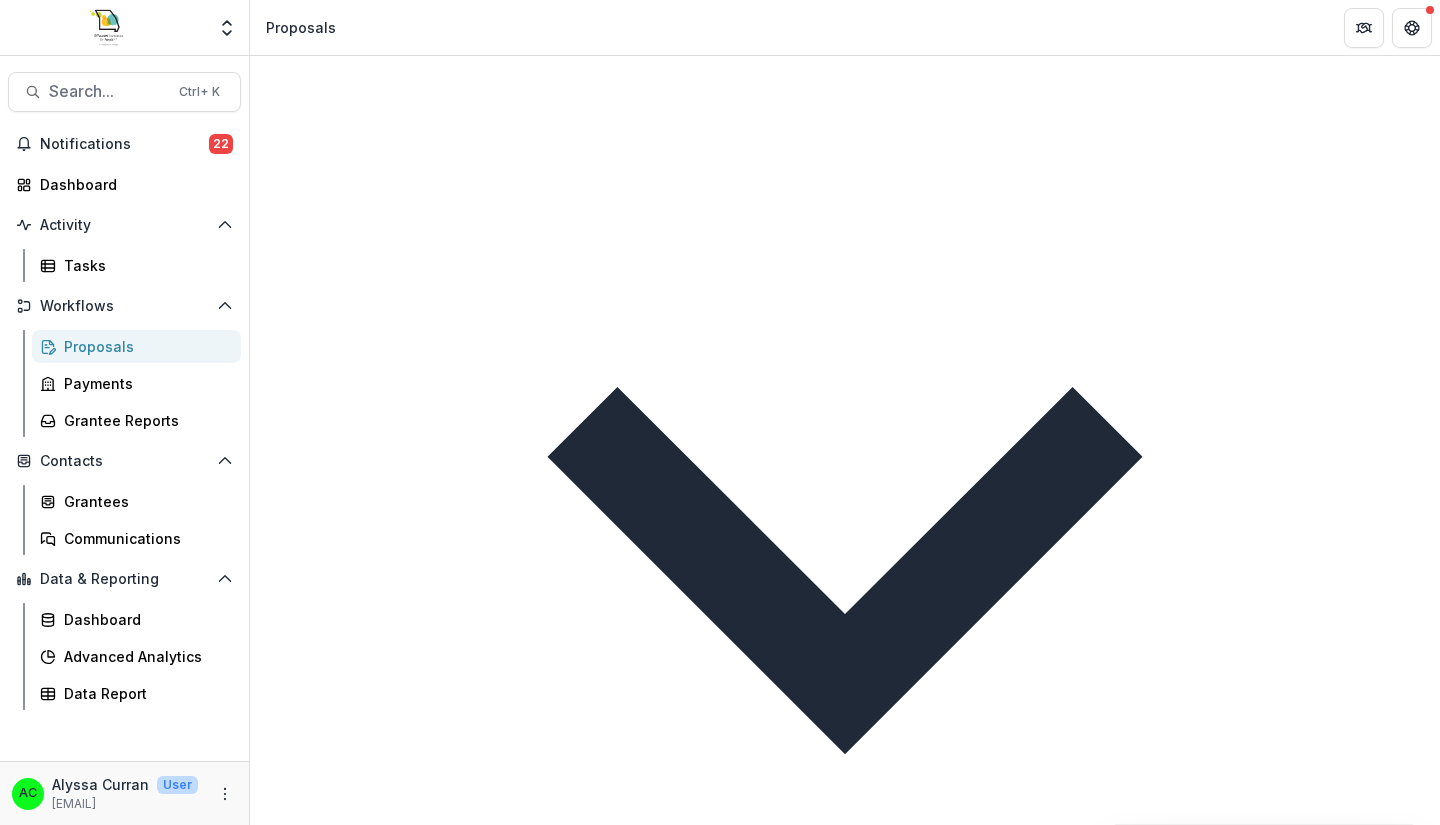 scroll, scrollTop: 0, scrollLeft: 0, axis: both 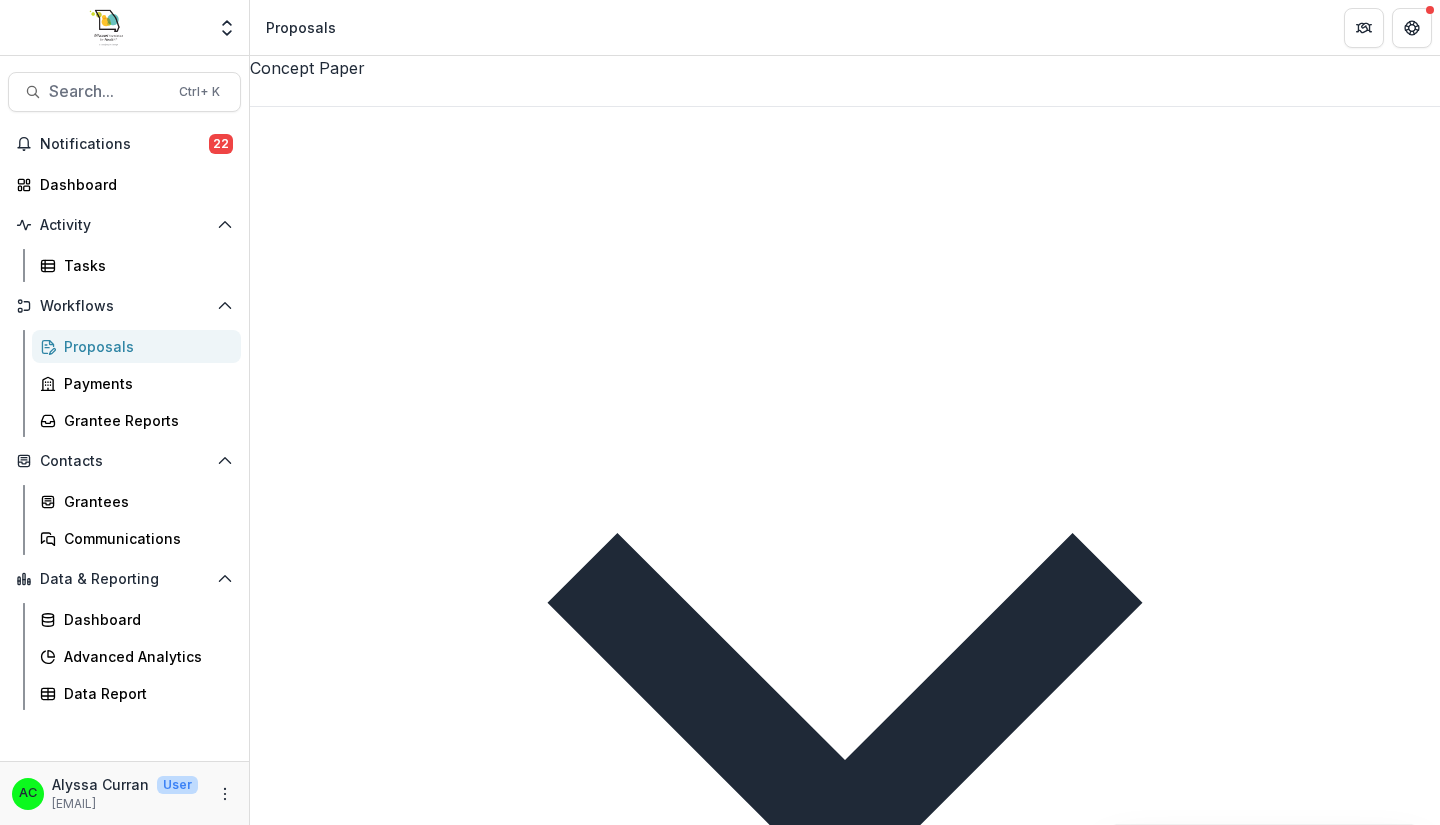 type 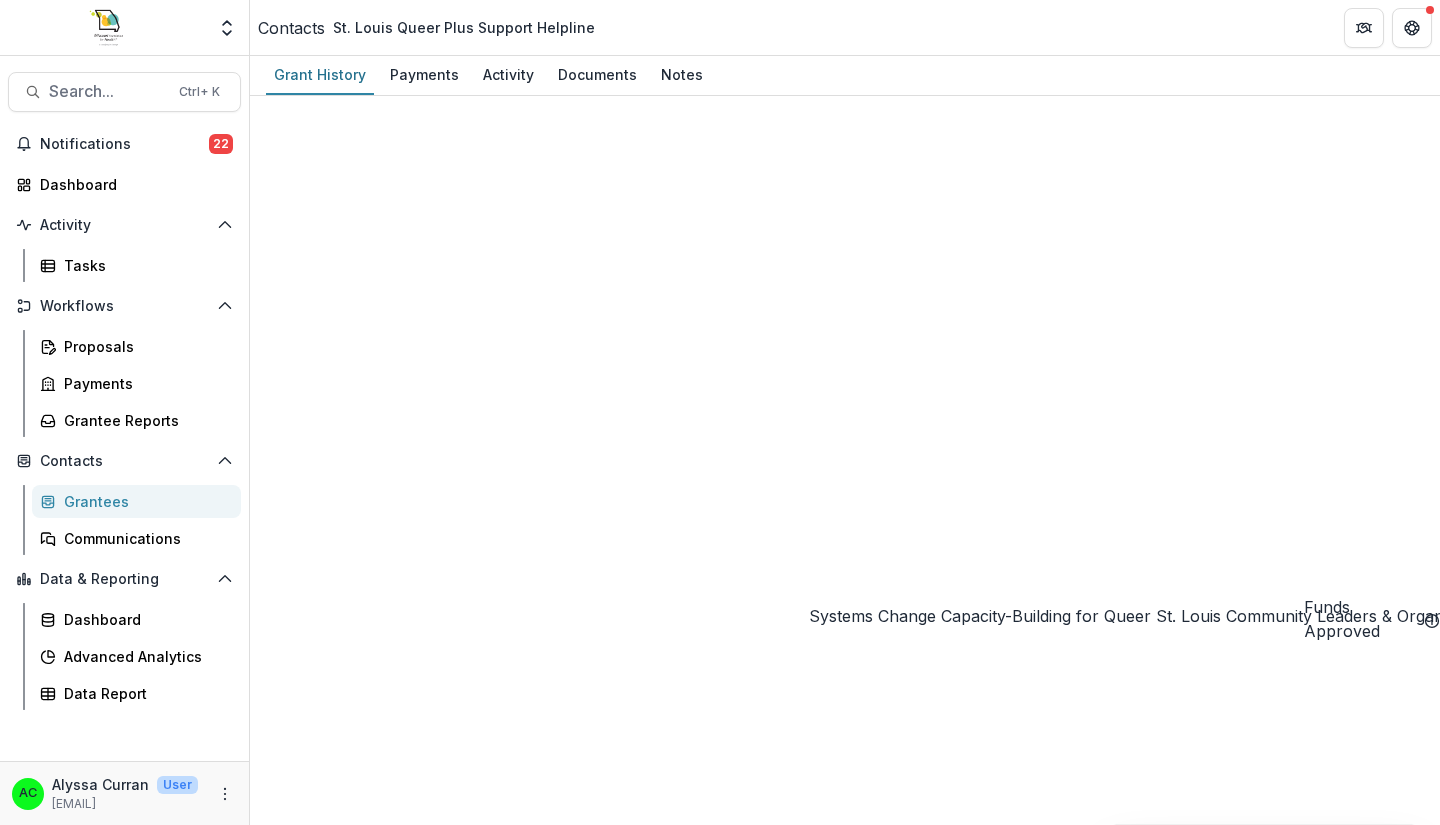 click on "Systems Change Capacity-Building for Queer St. Louis Community Leaders & Organizers" at bounding box center (884, 8585) 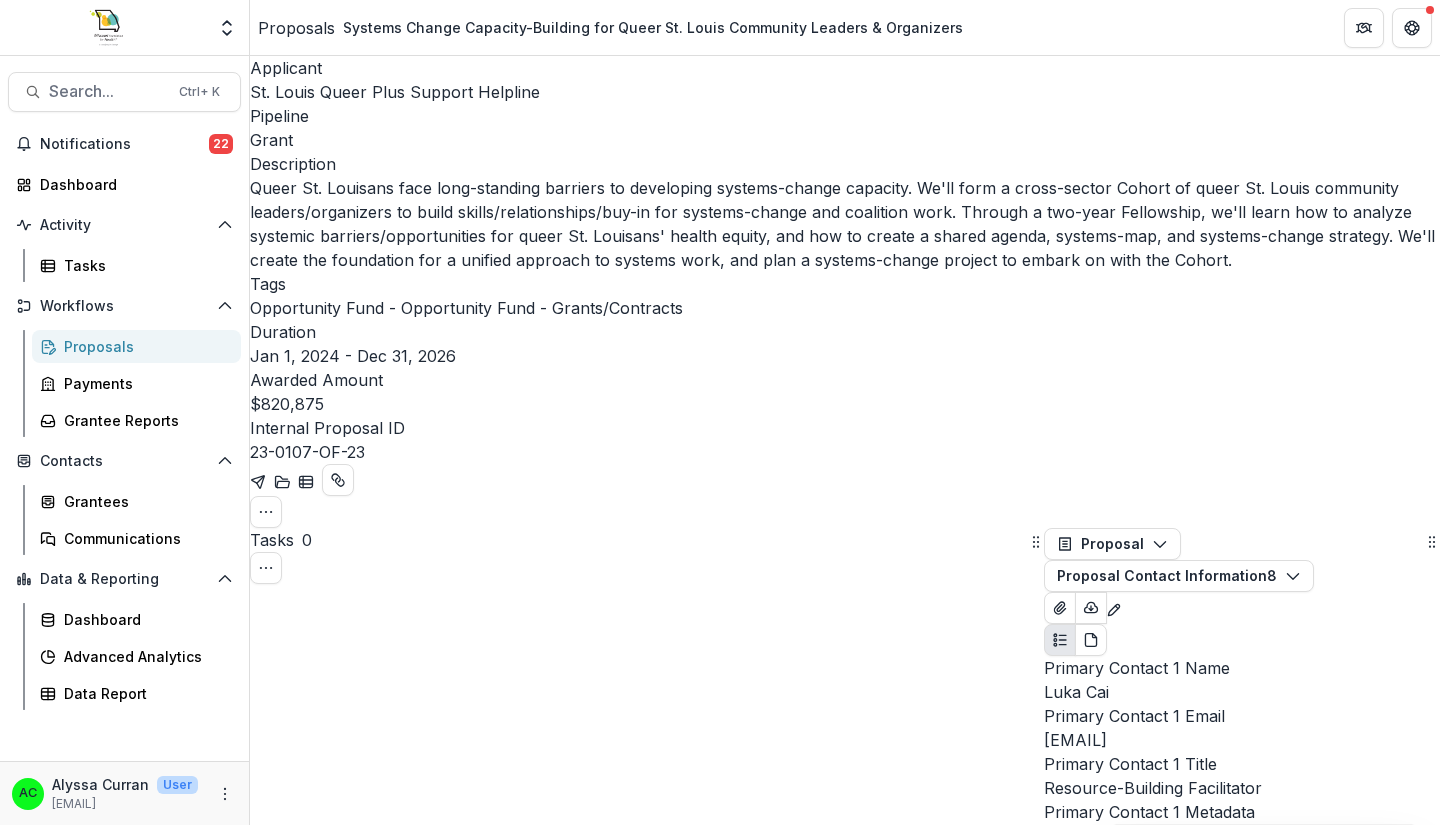 scroll, scrollTop: 0, scrollLeft: 0, axis: both 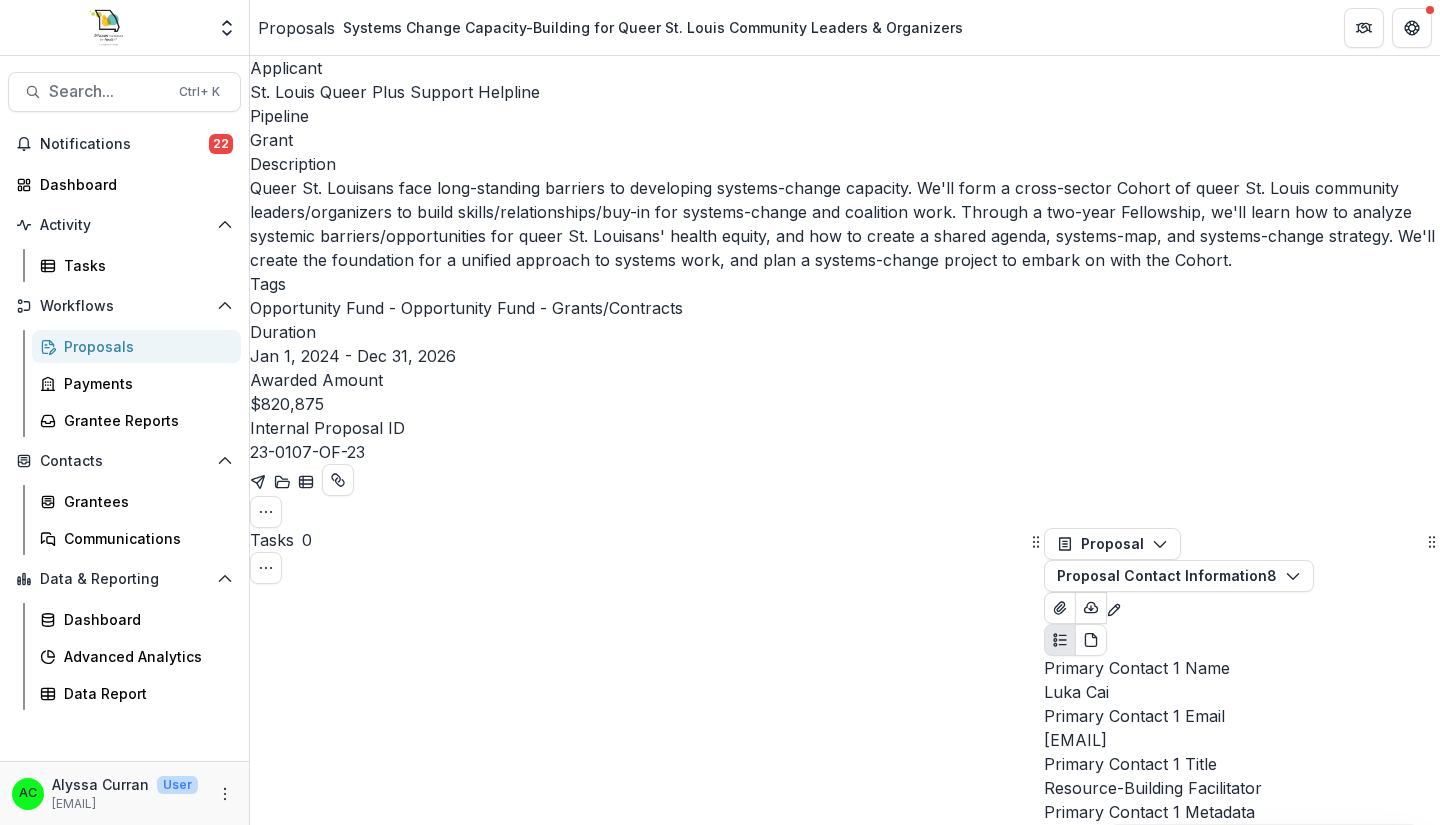 click on "Proposal Contact Information 8" at bounding box center (1179, 576) 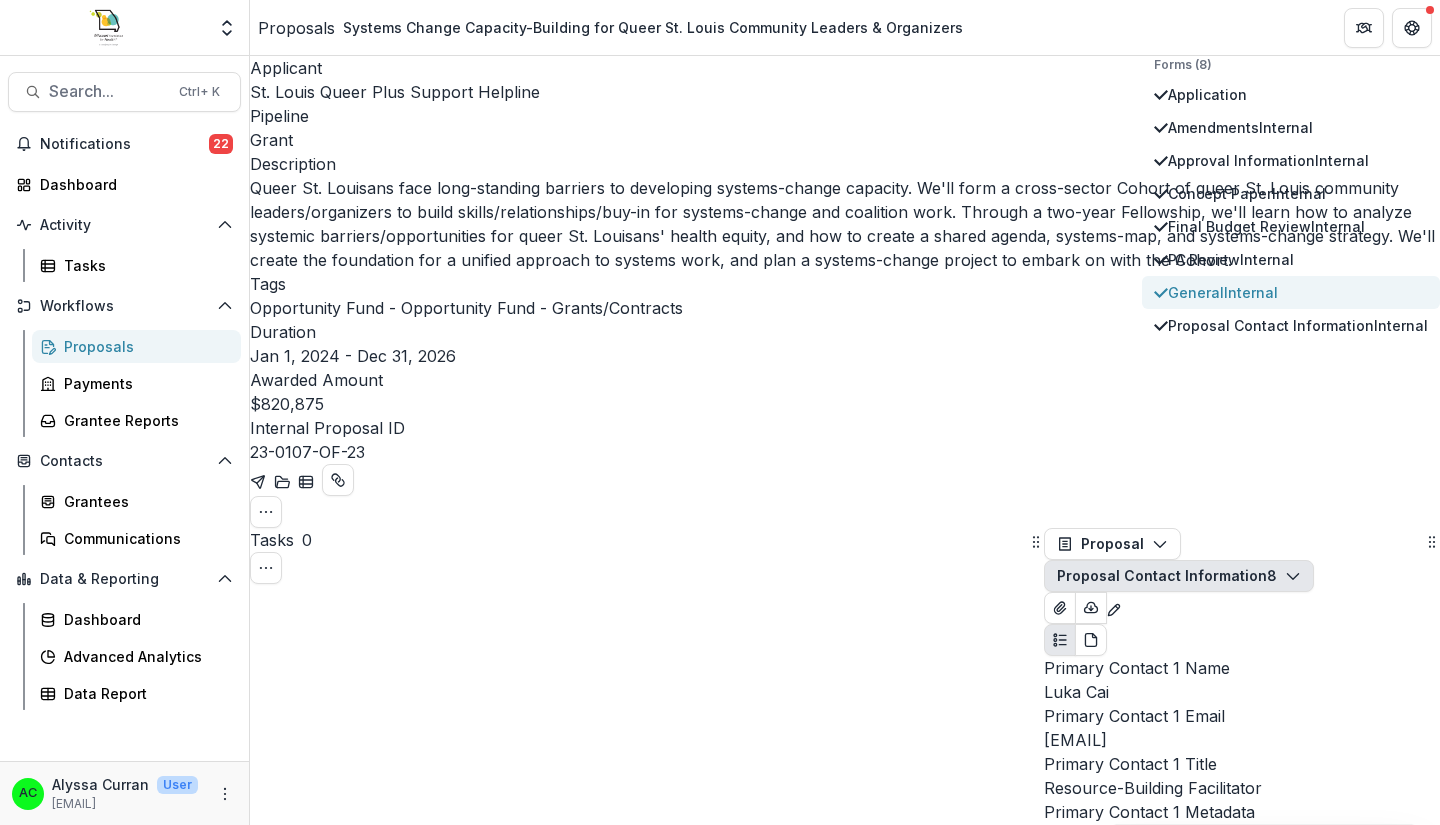 click on "Internal" at bounding box center [1251, 292] 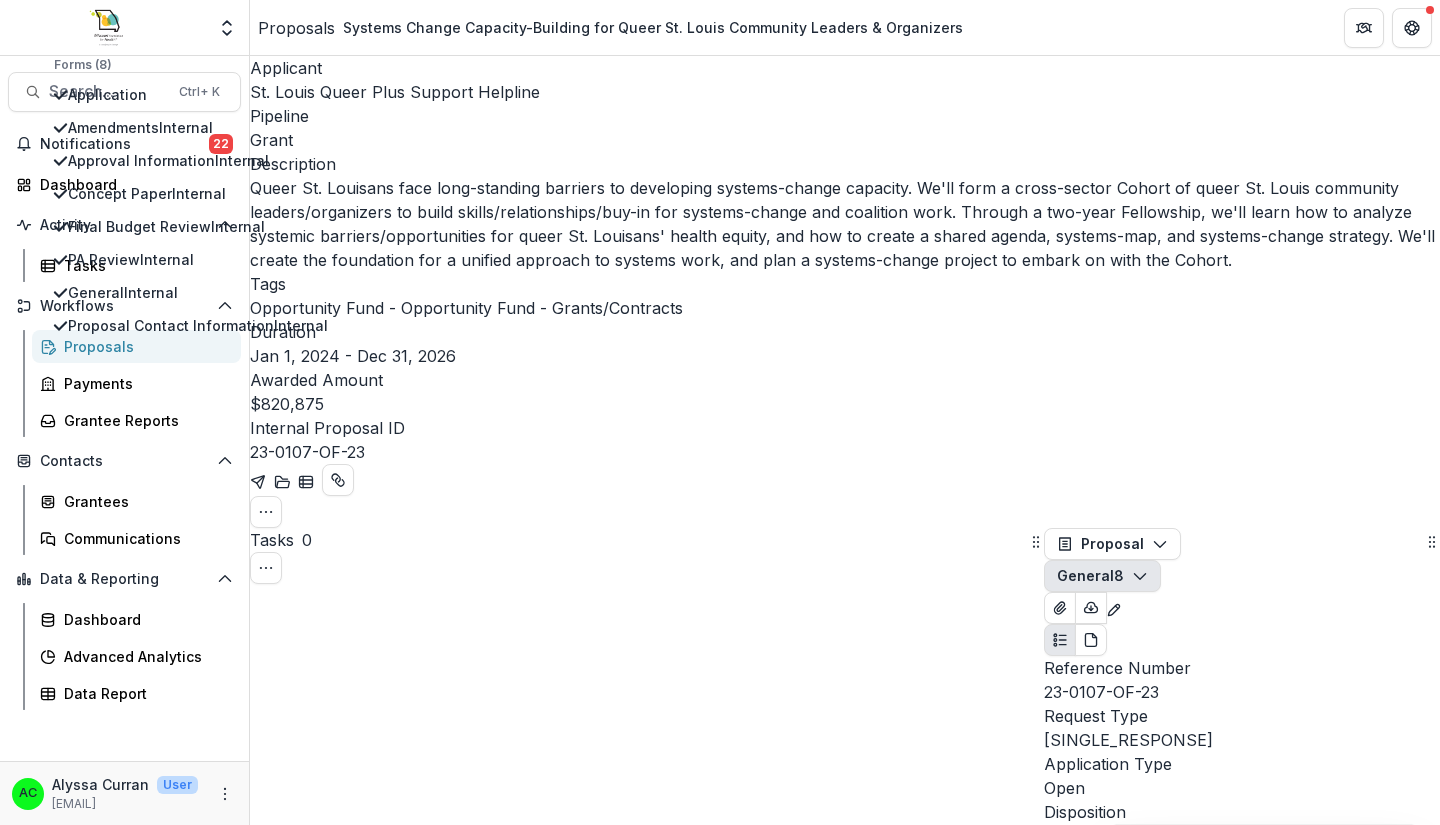 click on "Status" at bounding box center [1234, 860] 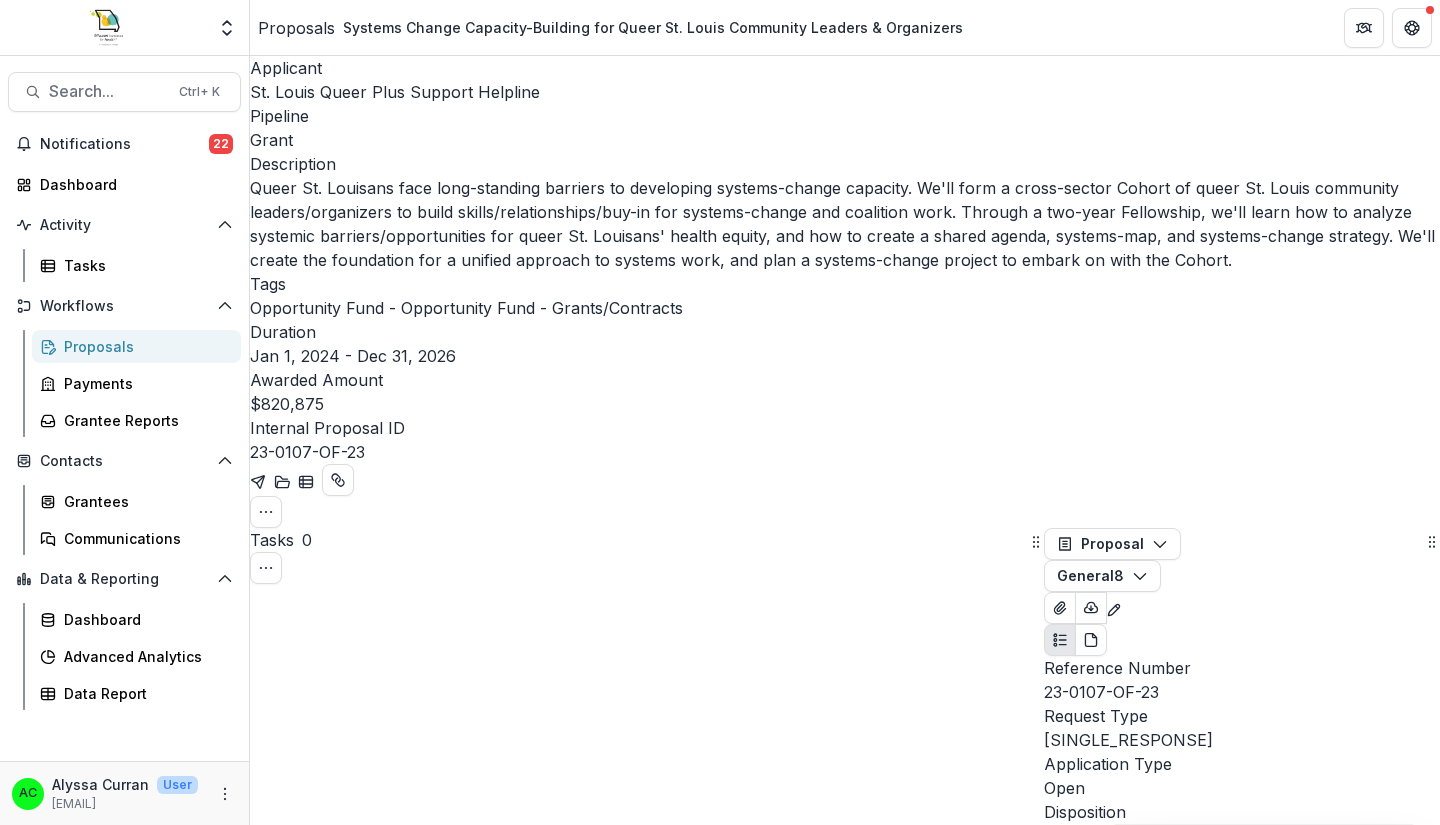 scroll, scrollTop: 0, scrollLeft: 0, axis: both 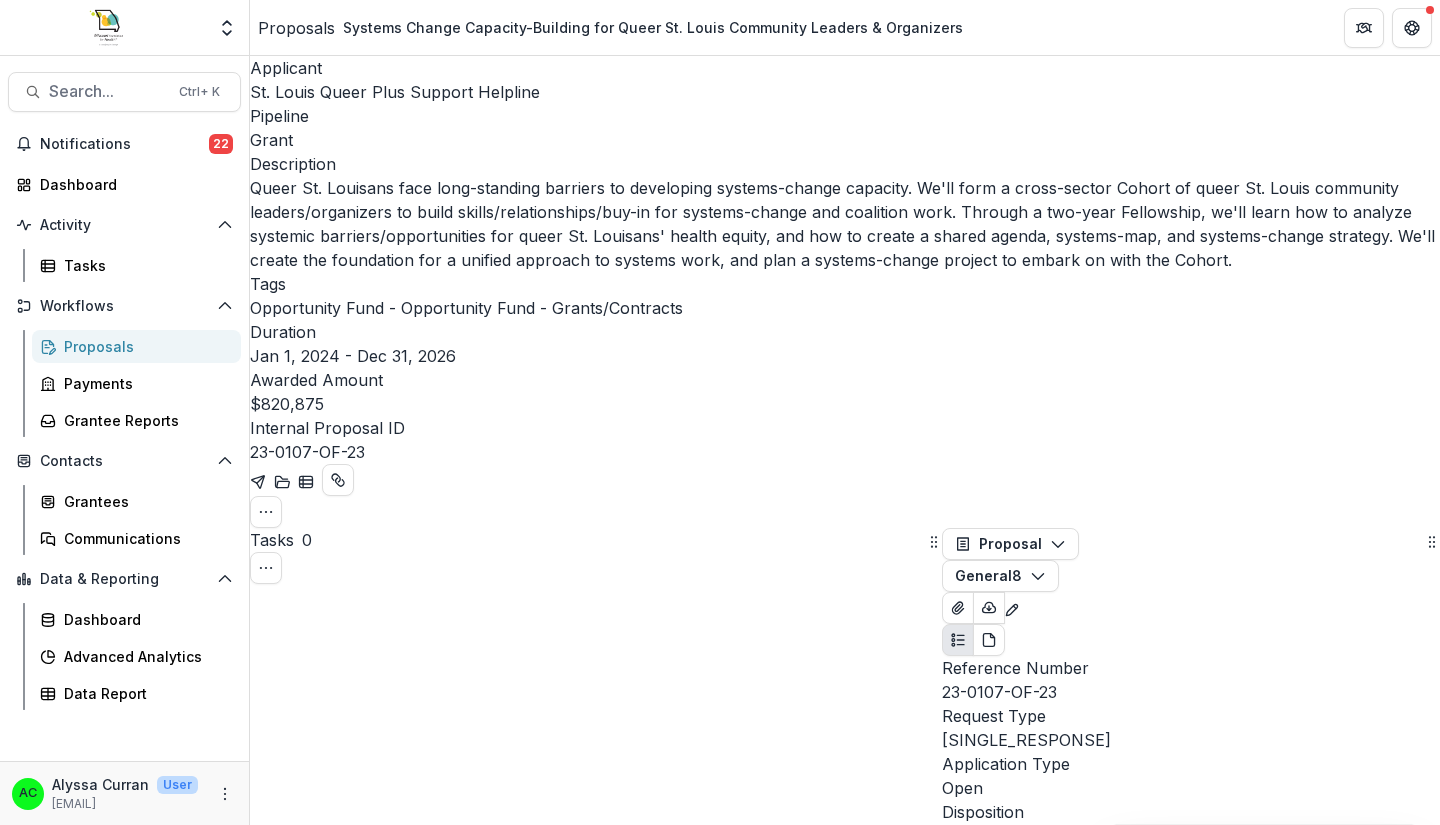 click at bounding box center (934, 540) 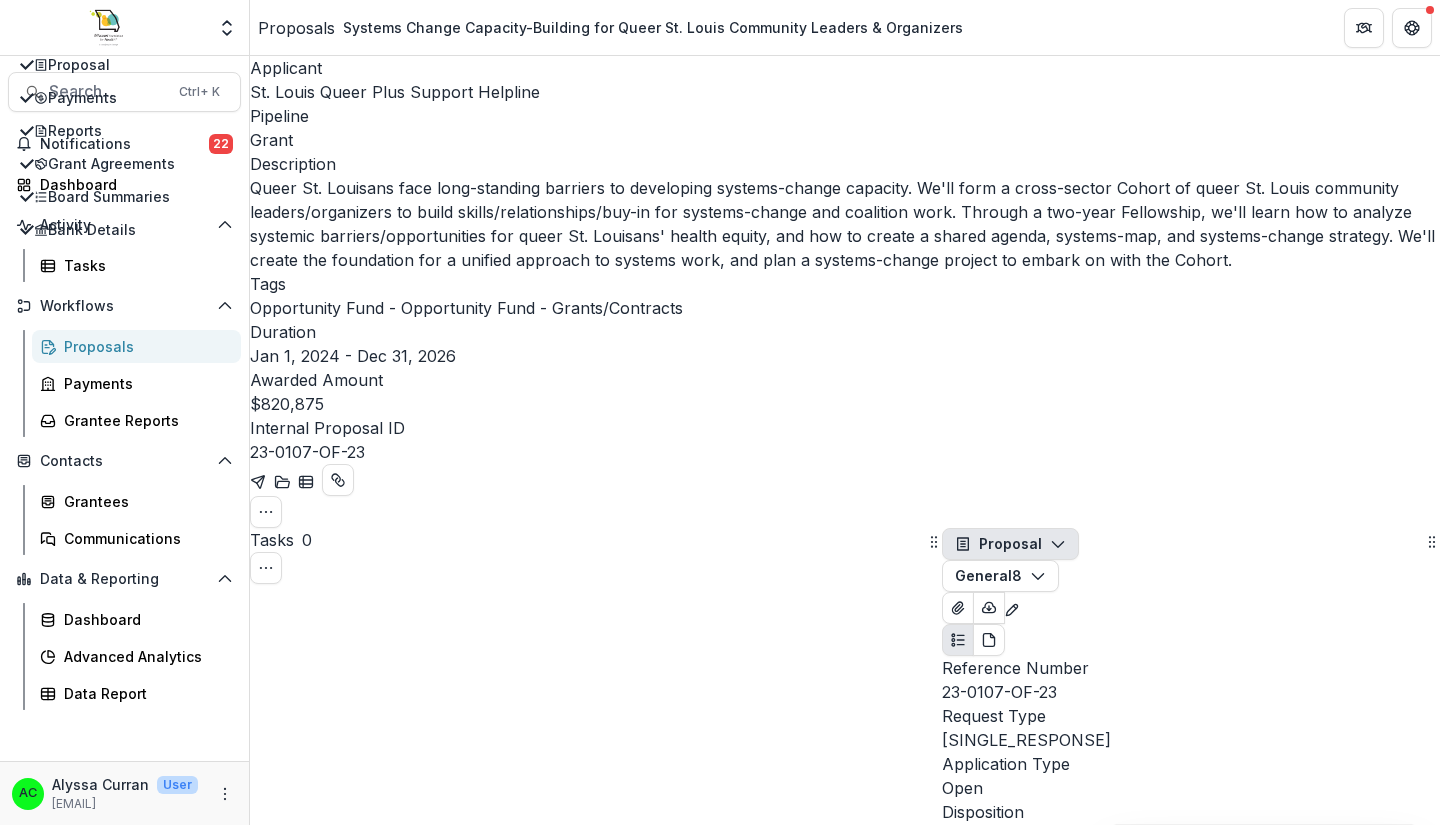 click on "Proposal" at bounding box center [1010, 544] 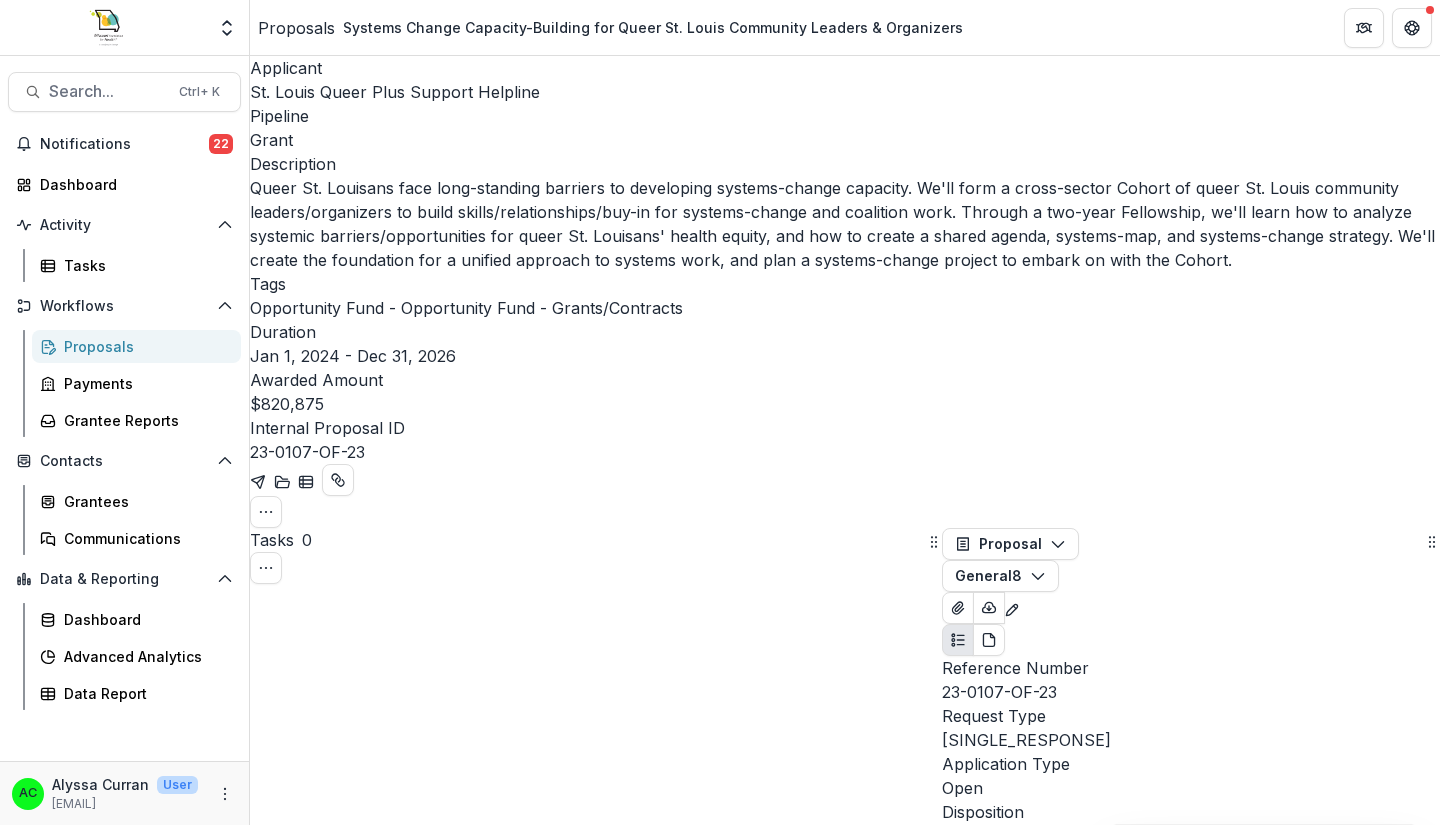 click on "Proposal" at bounding box center [1010, 544] 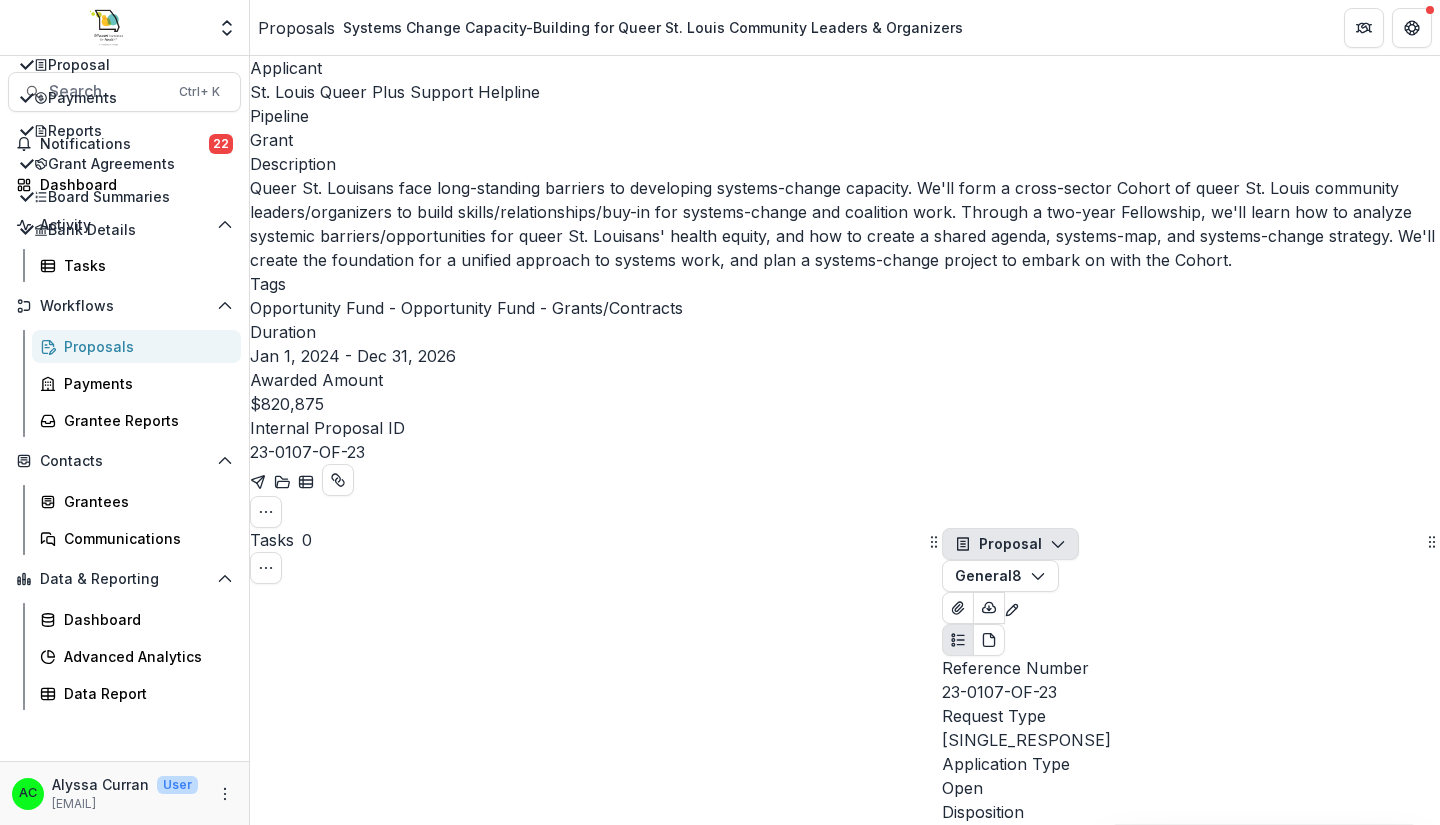 click on "Proposal" at bounding box center [1010, 544] 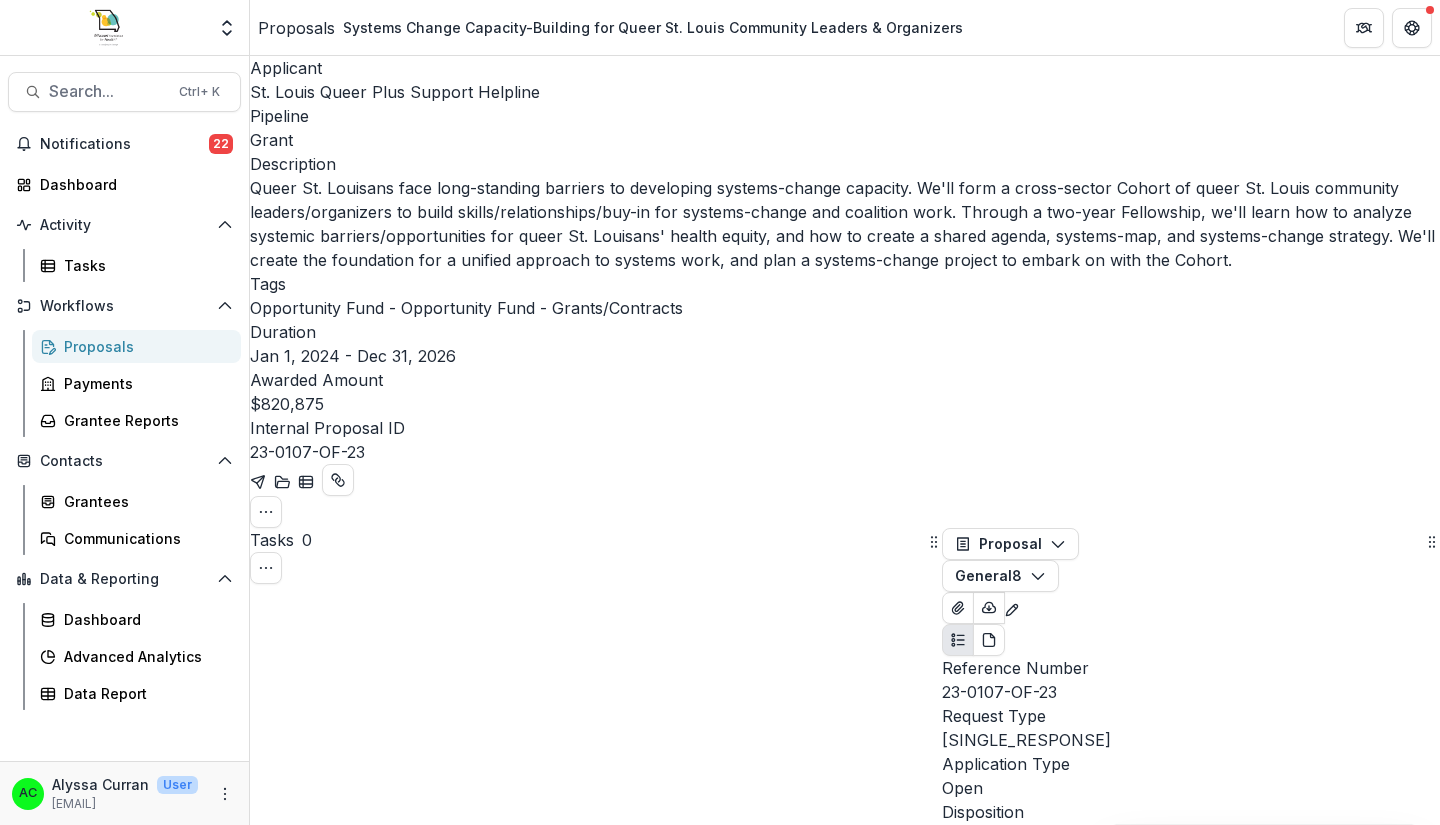 click 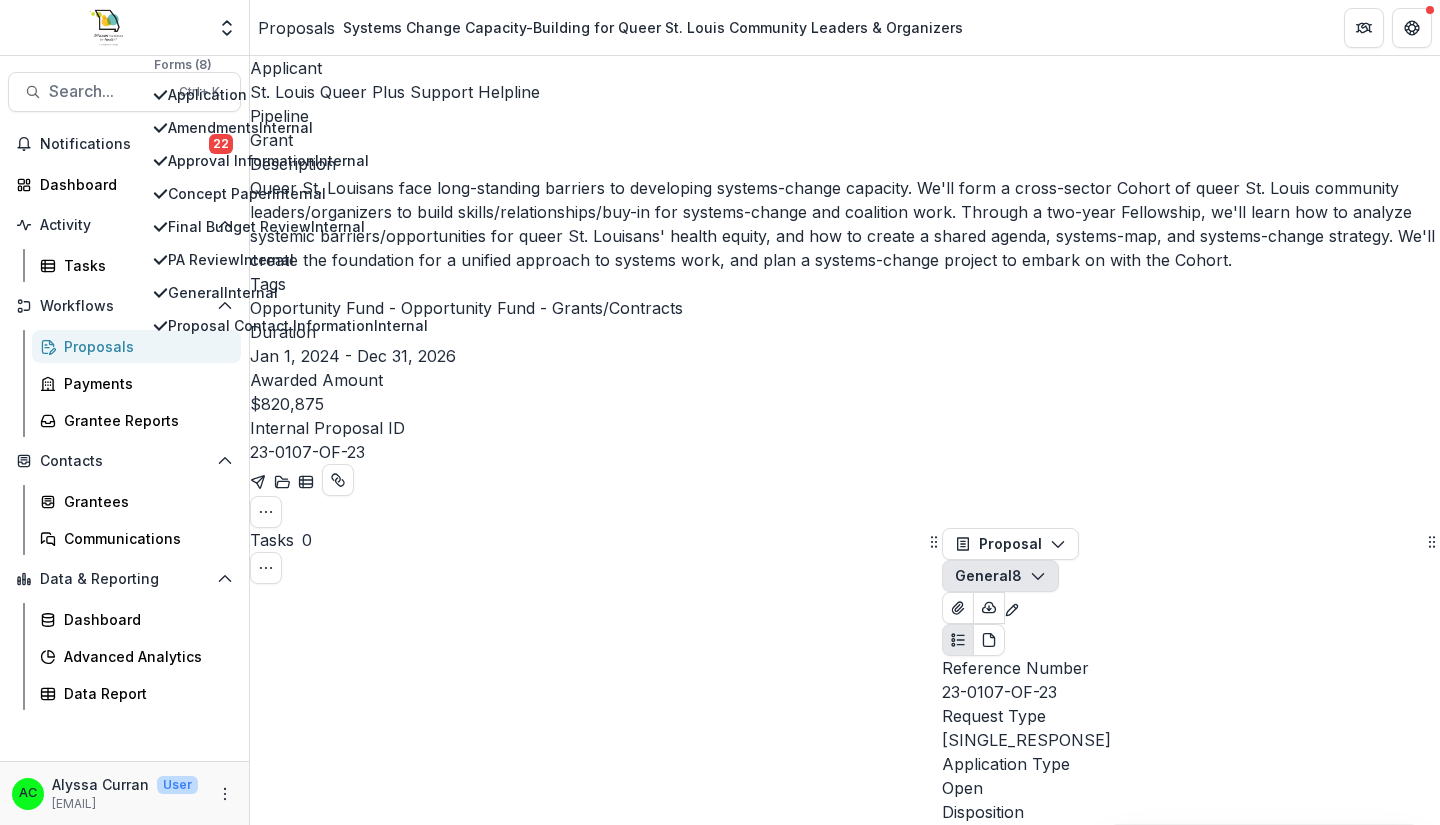 click on "Tags" at bounding box center (845, 284) 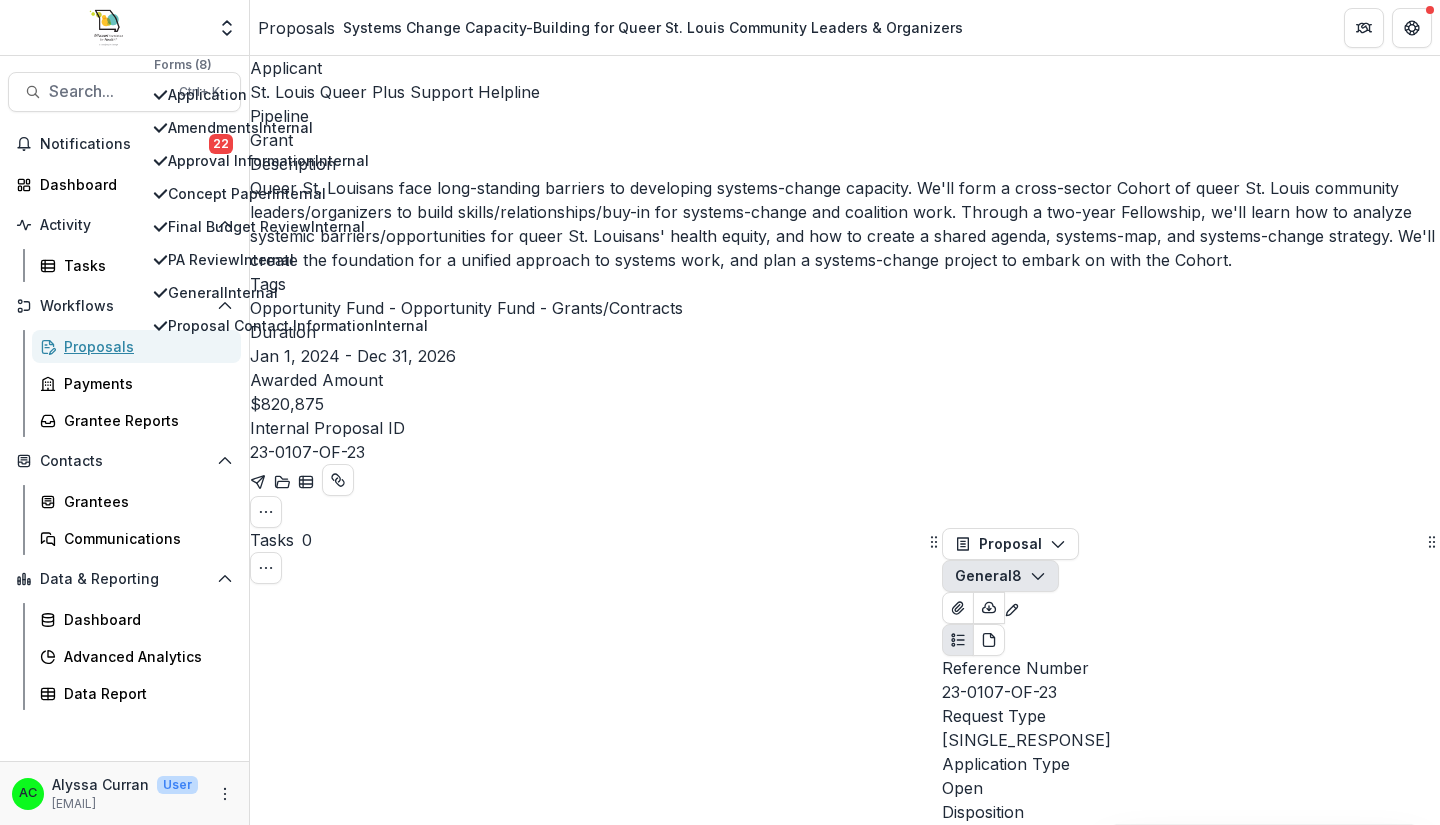 click on "Proposals" at bounding box center [136, 346] 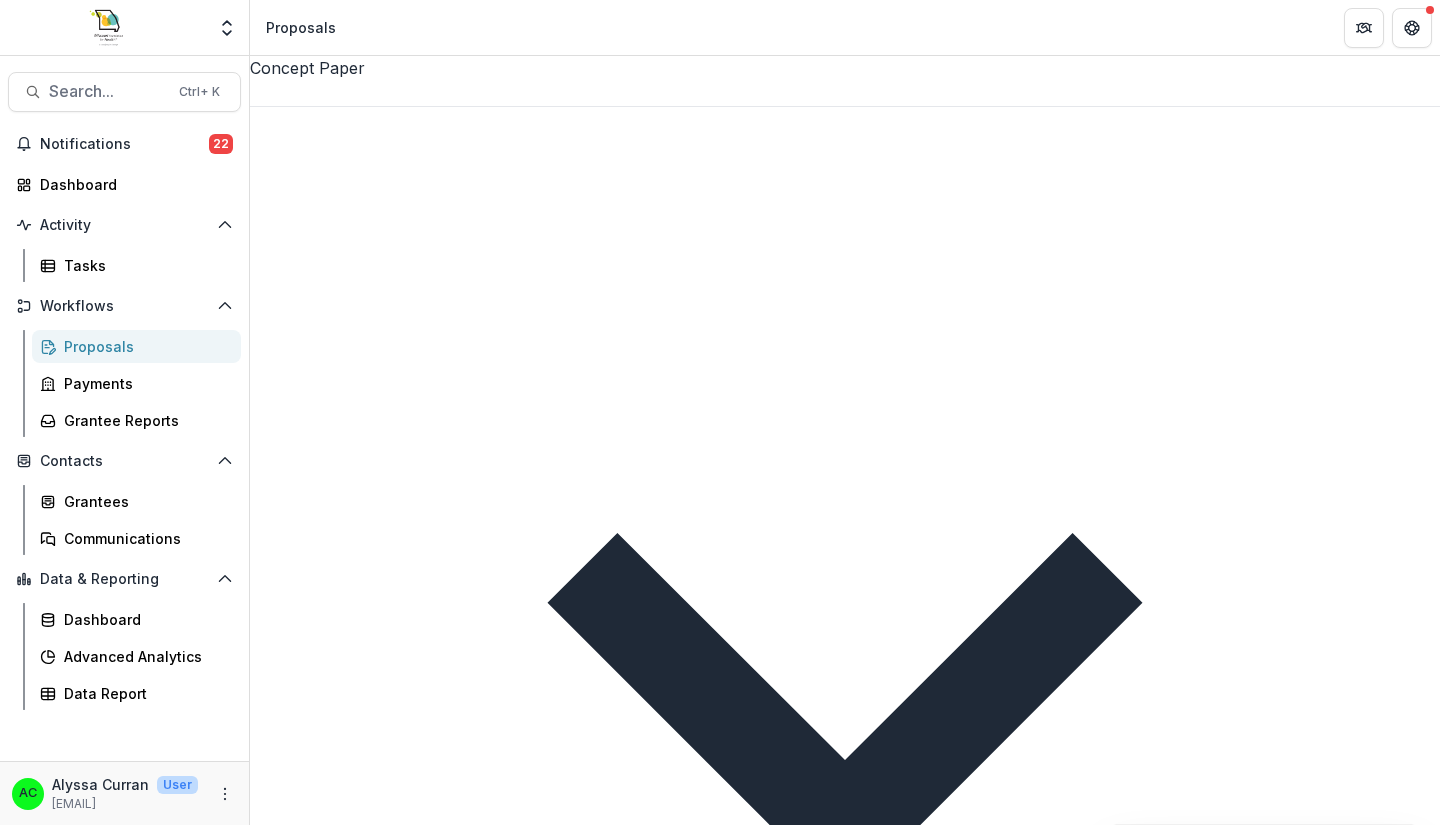 click on "Assigned to me" at bounding box center (321, 1313) 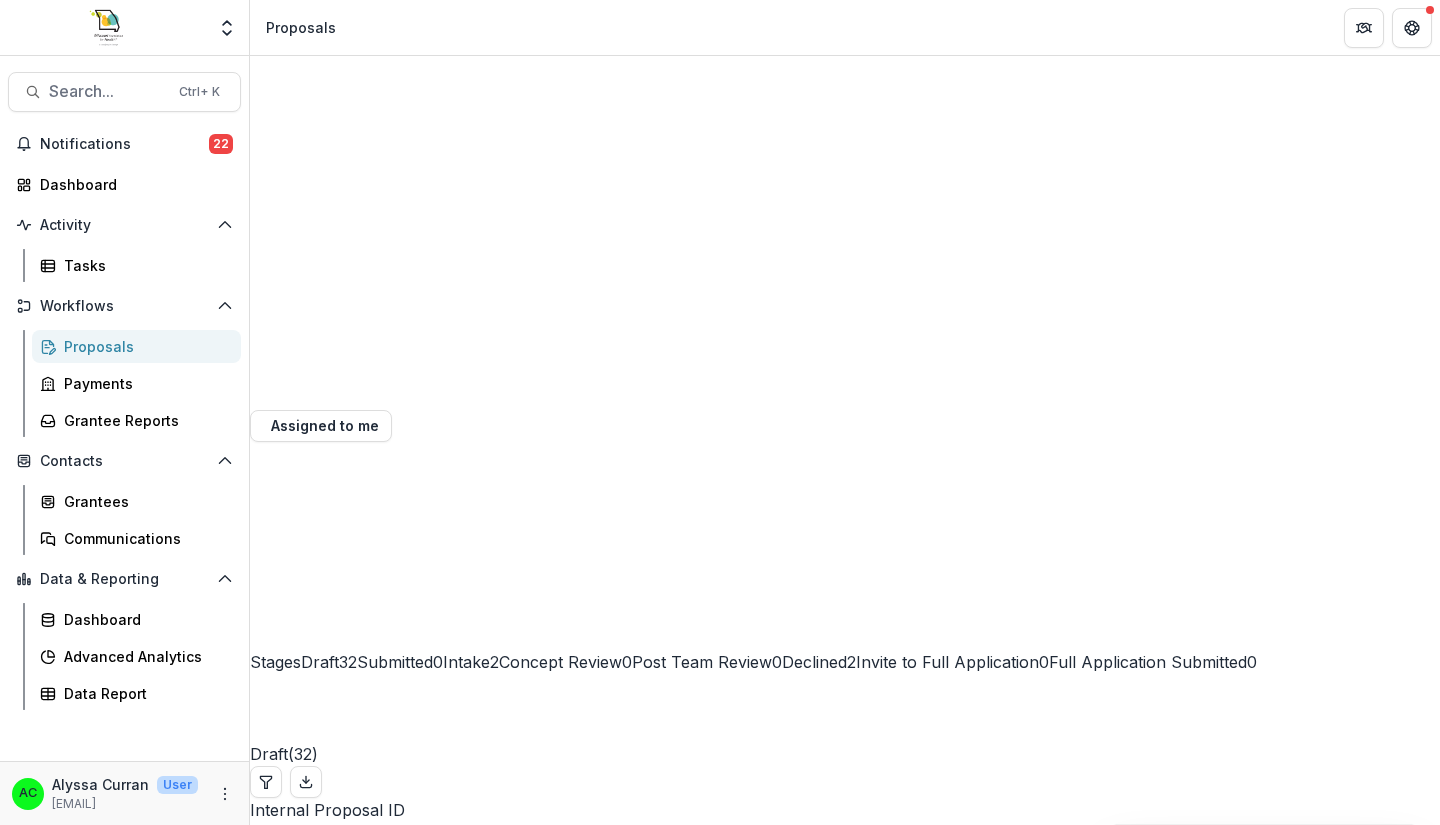 scroll, scrollTop: 897, scrollLeft: 0, axis: vertical 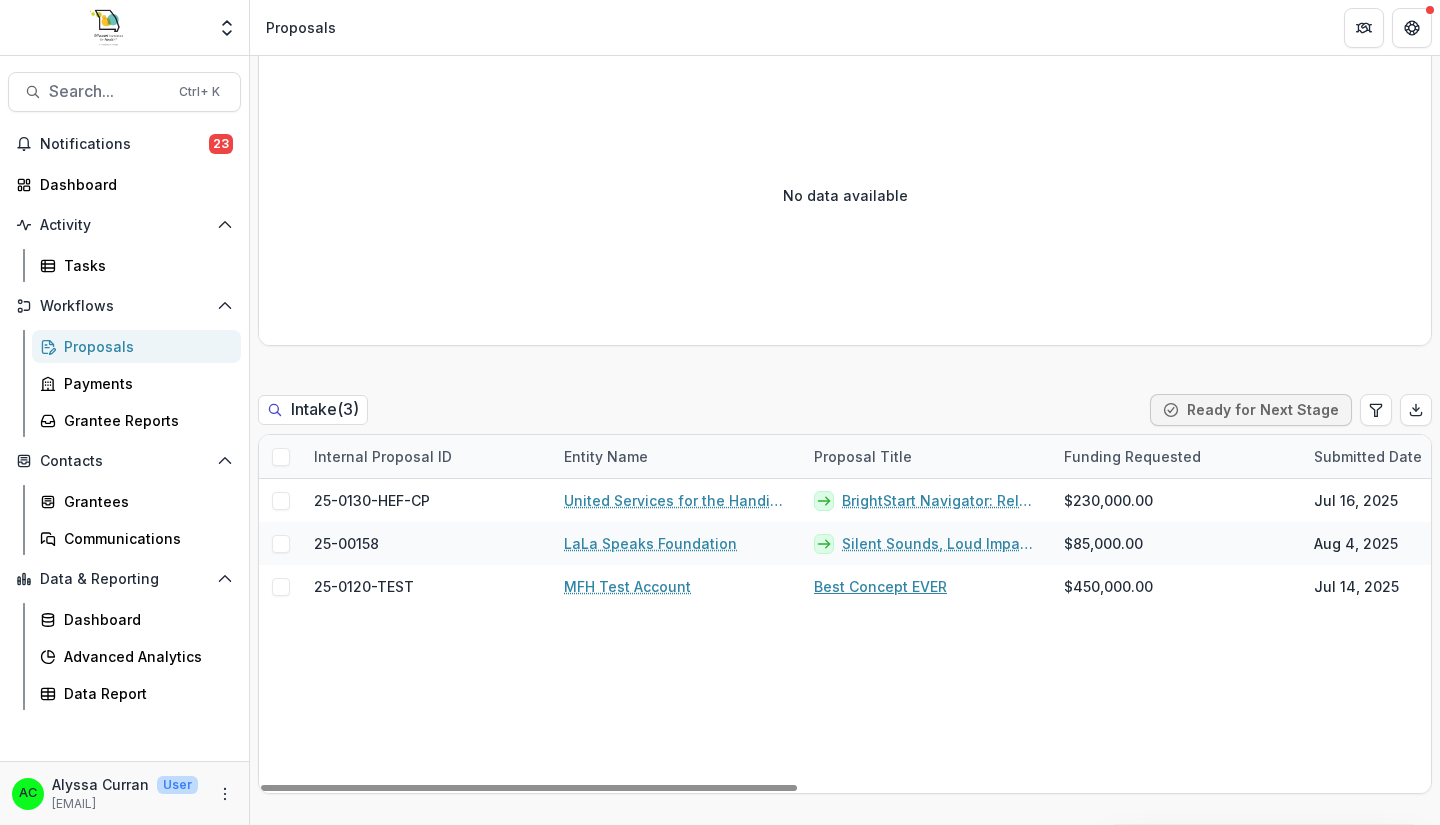 click on "Best Concept EVER" at bounding box center (880, 586) 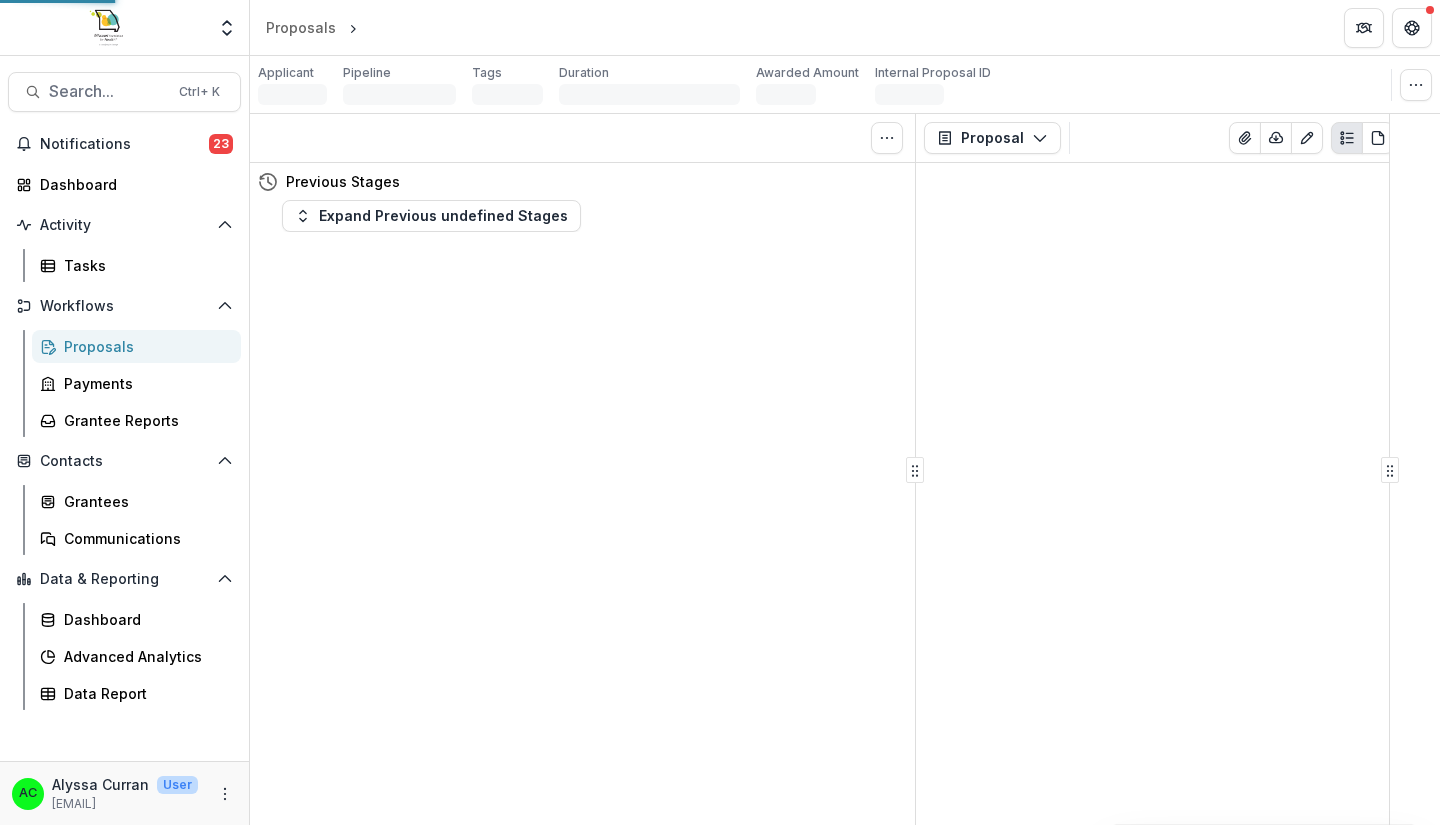 scroll, scrollTop: 0, scrollLeft: 0, axis: both 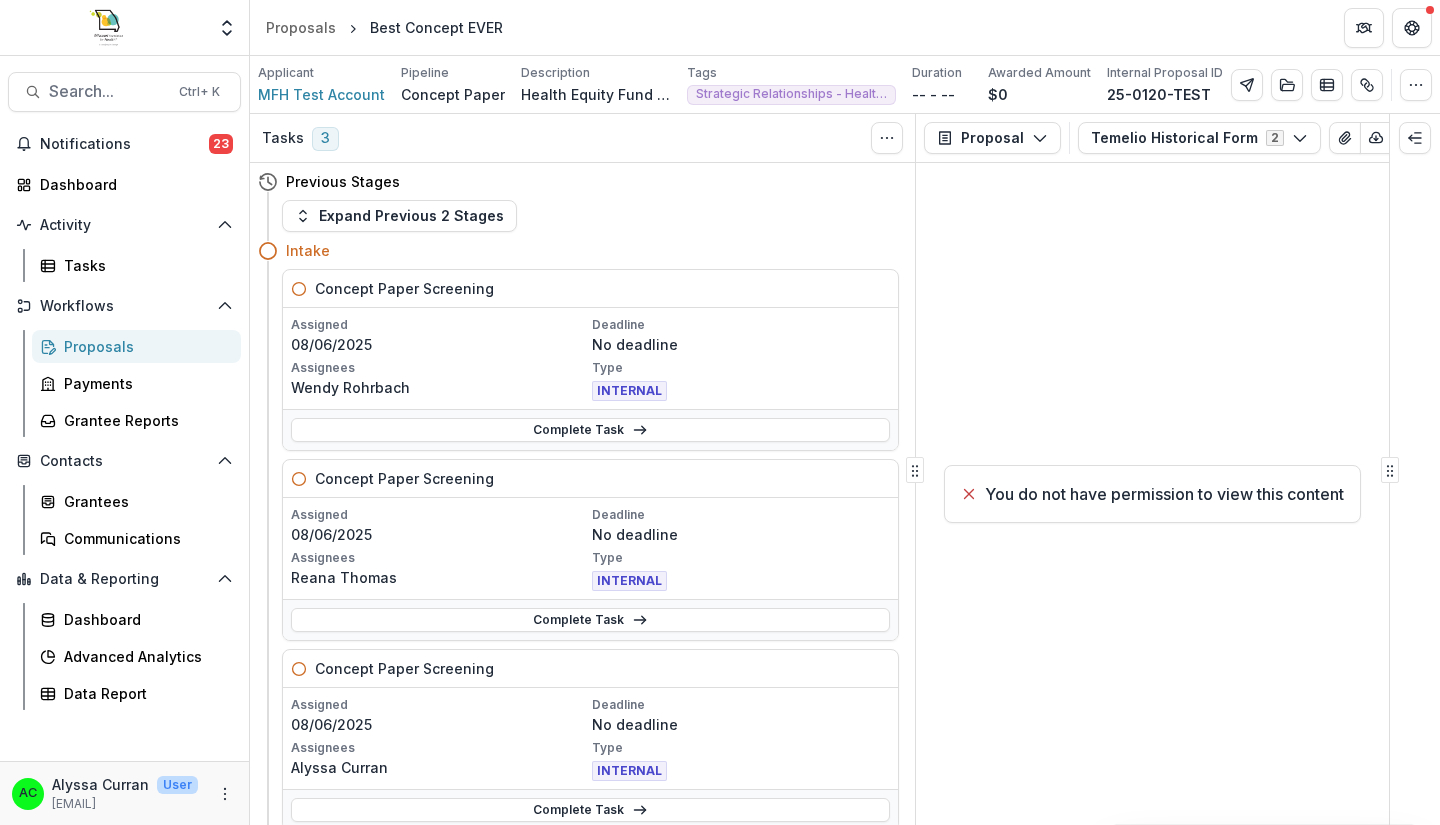 click on "Complete Task" at bounding box center (590, 620) 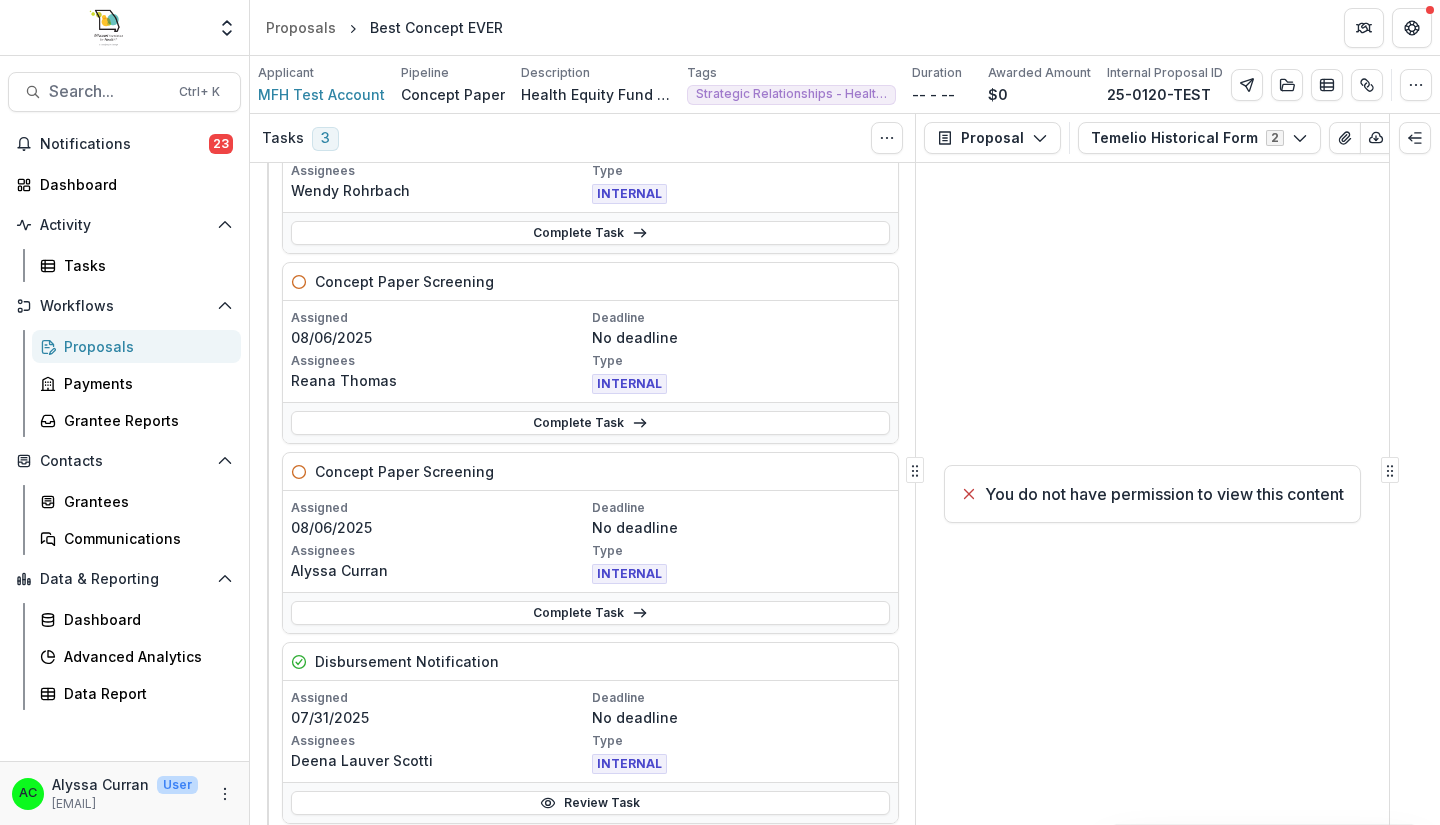 scroll, scrollTop: 194, scrollLeft: 0, axis: vertical 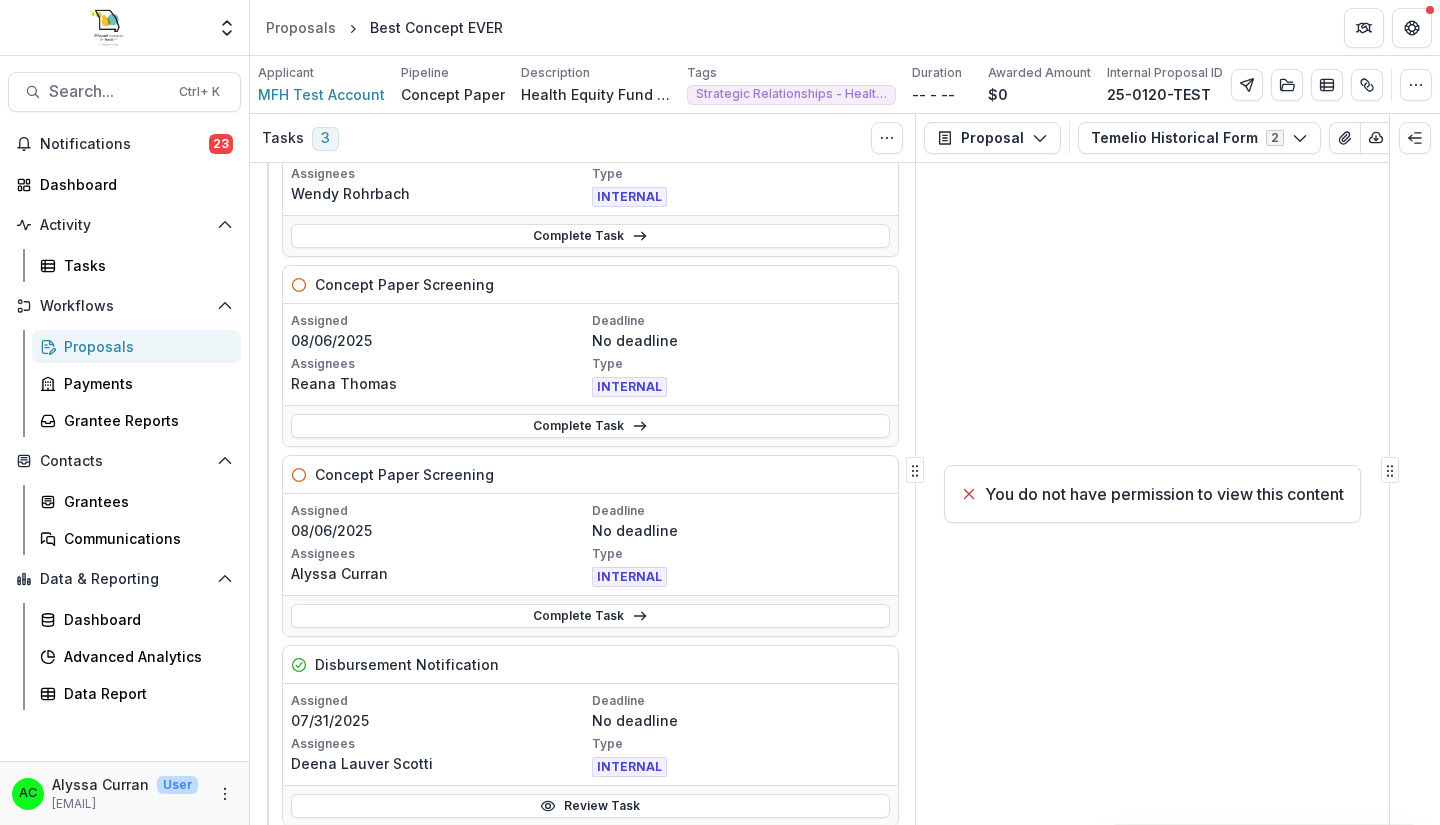 click on "Complete Task" at bounding box center (590, 616) 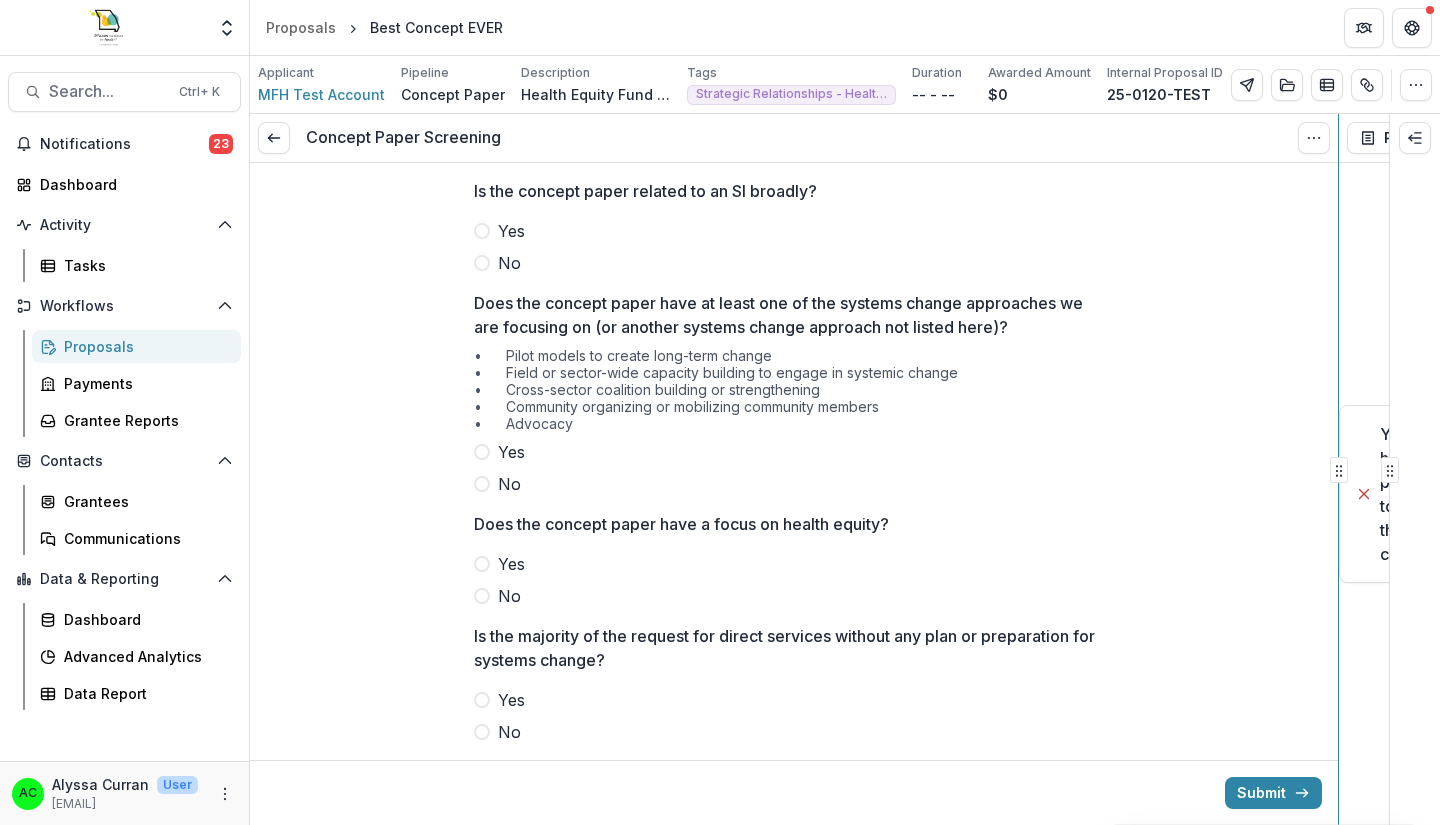 click on "Concept Paper Screening View task Cancel Task Is the concept paper related to an SI broadly? Yes No Does the concept paper have at least one of the systems change approaches we are focusing on (or another systems change approach not listed here)? •	Pilot models to create long-term change
•	Field or sector-wide capacity building to engage in systemic change
•	Cross-sector coalition building or strengthening
•	Community organizing or mobilizing community members
•	Advocacy Yes No Does the concept paper have a focus on health equity? Yes No Is the majority of the request for direct services without any plan or preparation for systems change? Yes No Is the request for a capital campaign or another unallowable expense? https://mffh.org/the-foundation/partner-resources/funding-guidelines/#:~:text=MFH%20will%20not%20fund%20the%20following%20types%20of%20expenses%20and%20activities%3A Yes No Does the request primarily benefit areas outside of the MFH region? Yes No Yes No Rural Urban Suburban Other" at bounding box center (845, 469) 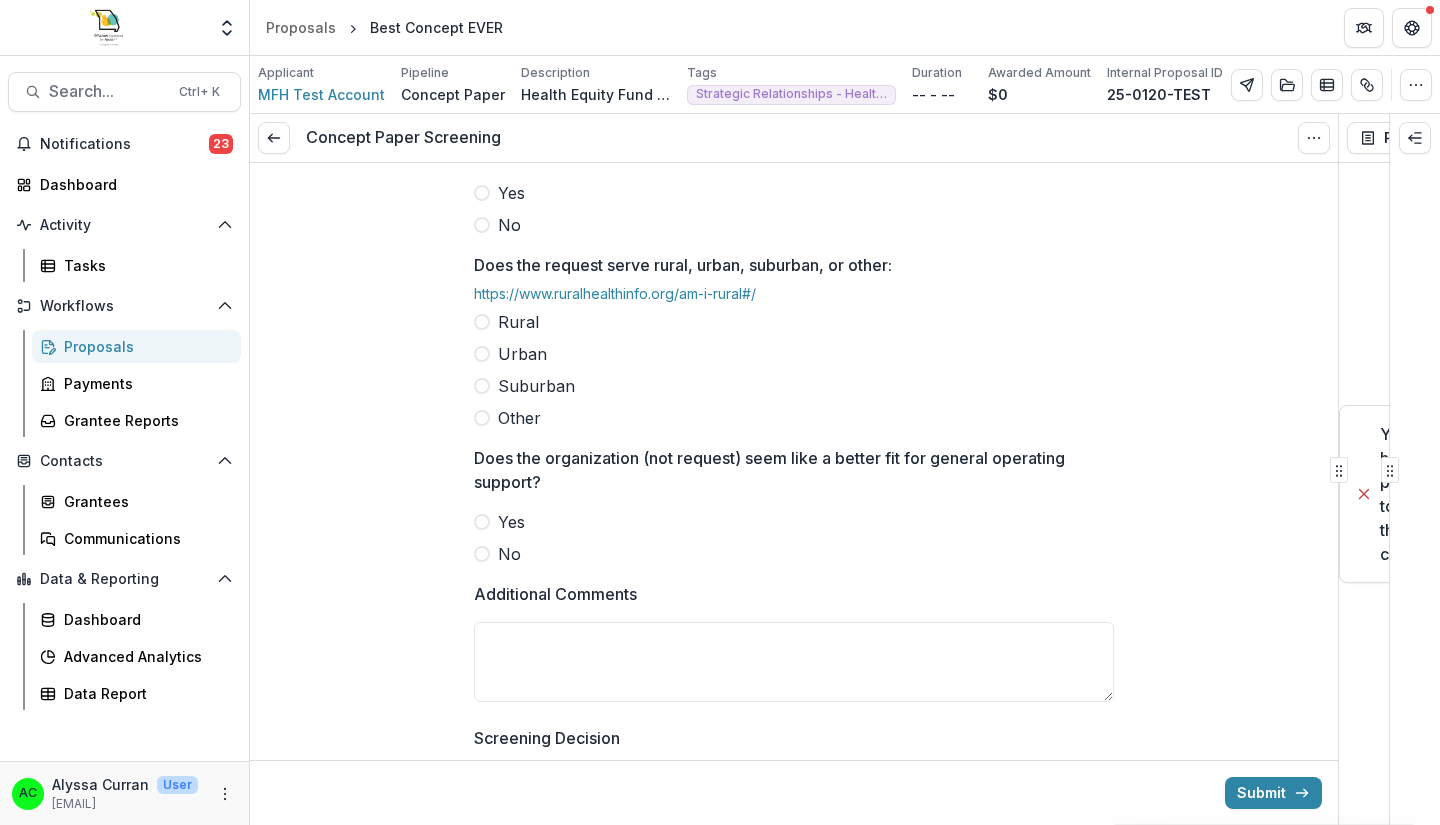 scroll, scrollTop: 1004, scrollLeft: 0, axis: vertical 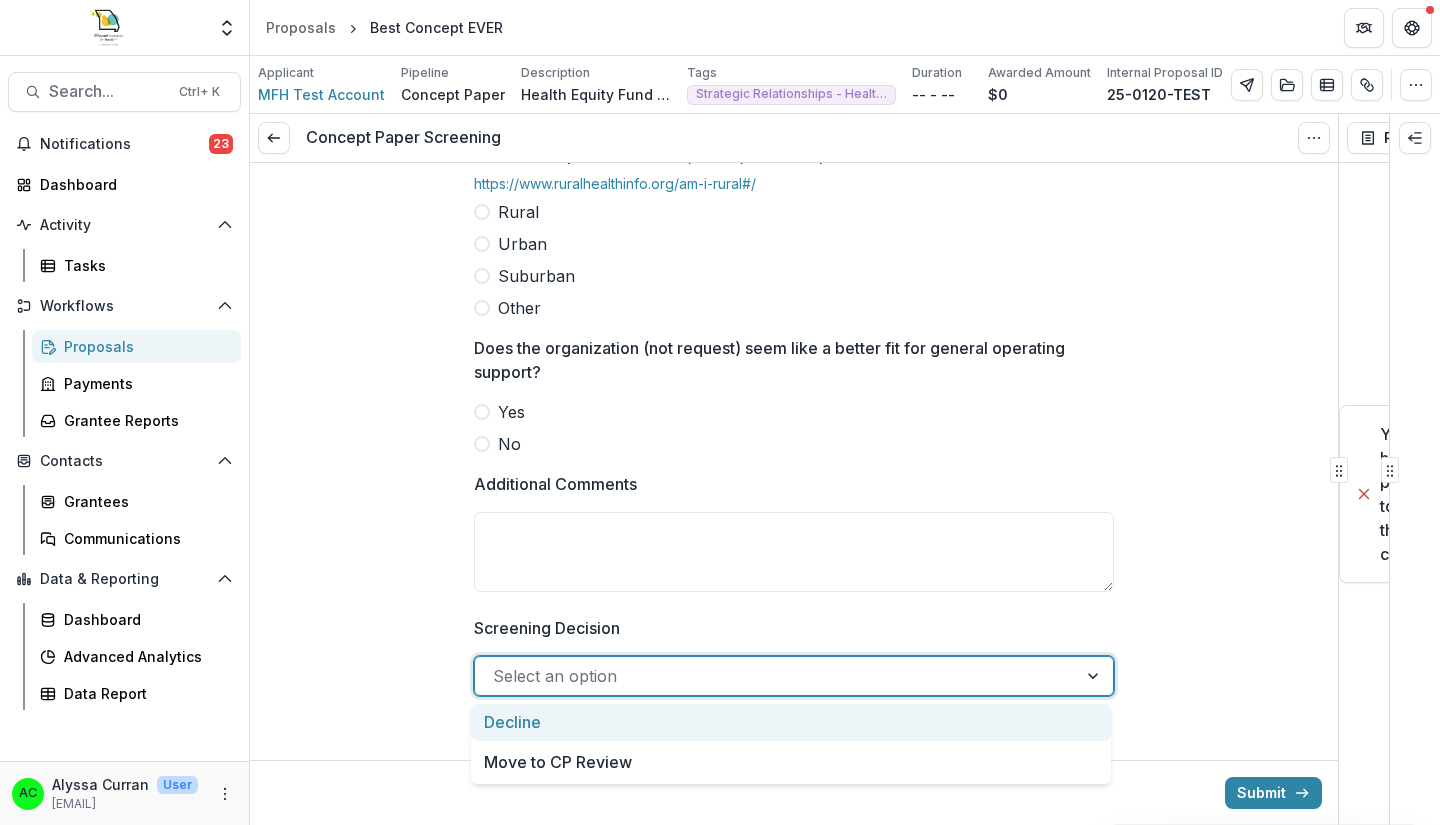 click on "Is the concept paper related to an SI broadly? Yes No Does the concept paper have at least one of the systems change approaches we are focusing on (or another systems change approach not listed here)? •	Pilot models to create long-term change
•	Field or sector-wide capacity building to engage in systemic change
•	Cross-sector coalition building or strengthening
•	Community organizing or mobilizing community members
•	Advocacy Yes No Does the concept paper have a focus on health equity? Yes No Is the majority of the request for direct services without any plan or preparation for systems change? Yes No Is the request for a capital campaign or another unallowable expense? https://mffh.org/the-foundation/partner-resources/funding-guidelines/#:~:text=MFH%20will%20not%20fund%20the%20following%20types%20of%20expenses%20and%20activities%3A Yes No Does the request primarily benefit areas outside of the MFH region? Yes No Does the request replace federal funding? Yes No Rural Urban Suburban Other Yes" at bounding box center (794, -57) 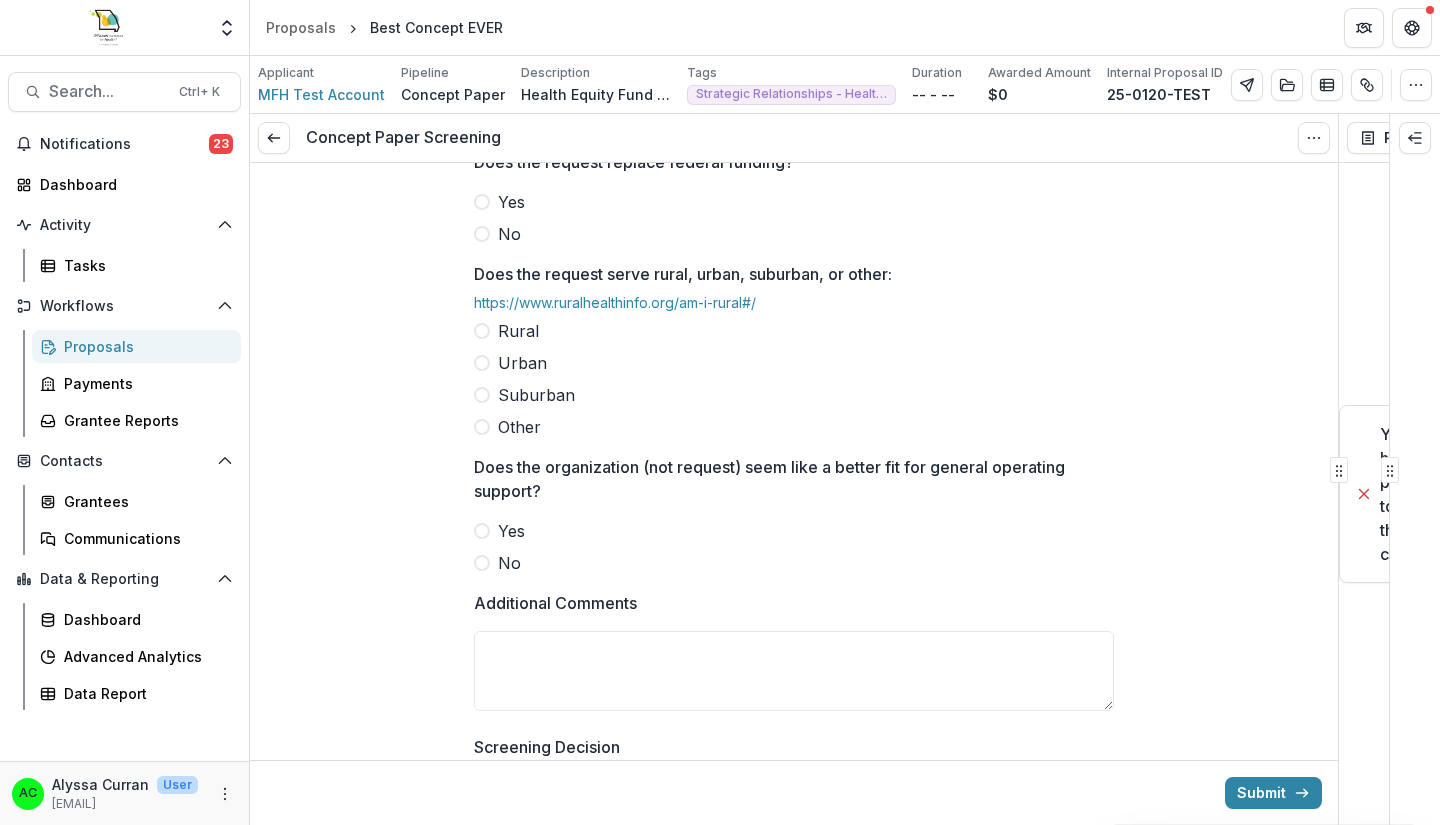 scroll, scrollTop: 888, scrollLeft: 0, axis: vertical 